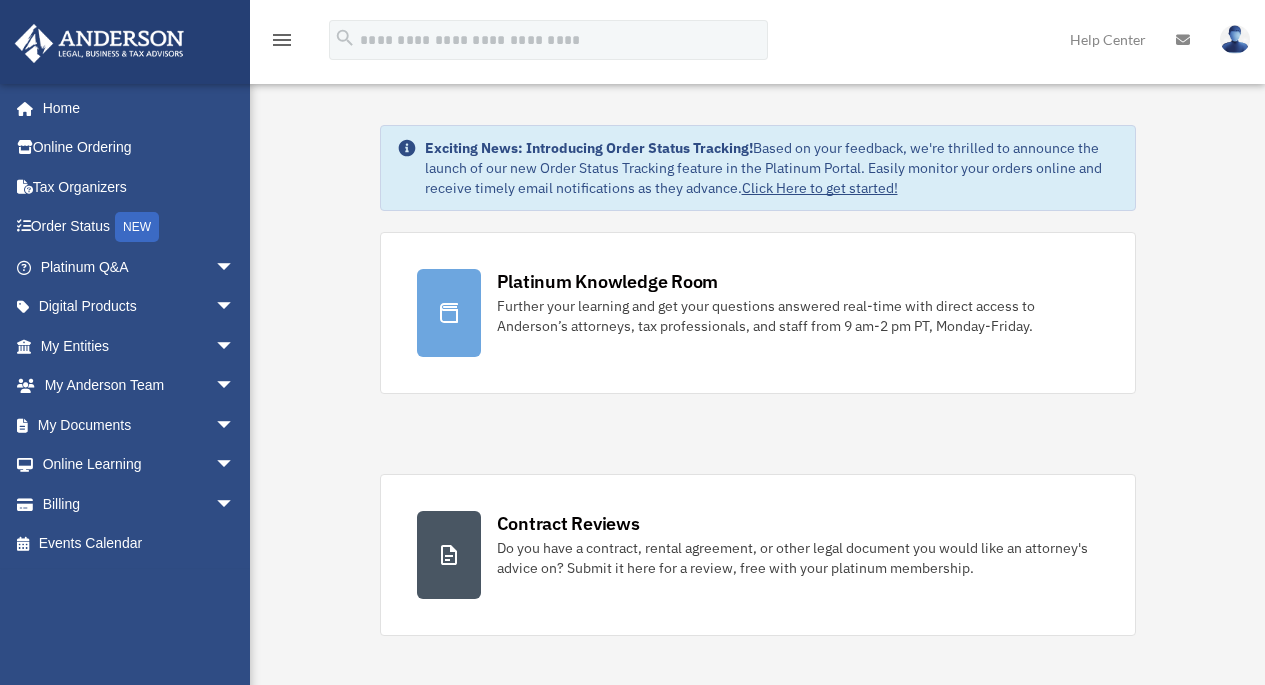 scroll, scrollTop: 0, scrollLeft: 0, axis: both 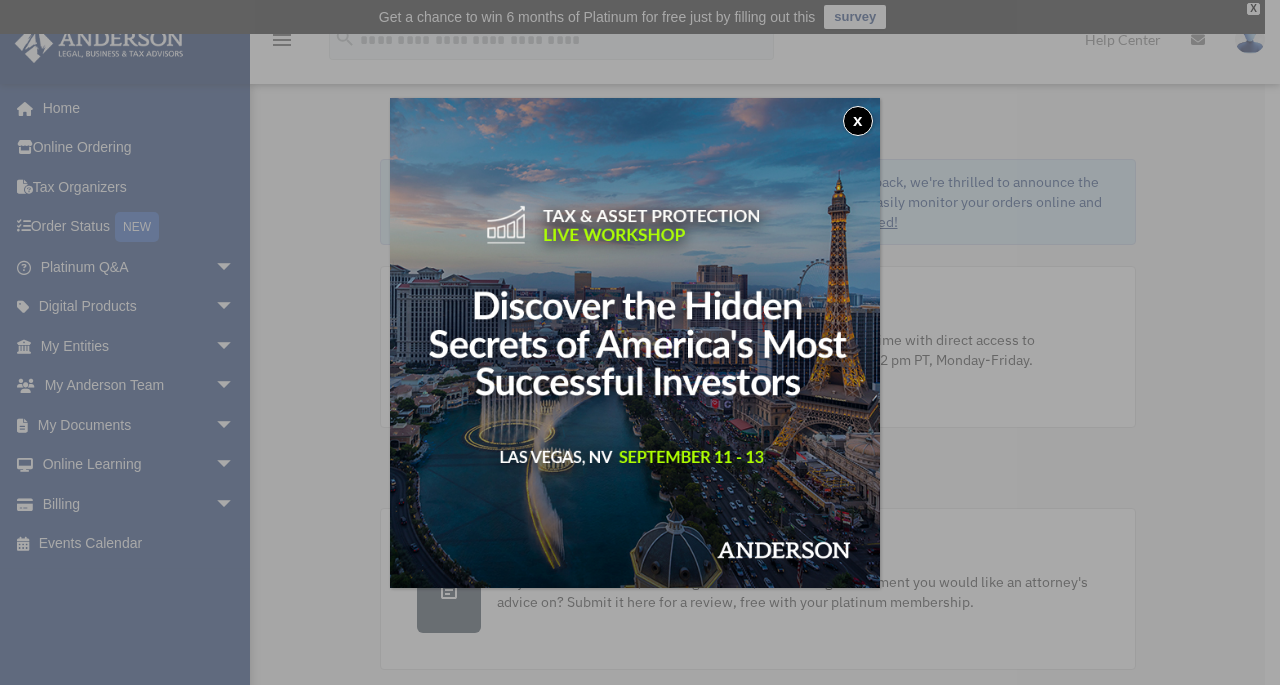 click on "x" at bounding box center (858, 121) 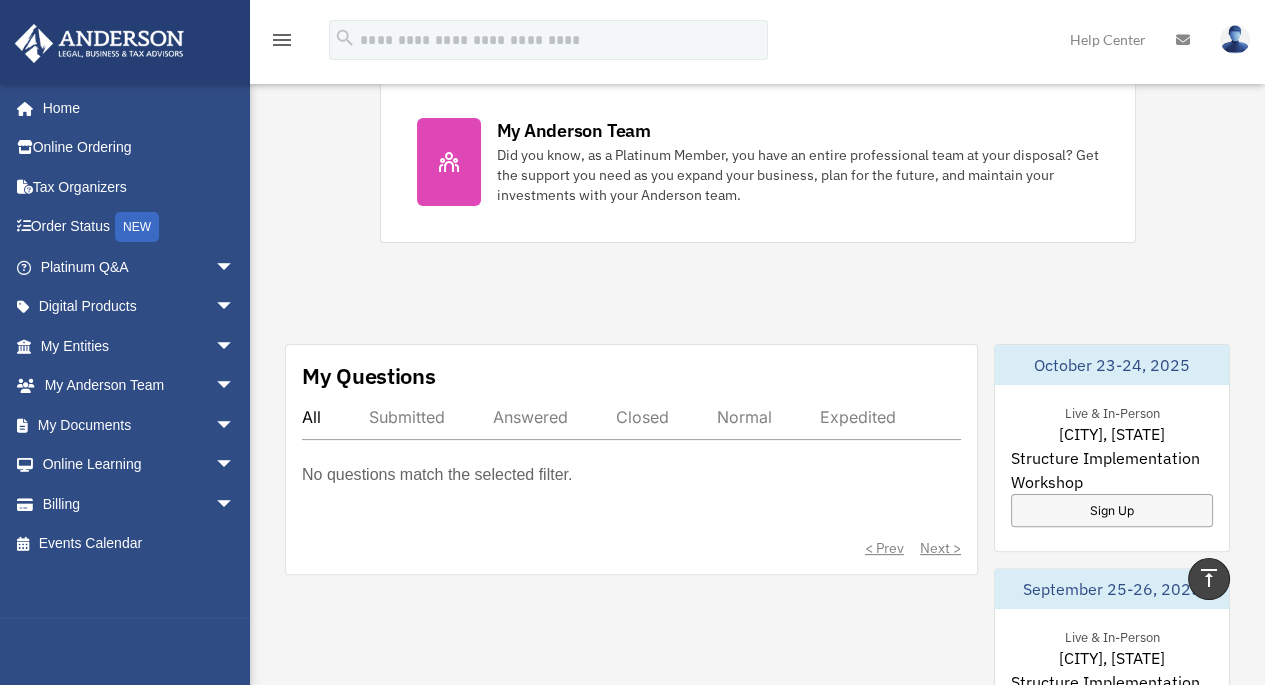 scroll, scrollTop: 940, scrollLeft: 0, axis: vertical 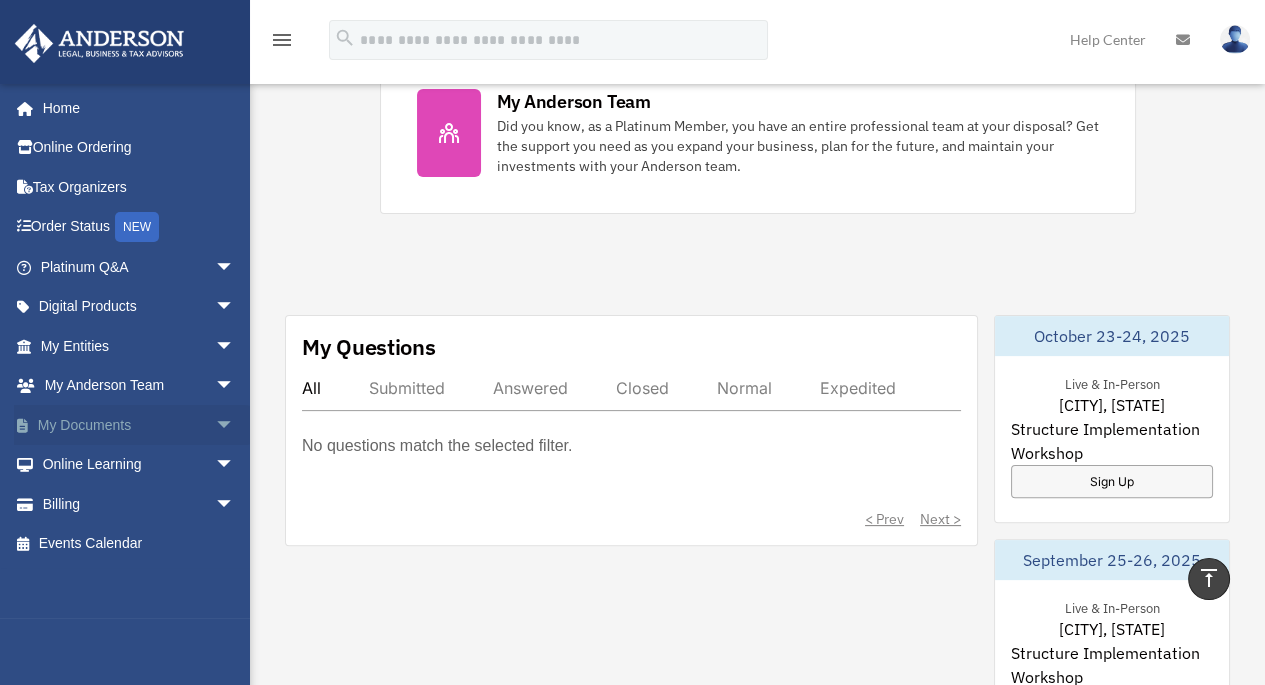 click on "My Documents arrow_drop_down" at bounding box center (139, 425) 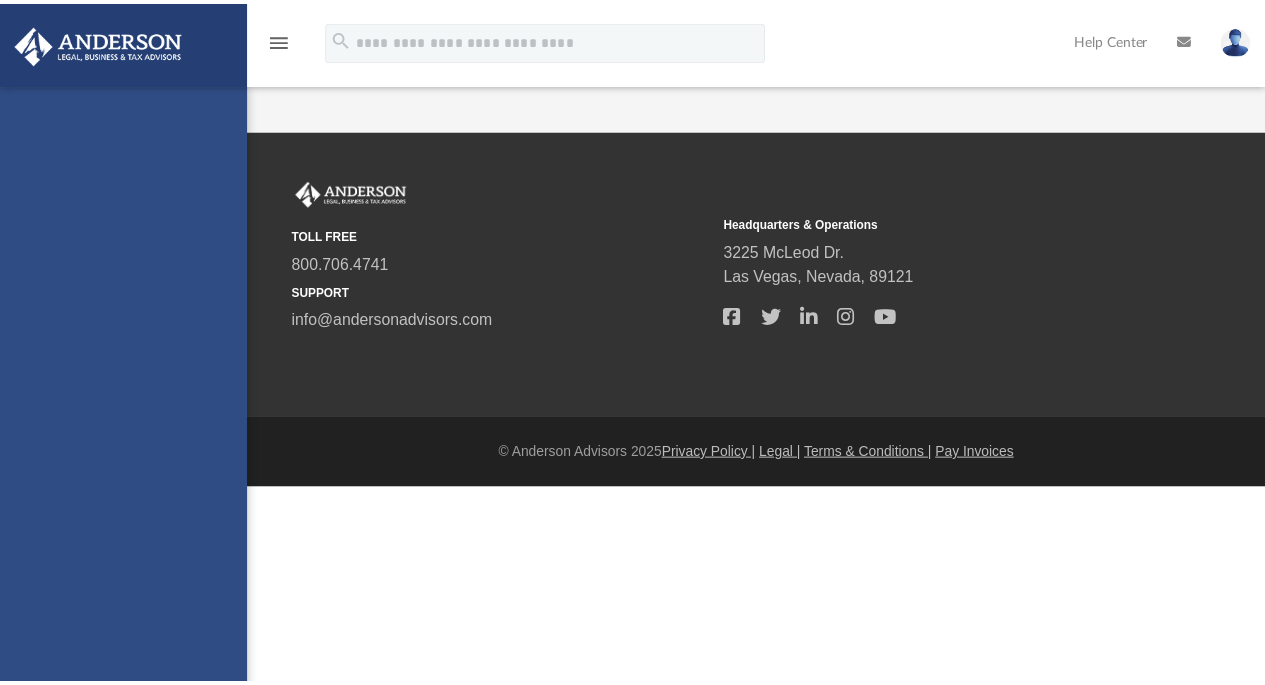 scroll, scrollTop: 0, scrollLeft: 0, axis: both 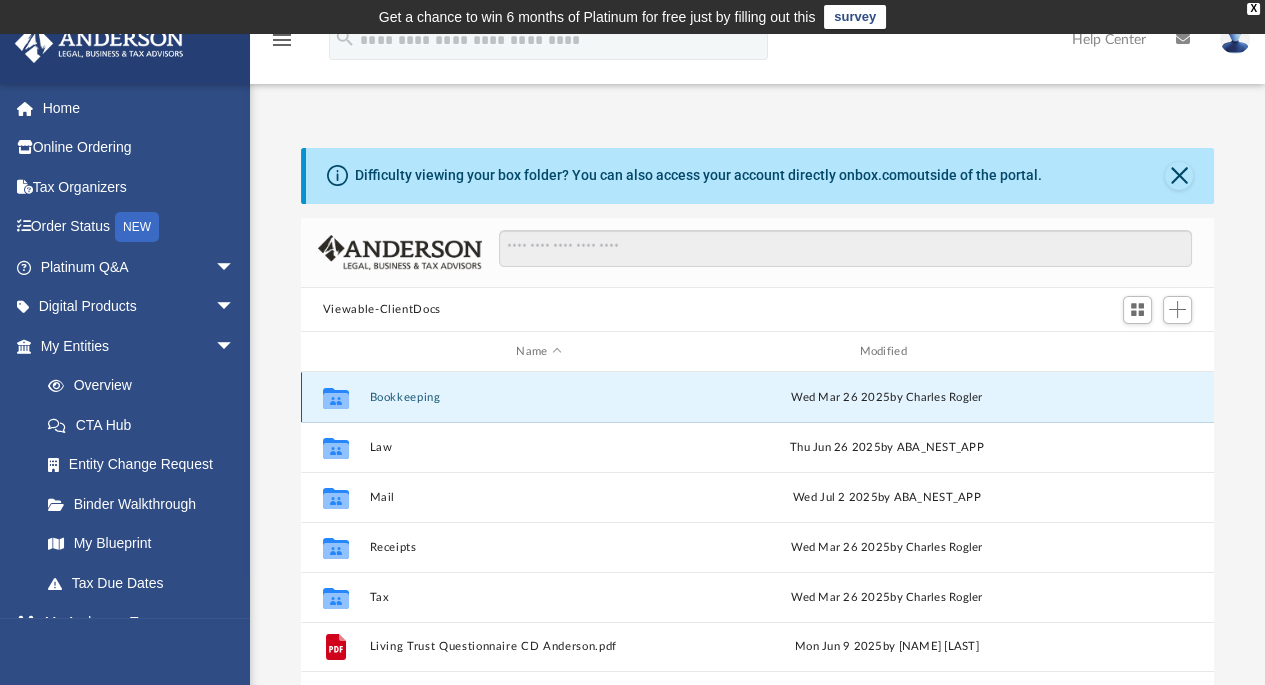 drag, startPoint x: 420, startPoint y: 399, endPoint x: 353, endPoint y: 395, distance: 67.11929 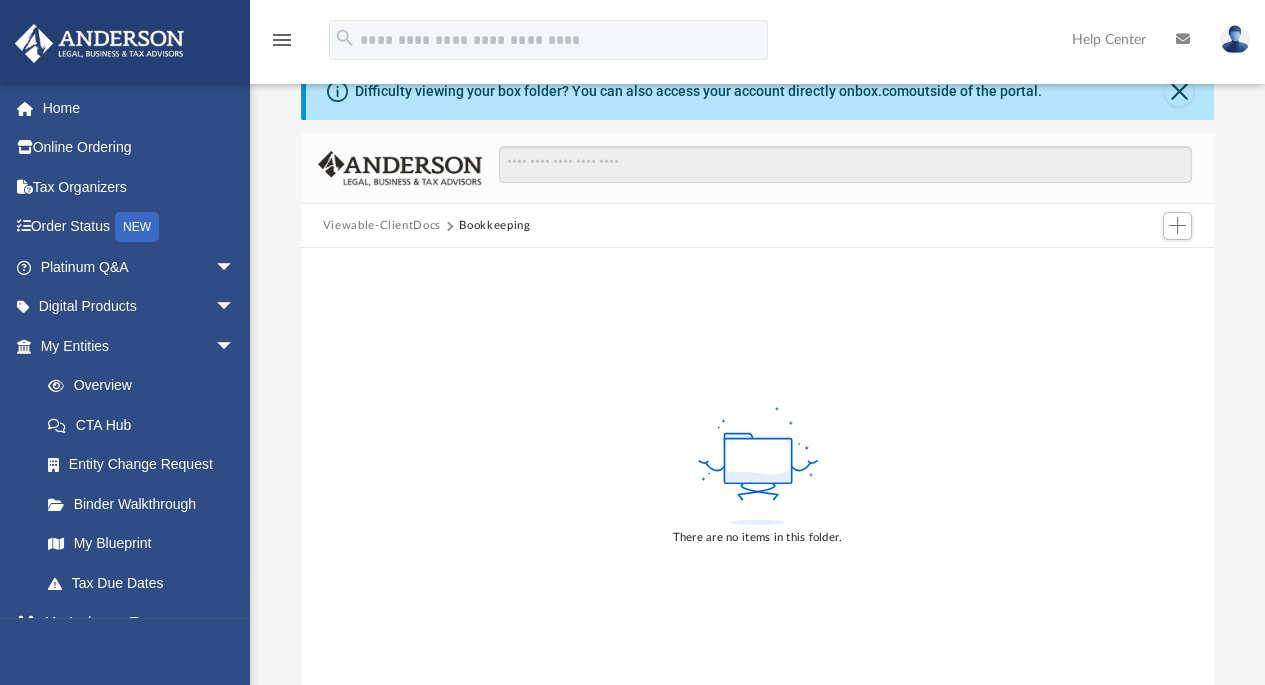 scroll, scrollTop: 0, scrollLeft: 0, axis: both 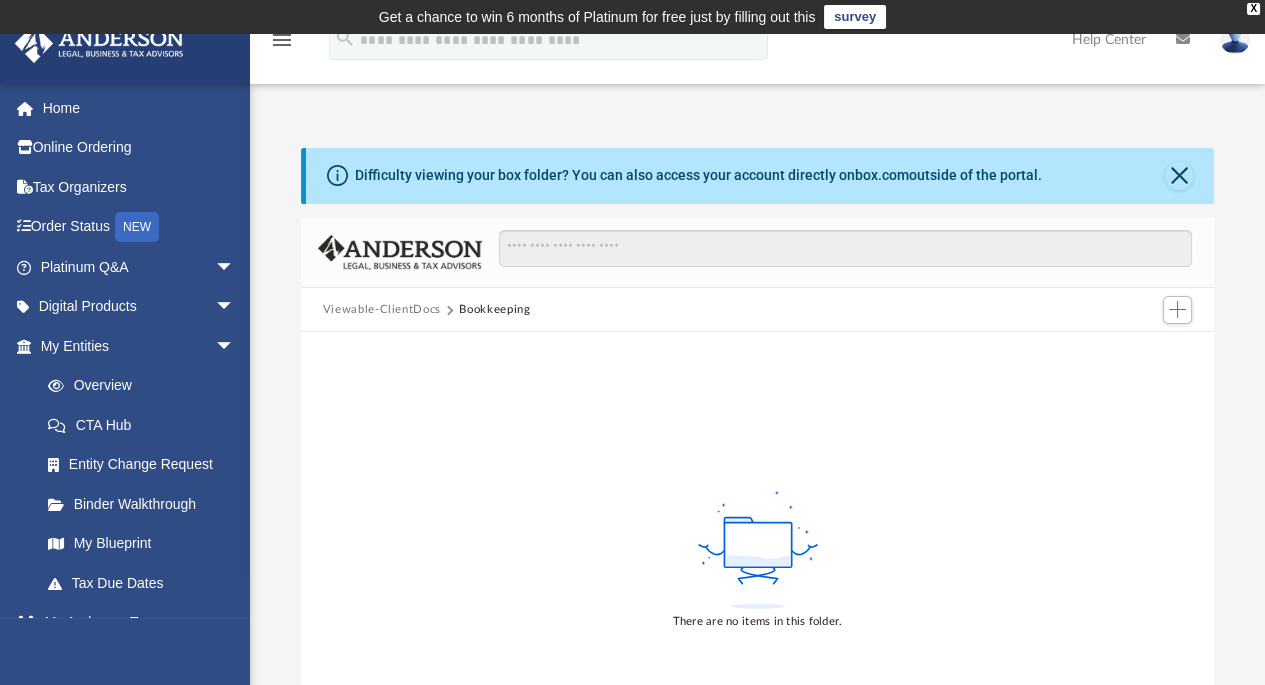 click on "Viewable-ClientDocs" at bounding box center (382, 310) 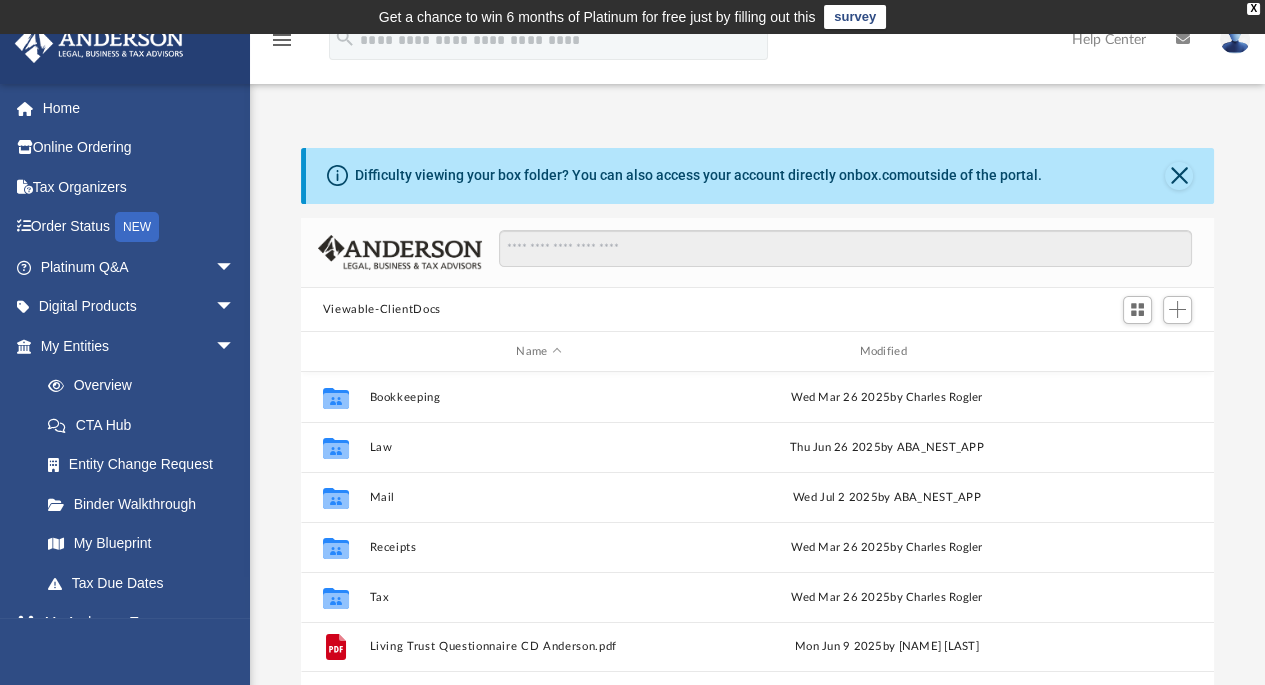 scroll, scrollTop: 16, scrollLeft: 16, axis: both 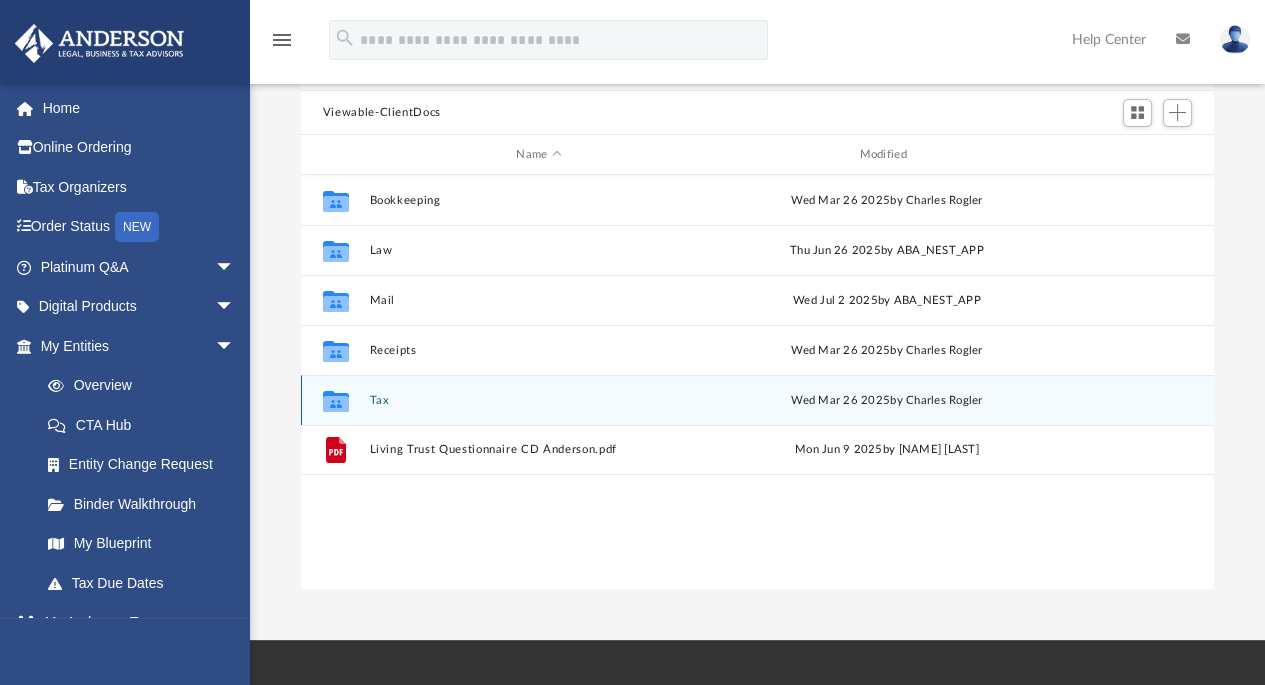 click on "Tax" at bounding box center [538, 400] 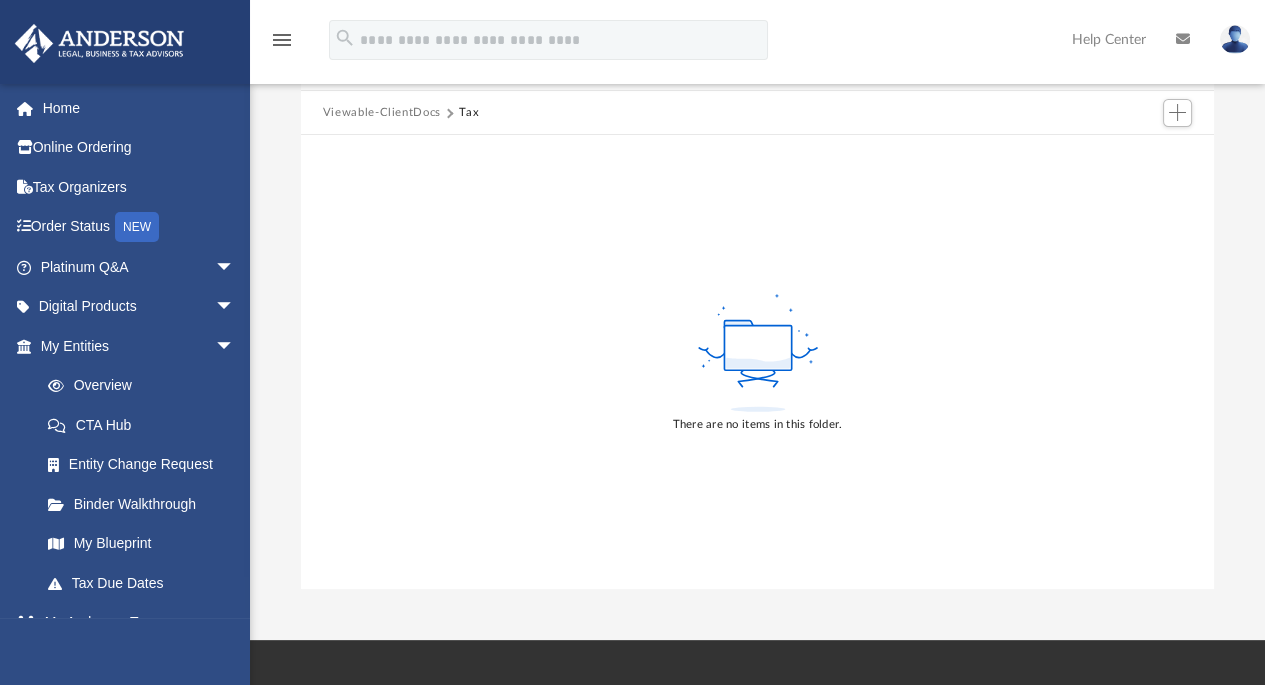 click on "Viewable-ClientDocs" at bounding box center [382, 113] 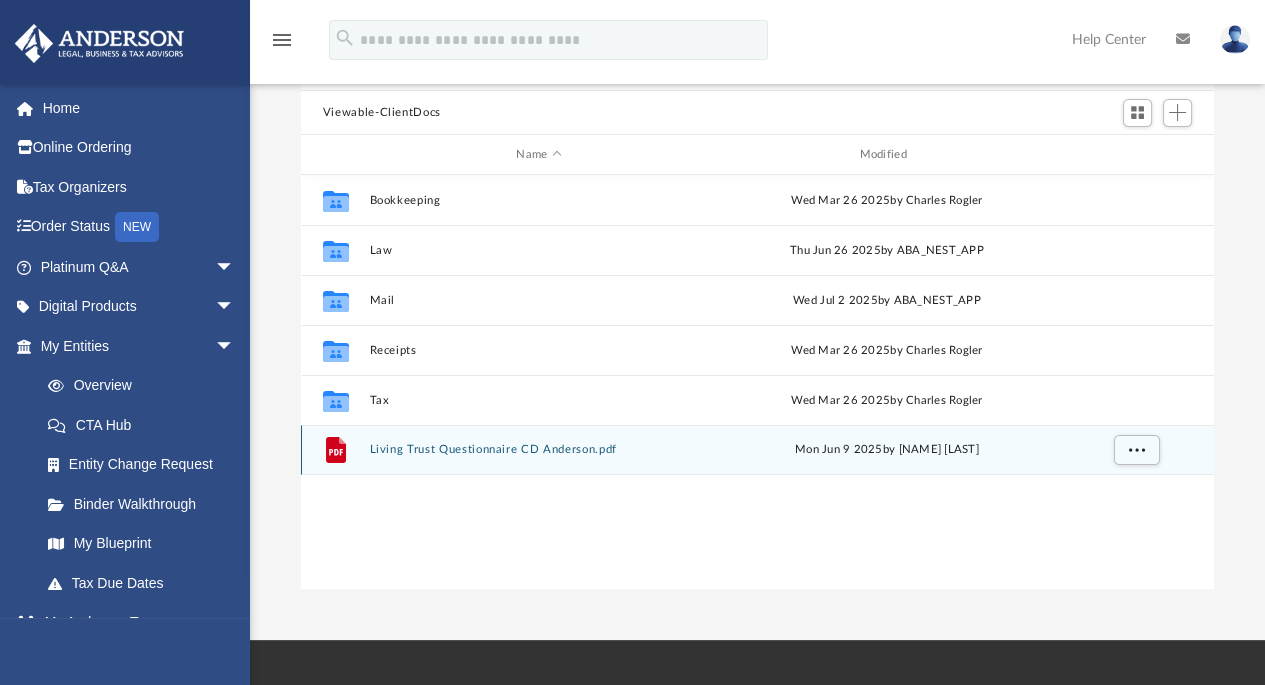 scroll, scrollTop: 16, scrollLeft: 16, axis: both 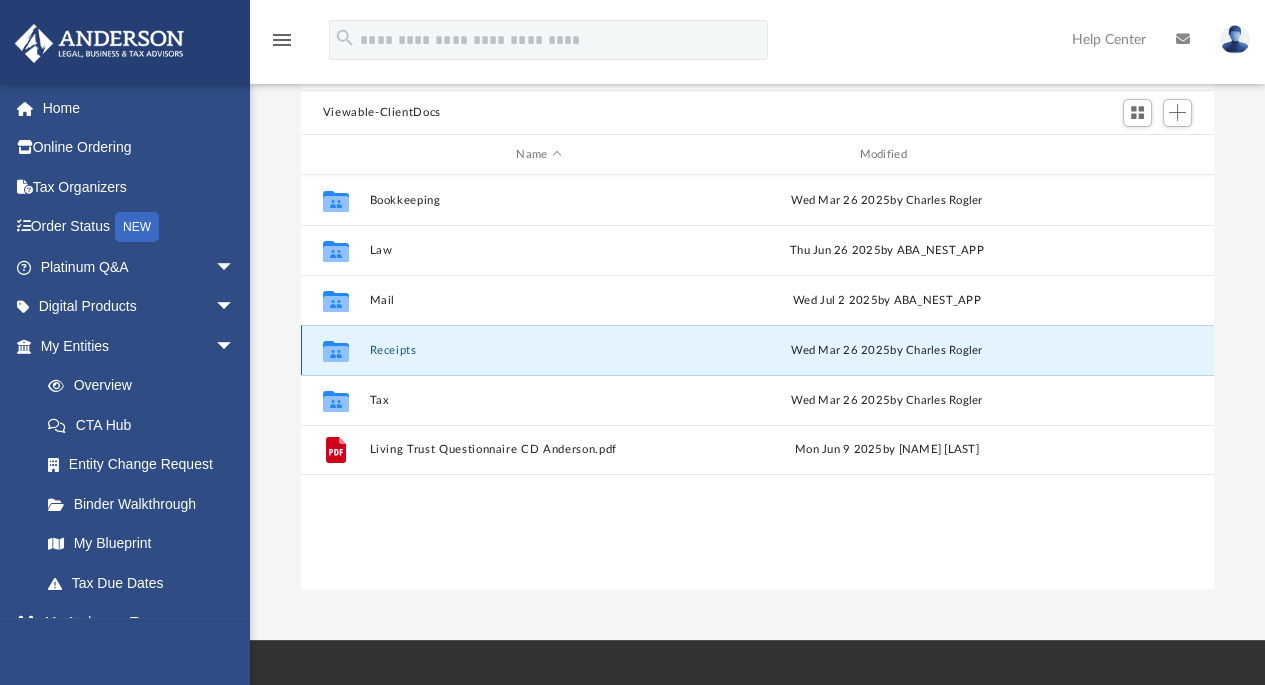 click on "Receipts" at bounding box center (538, 350) 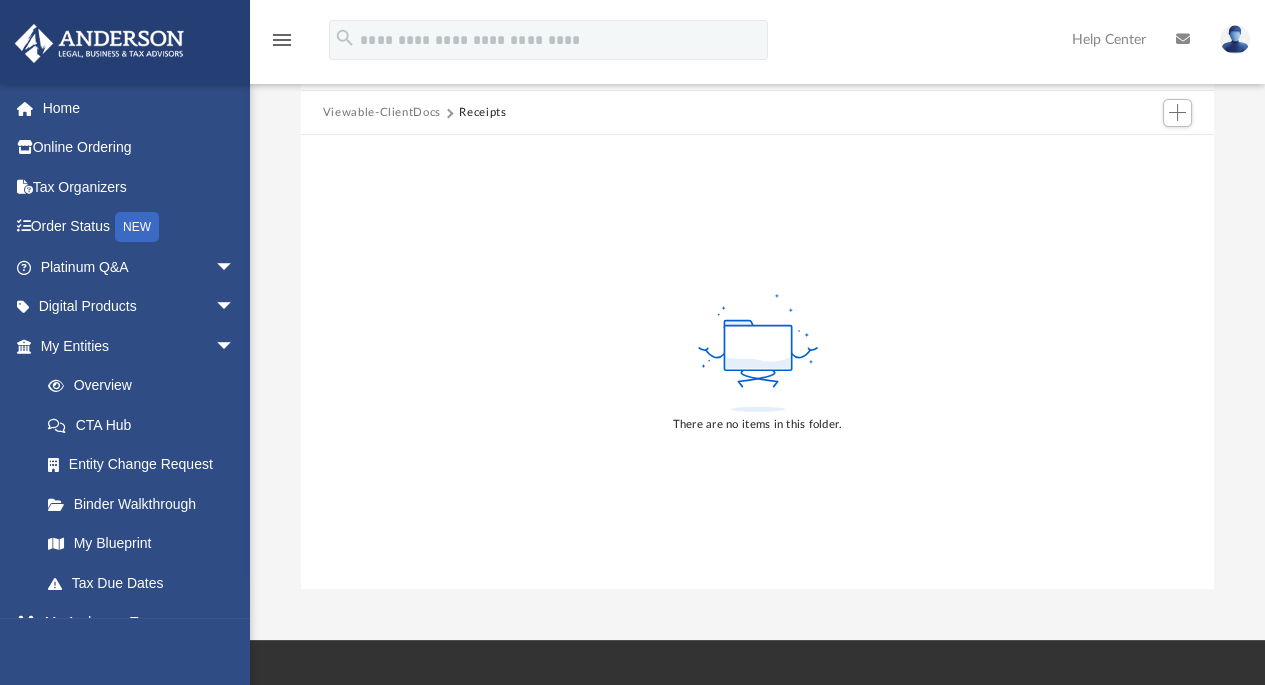 click on "Viewable-ClientDocs" at bounding box center (382, 113) 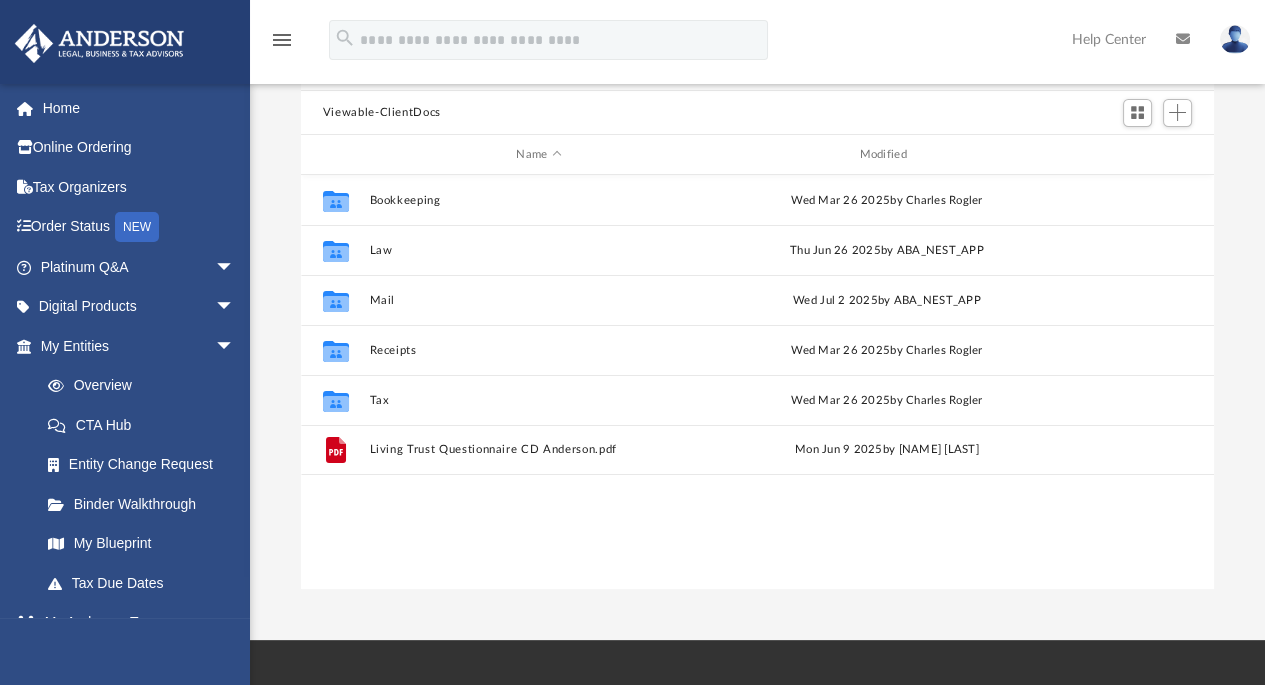 scroll, scrollTop: 16, scrollLeft: 16, axis: both 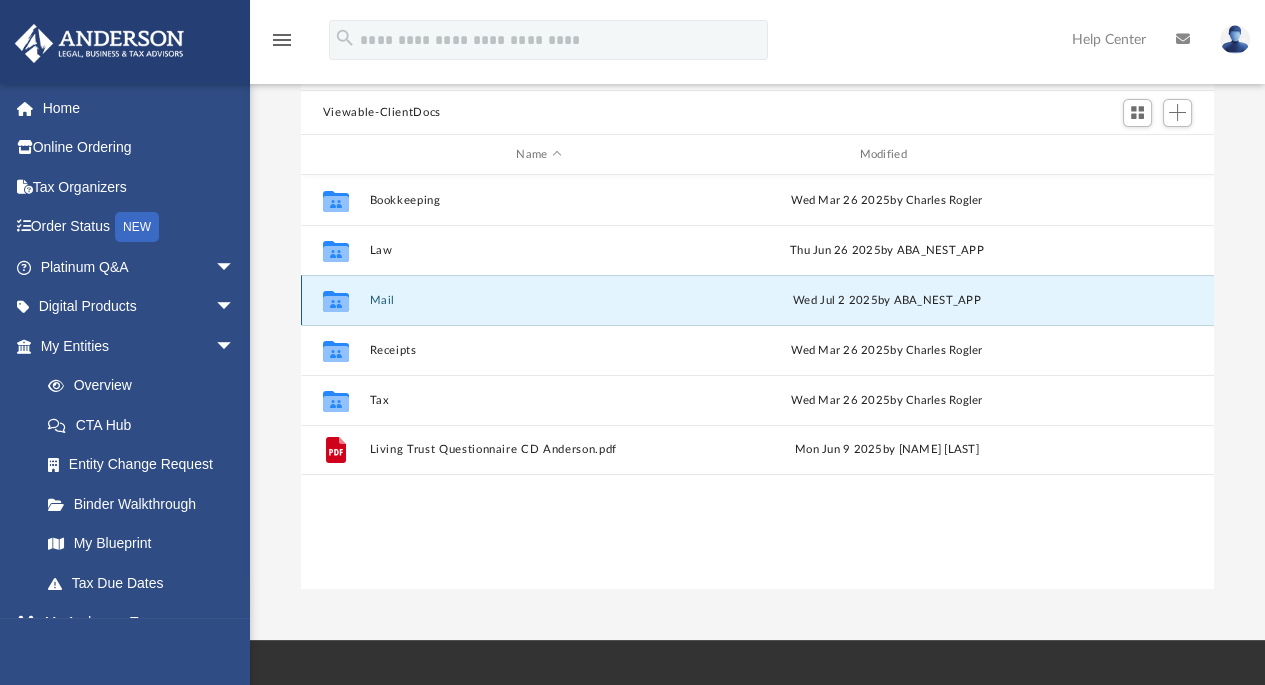 click on "Mail" at bounding box center [538, 300] 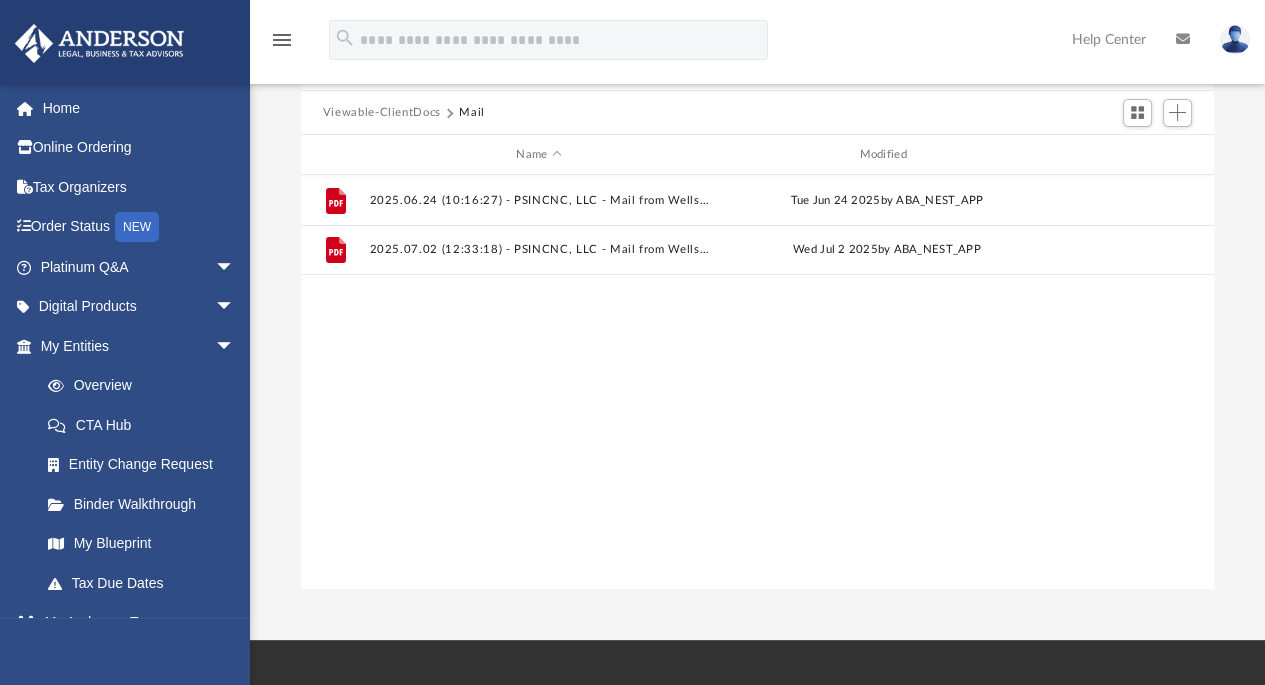 click on "Viewable-ClientDocs" at bounding box center [382, 113] 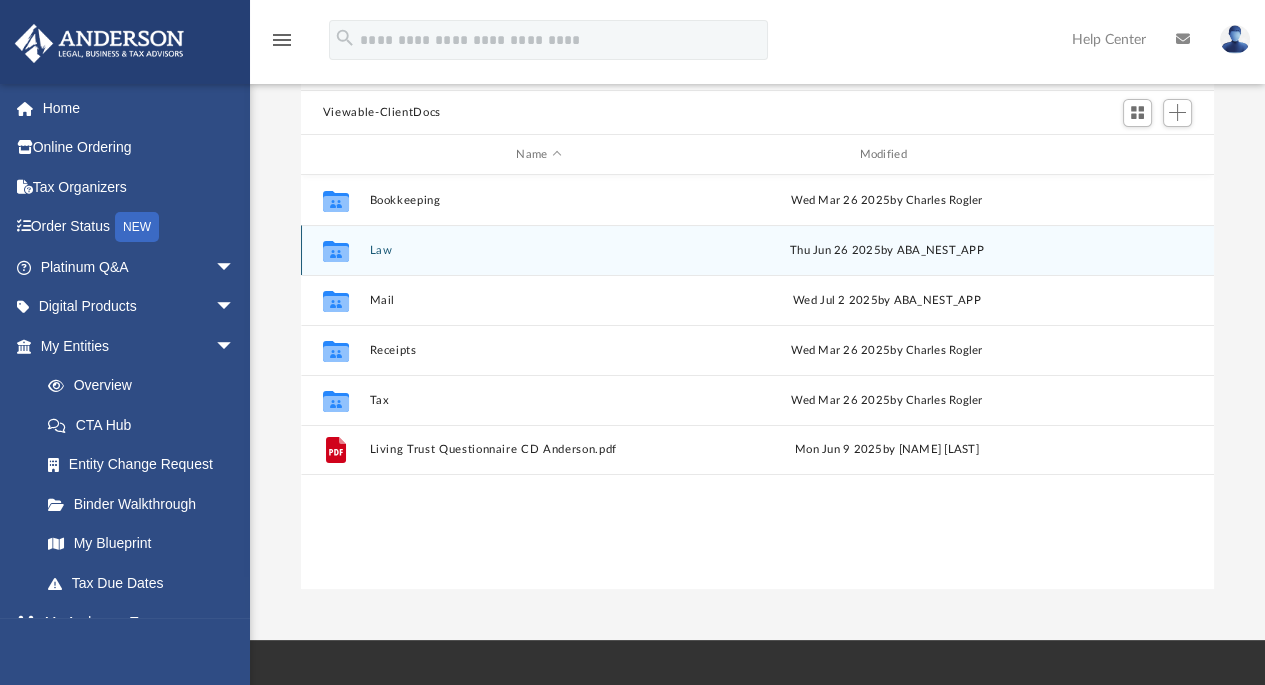 click on "Law" at bounding box center [538, 250] 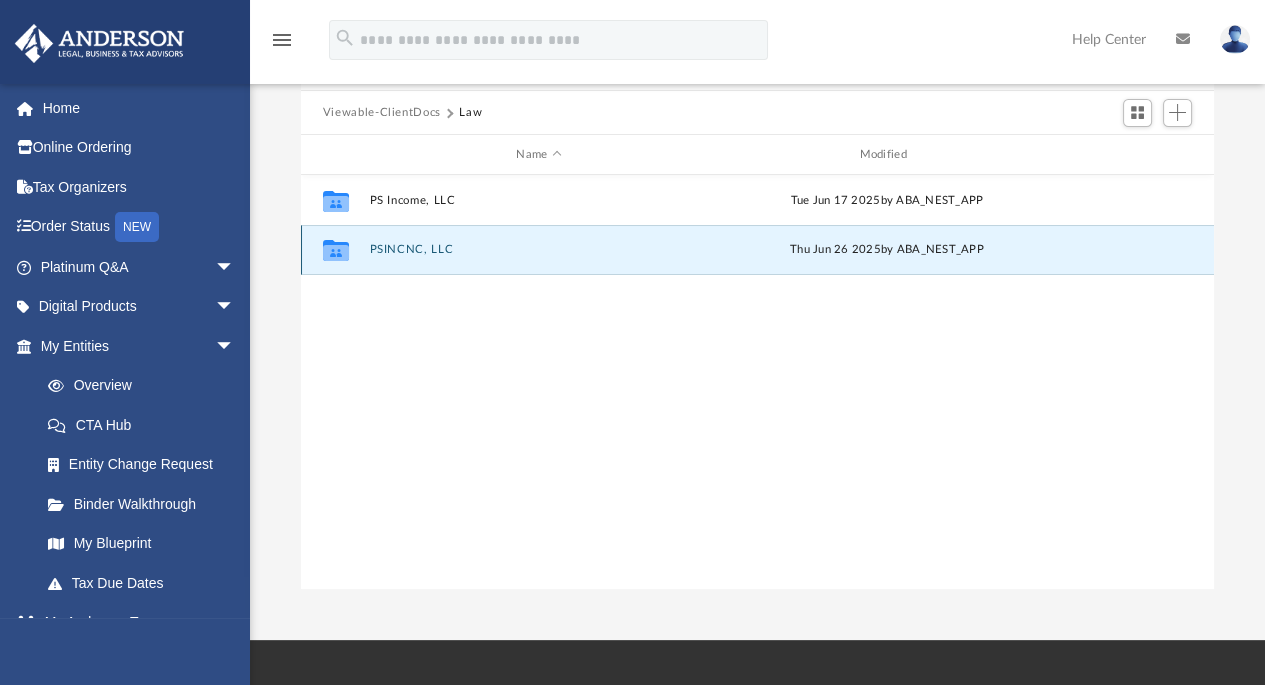 click on "PSINCNC, LLC" at bounding box center [538, 250] 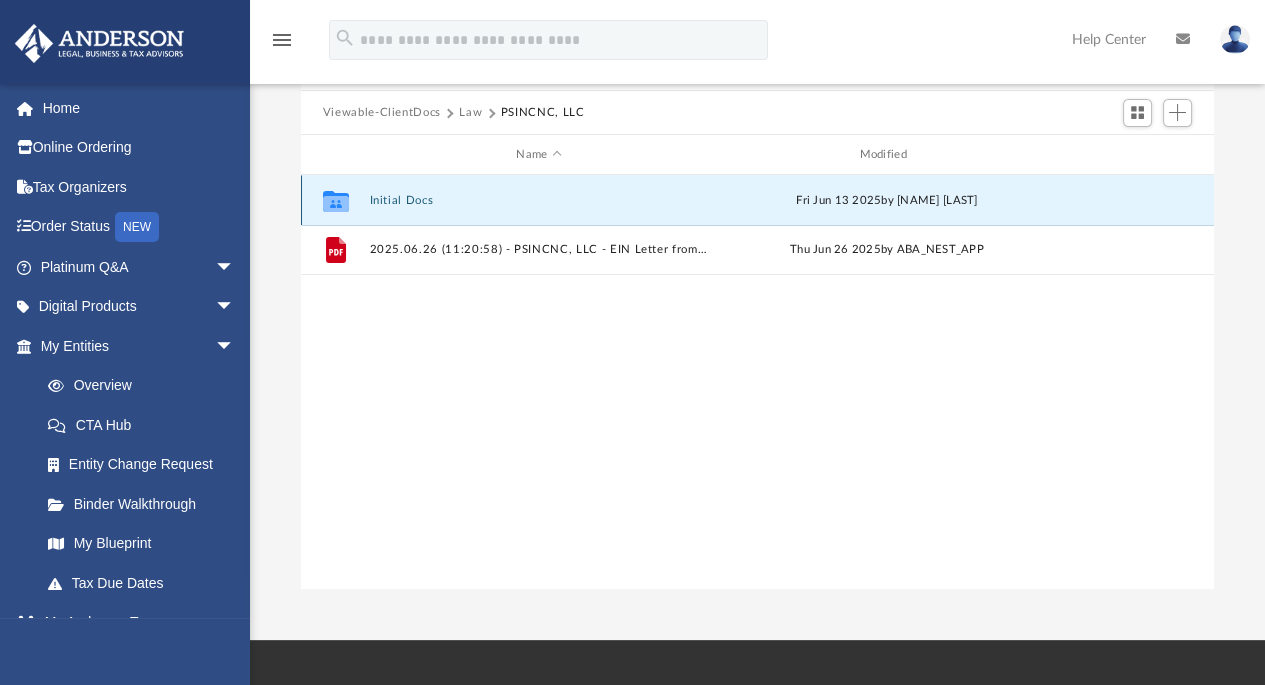 click on "Initial Docs" at bounding box center (538, 200) 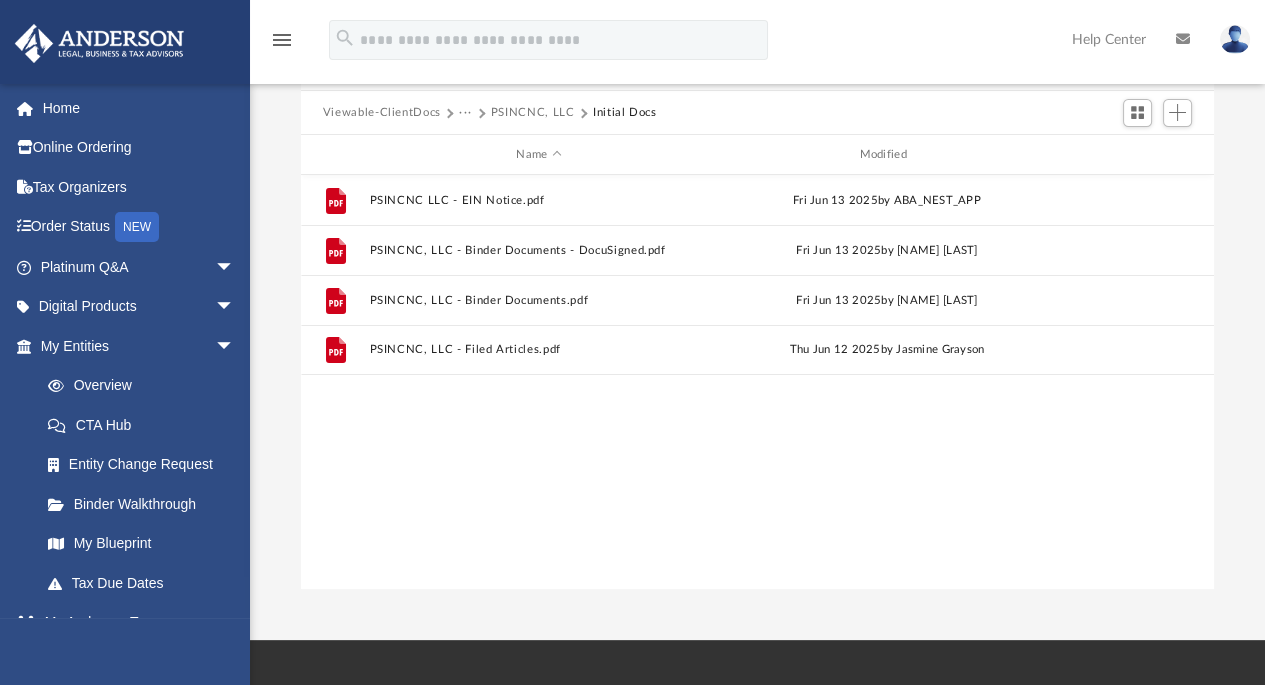 click on "Viewable-ClientDocs" at bounding box center [382, 113] 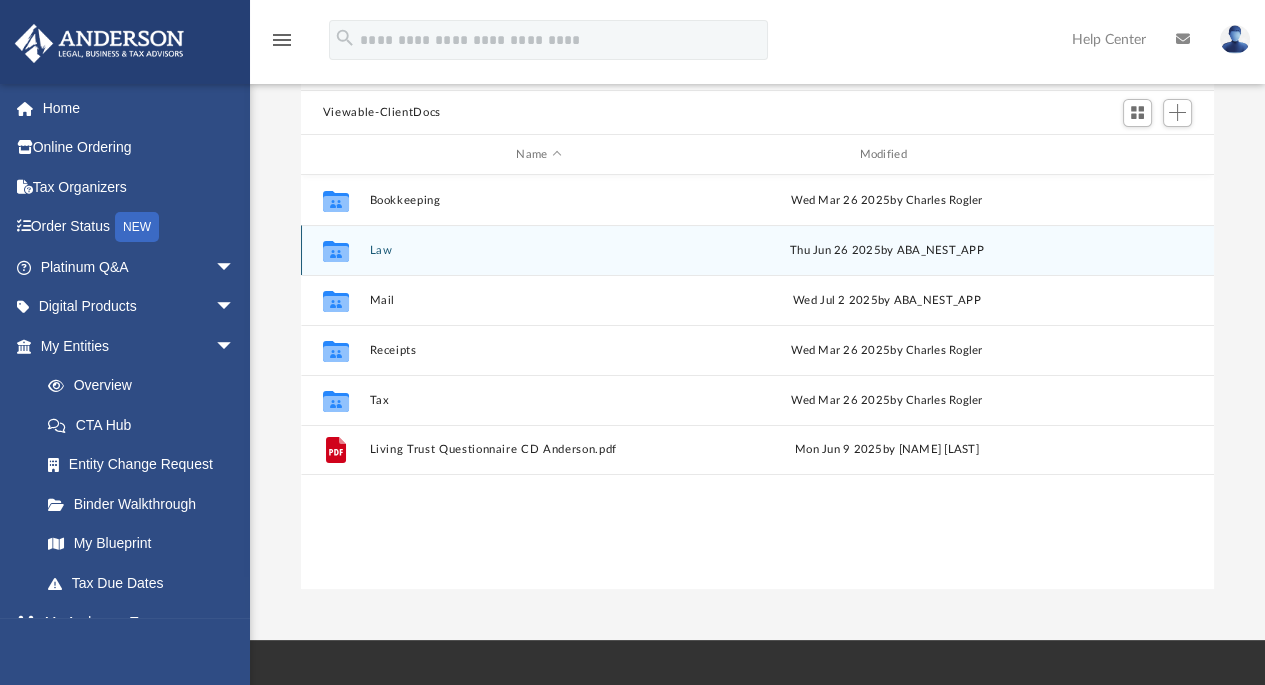 click on "Law" at bounding box center (538, 250) 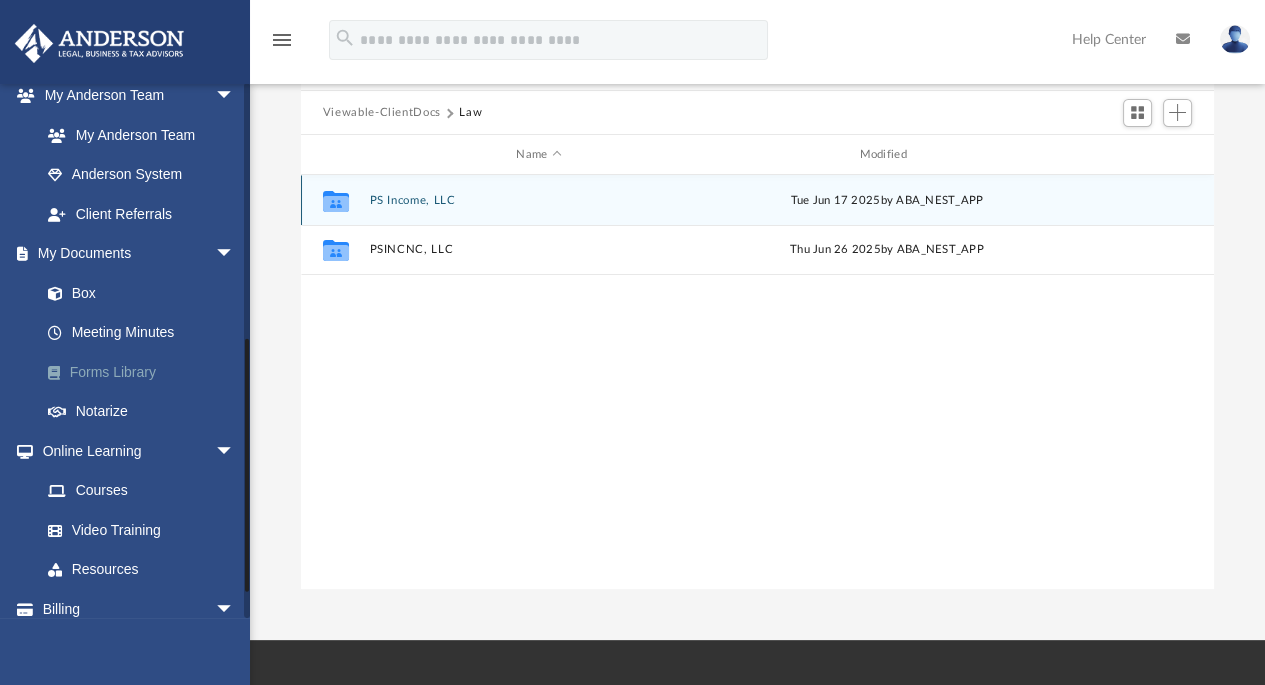 scroll, scrollTop: 527, scrollLeft: 0, axis: vertical 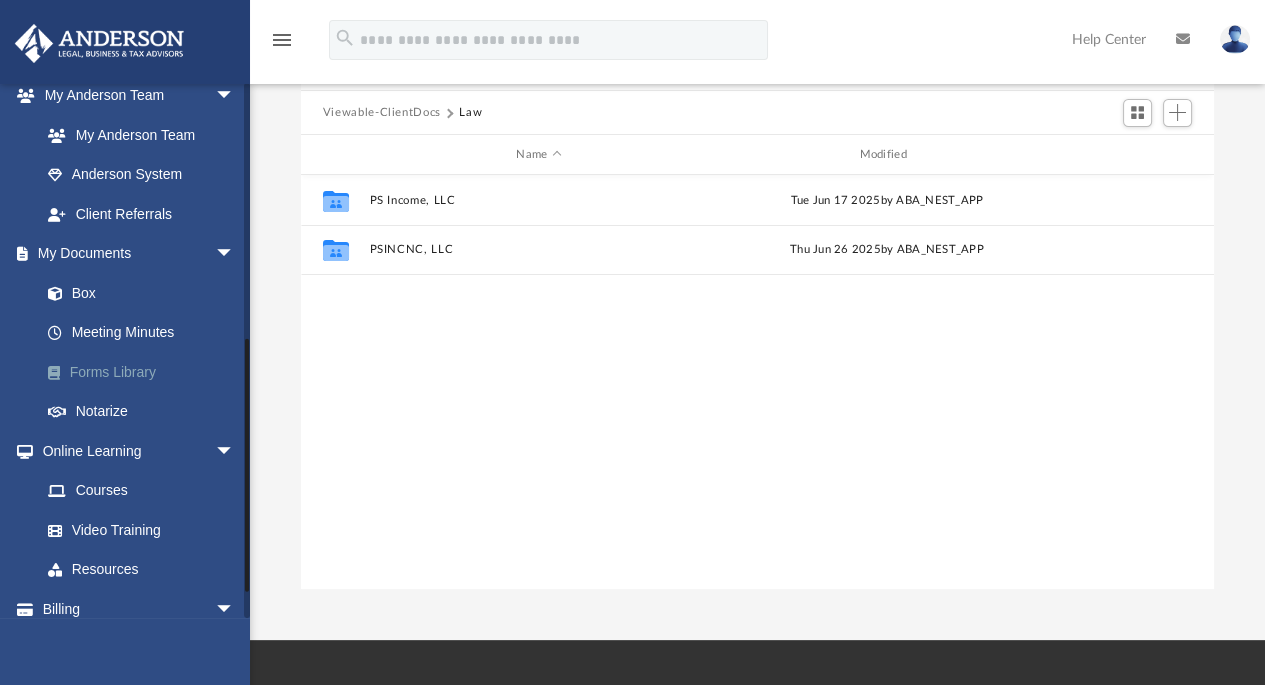 click on "Forms Library" at bounding box center [146, 372] 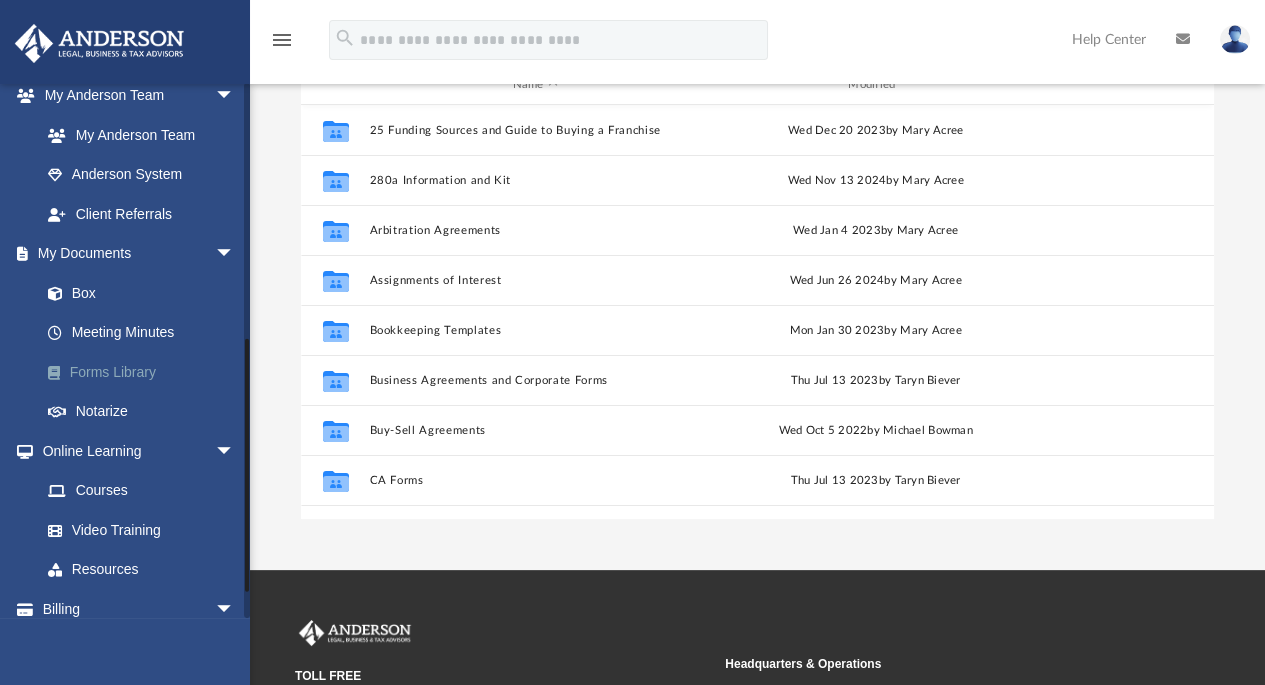 scroll, scrollTop: 16, scrollLeft: 16, axis: both 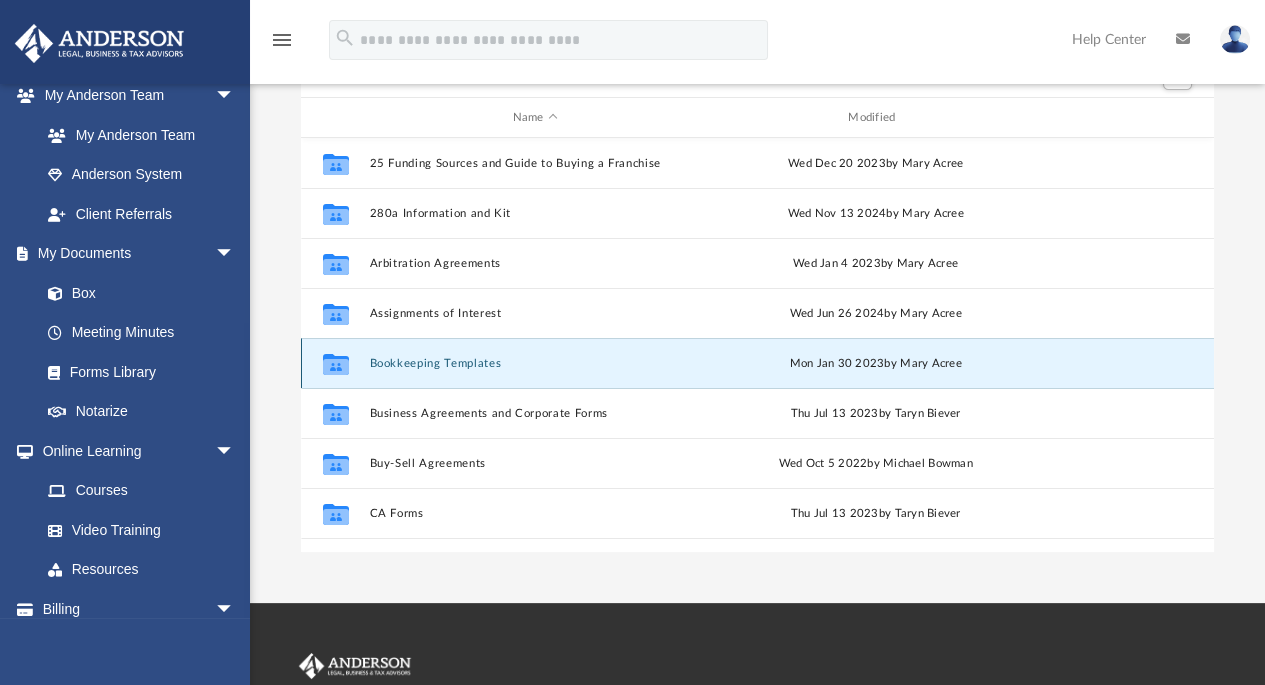 click on "Bookkeeping Templates" at bounding box center (535, 363) 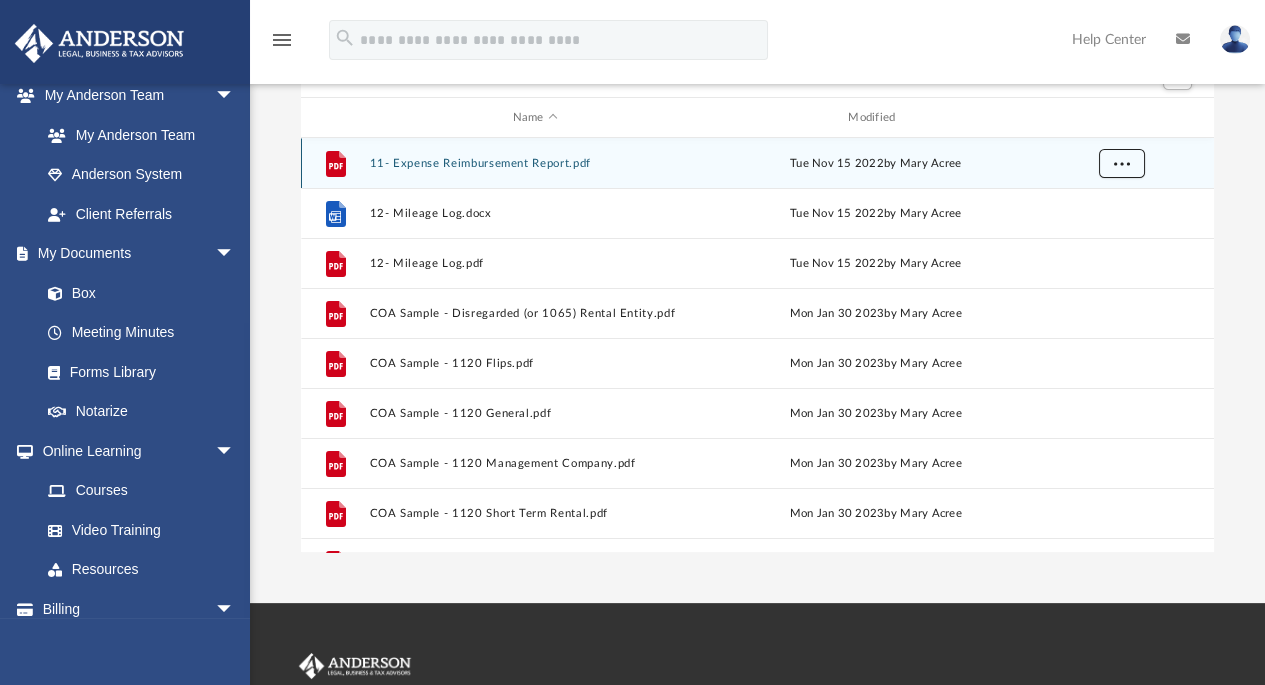 click at bounding box center (1121, 163) 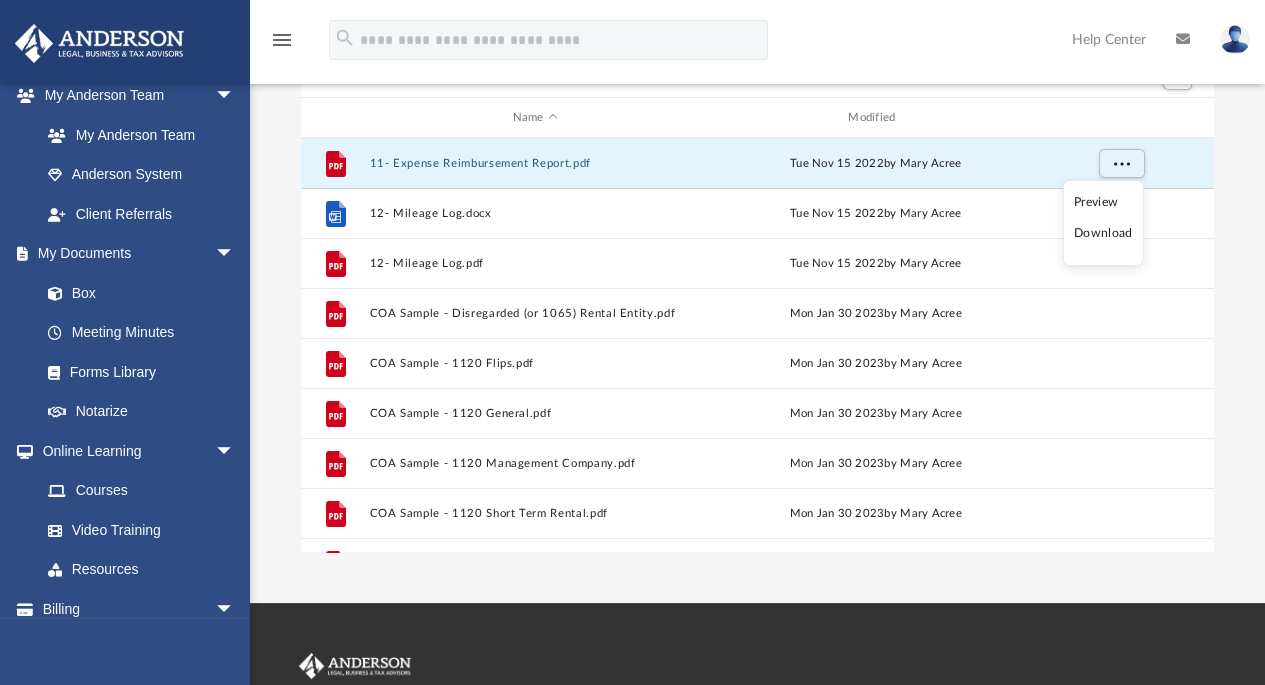 click on "Download" at bounding box center [1103, 233] 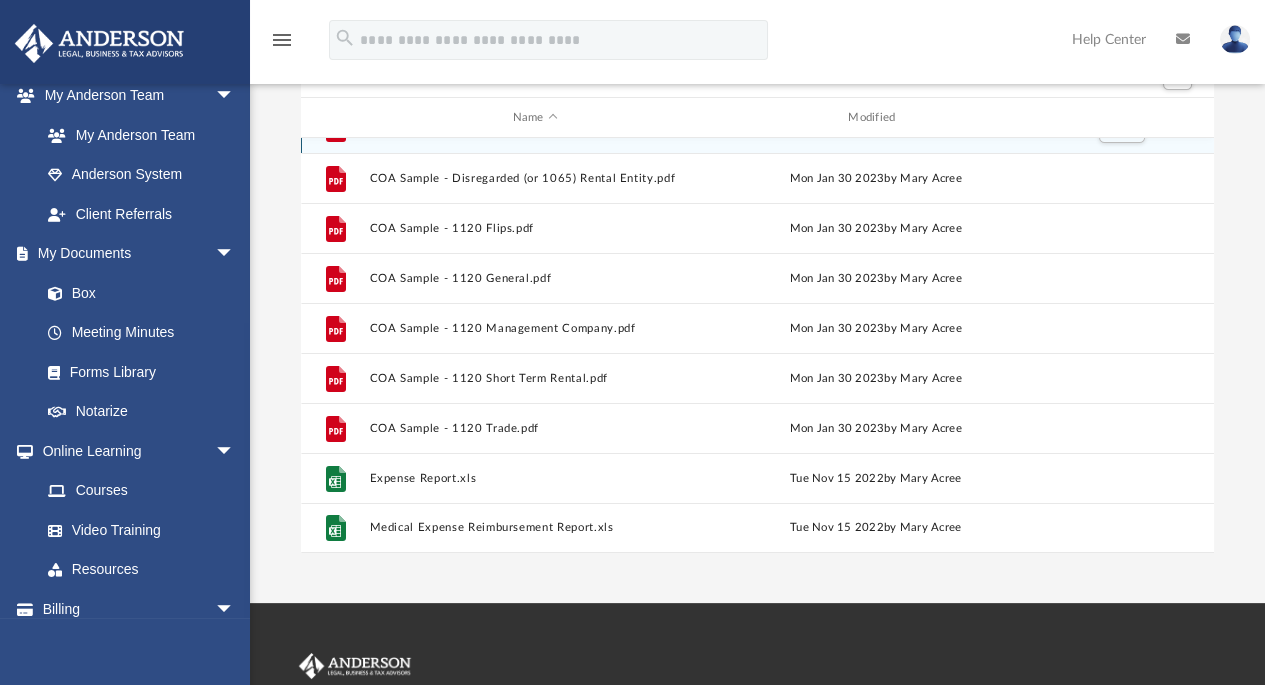 scroll, scrollTop: 0, scrollLeft: 0, axis: both 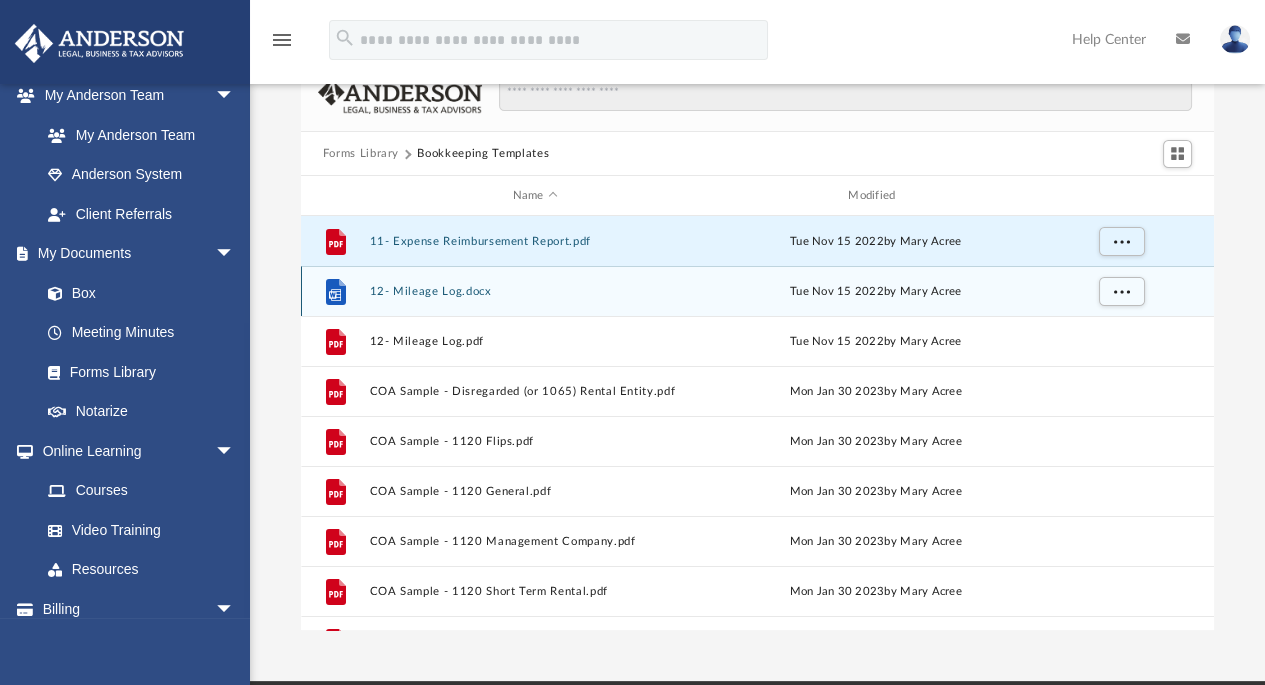 click on "12- Mileage Log.docx" at bounding box center (535, 291) 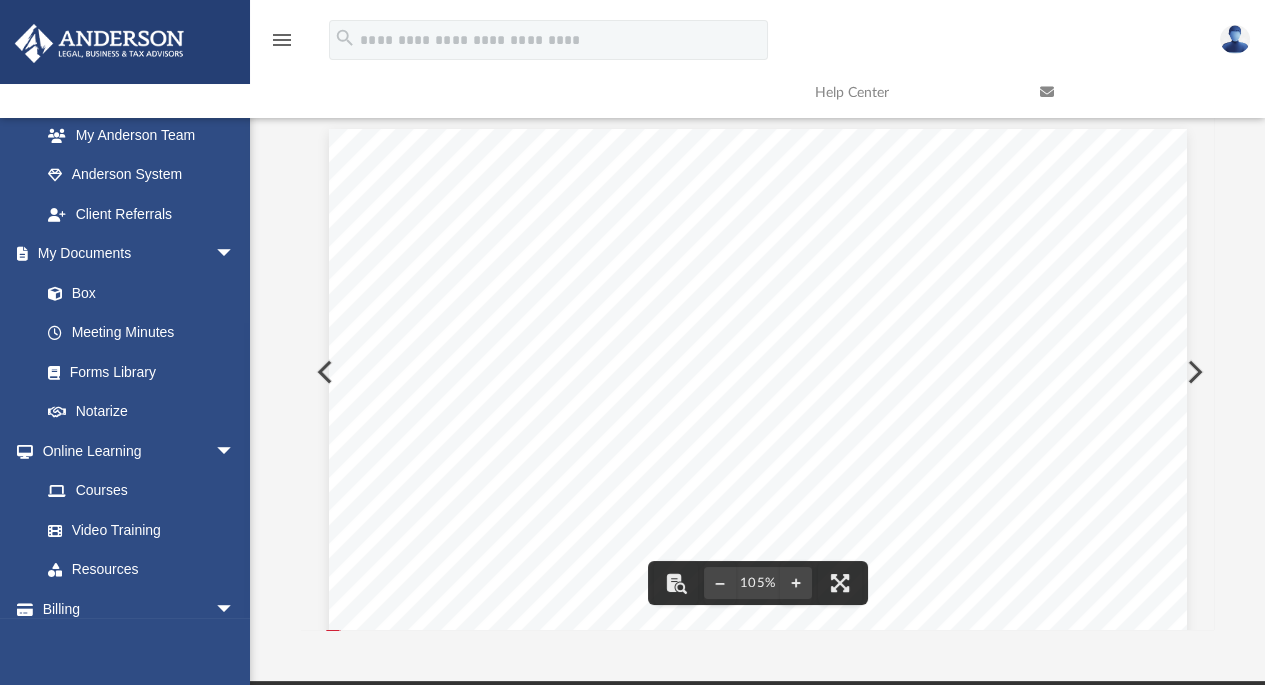 scroll, scrollTop: 197, scrollLeft: 0, axis: vertical 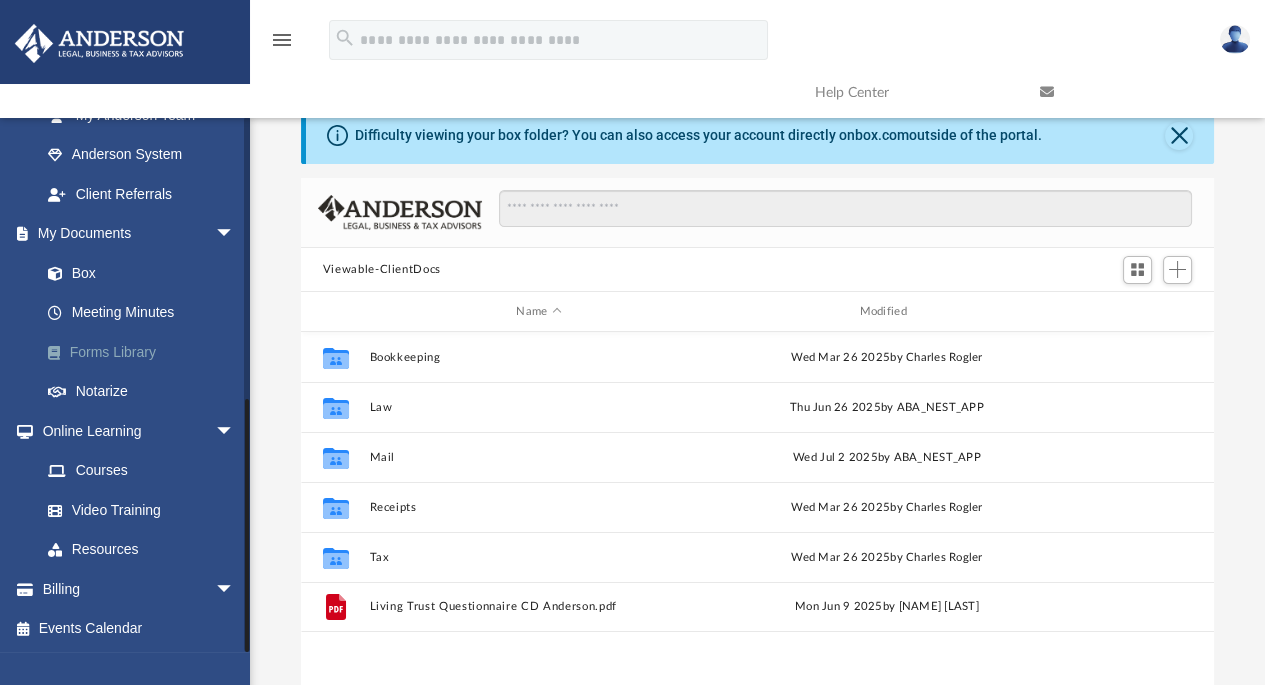 click on "Forms Library" at bounding box center [146, 352] 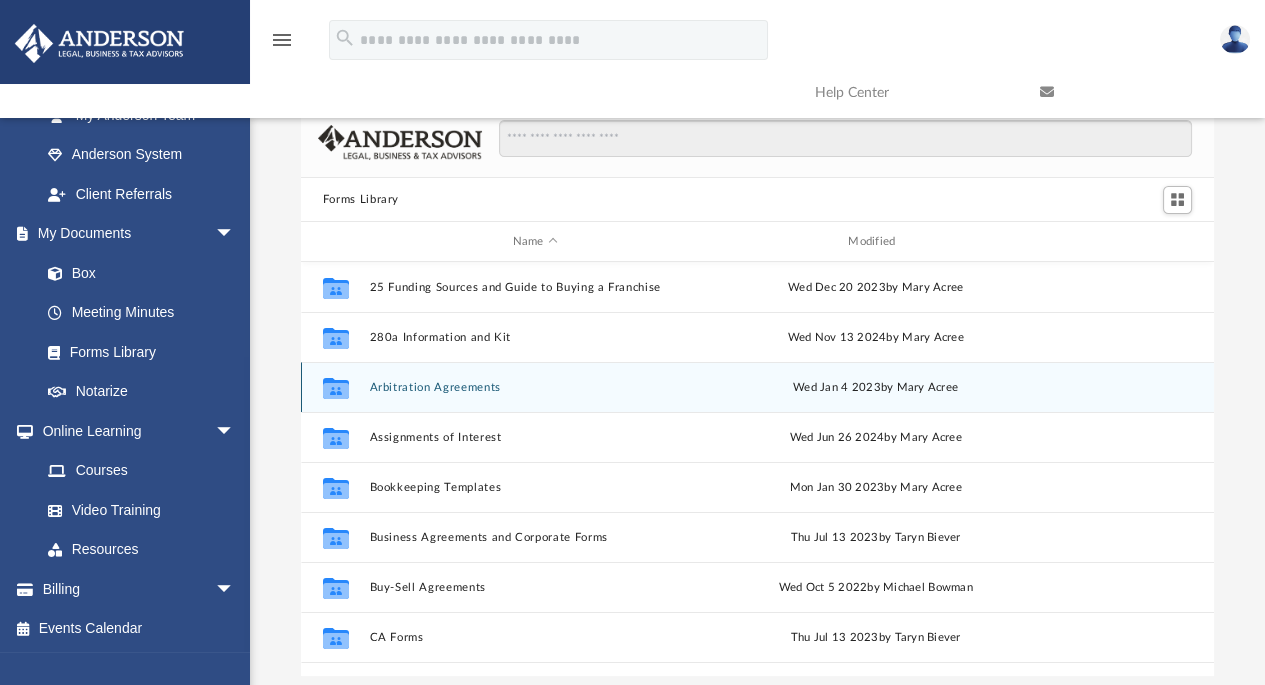 scroll, scrollTop: 16, scrollLeft: 16, axis: both 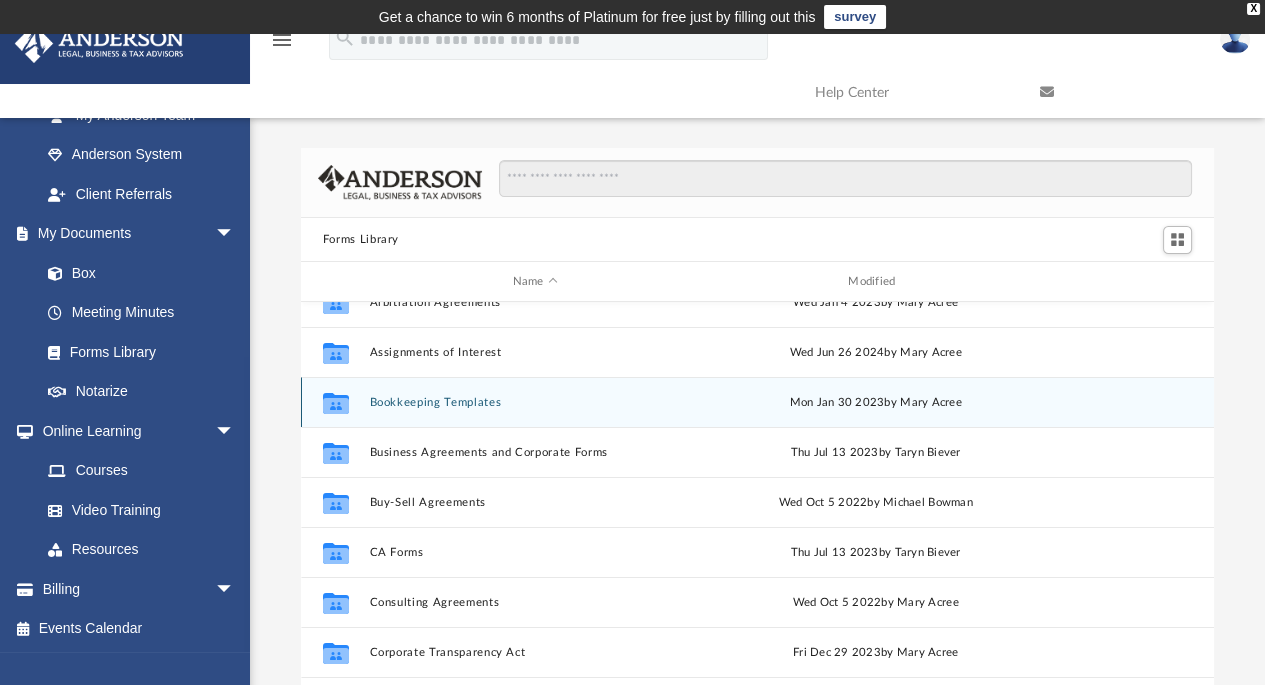 click on "Bookkeeping Templates" at bounding box center (535, 402) 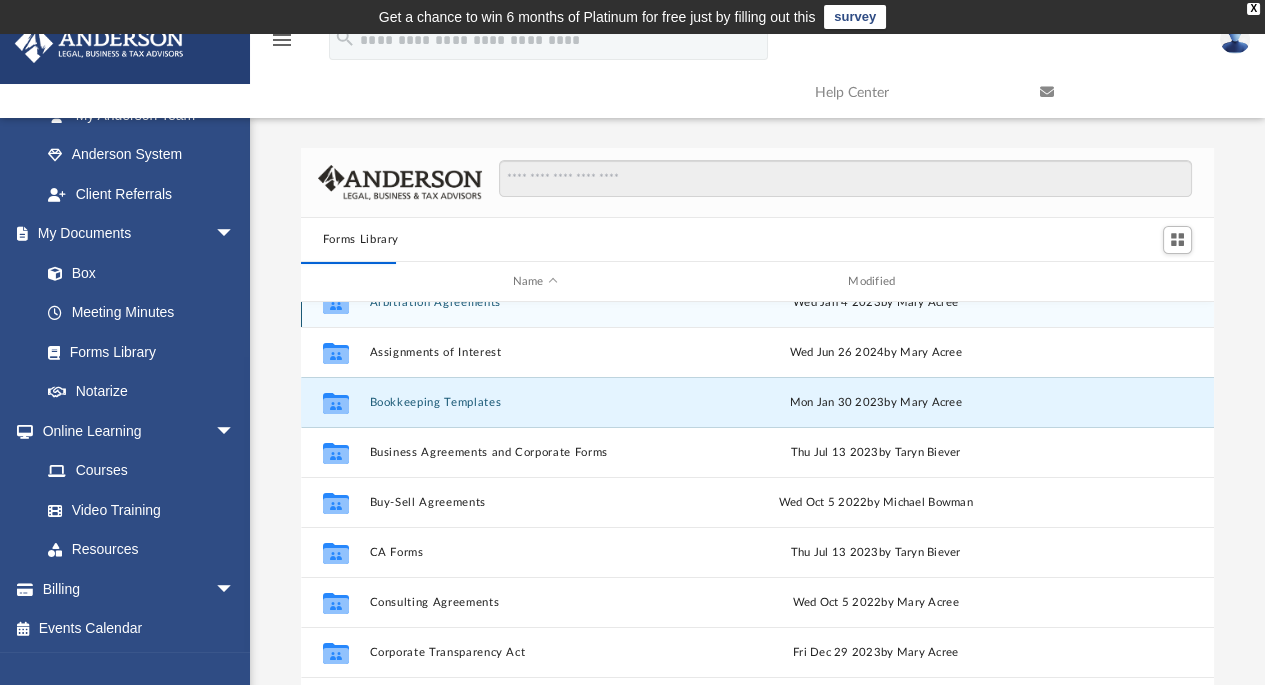 scroll, scrollTop: 0, scrollLeft: 0, axis: both 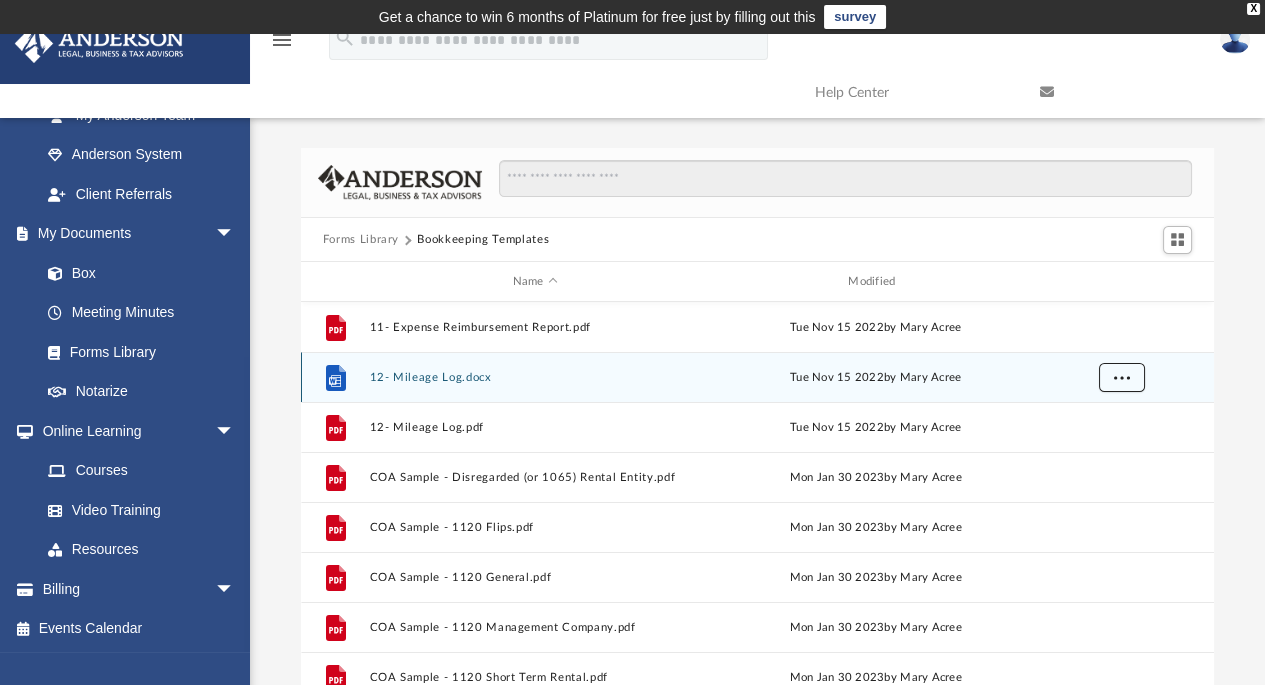 click at bounding box center (1121, 378) 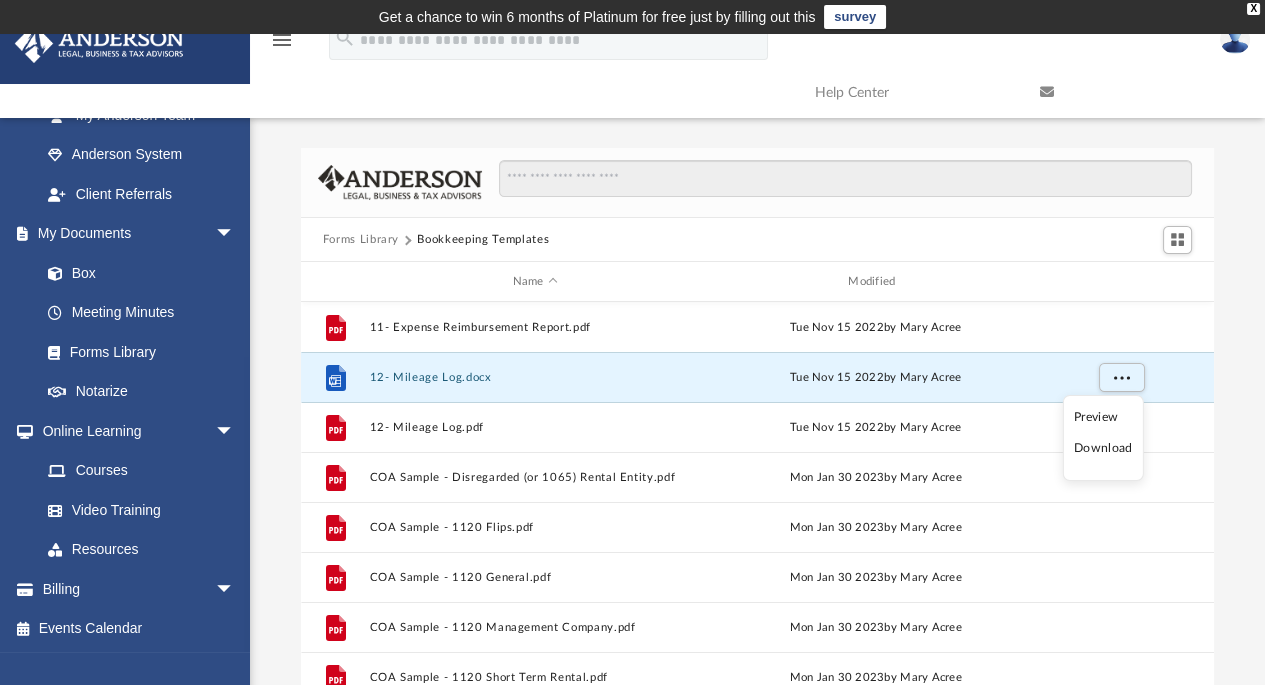 click on "Download" at bounding box center (1103, 448) 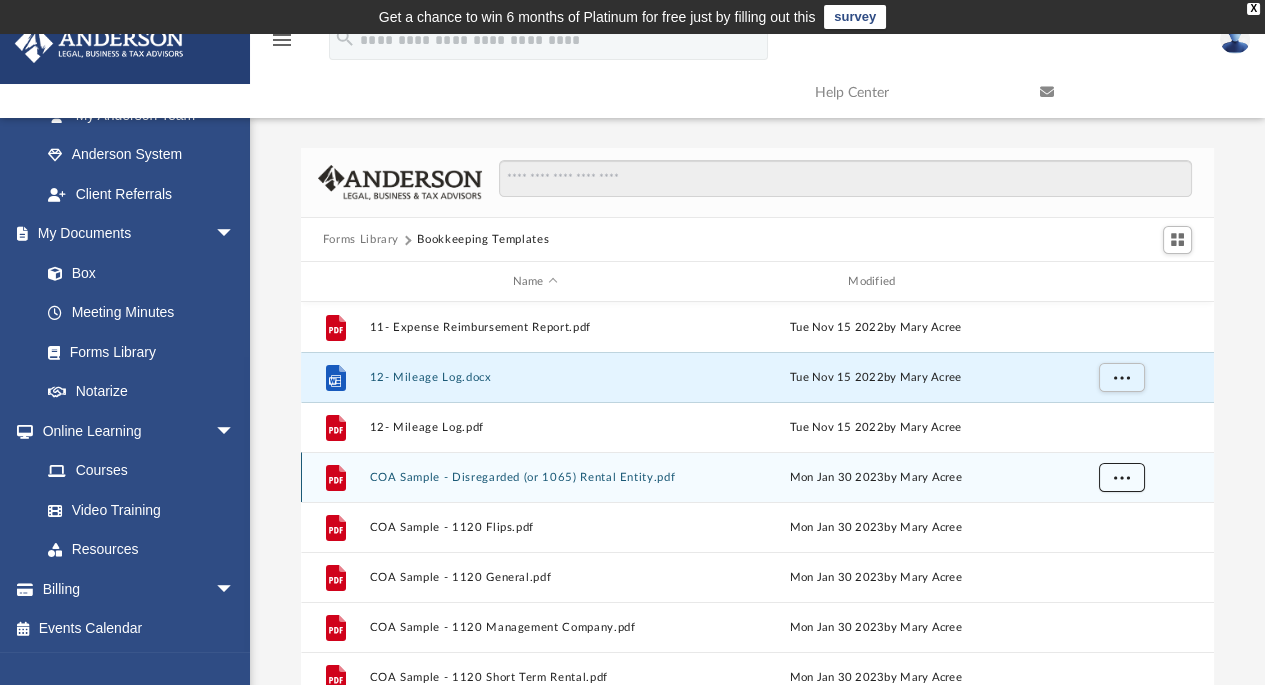 click at bounding box center (1121, 477) 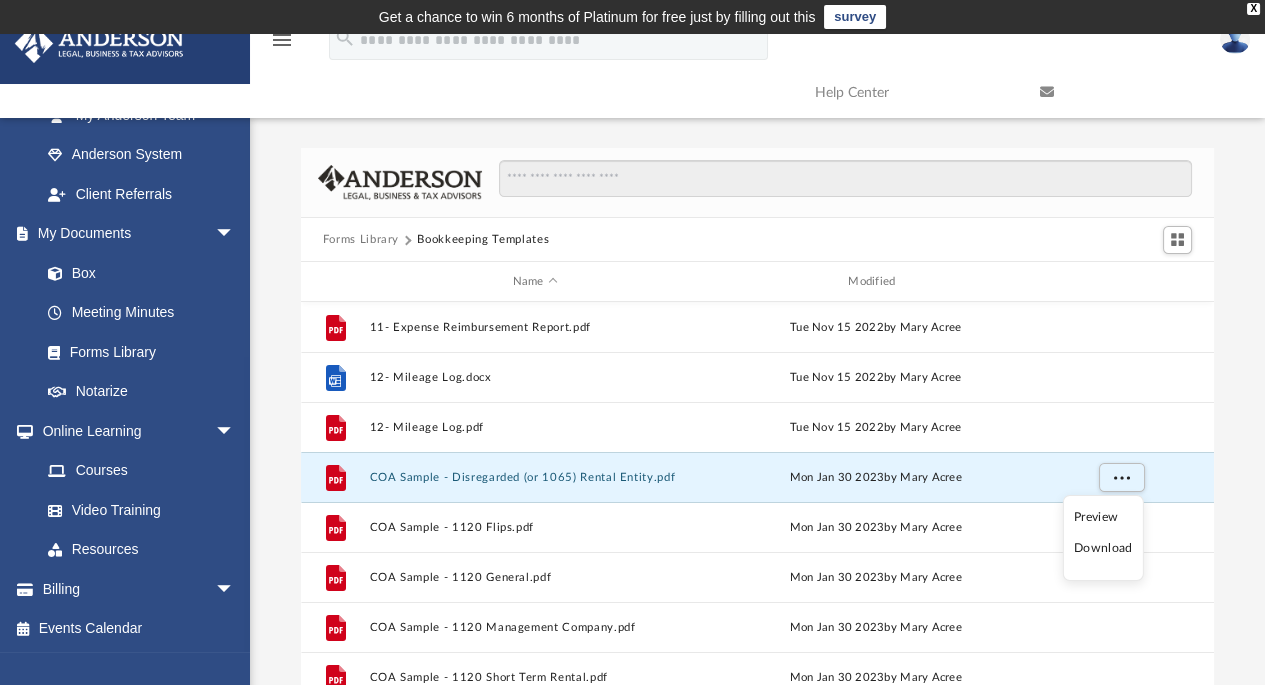 click on "Download" at bounding box center (1103, 548) 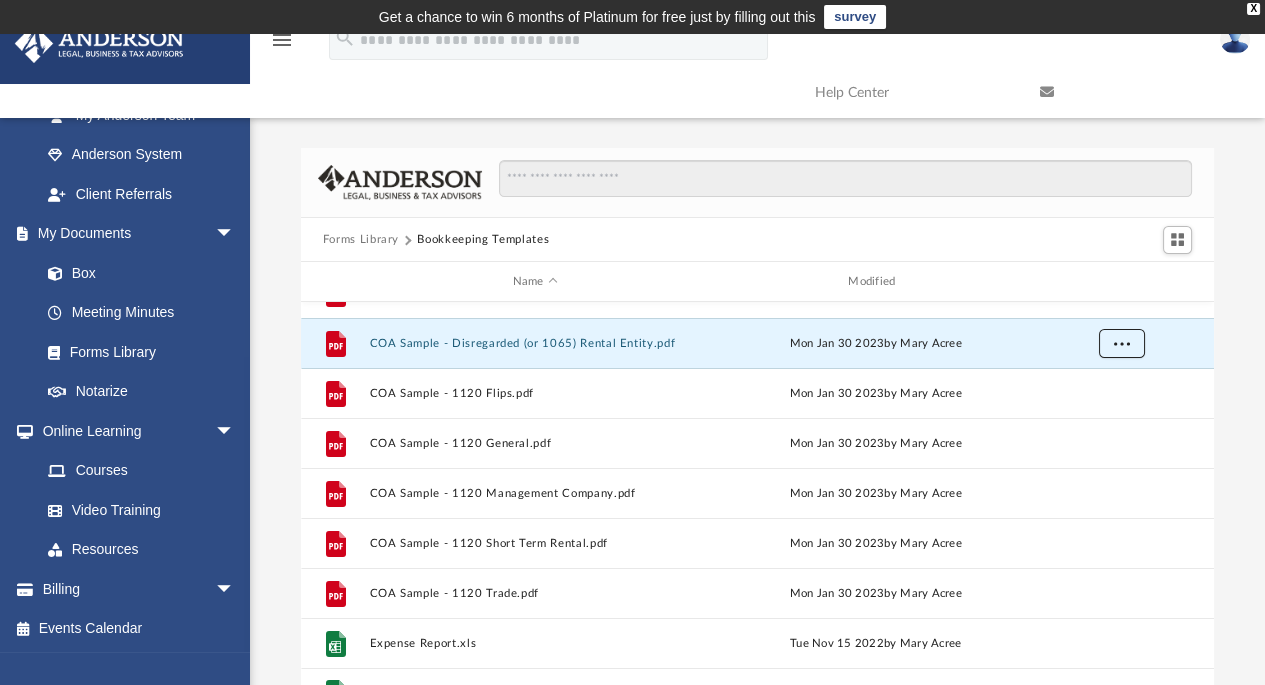 scroll, scrollTop: 135, scrollLeft: 0, axis: vertical 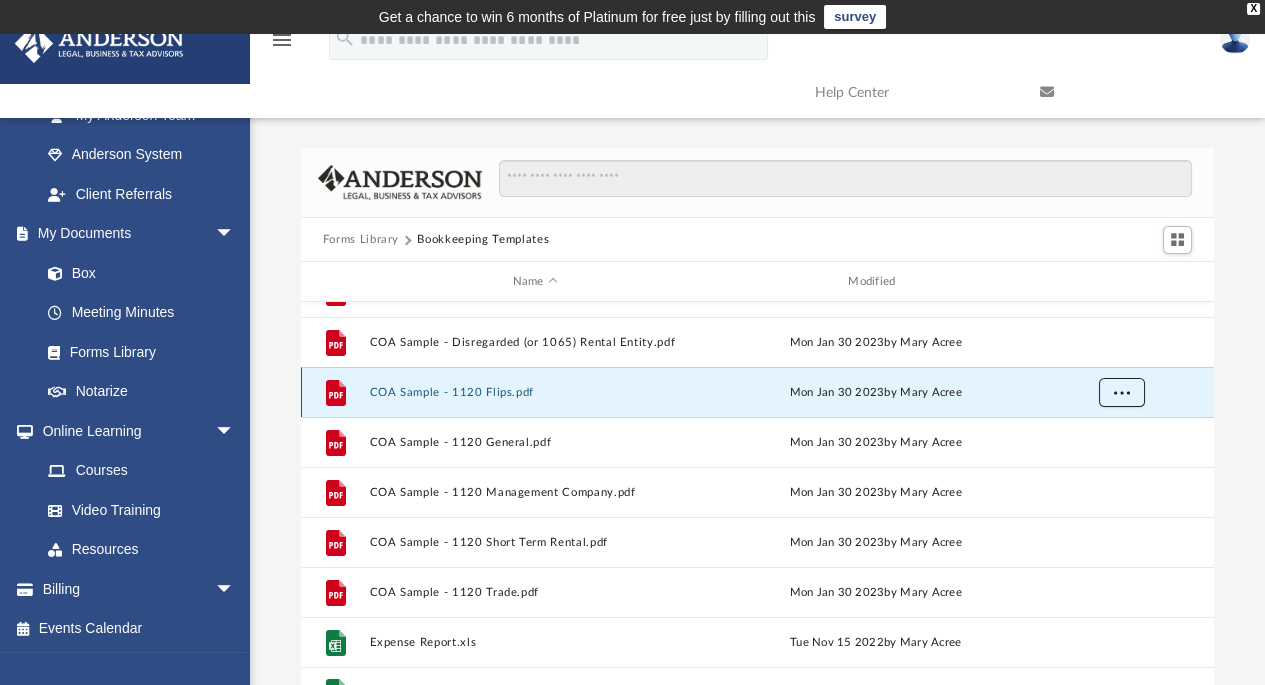 click at bounding box center [1121, 393] 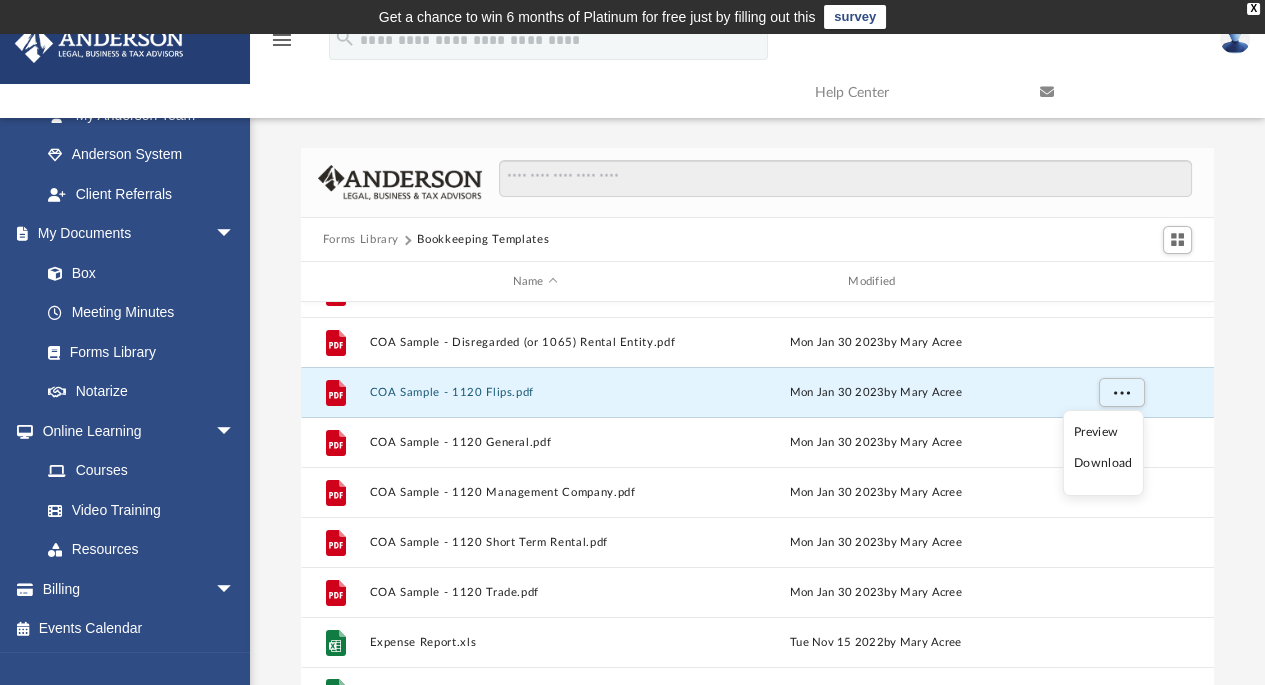 click on "Download" at bounding box center [1103, 463] 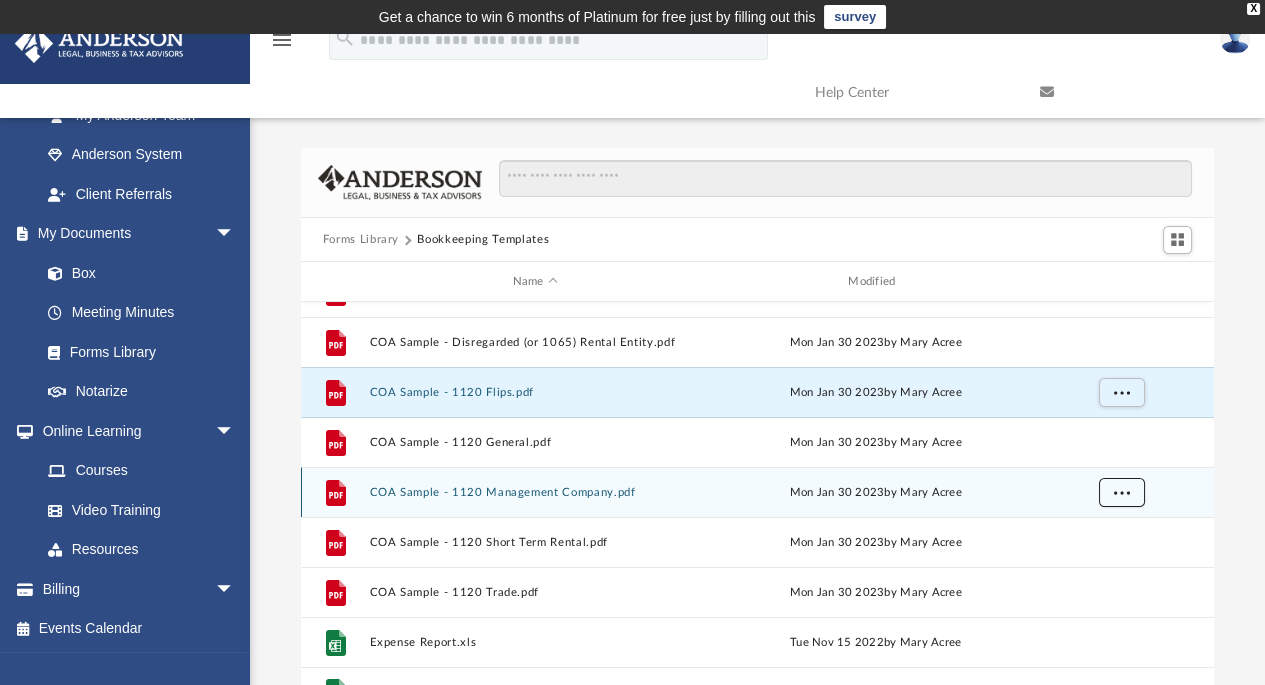 click at bounding box center [1121, 492] 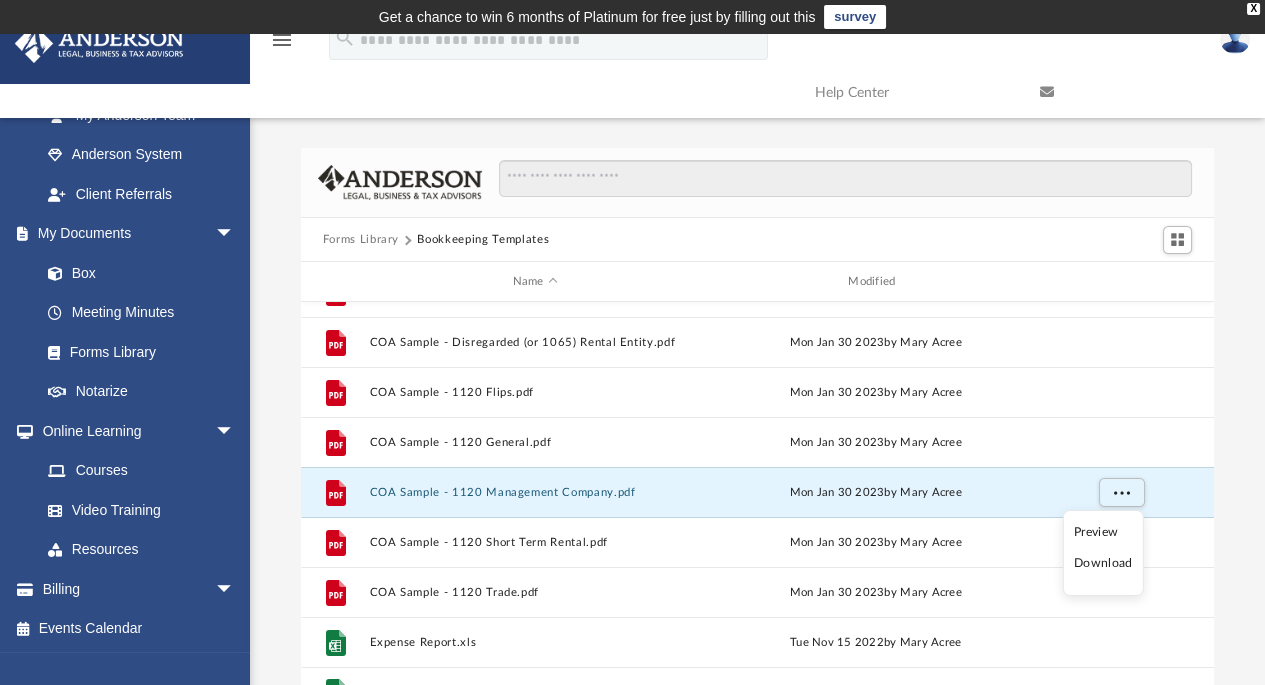 click on "Download" at bounding box center [1103, 563] 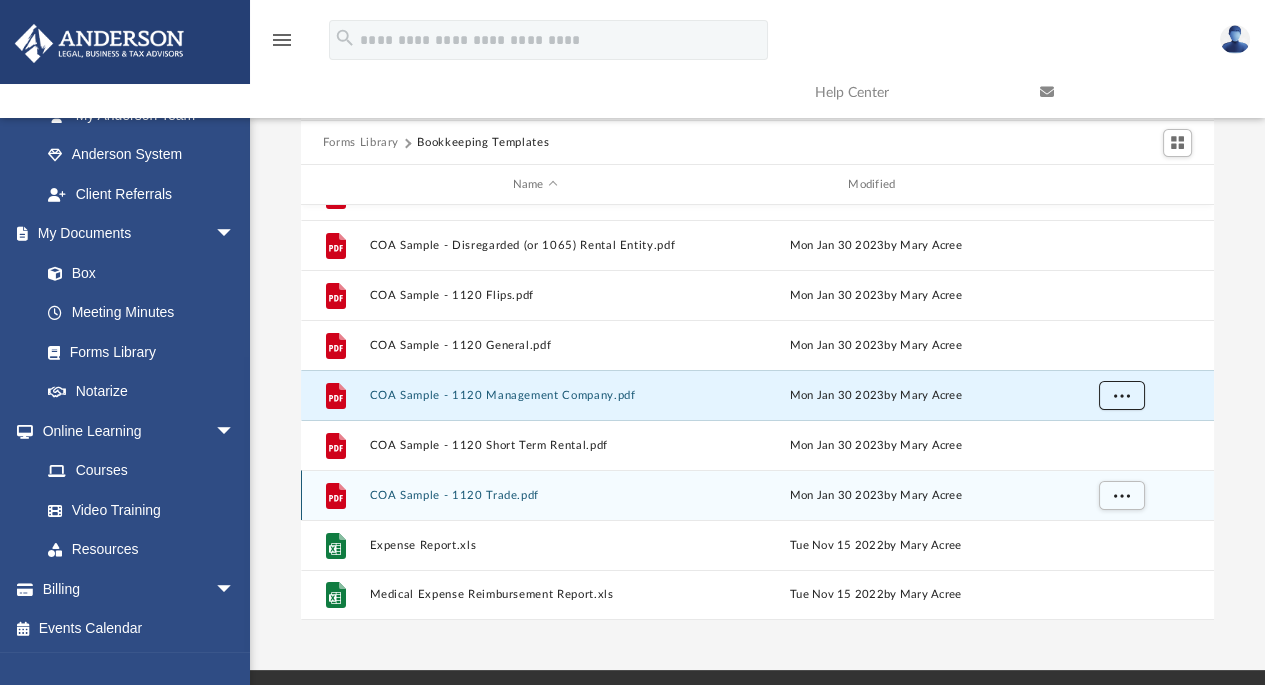 scroll, scrollTop: 98, scrollLeft: 0, axis: vertical 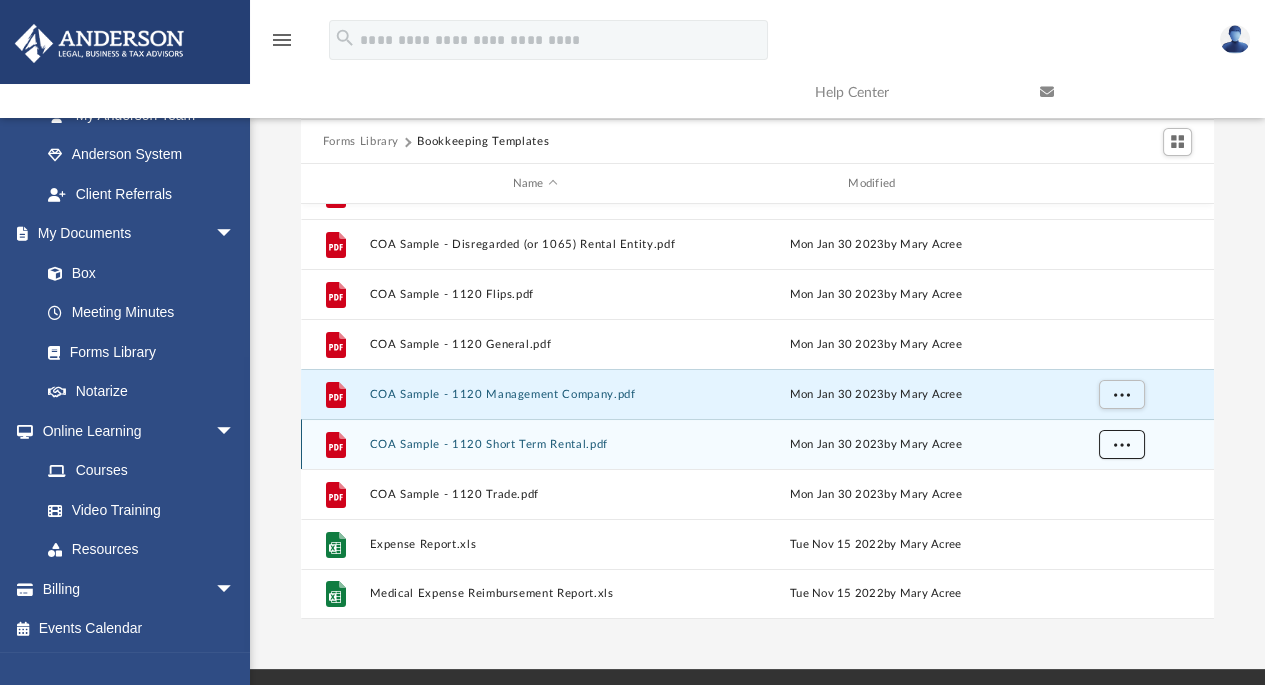 click at bounding box center (1121, 445) 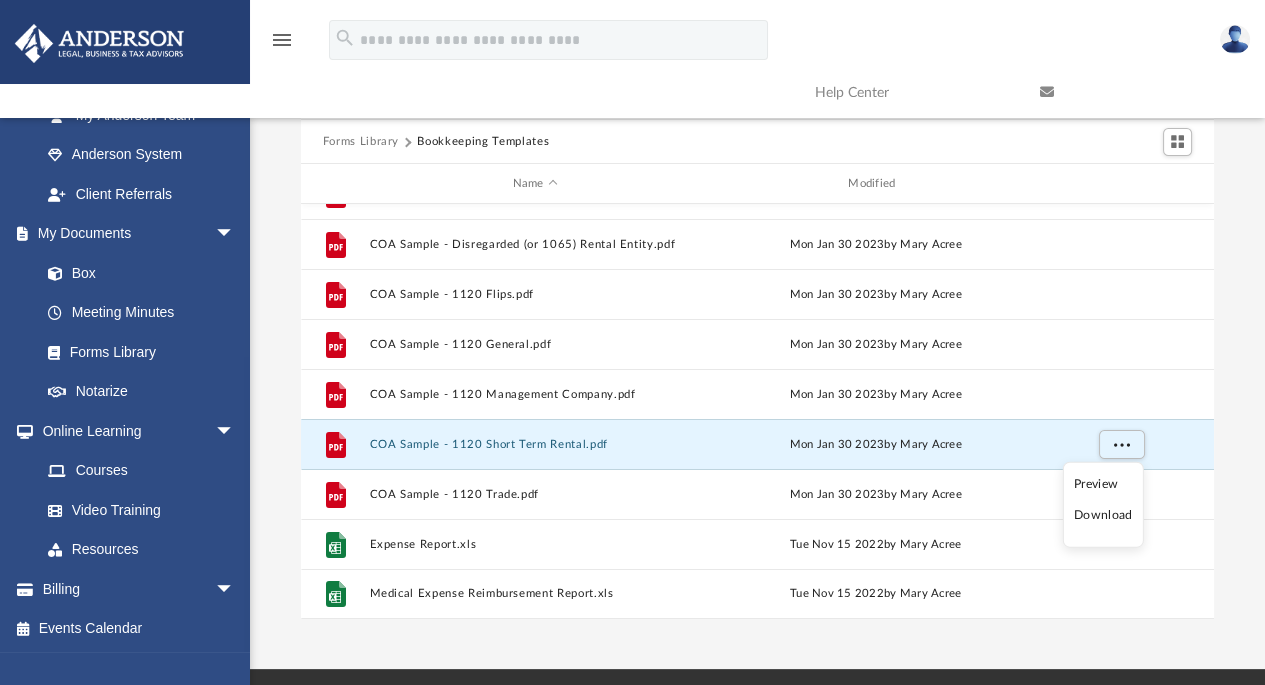 click on "Download" at bounding box center (1103, 515) 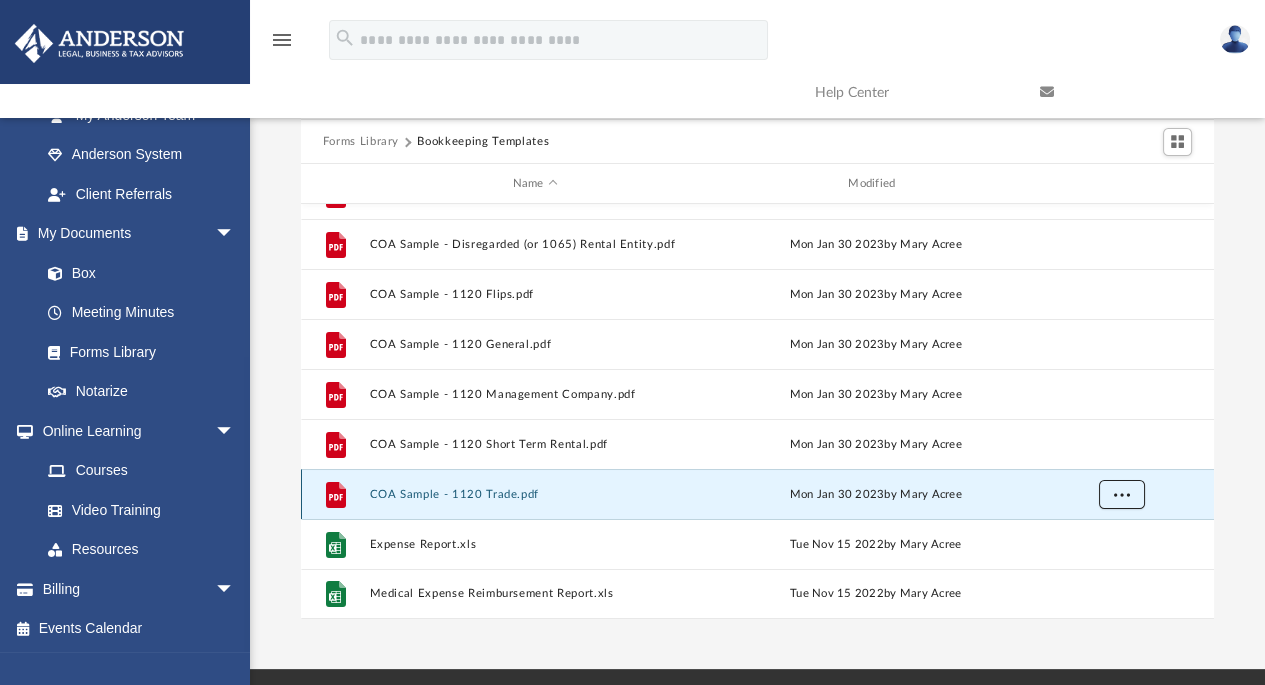 click at bounding box center [1121, 495] 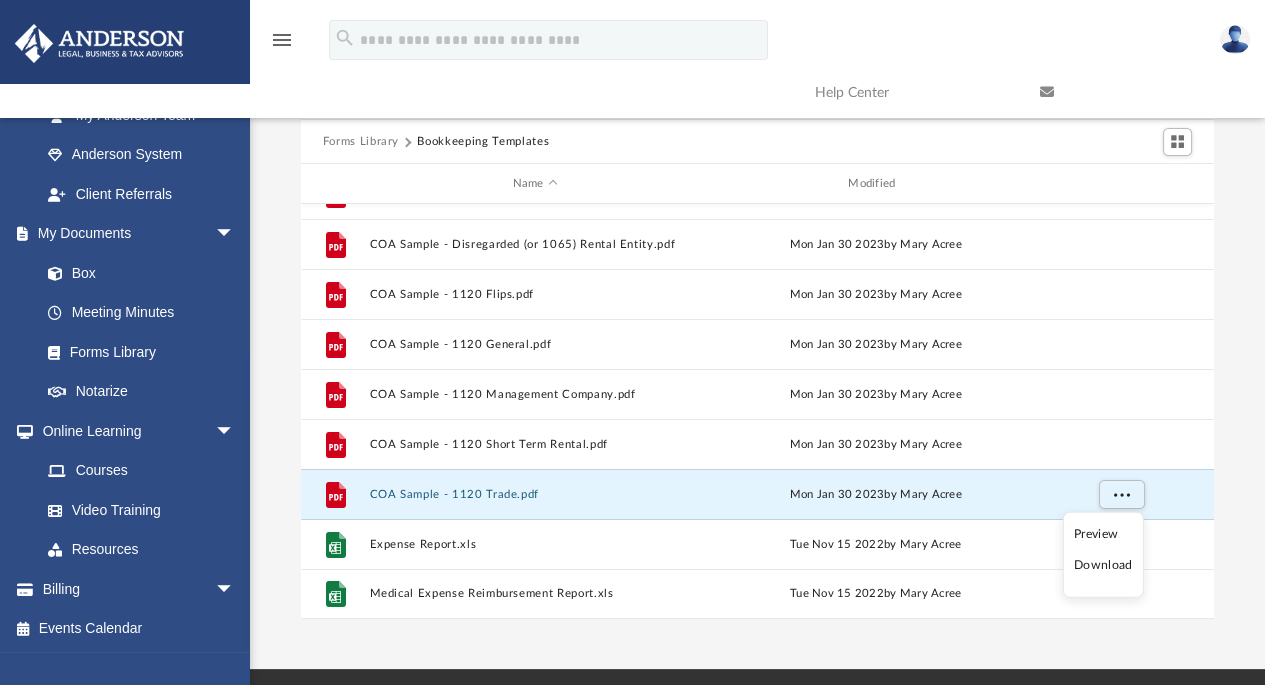 click on "Download" at bounding box center [1103, 565] 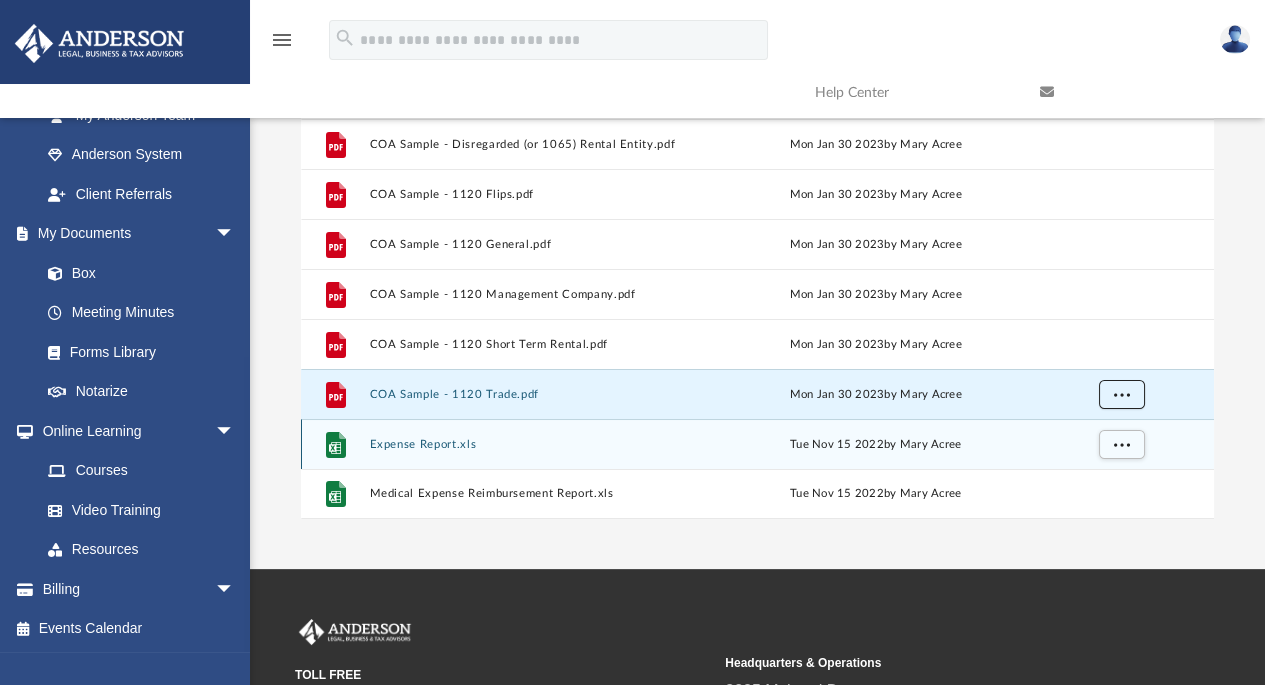 scroll, scrollTop: 199, scrollLeft: 0, axis: vertical 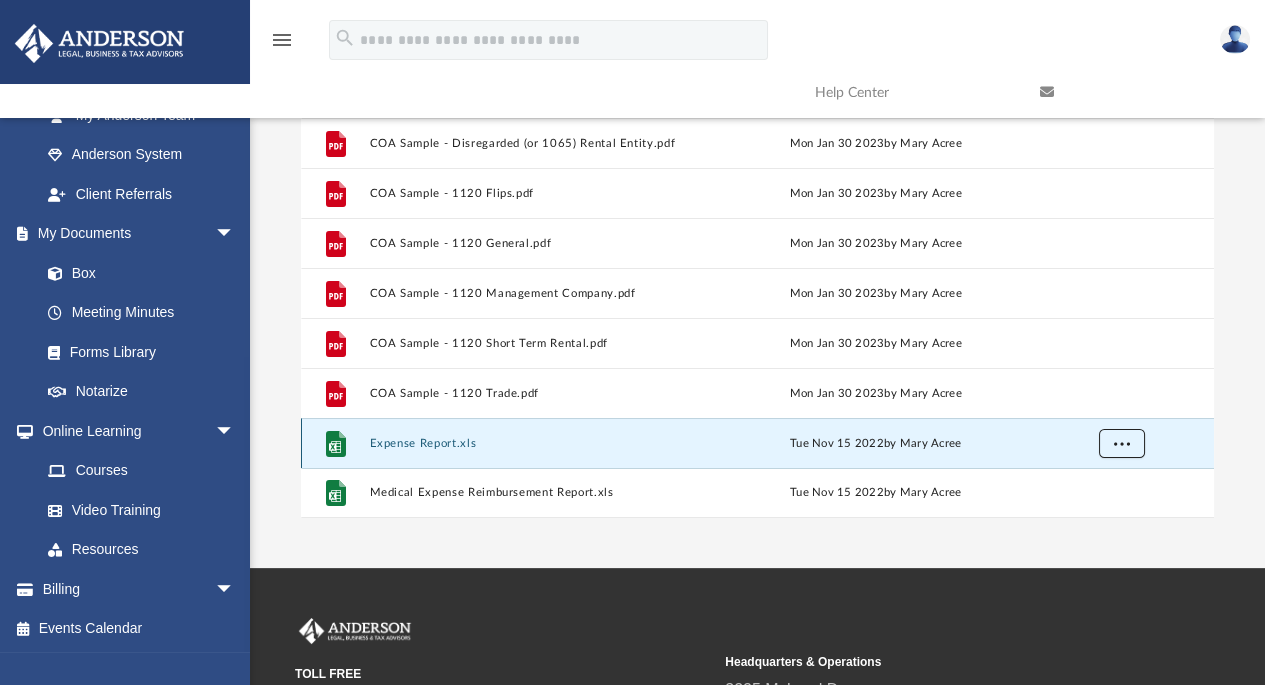 click at bounding box center [1121, 443] 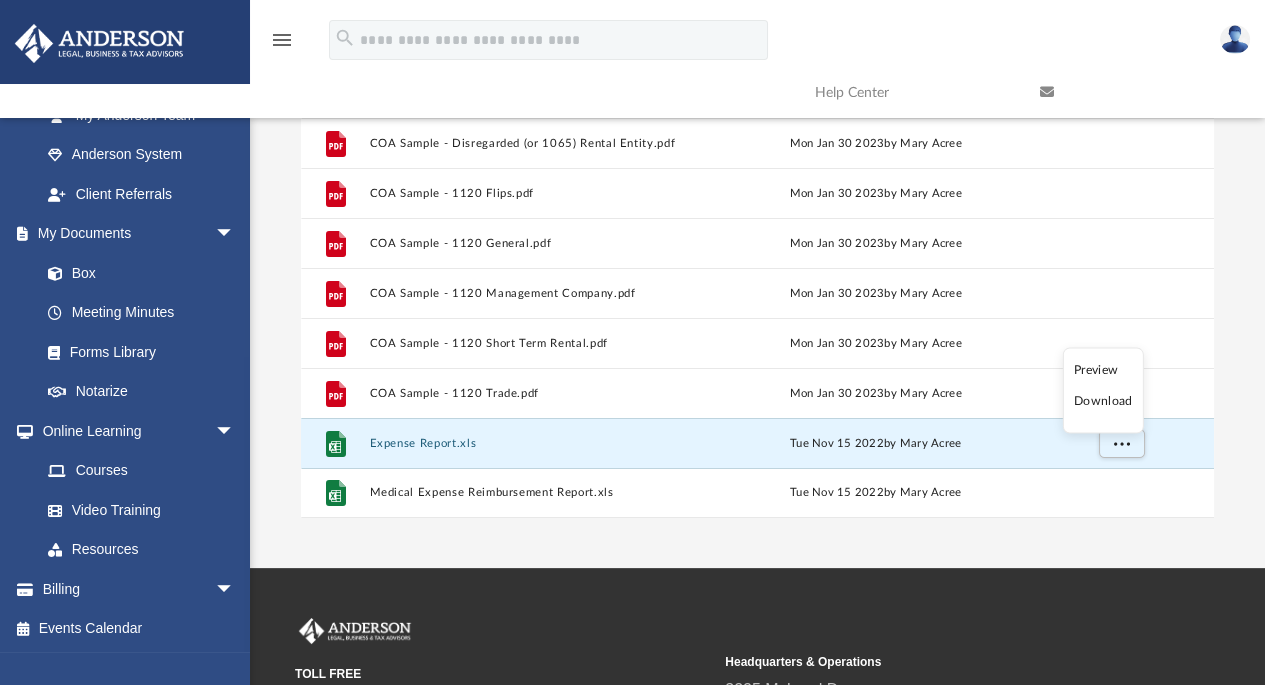 click on "Download" at bounding box center (1103, 401) 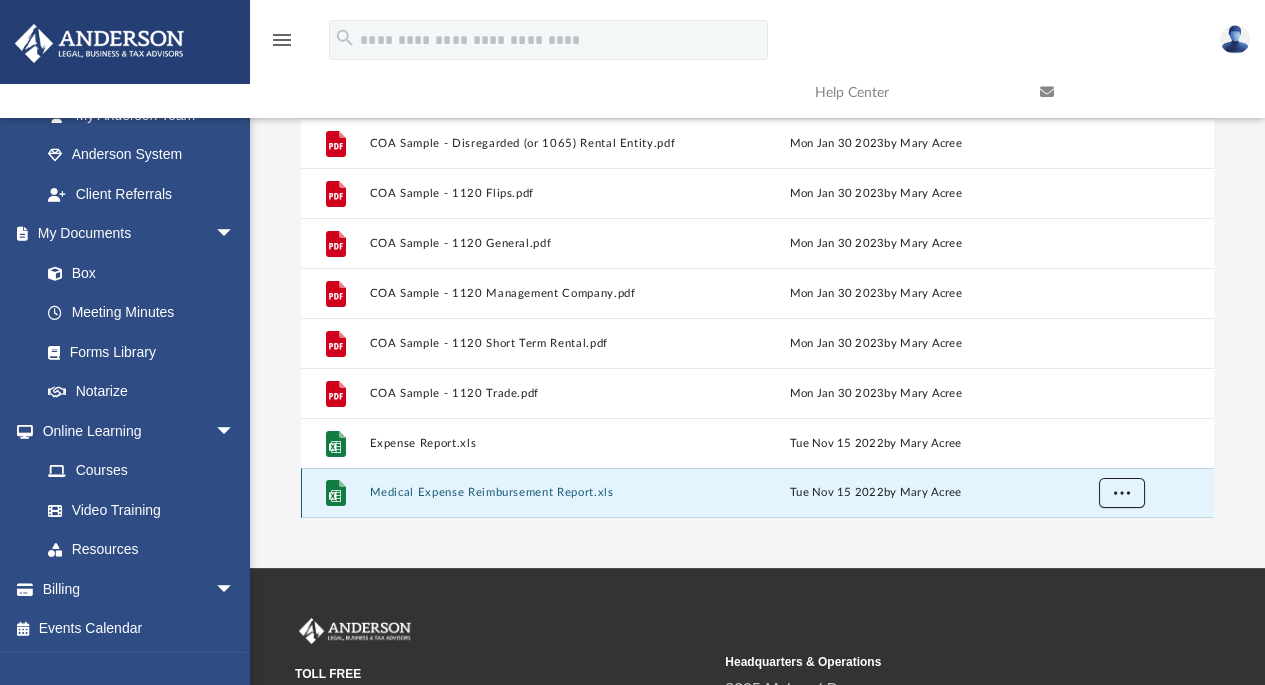 click at bounding box center [1121, 492] 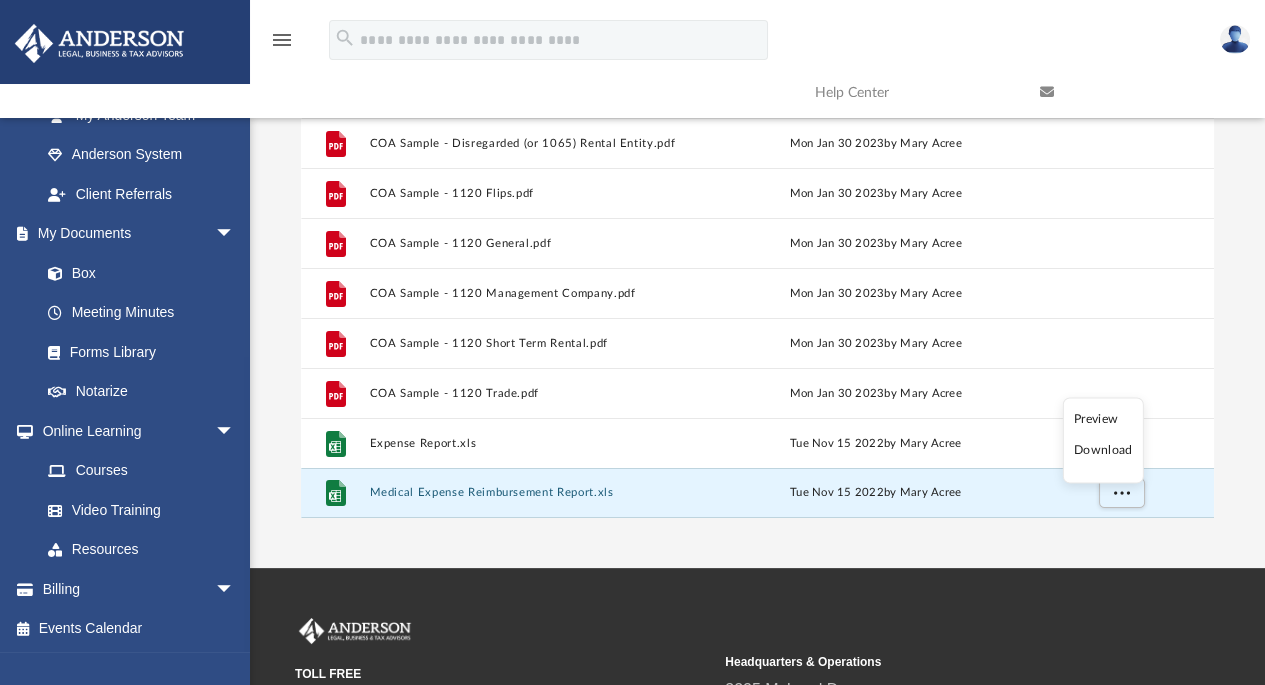 click on "Download" at bounding box center [1103, 451] 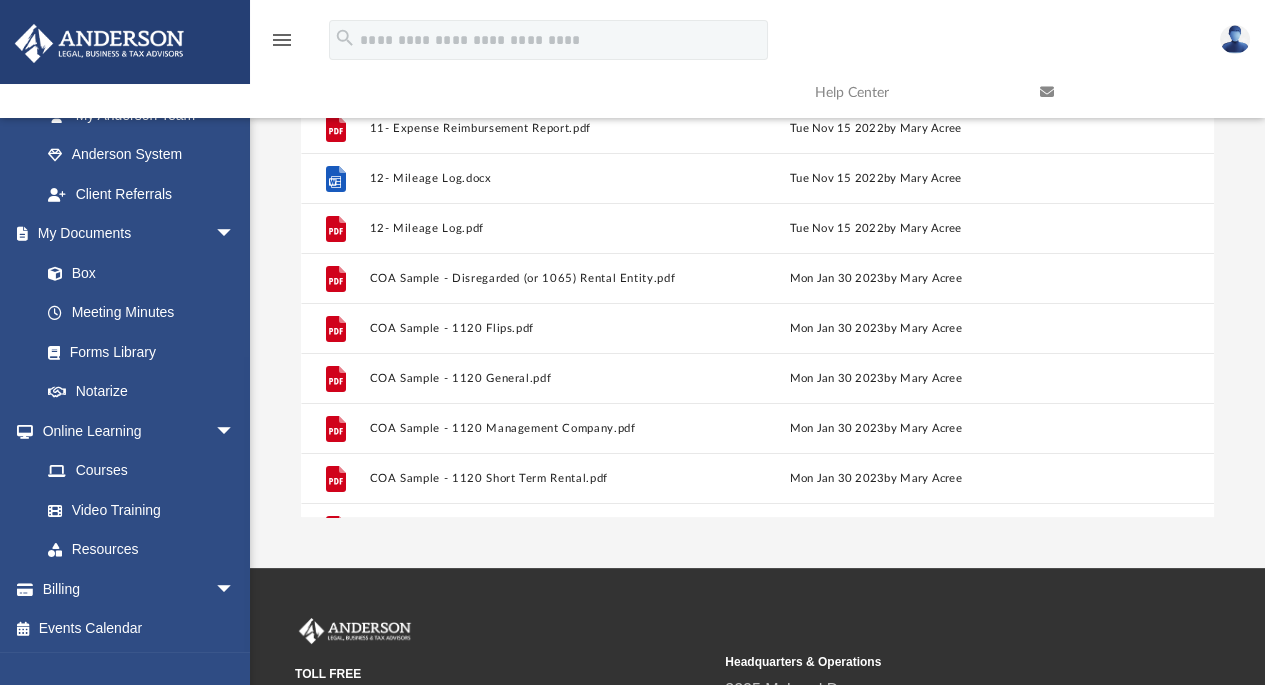 scroll, scrollTop: 0, scrollLeft: 0, axis: both 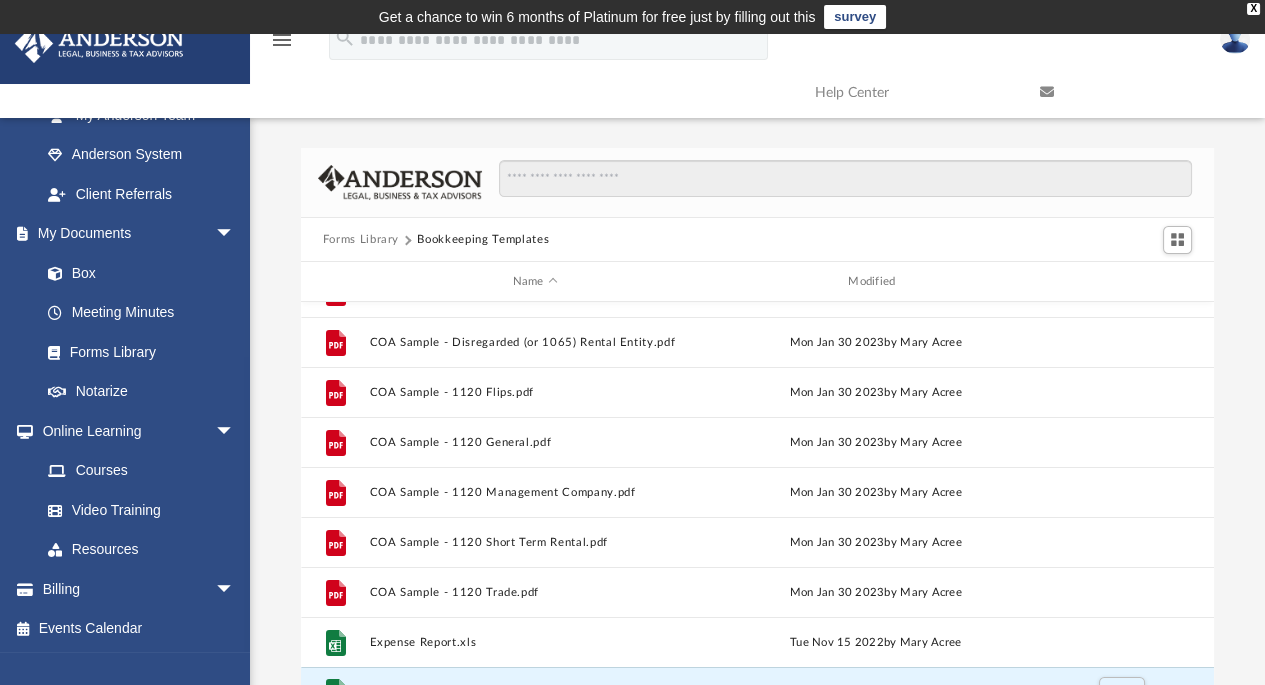 click on "Forms Library" at bounding box center (361, 240) 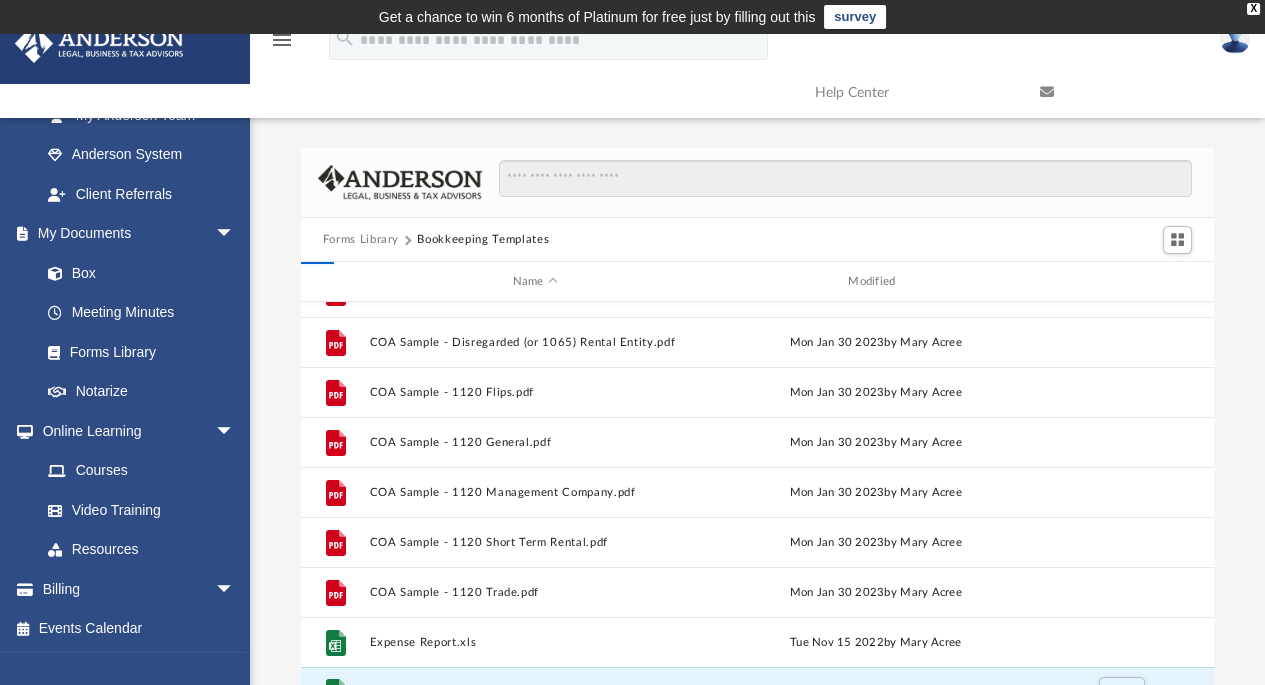 scroll, scrollTop: 30, scrollLeft: 0, axis: vertical 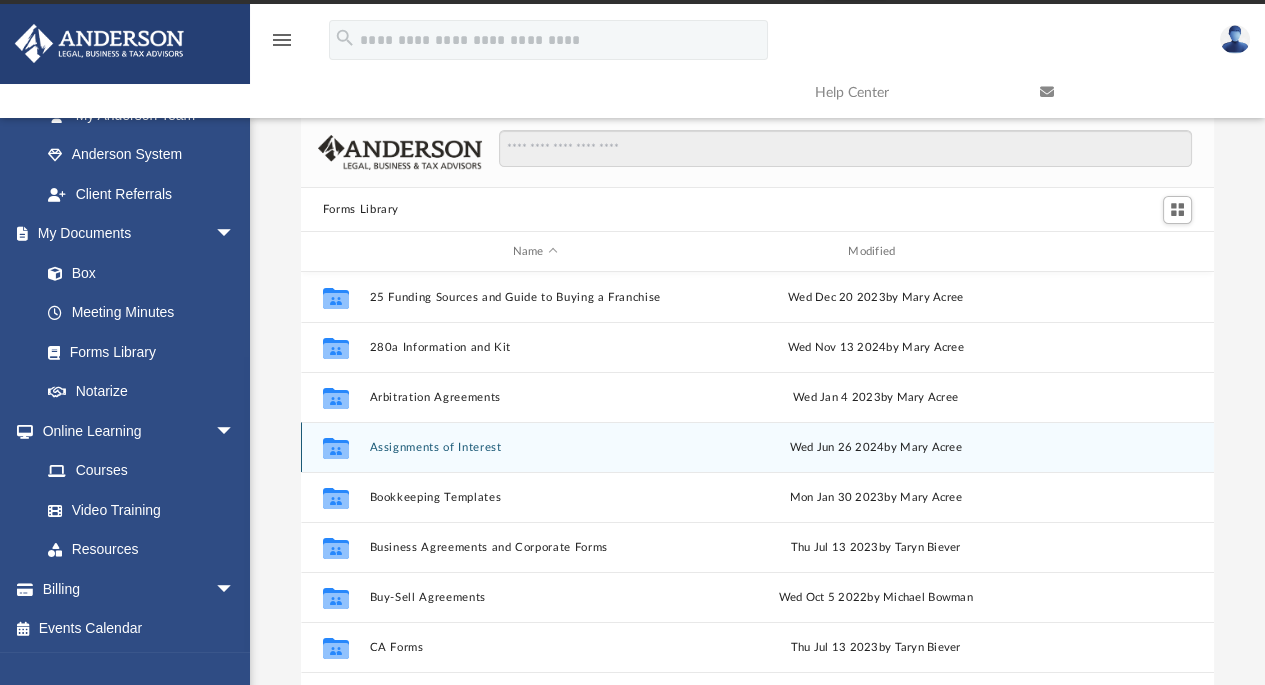 click on "Assignments of Interest" at bounding box center [535, 447] 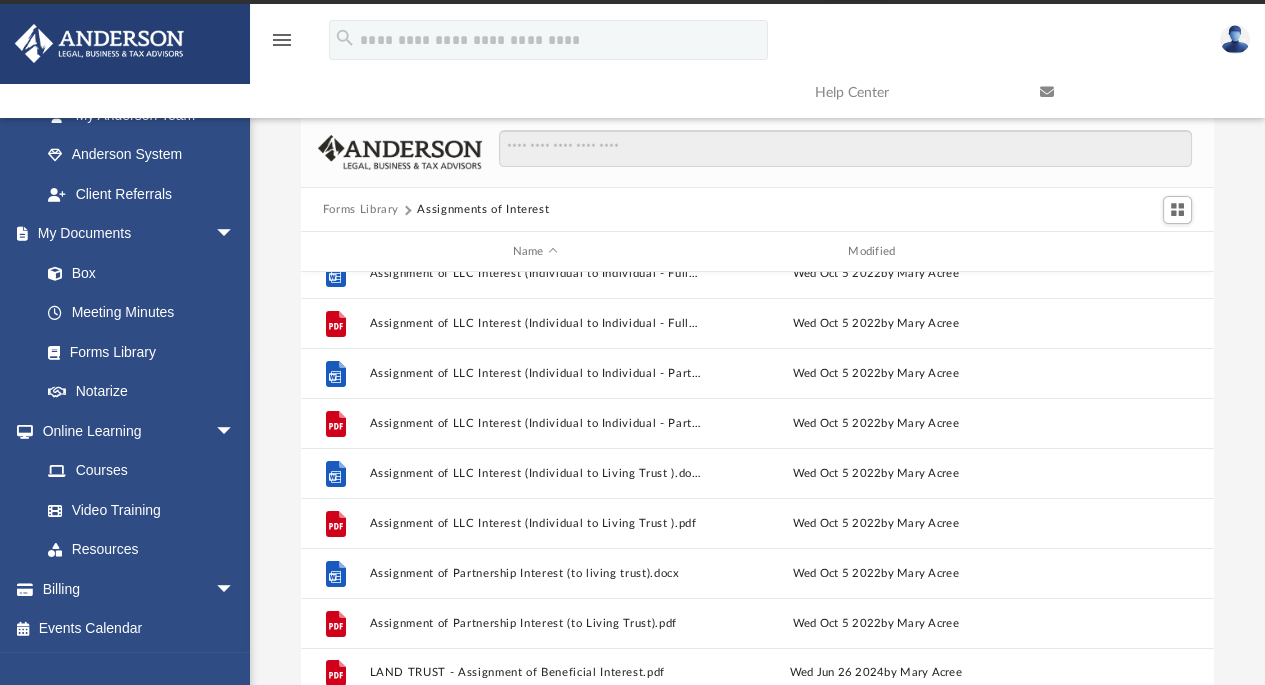 scroll, scrollTop: 735, scrollLeft: 0, axis: vertical 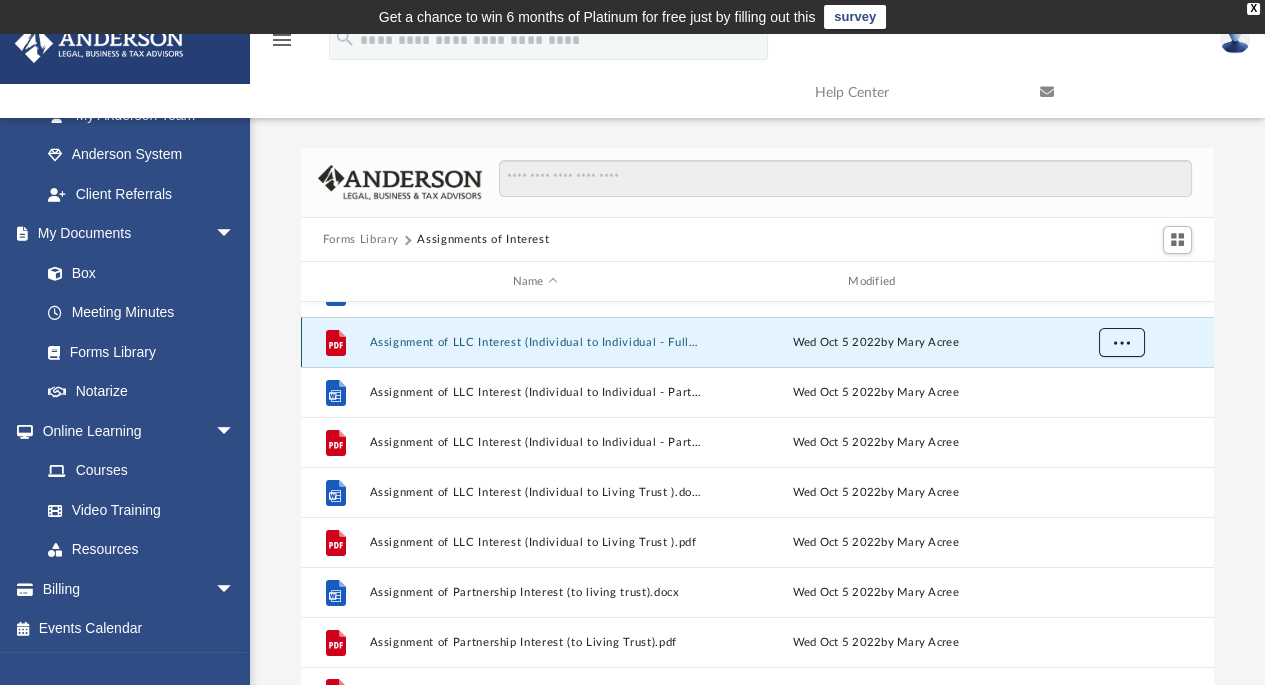 click at bounding box center (1121, 343) 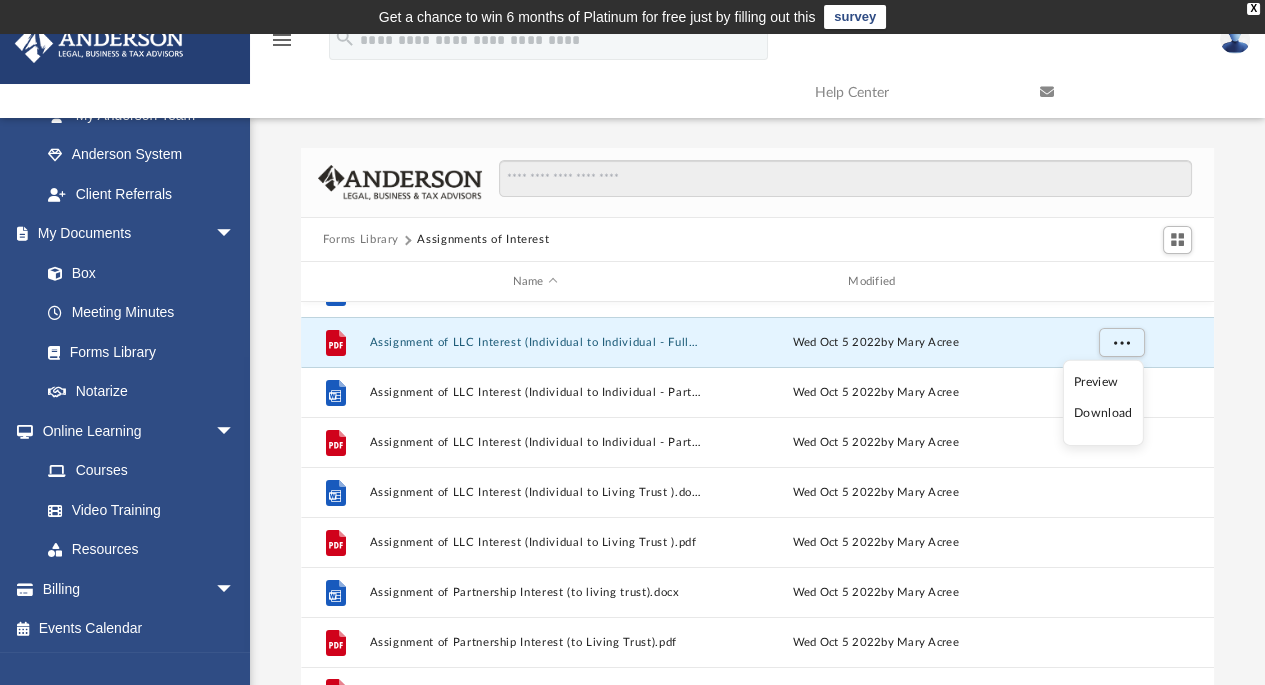 click on "Download" at bounding box center (1103, 413) 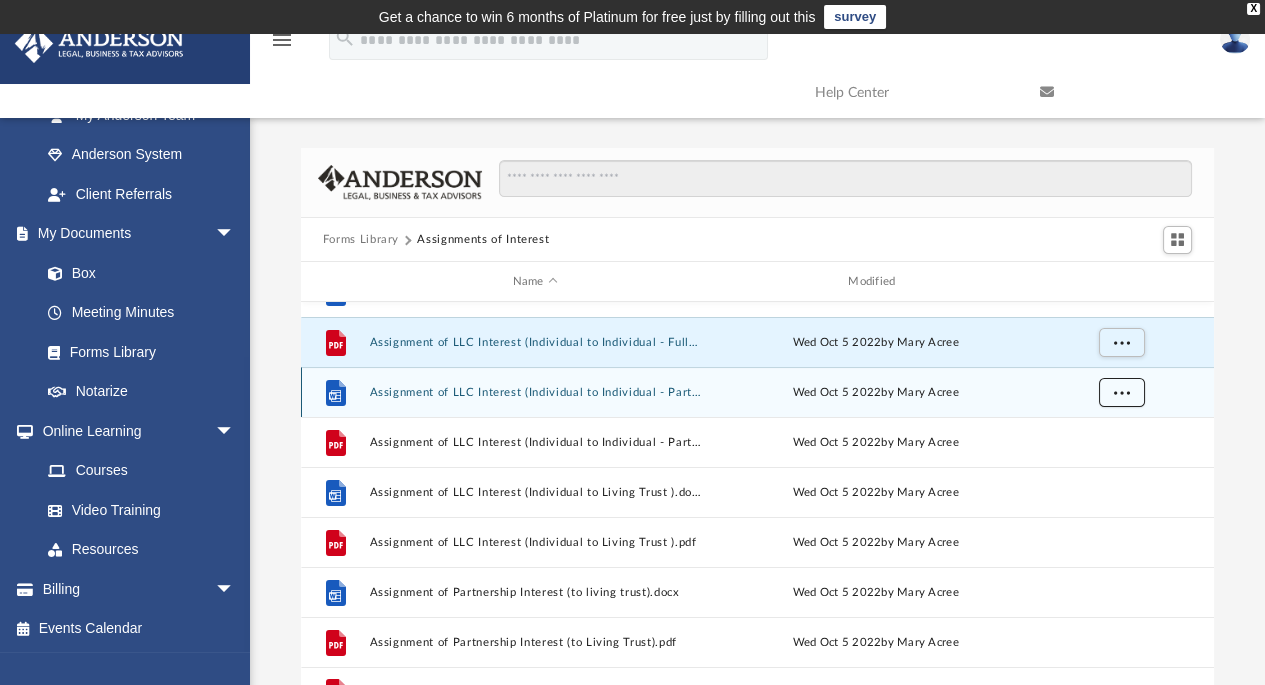 click at bounding box center [1121, 392] 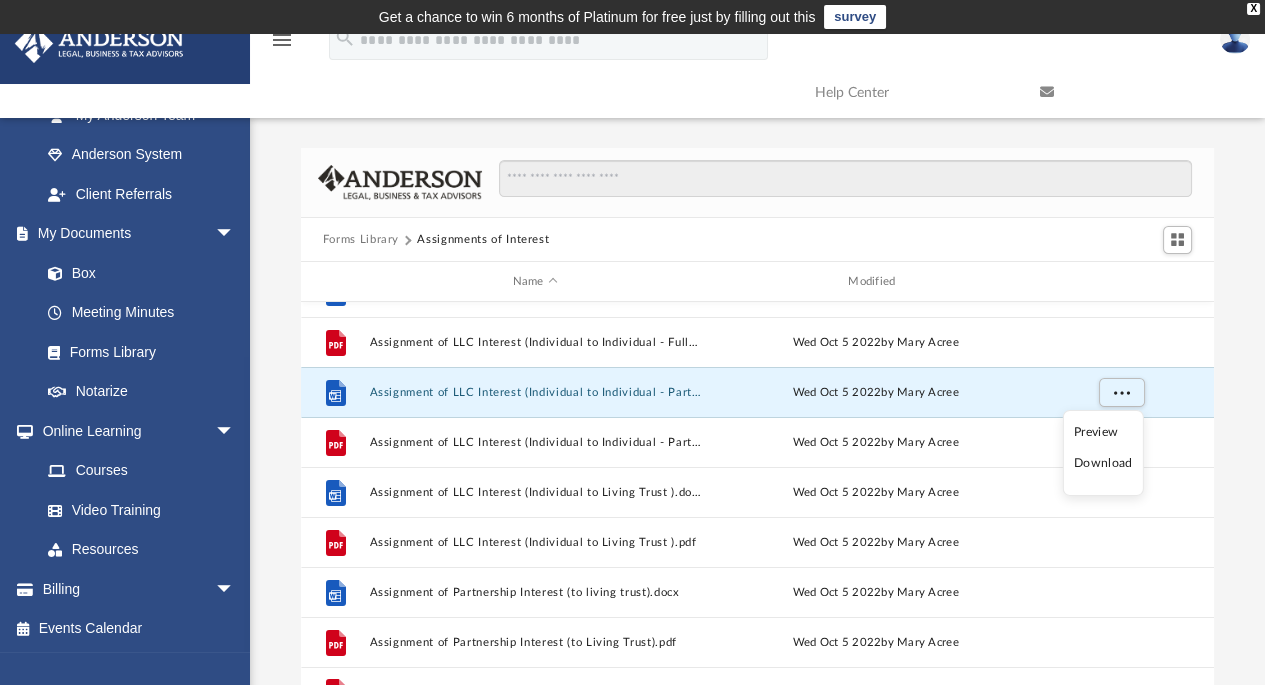 click on "Download" at bounding box center [1103, 463] 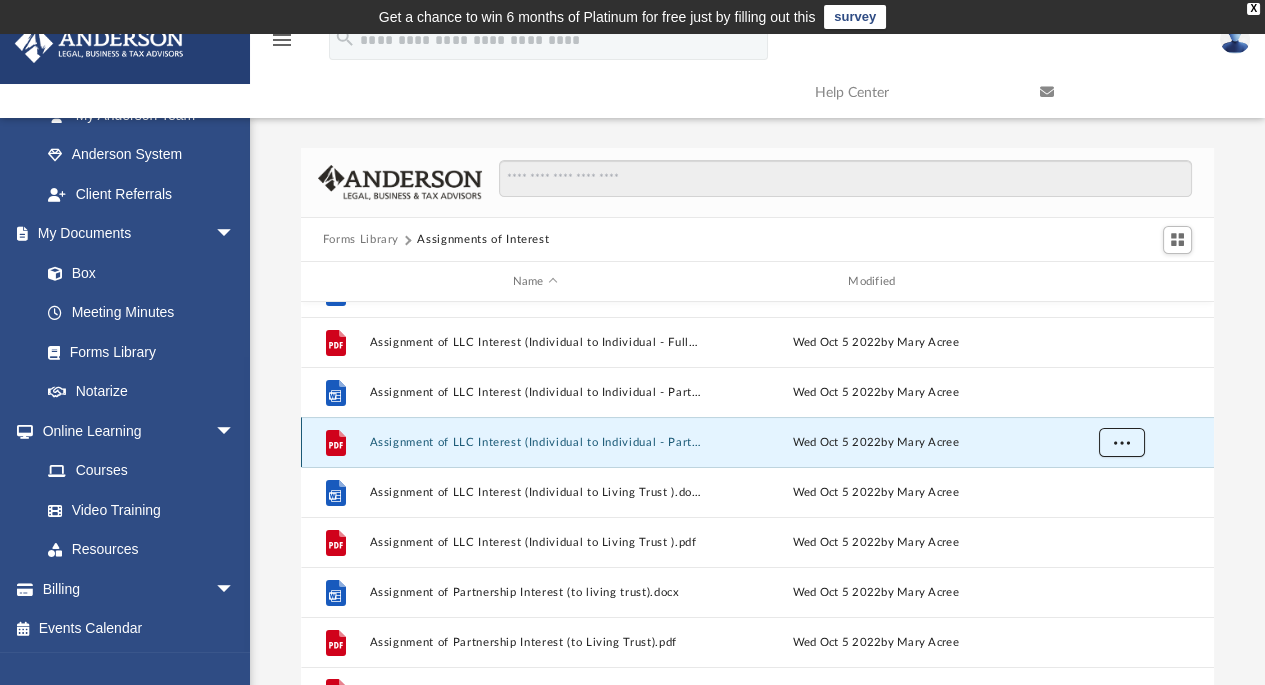 click at bounding box center [1121, 442] 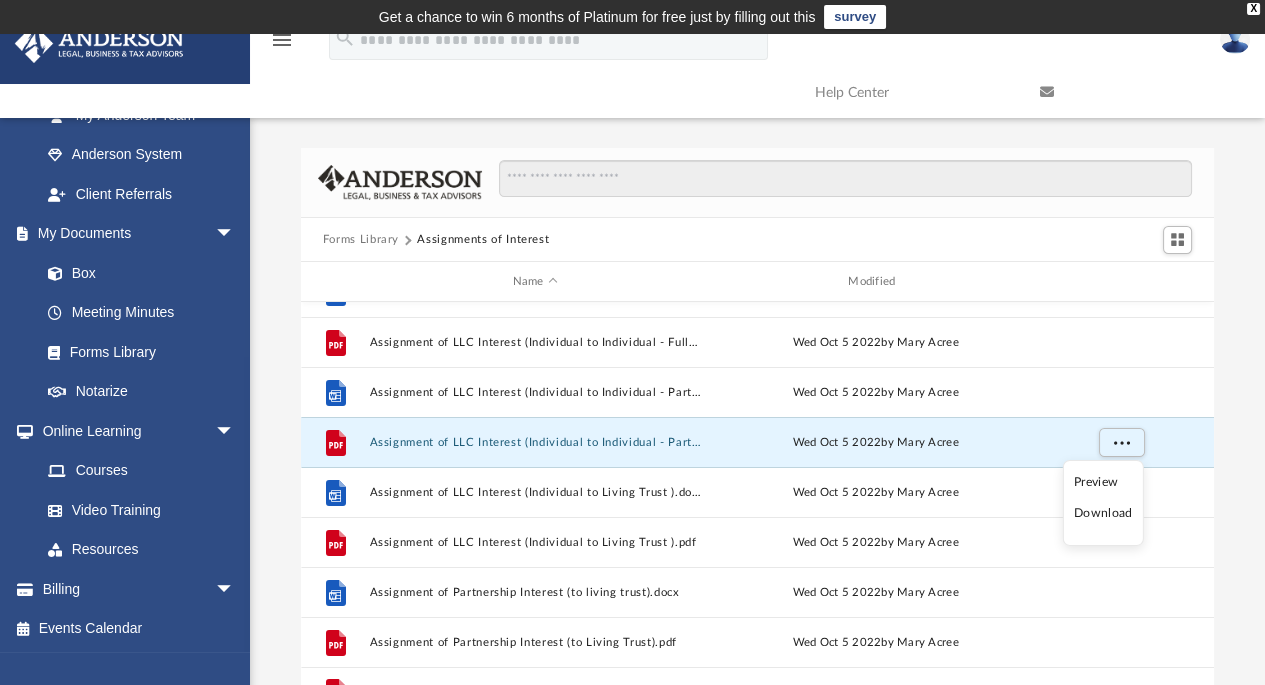 click on "Download" at bounding box center (1103, 513) 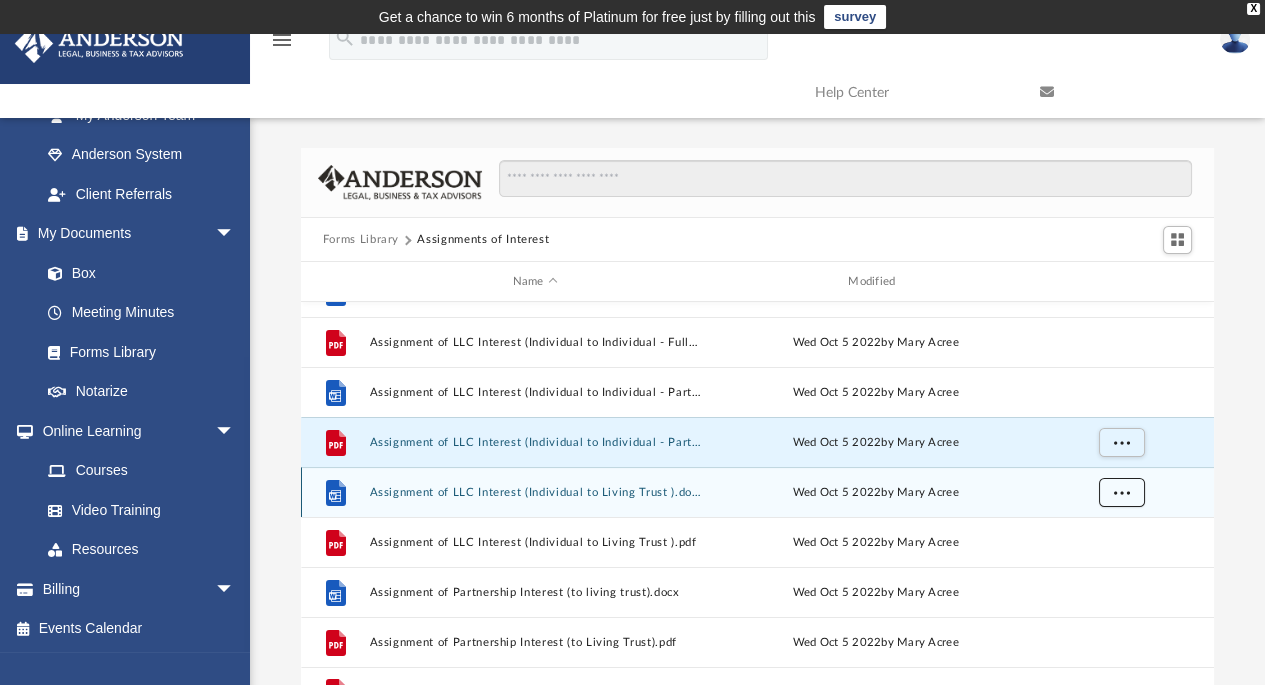 click at bounding box center (1121, 493) 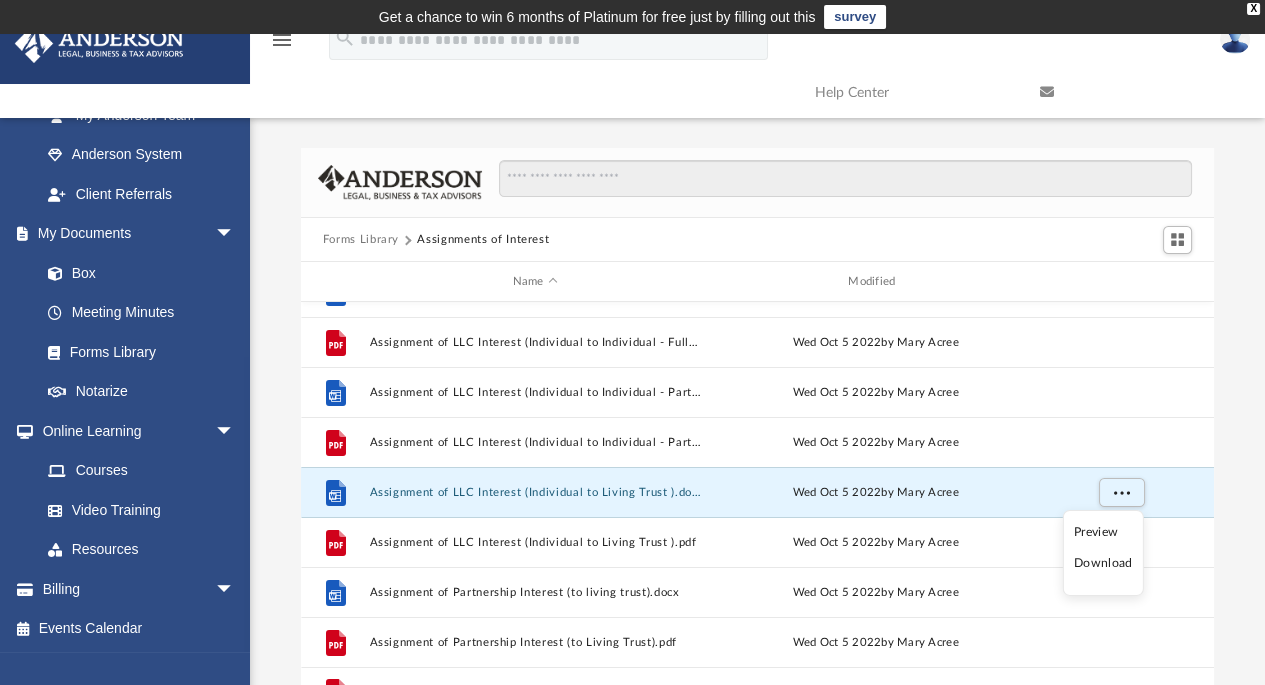 click on "Download" at bounding box center [1103, 563] 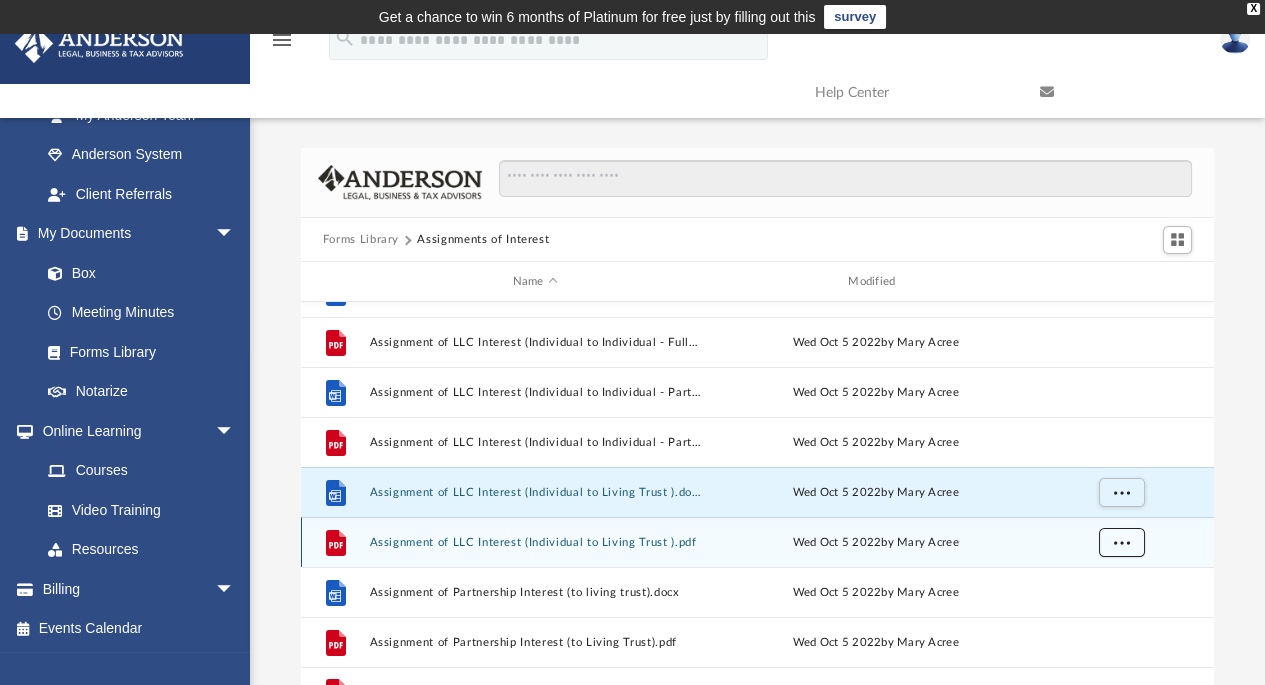 click at bounding box center (1121, 543) 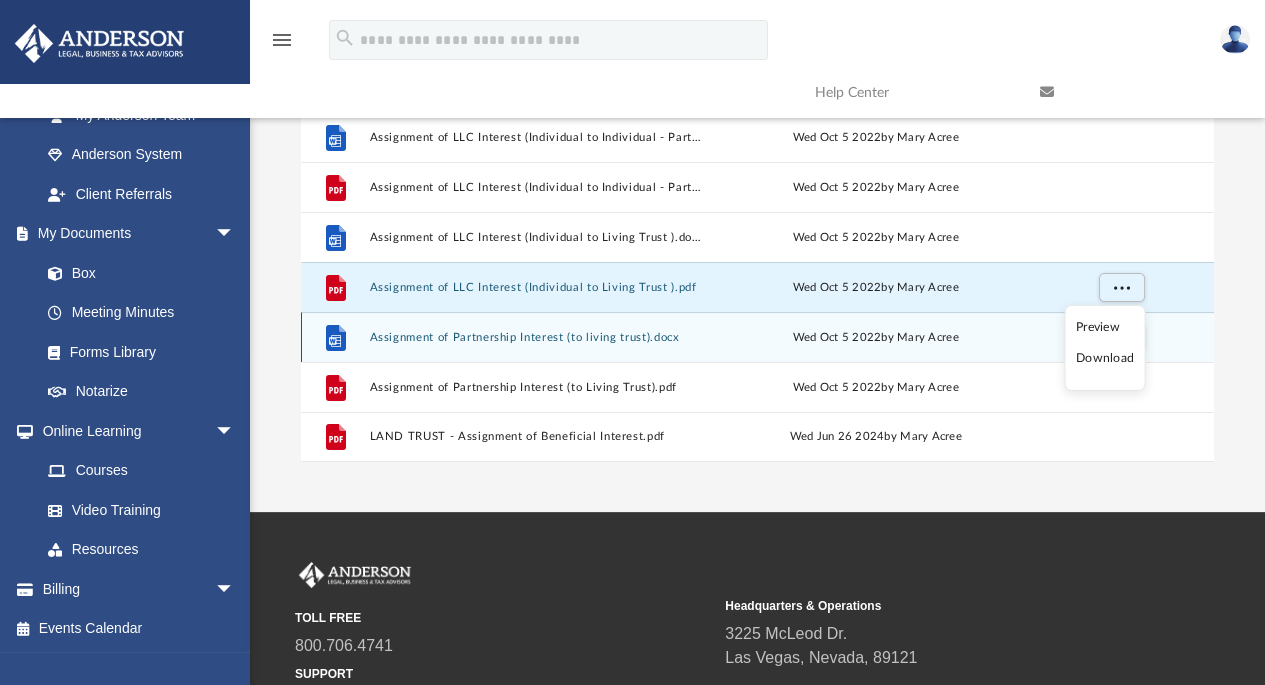 scroll, scrollTop: 258, scrollLeft: 0, axis: vertical 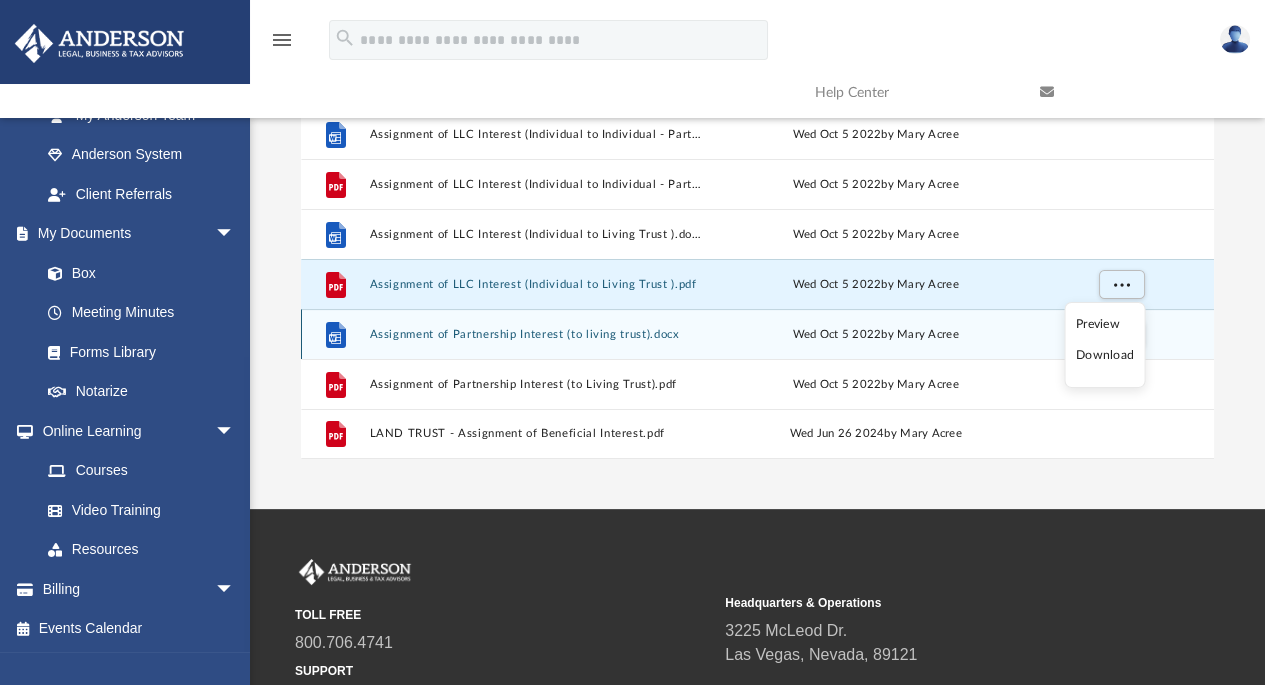 click at bounding box center [1120, 334] 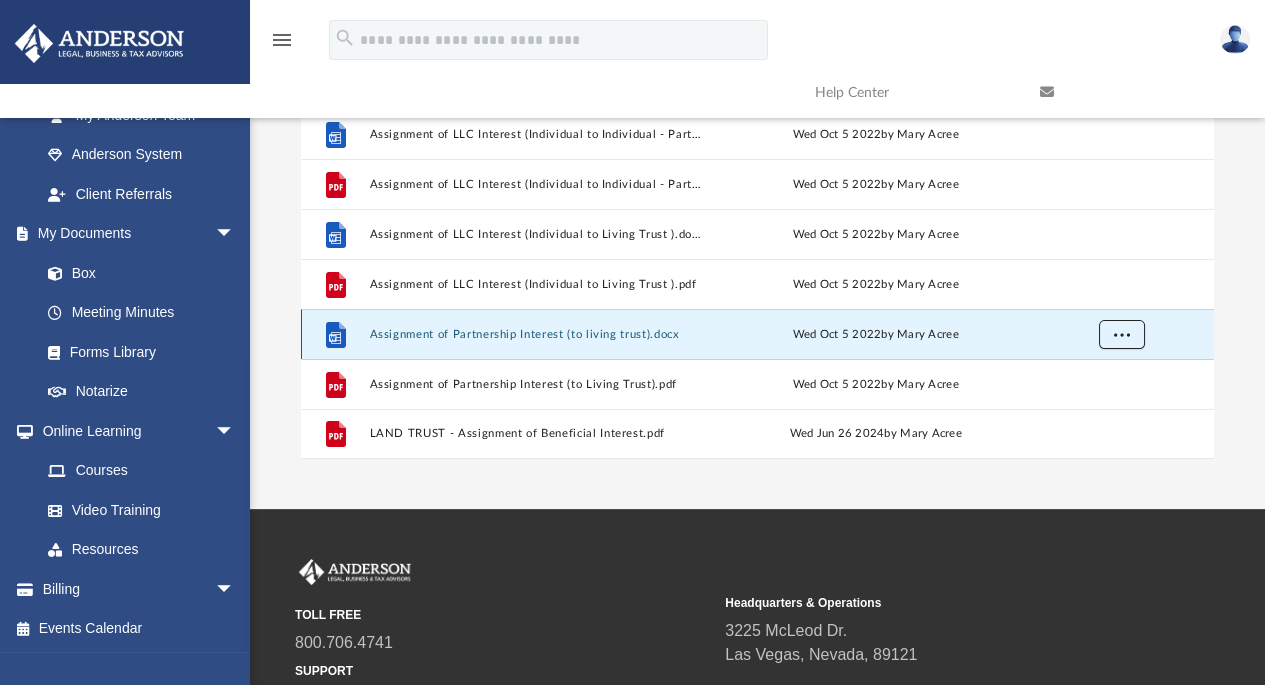 click at bounding box center [1121, 334] 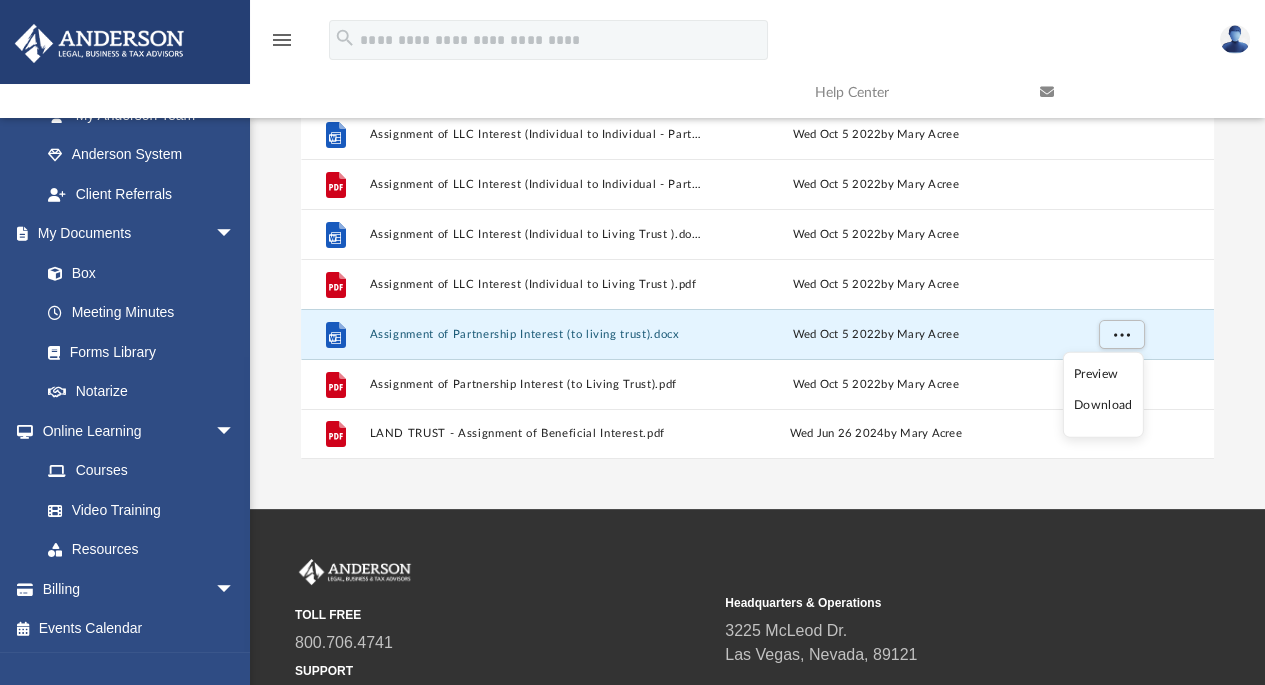 click on "Download" at bounding box center [1103, 405] 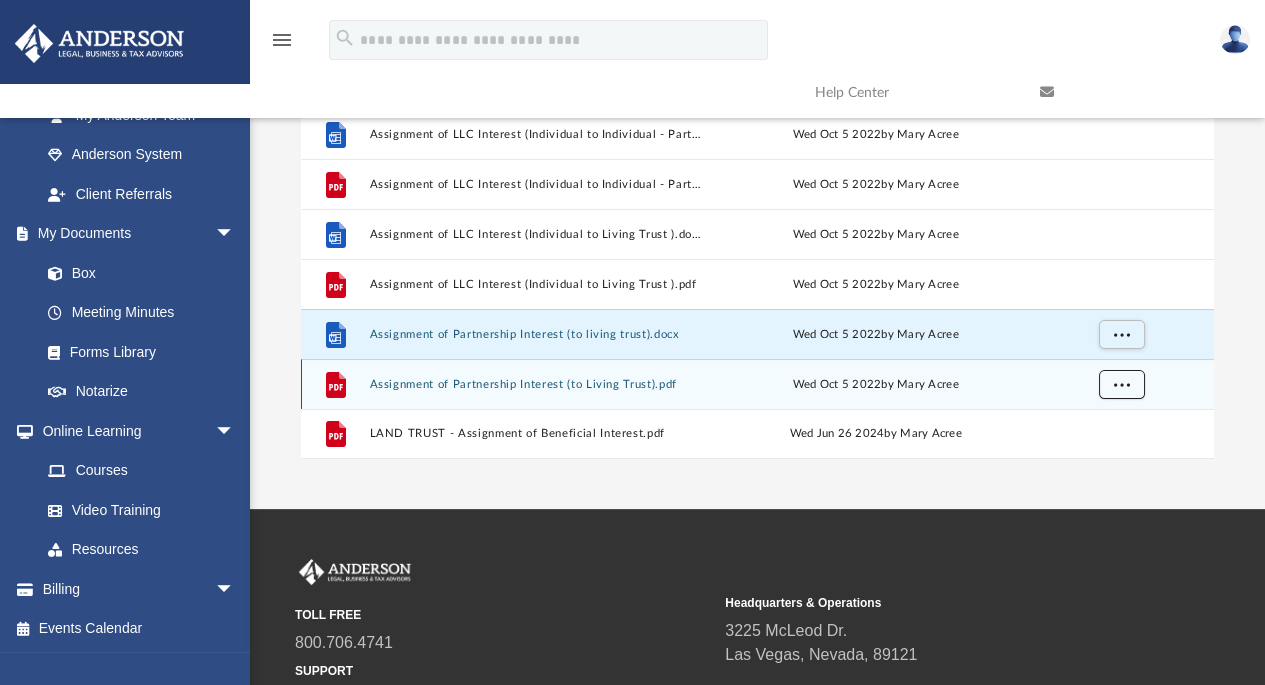 click at bounding box center [1121, 385] 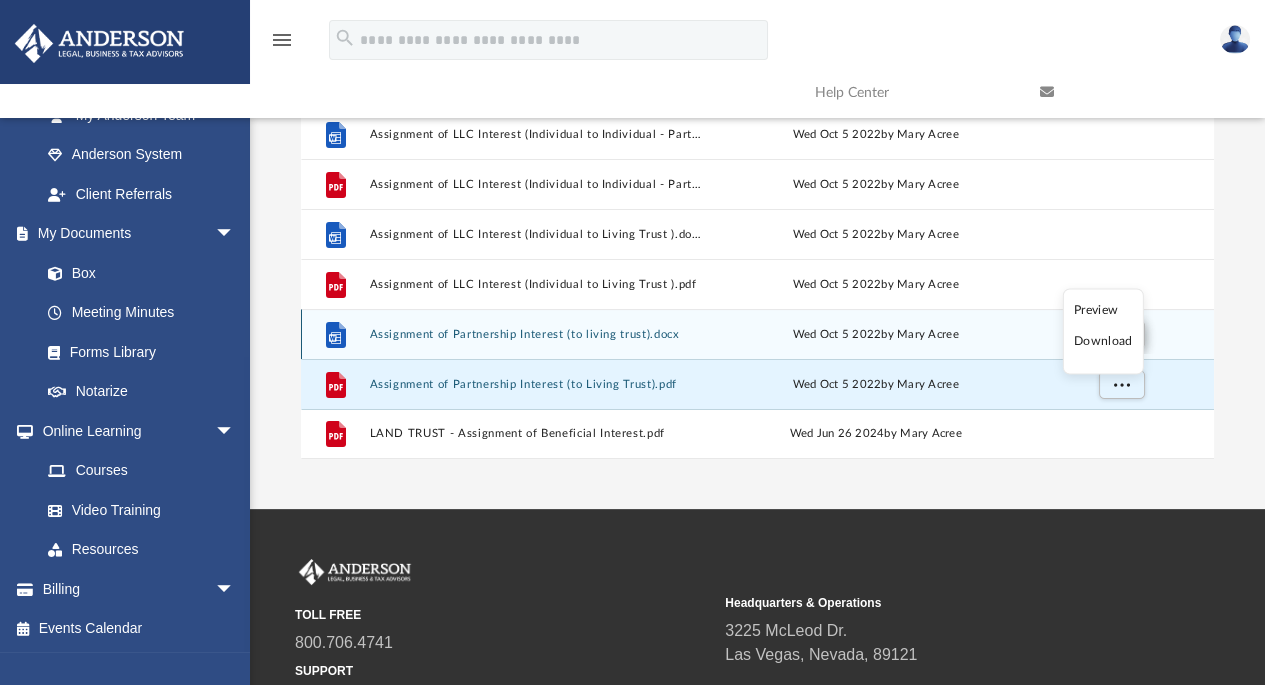 click on "Download" at bounding box center (1103, 342) 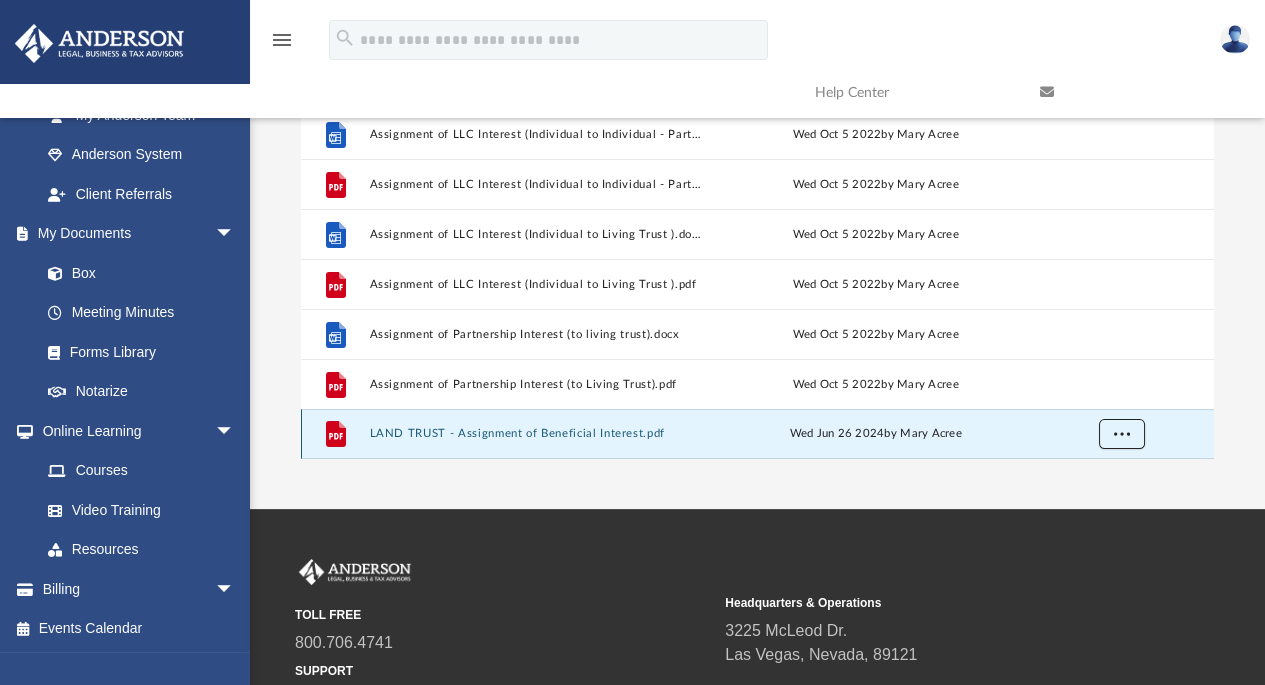 click at bounding box center (1121, 433) 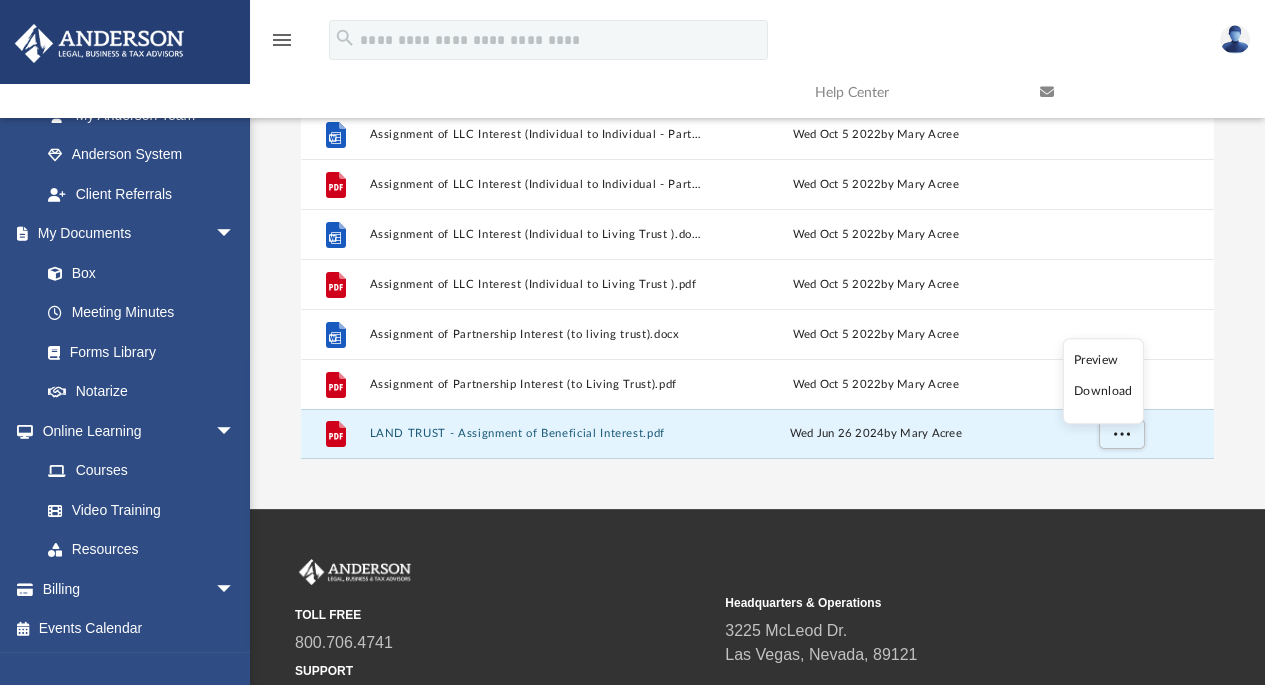 click on "Preview Download" at bounding box center (1103, 382) 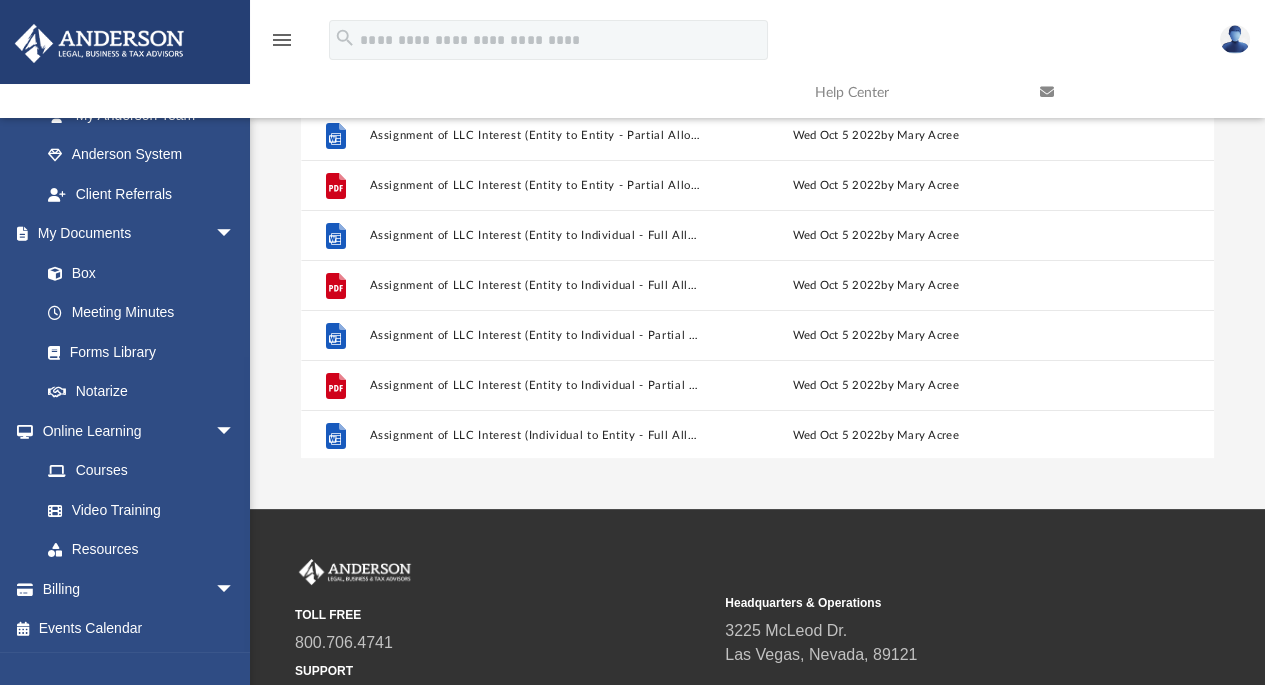 scroll, scrollTop: 0, scrollLeft: 0, axis: both 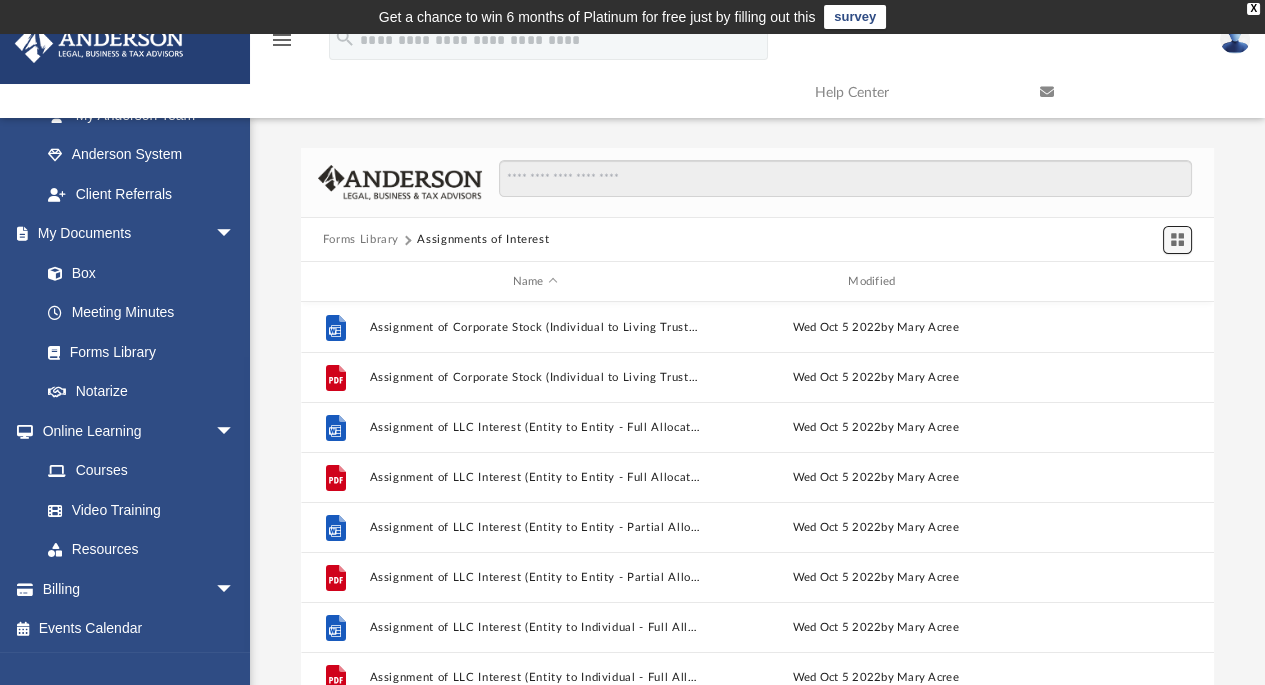 click at bounding box center [1177, 239] 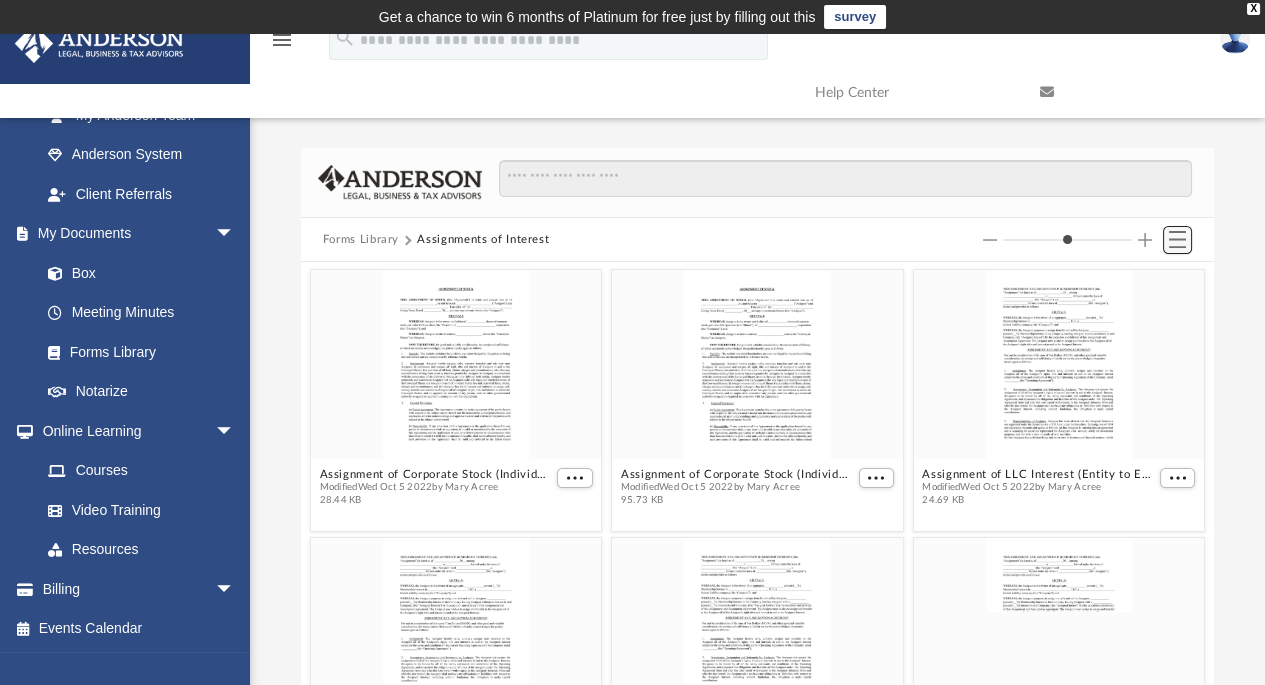 scroll, scrollTop: 1688, scrollLeft: 0, axis: vertical 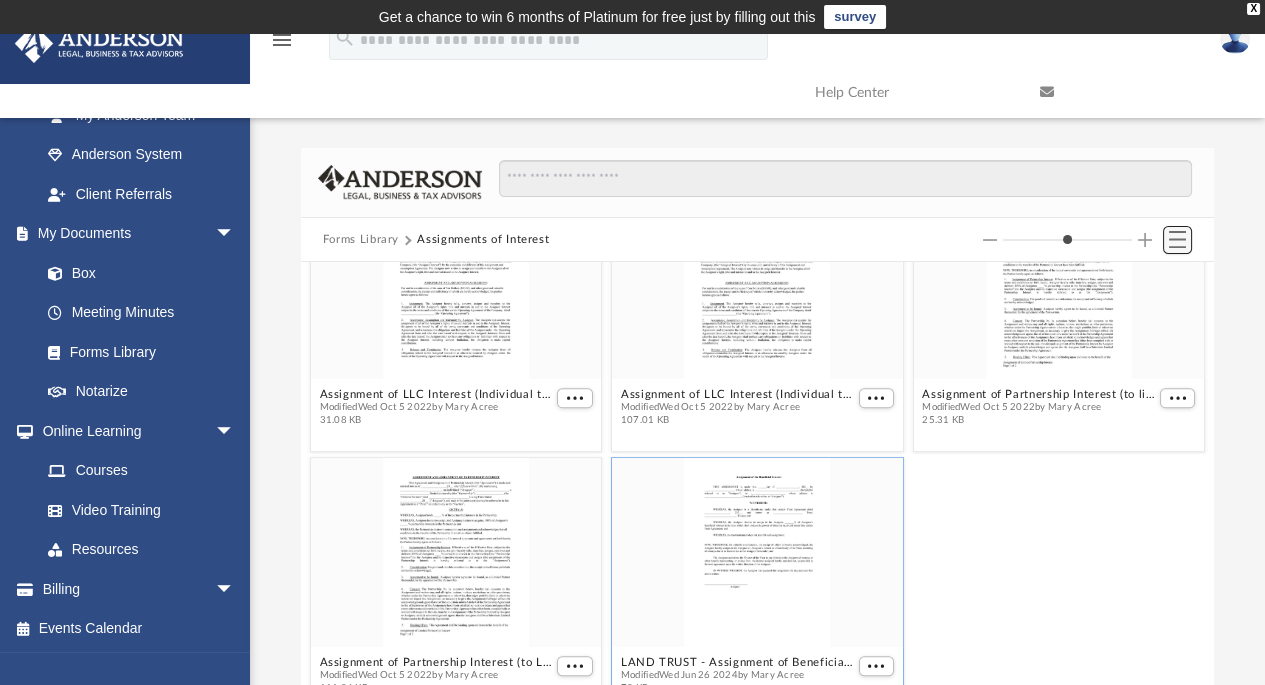 click at bounding box center [1177, 239] 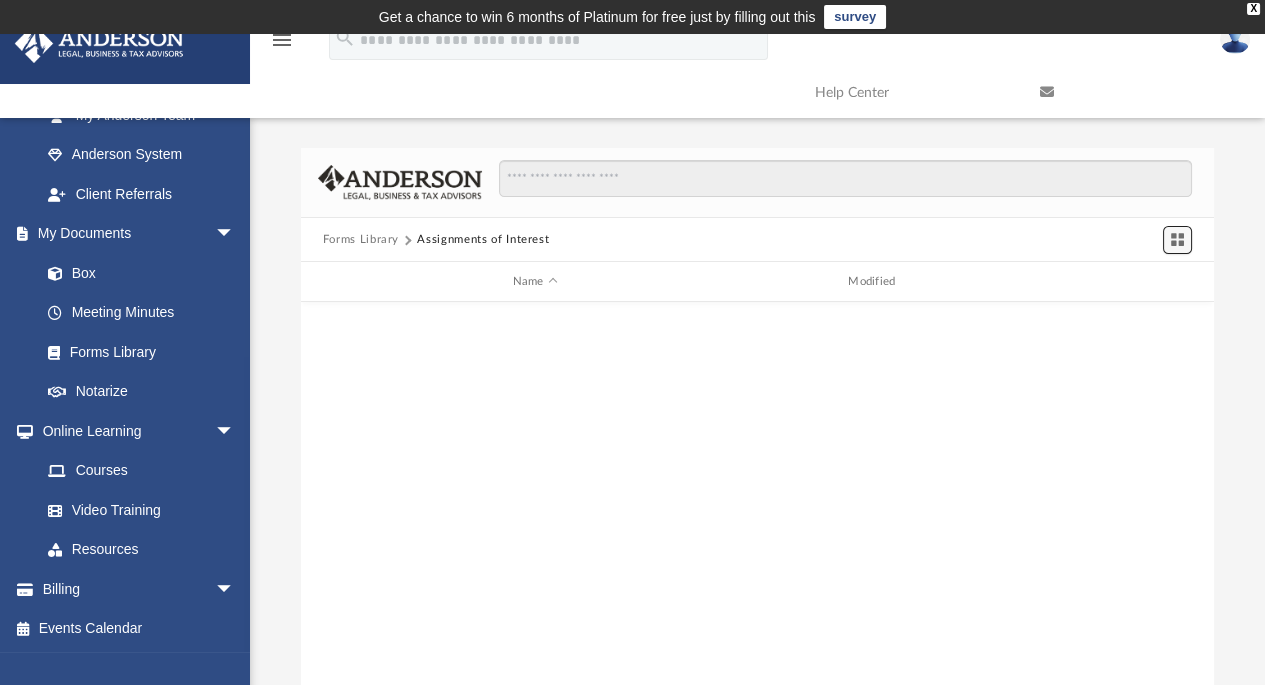 scroll, scrollTop: 735, scrollLeft: 0, axis: vertical 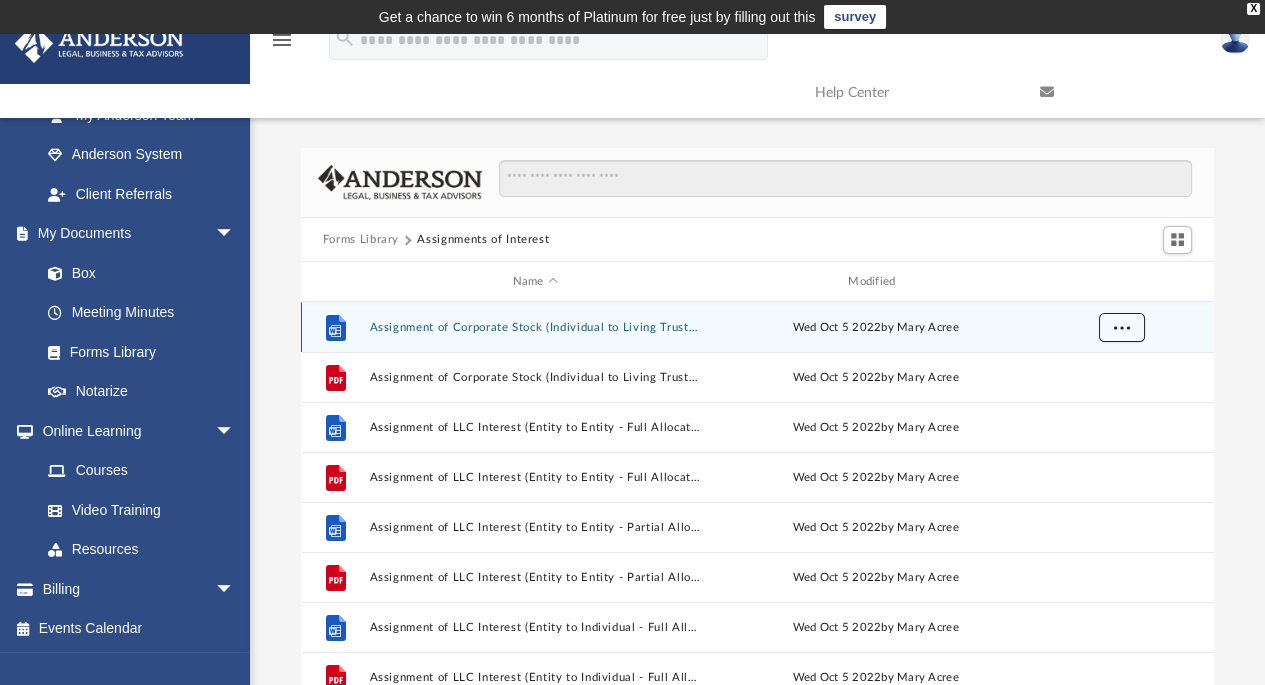 click at bounding box center [1121, 327] 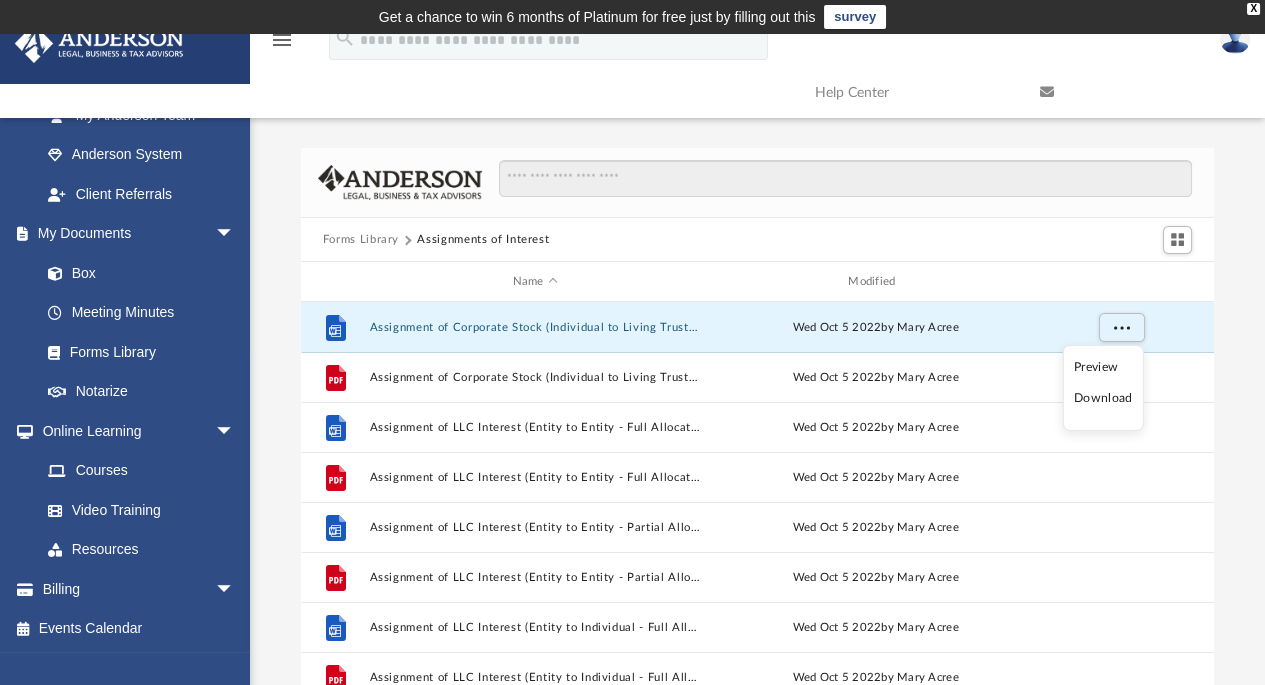 click on "Download" at bounding box center [1103, 398] 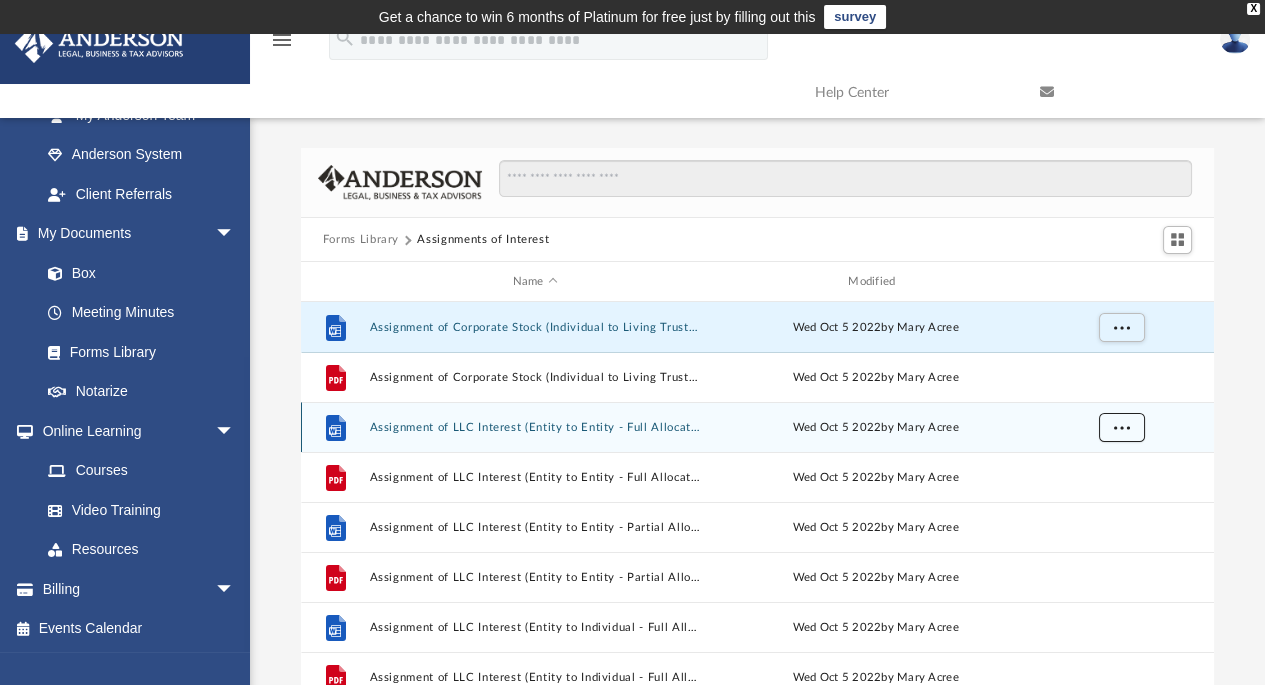 click at bounding box center (1121, 428) 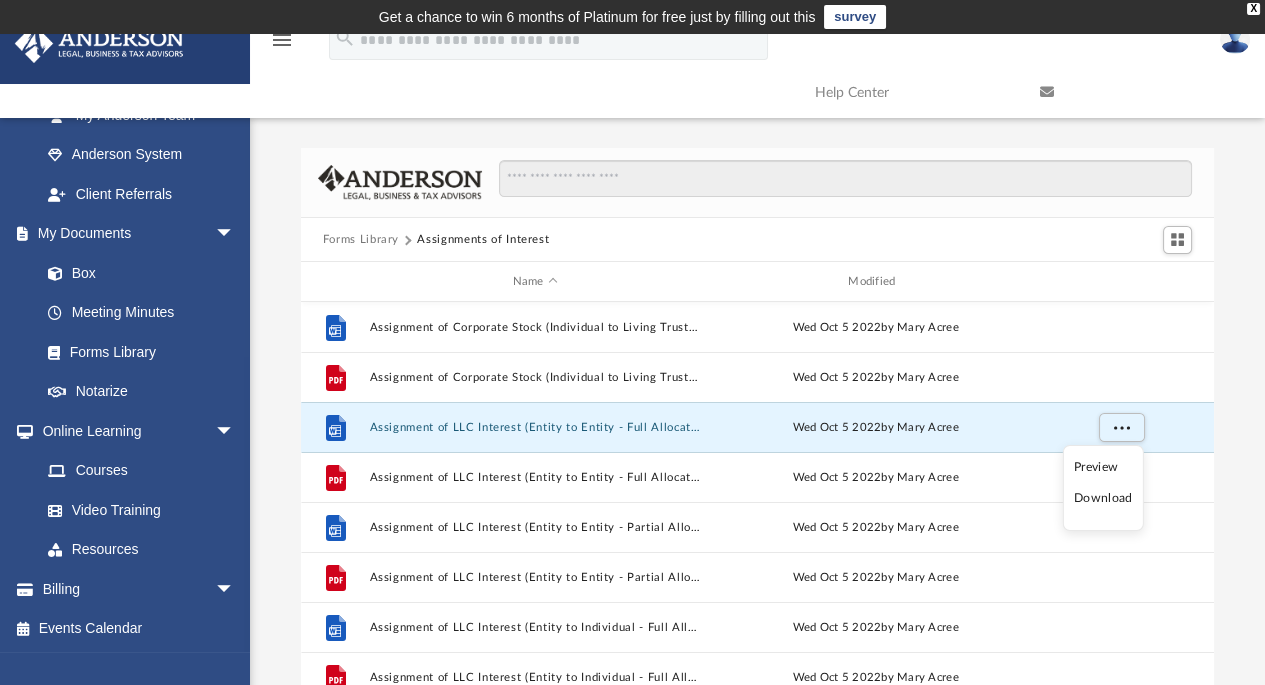 click on "Download" at bounding box center (1103, 498) 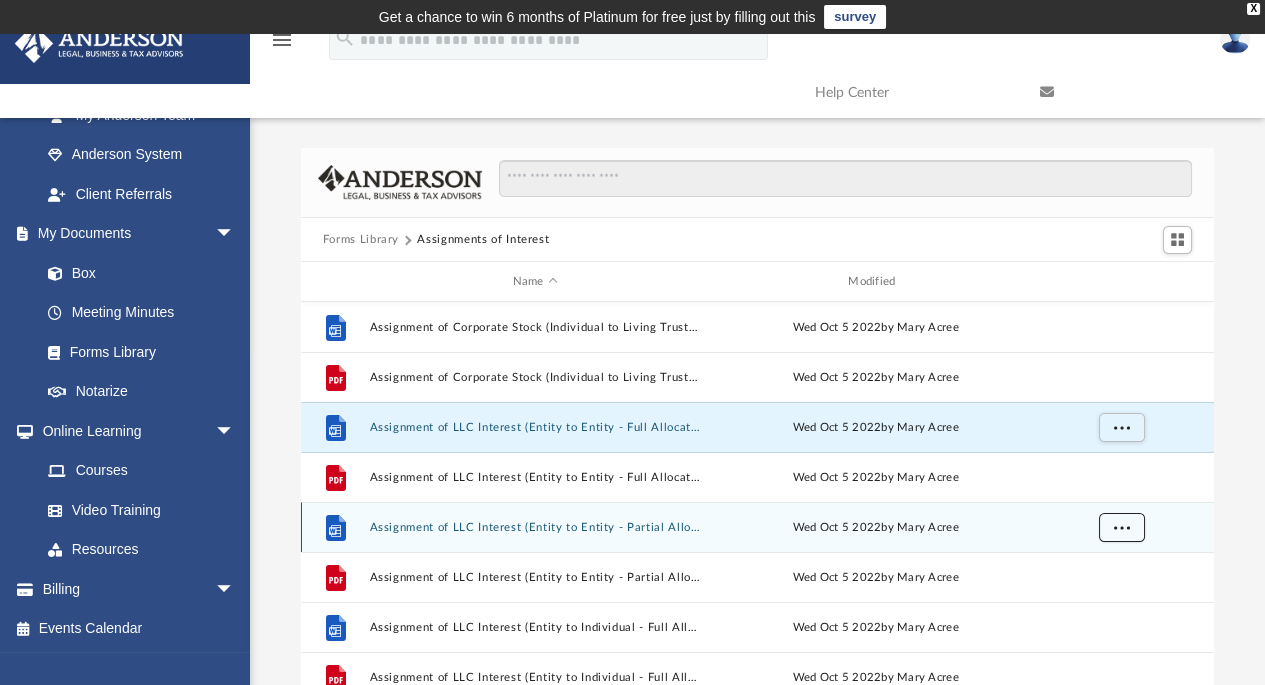 click at bounding box center (1121, 527) 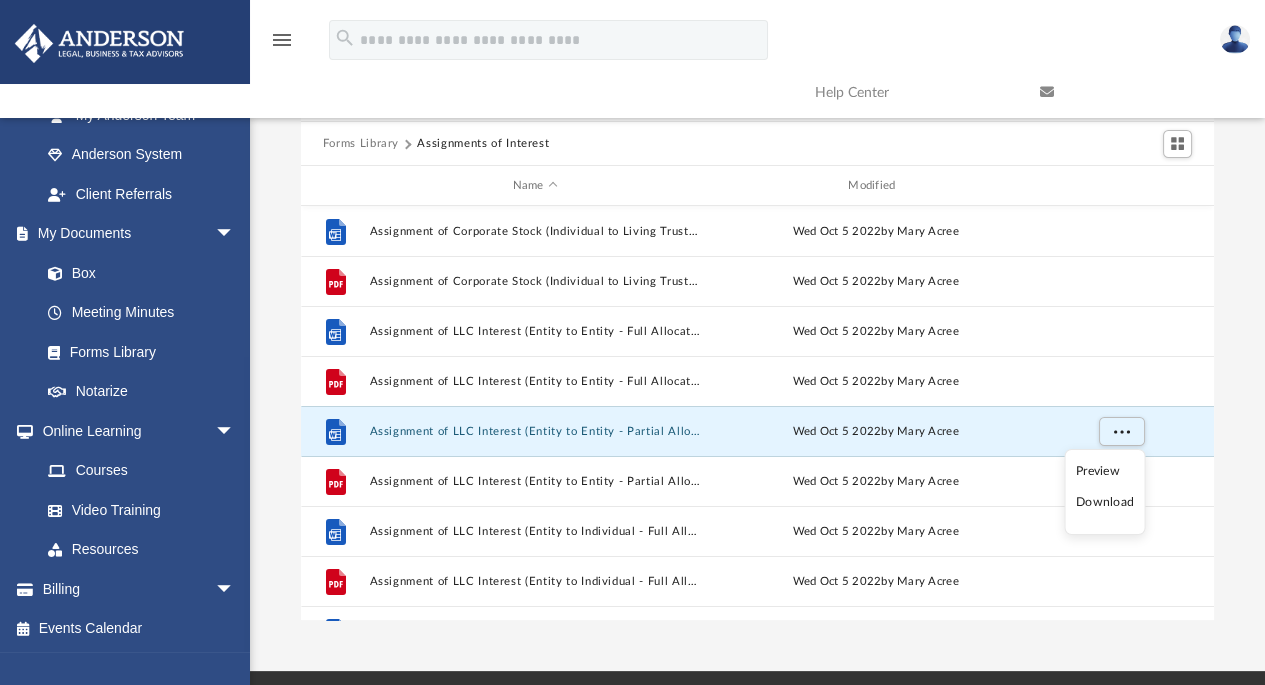 scroll, scrollTop: 96, scrollLeft: 0, axis: vertical 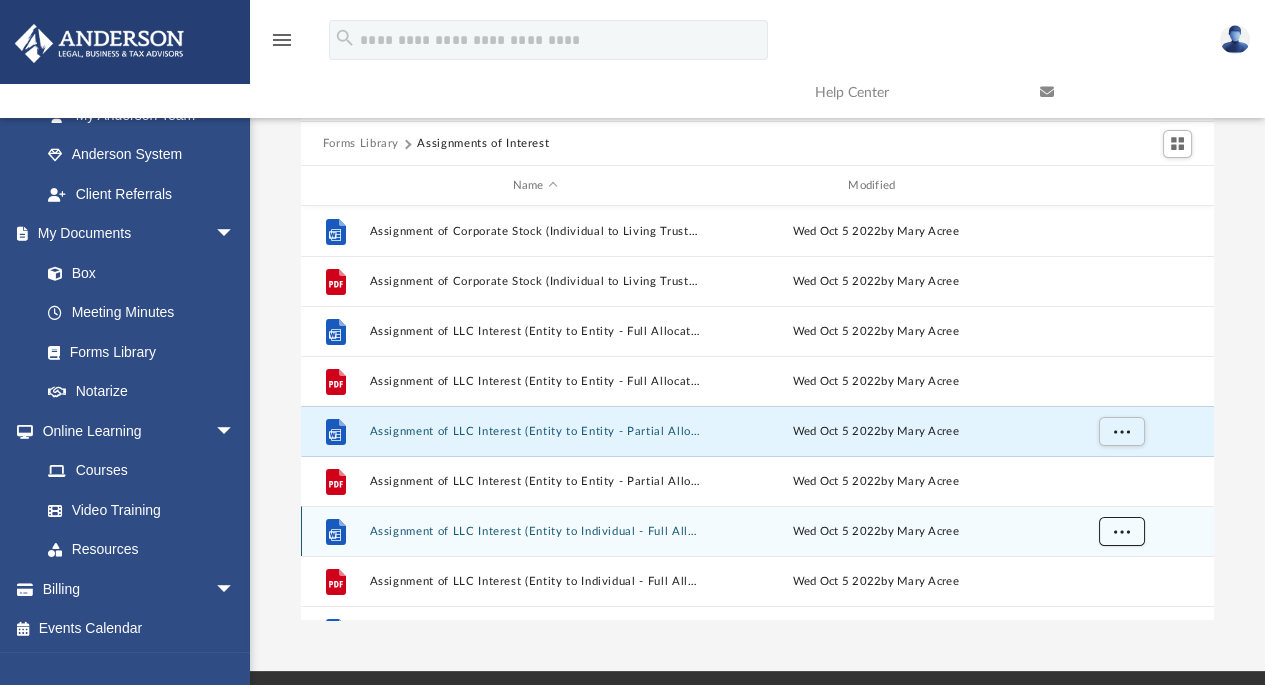 click at bounding box center (1121, 531) 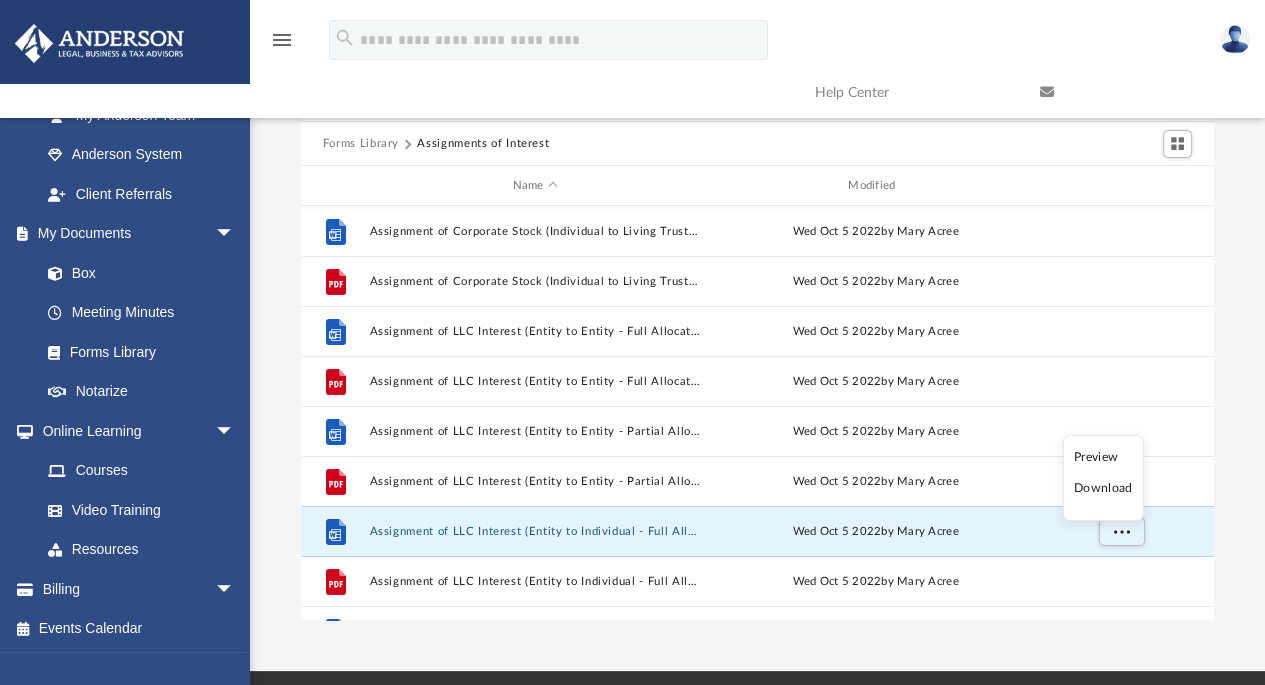 click on "Download" at bounding box center (1103, 488) 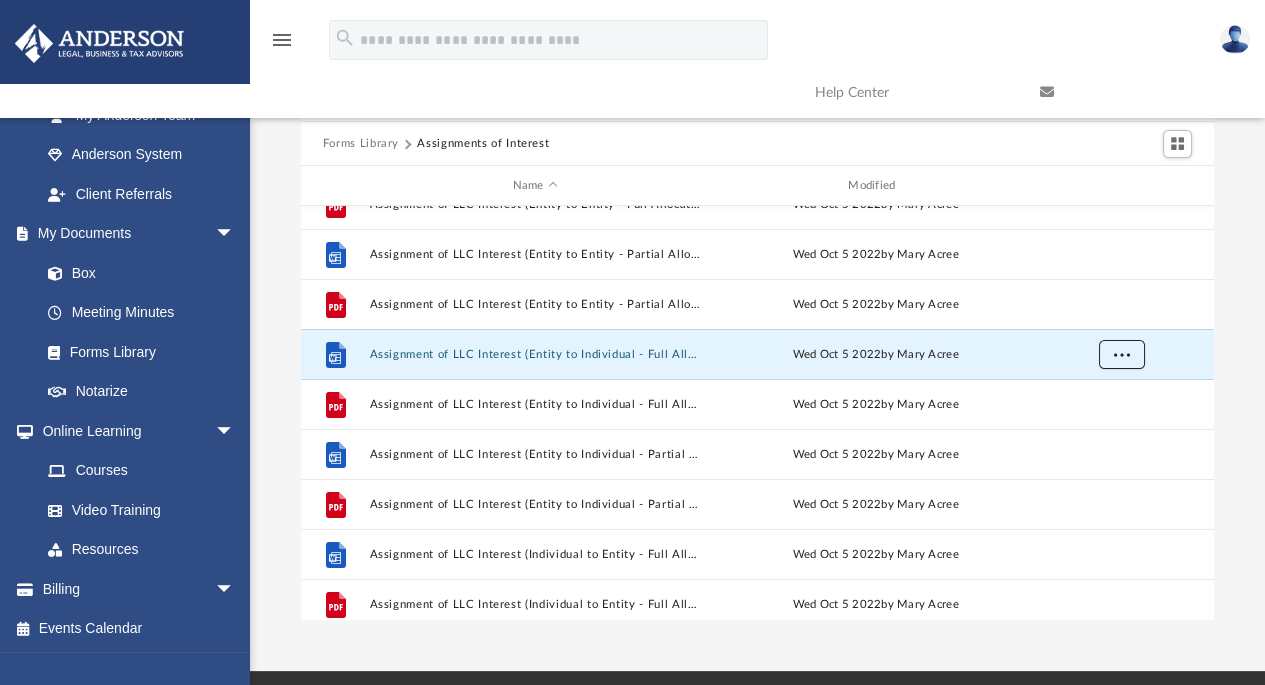 scroll, scrollTop: 180, scrollLeft: 0, axis: vertical 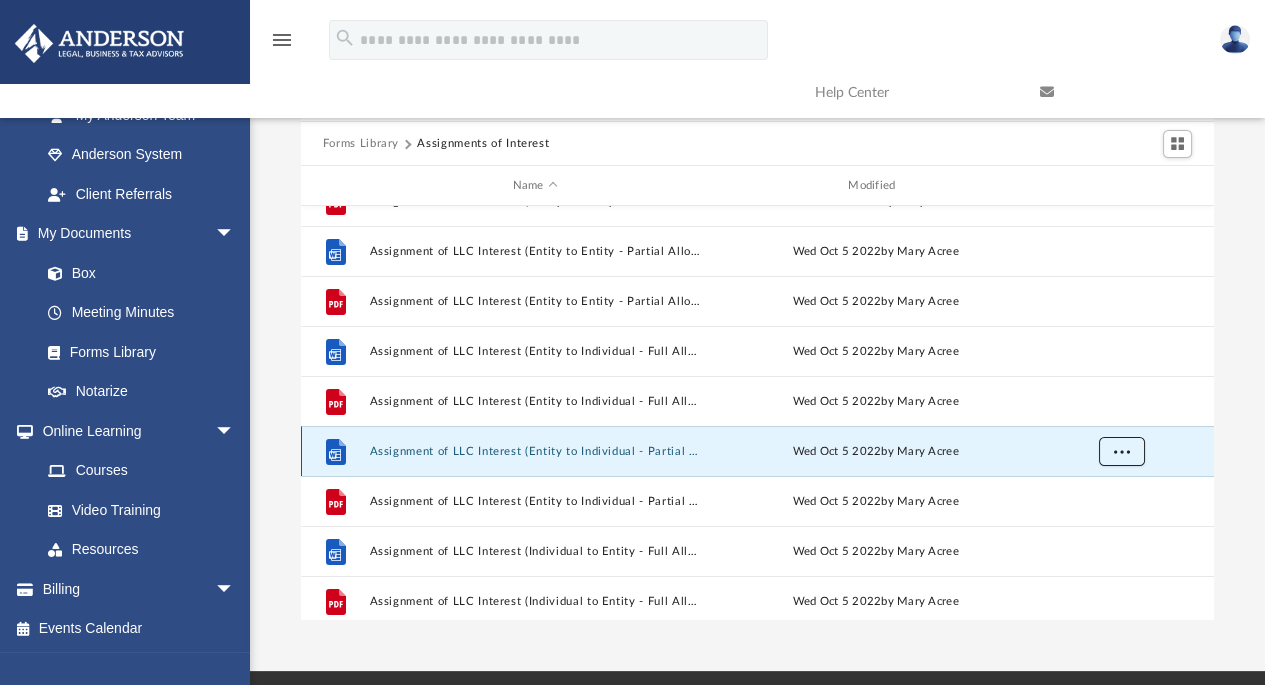 click at bounding box center [1121, 452] 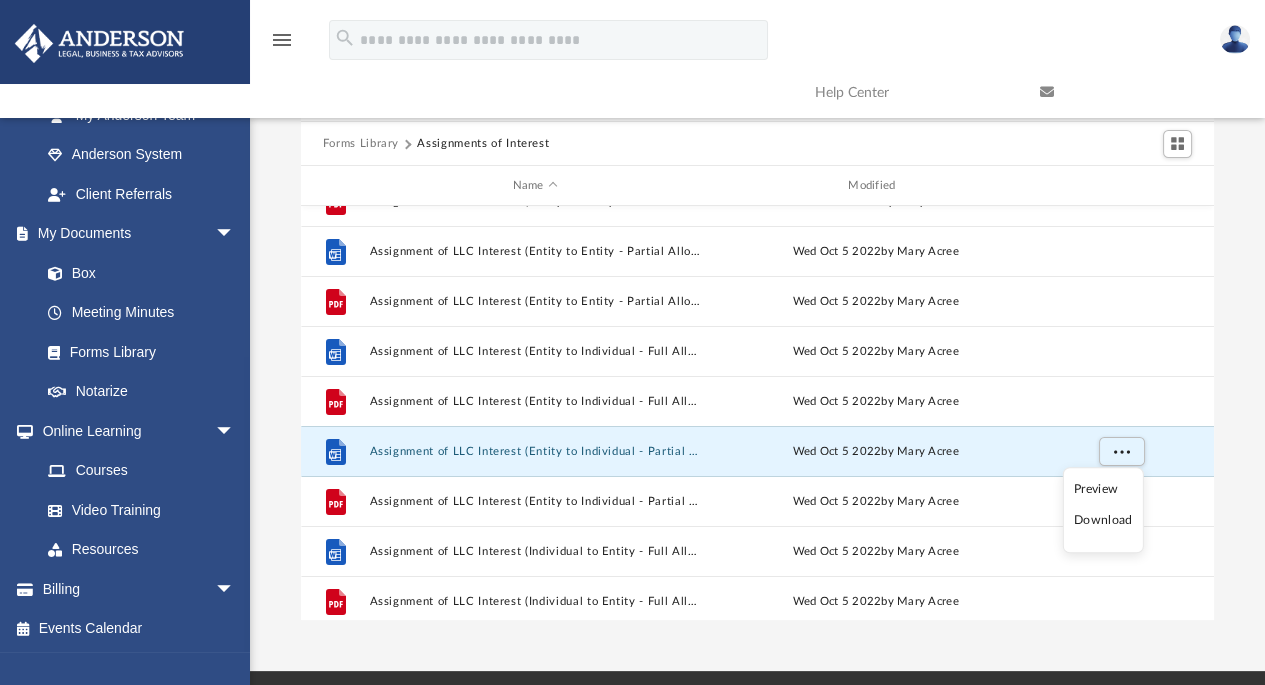 click on "Download" at bounding box center (1103, 520) 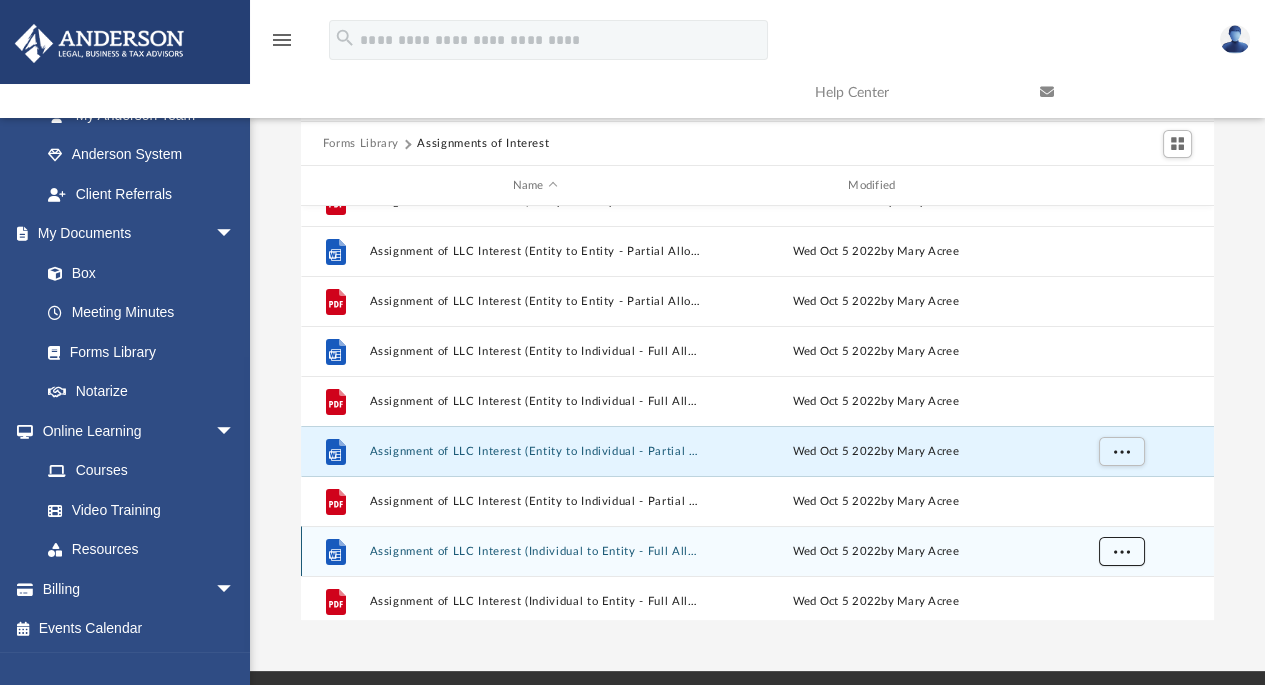 click at bounding box center (1121, 551) 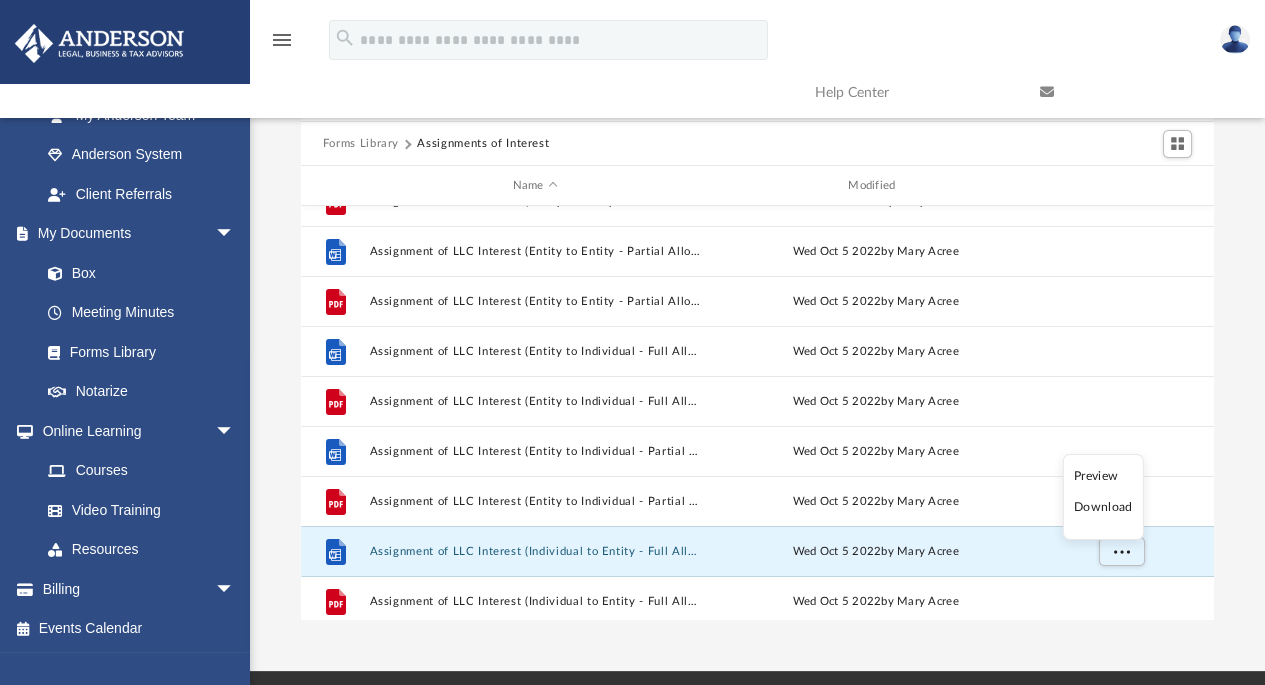 click on "Download" at bounding box center (1103, 507) 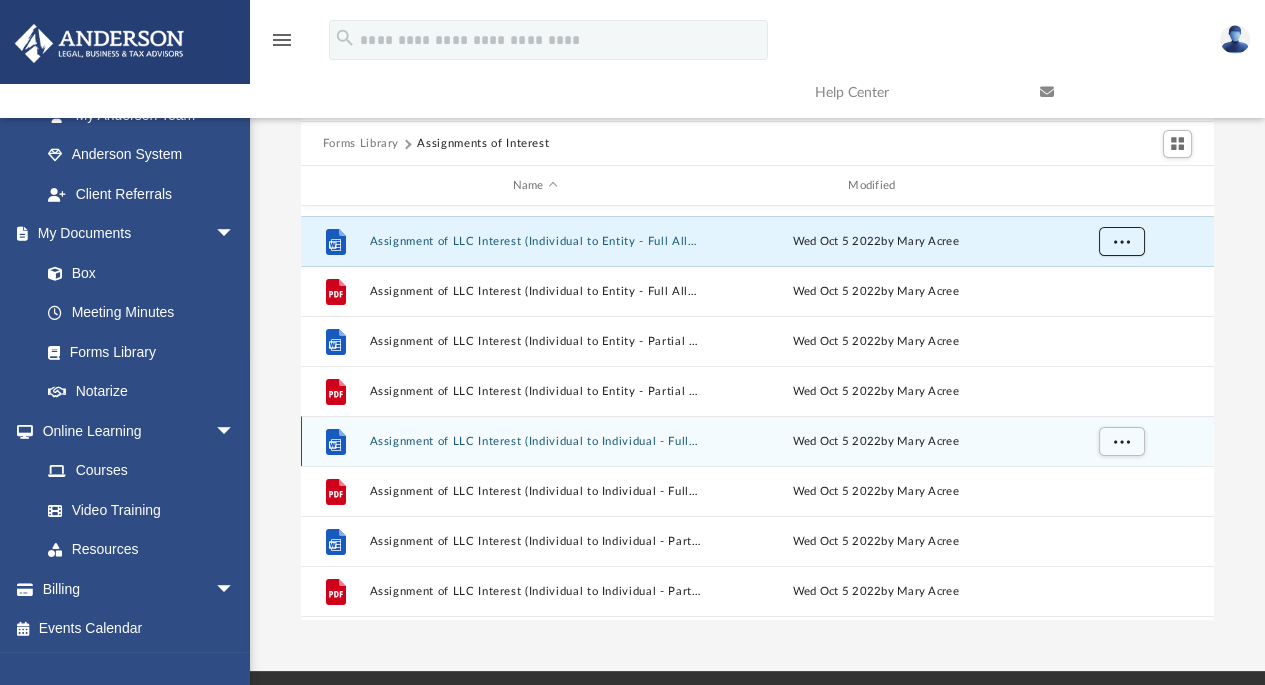 scroll, scrollTop: 492, scrollLeft: 0, axis: vertical 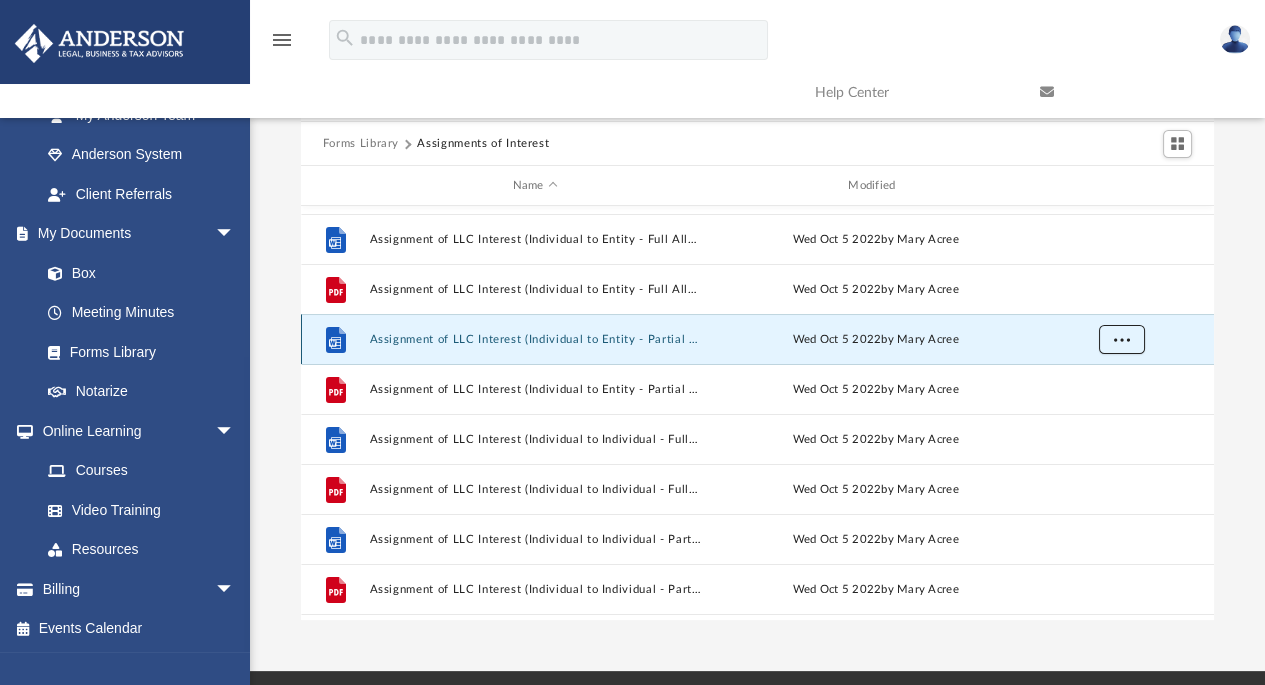 click at bounding box center [1121, 339] 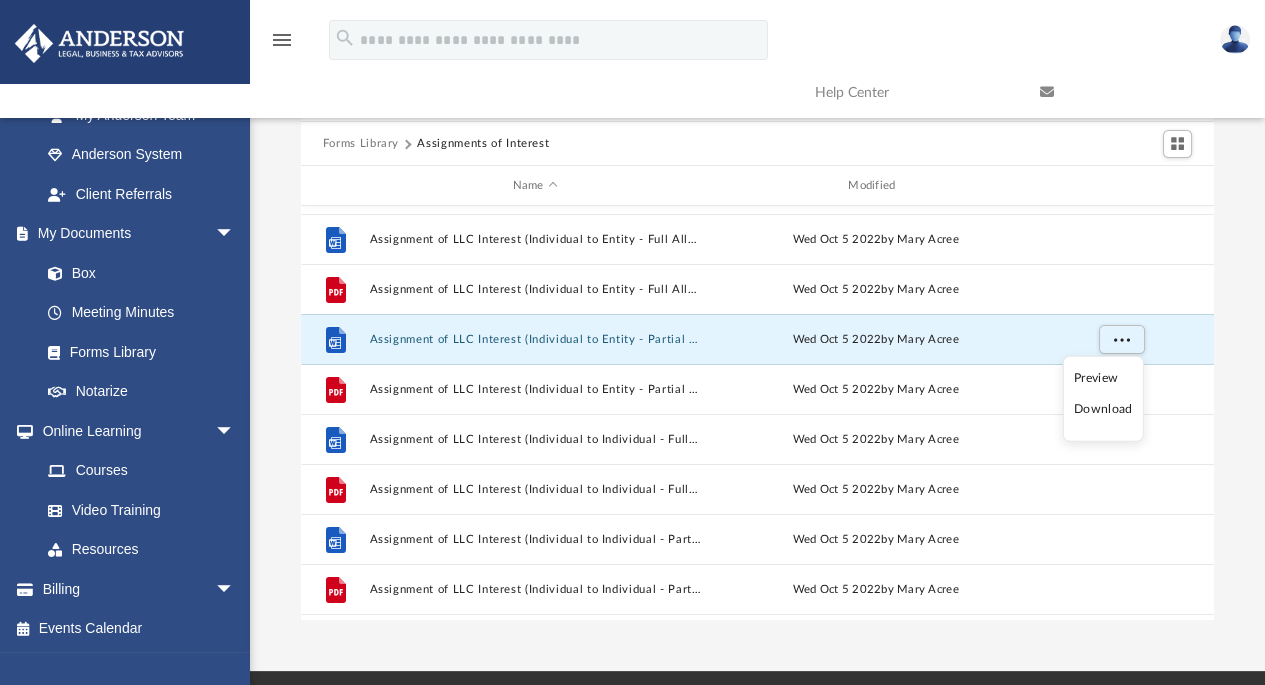 click on "Download" at bounding box center (1103, 409) 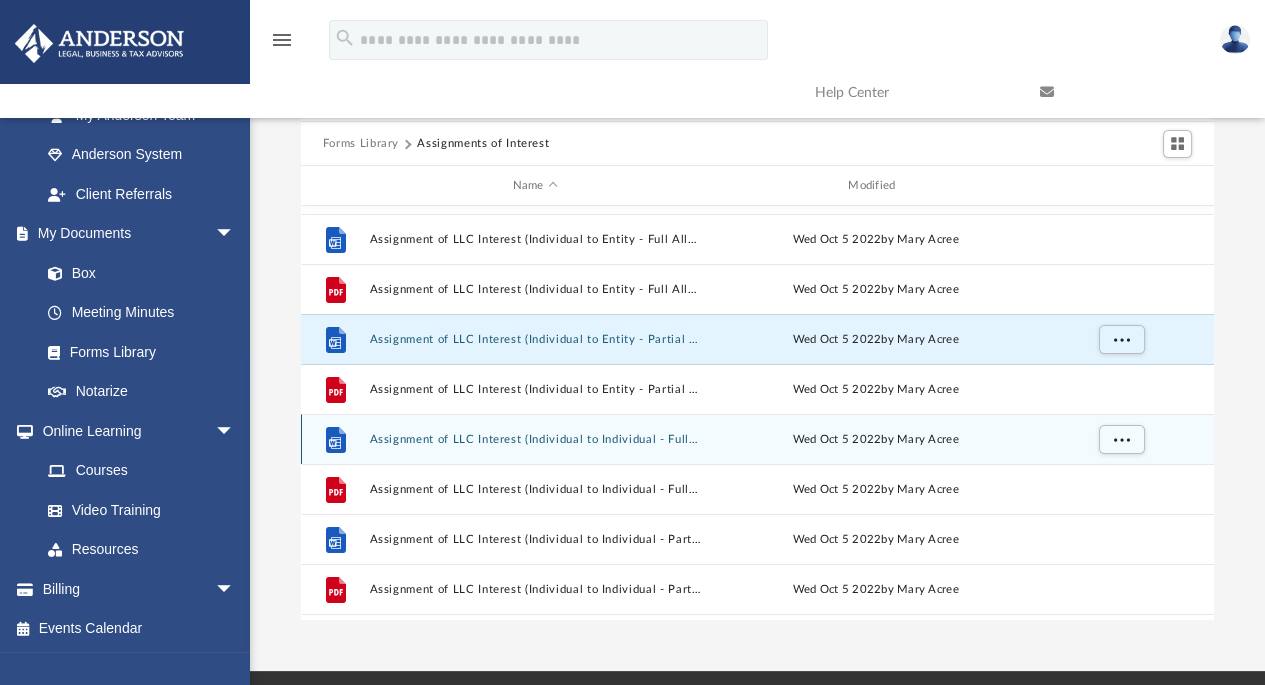 click on "File Assignment of LLC Interest (Individual to Individual - Full Allocation).docx Wed Oct 5 2022  by [NAME] [LAST]" at bounding box center (757, 439) 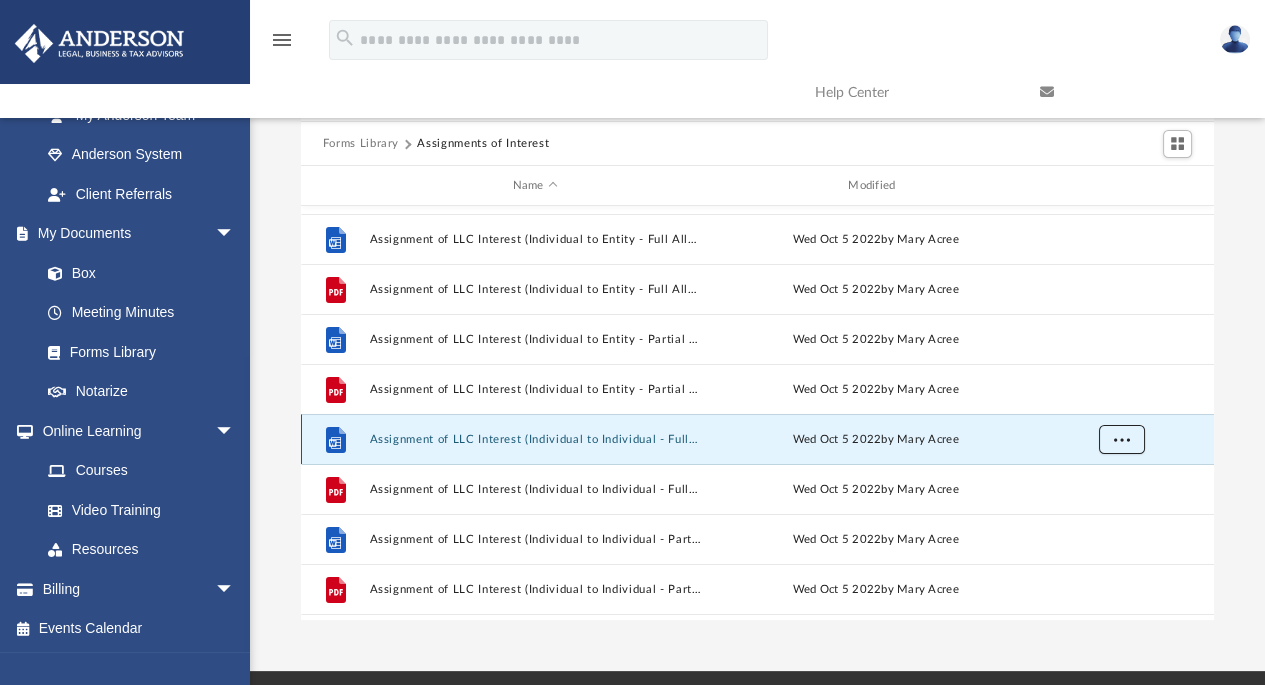 click at bounding box center (1121, 439) 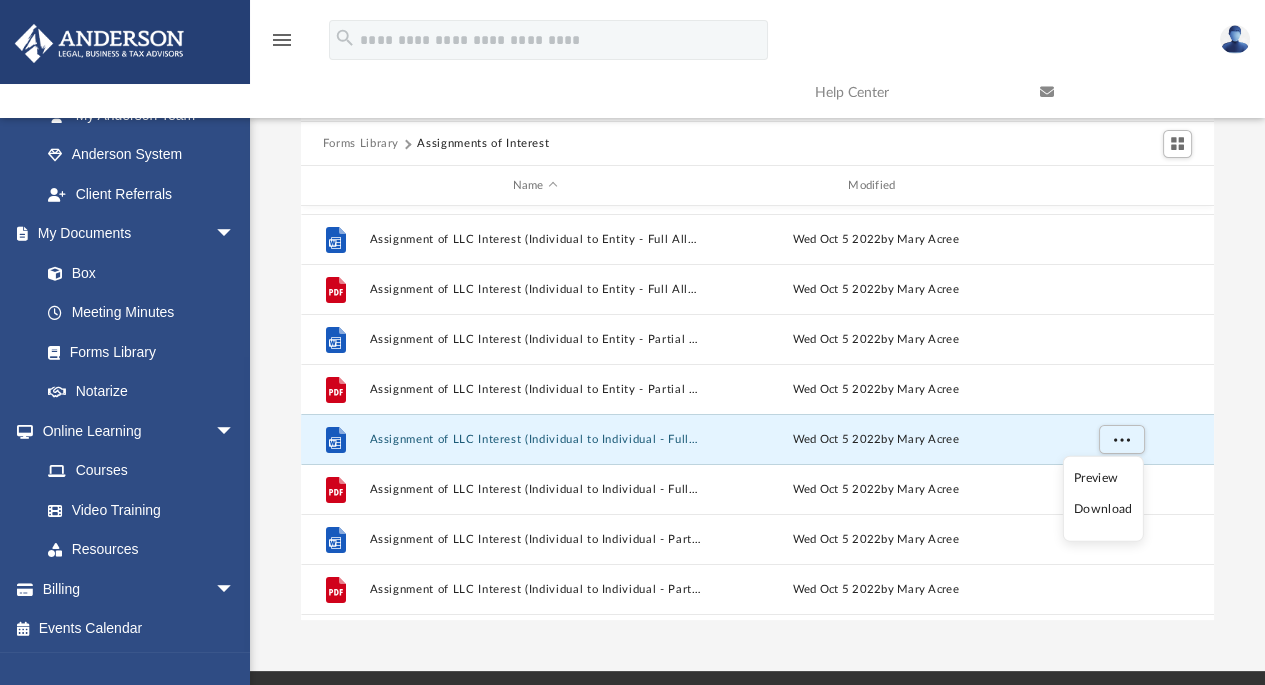 click on "Download" at bounding box center [1103, 509] 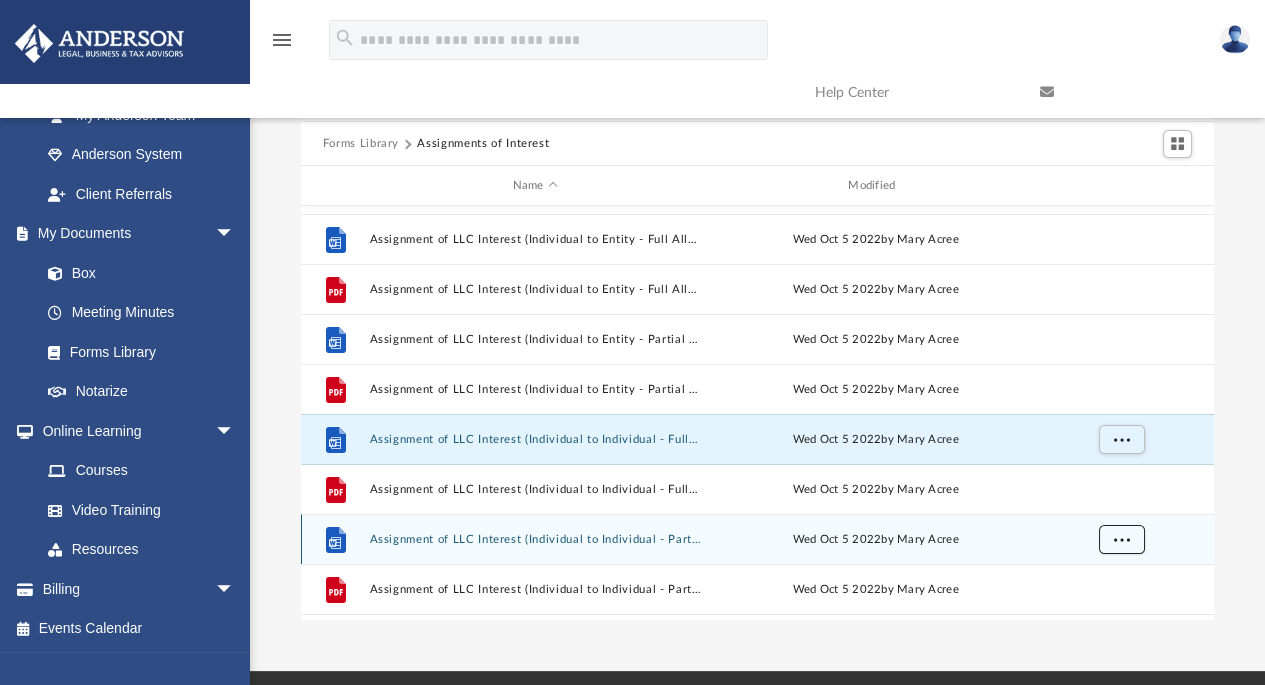click at bounding box center [1121, 540] 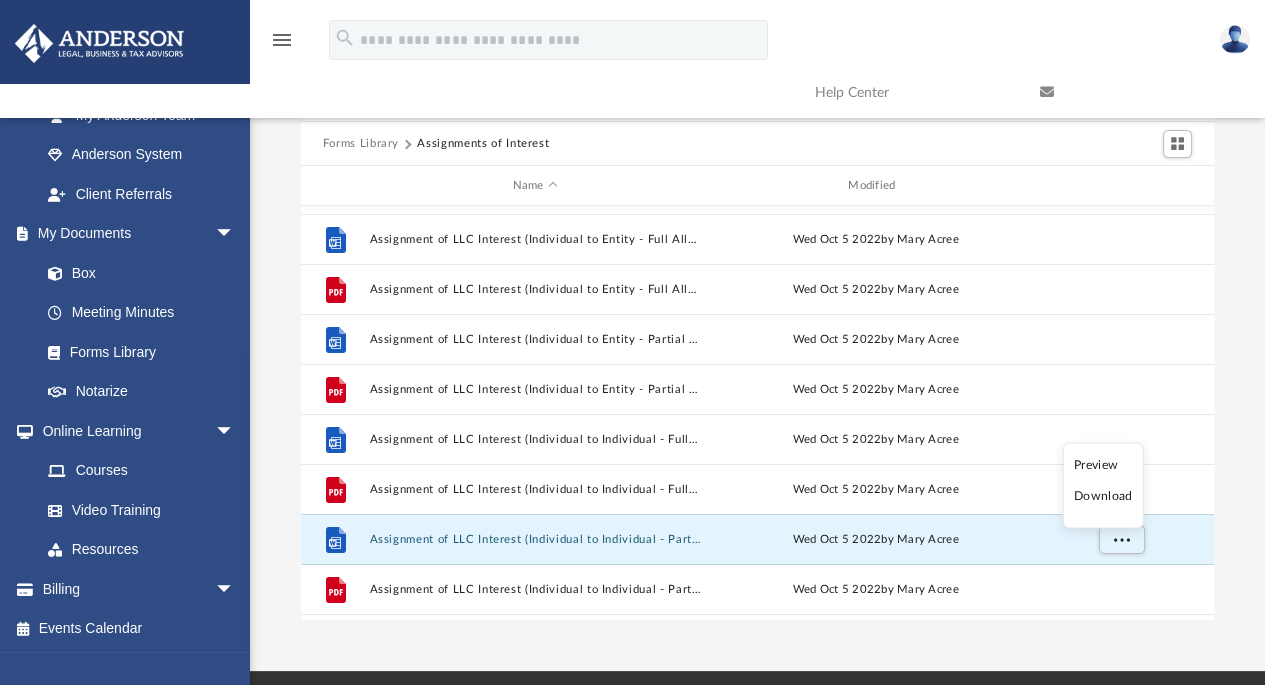 click on "Download" at bounding box center [1103, 496] 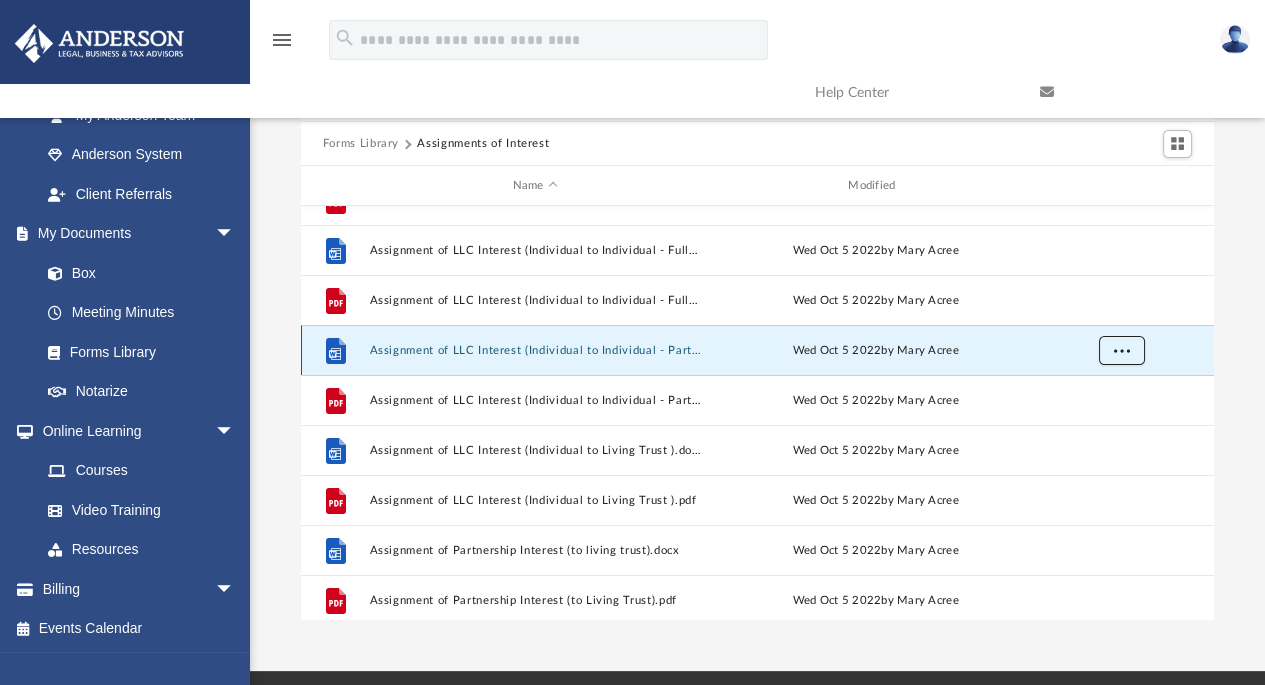 scroll, scrollTop: 700, scrollLeft: 0, axis: vertical 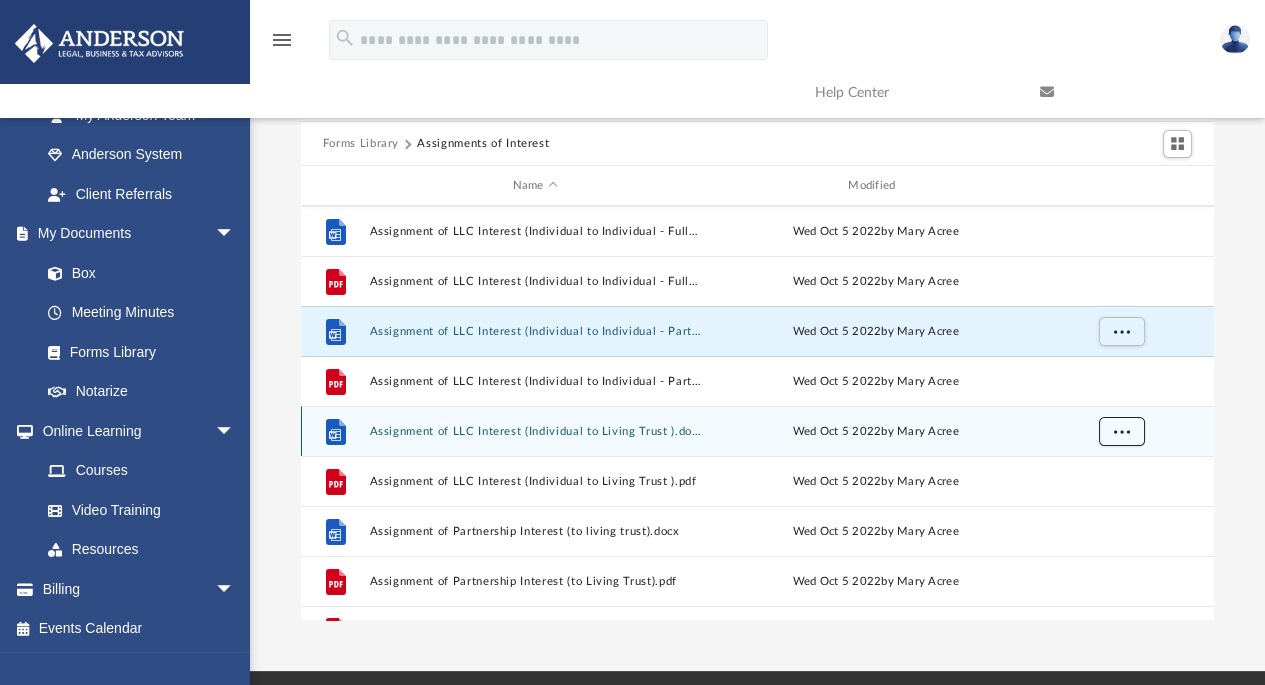 click at bounding box center [1121, 432] 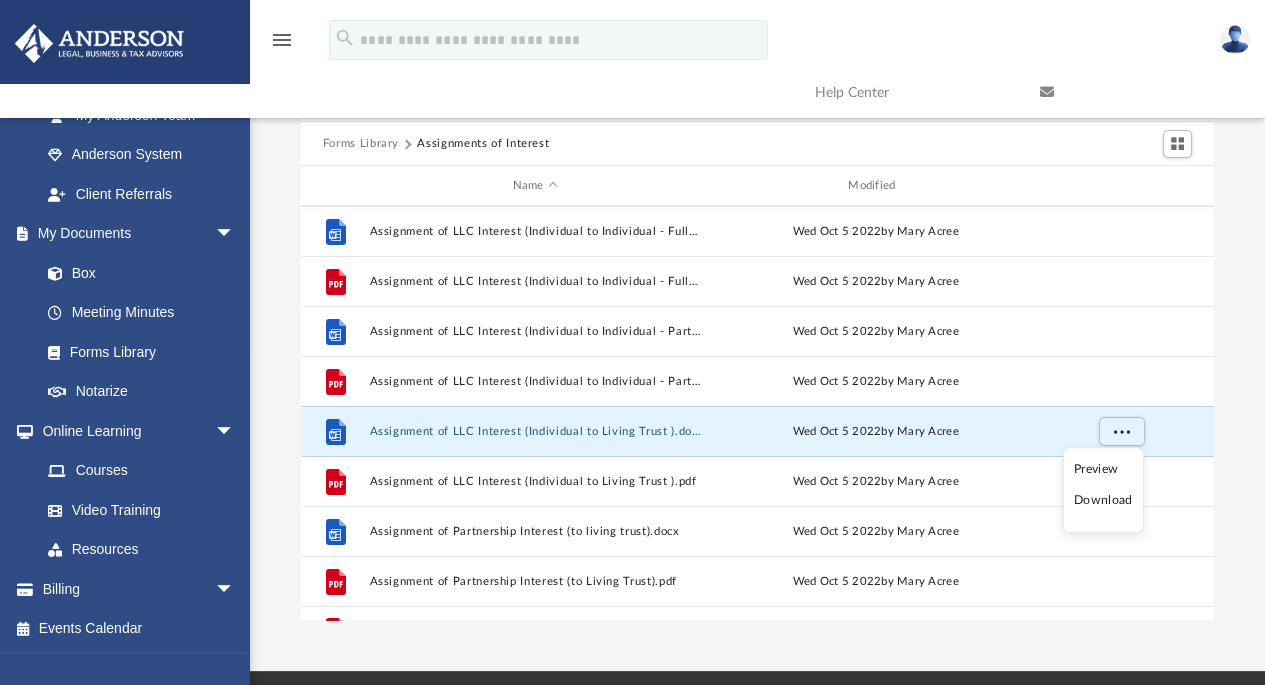 click on "Download" at bounding box center [1103, 500] 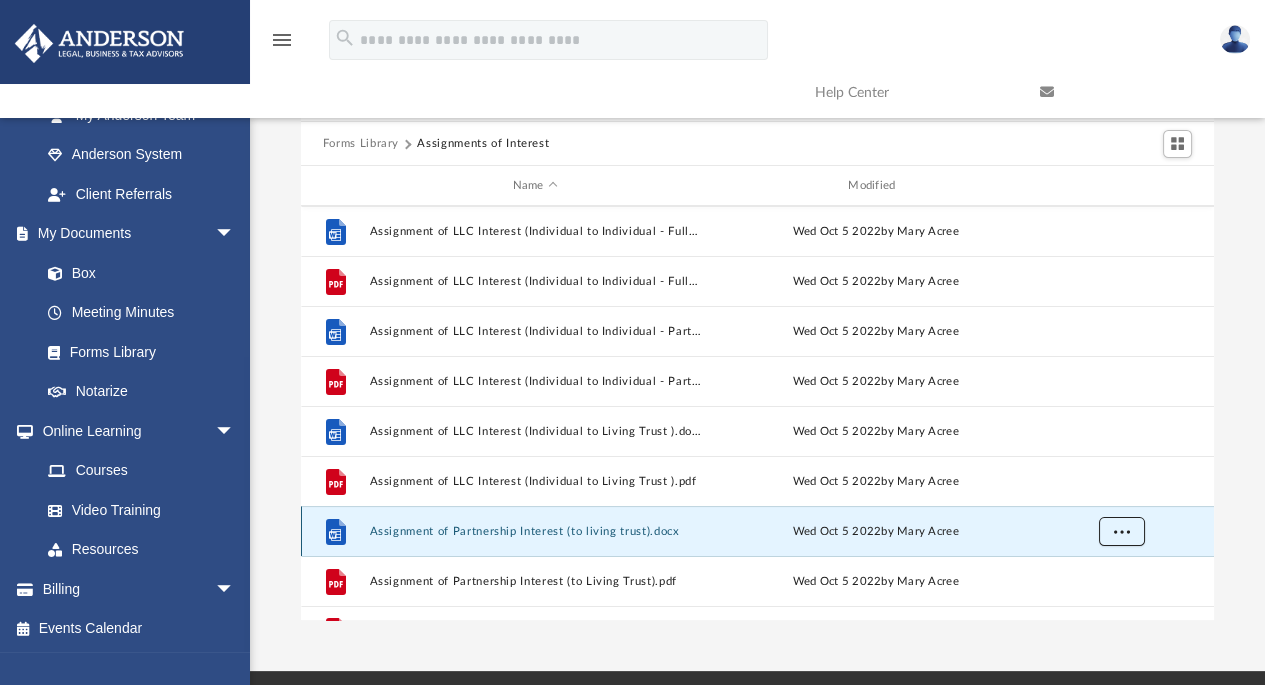 click at bounding box center (1121, 531) 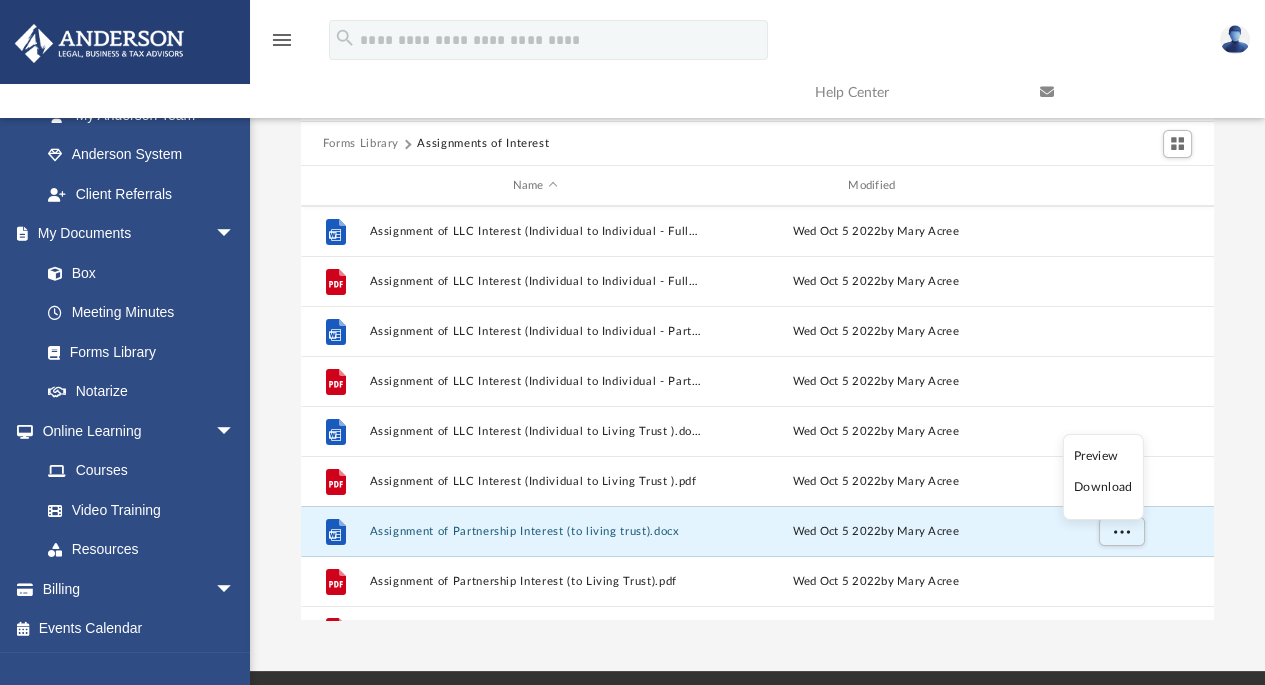 click on "Download" at bounding box center [1103, 487] 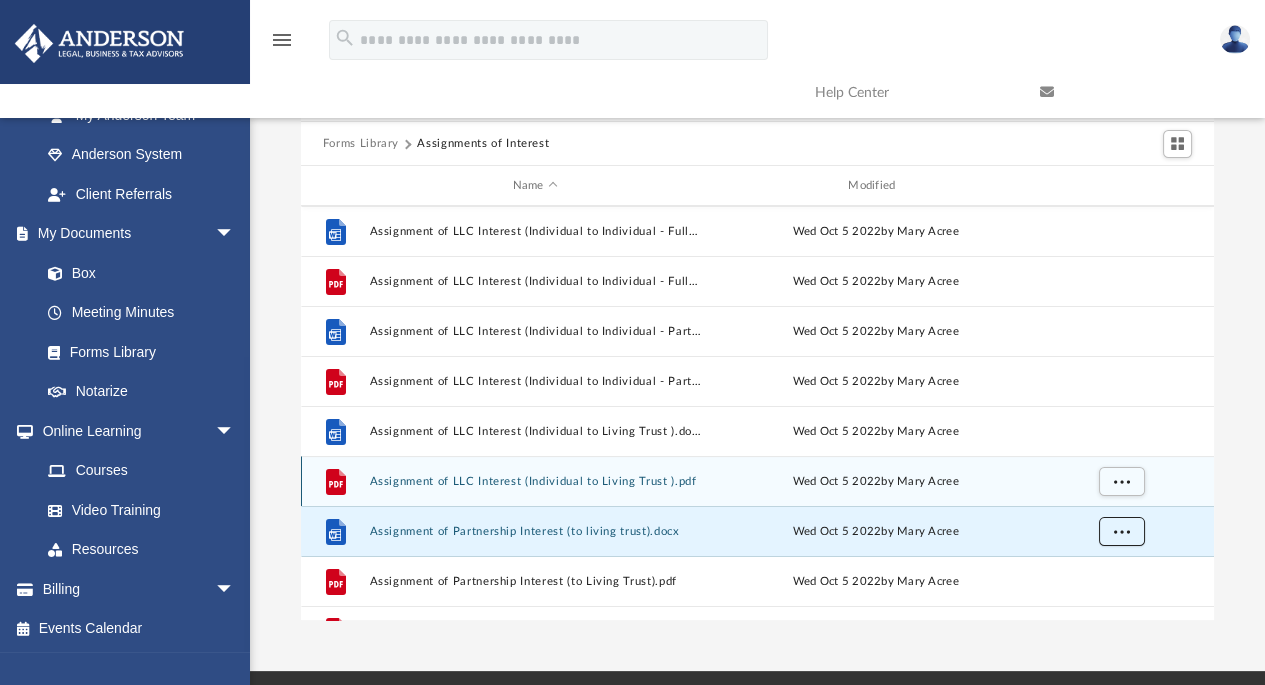 scroll, scrollTop: 735, scrollLeft: 0, axis: vertical 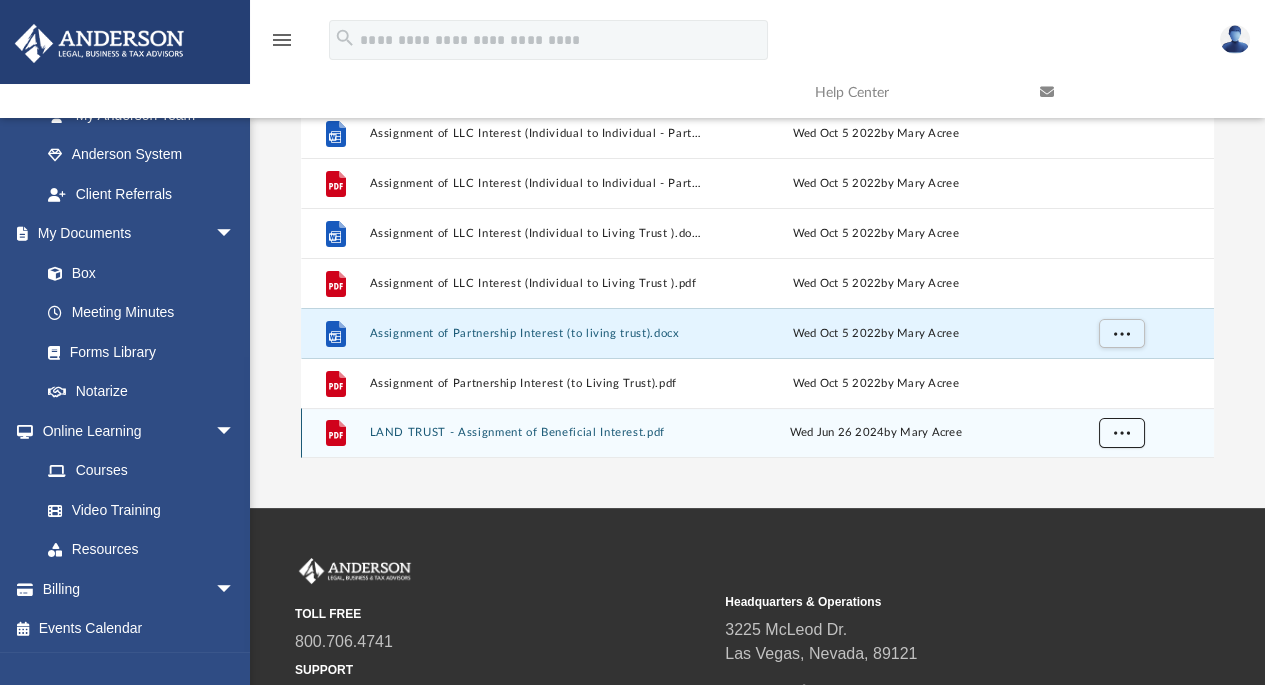 click at bounding box center [1121, 433] 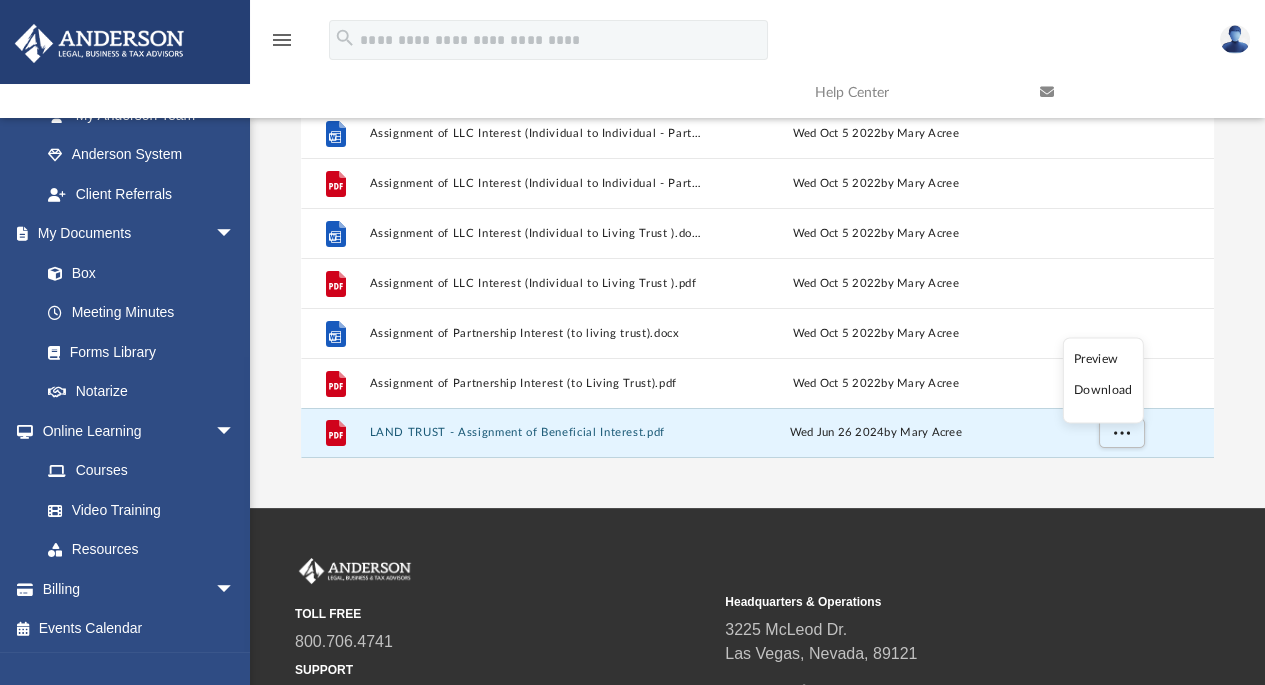 click on "Download" at bounding box center (1103, 391) 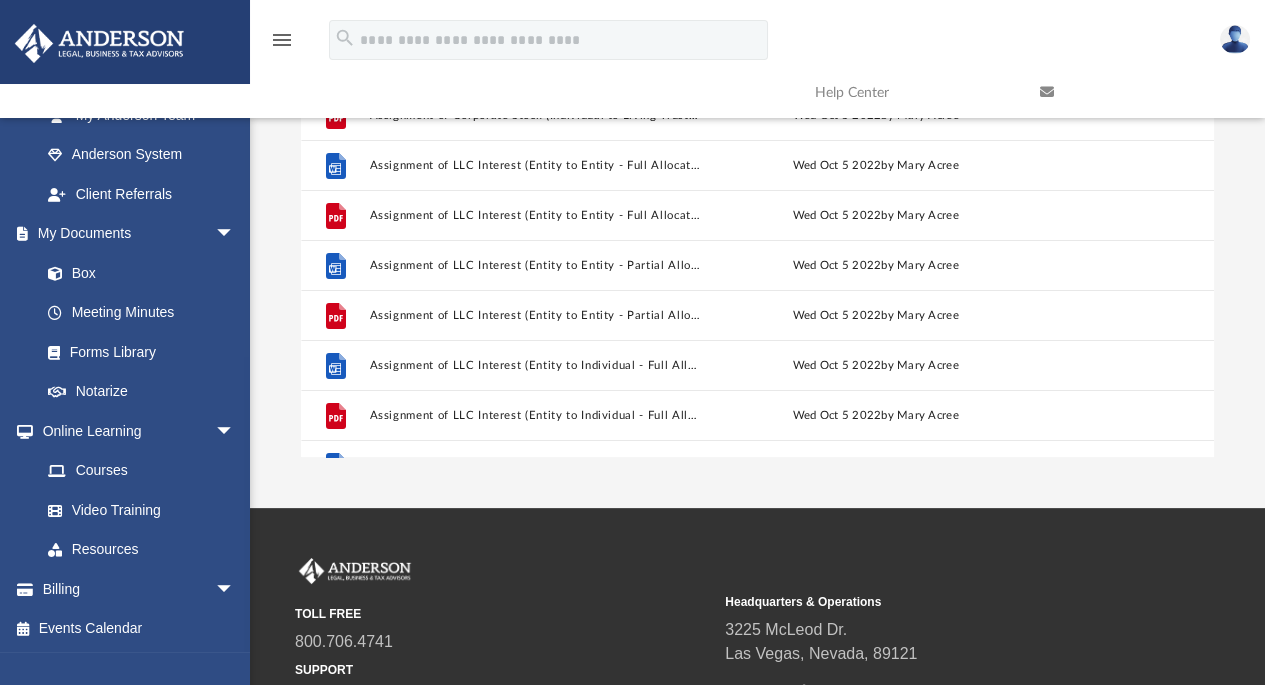scroll, scrollTop: 0, scrollLeft: 0, axis: both 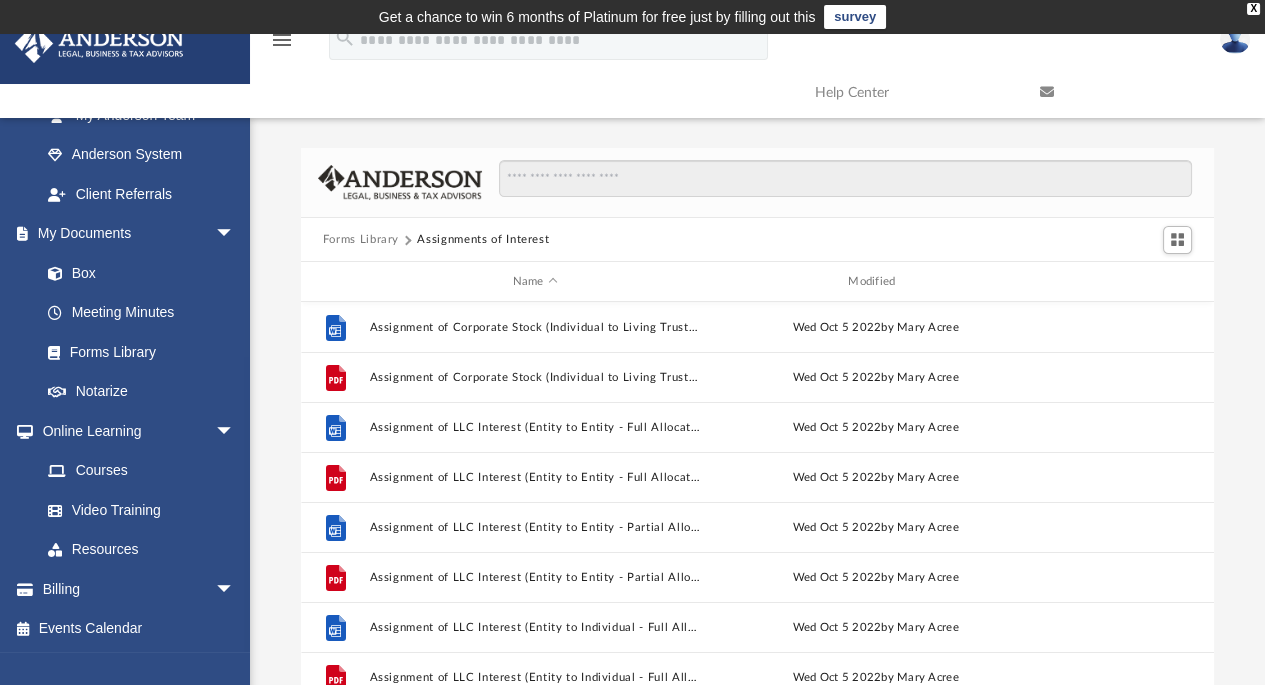 click on "Forms Library" at bounding box center (361, 240) 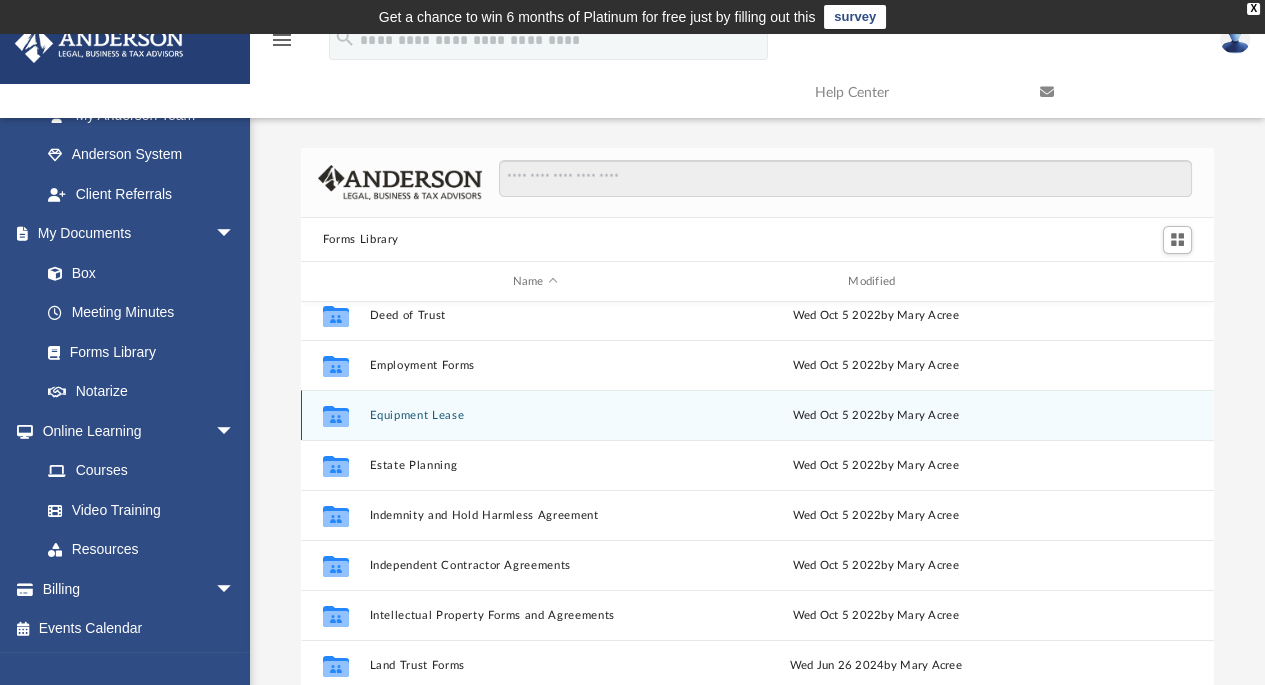scroll, scrollTop: 525, scrollLeft: 0, axis: vertical 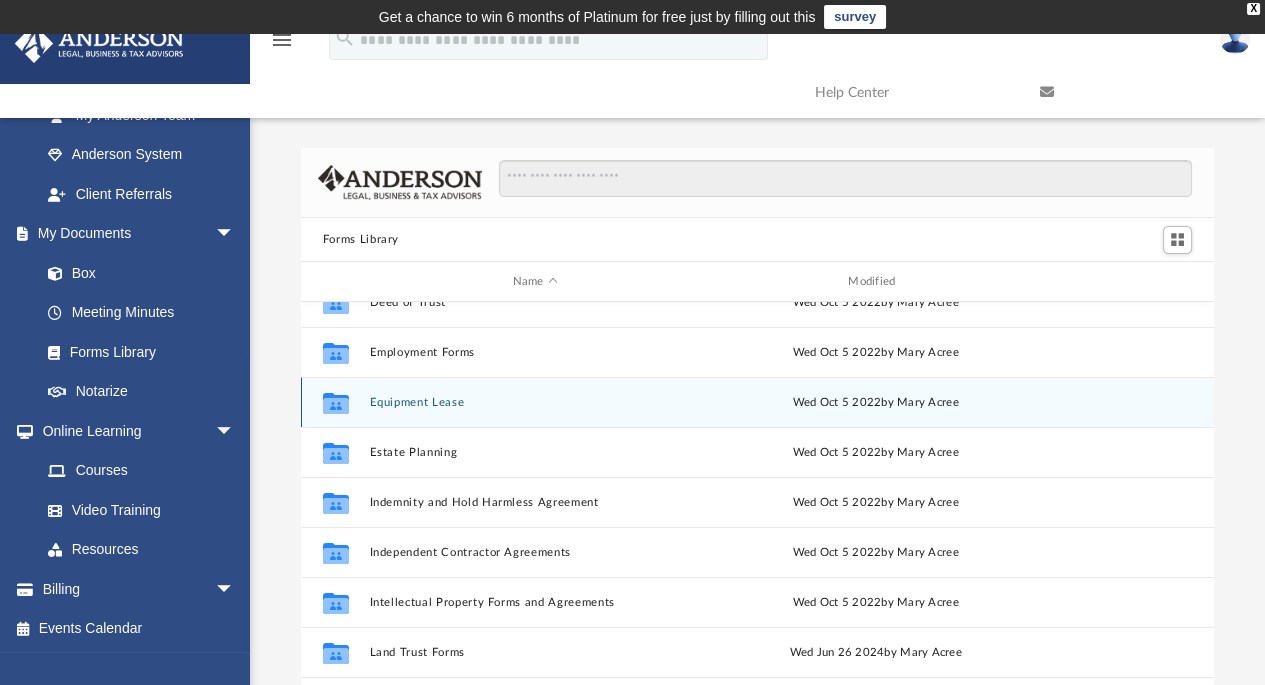 click on "Equipment Lease" at bounding box center [535, 402] 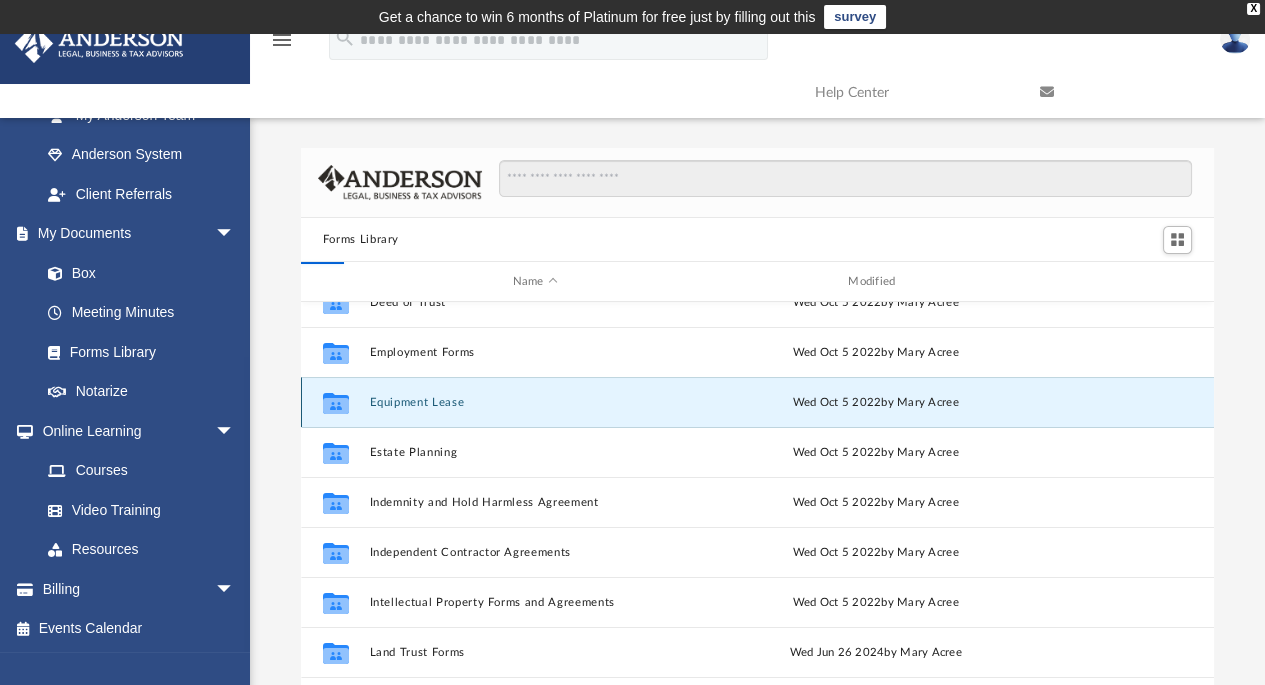 scroll, scrollTop: 0, scrollLeft: 0, axis: both 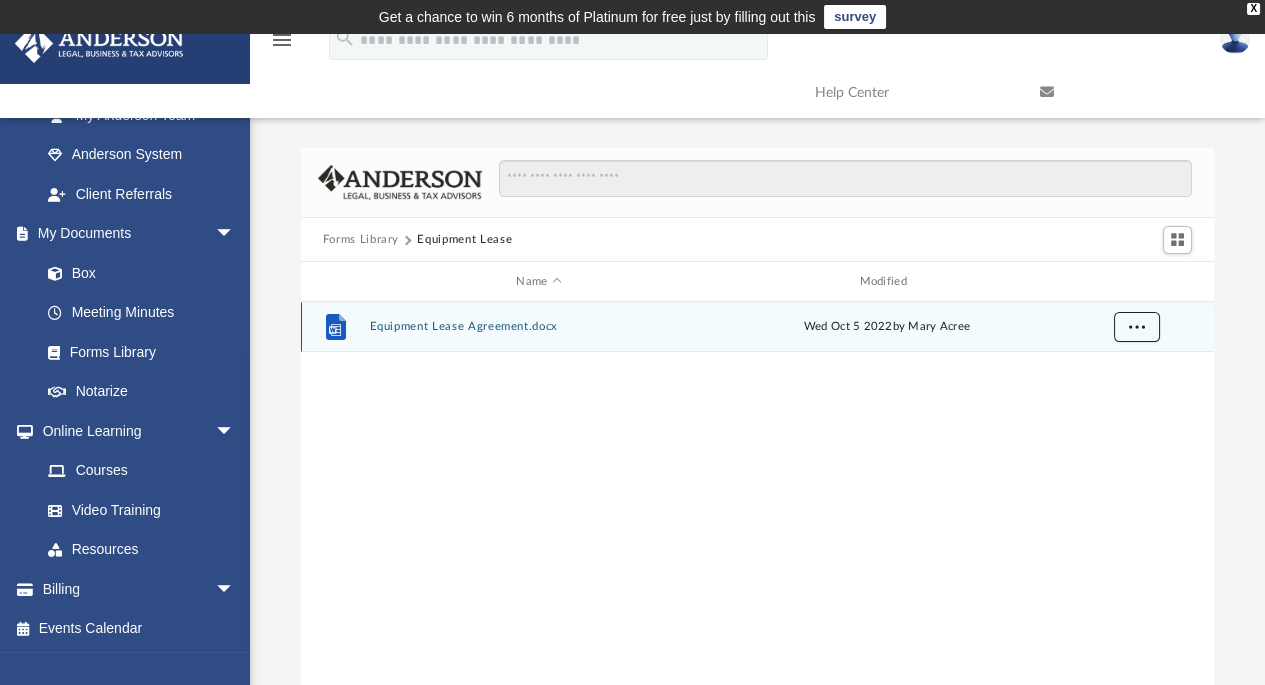 click at bounding box center (1136, 326) 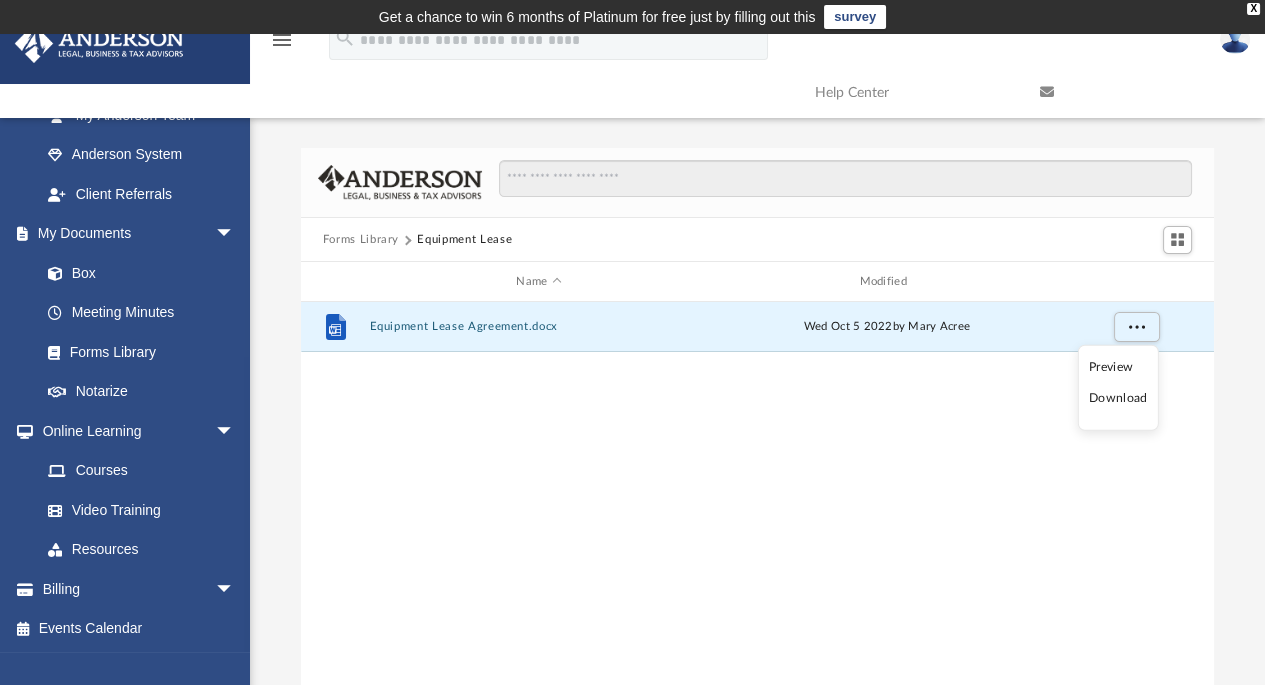 click on "Download" at bounding box center [1118, 398] 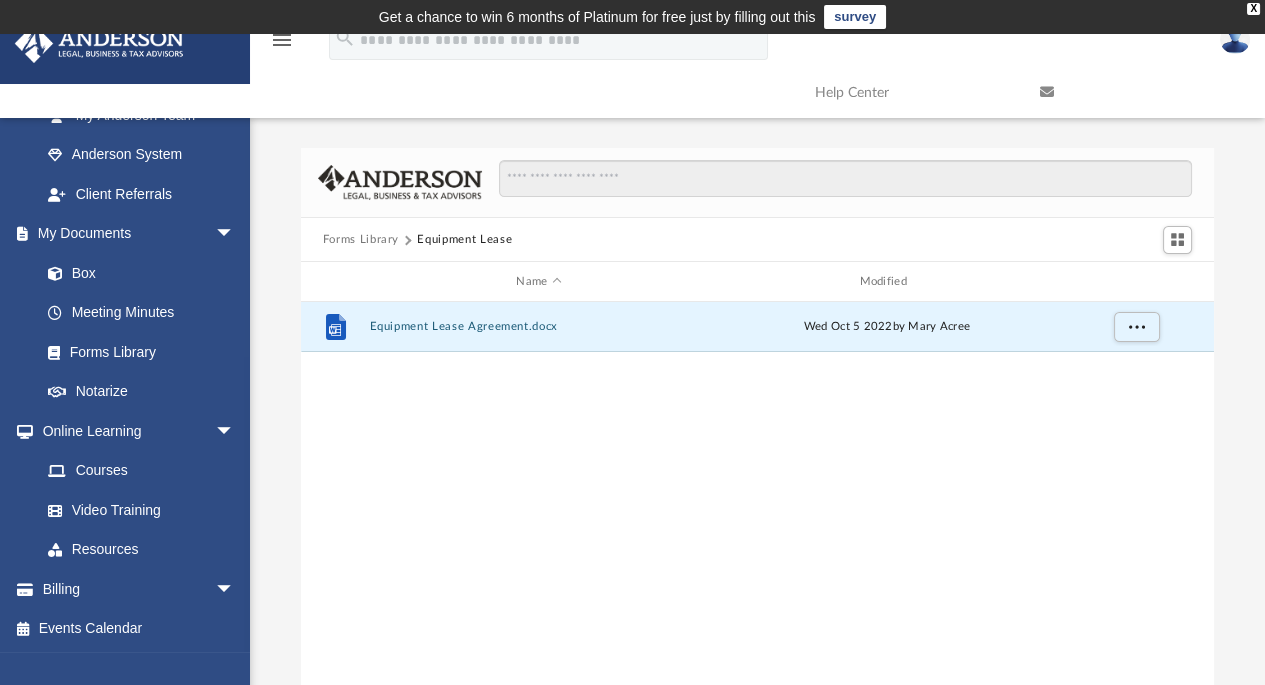 scroll, scrollTop: 40, scrollLeft: 0, axis: vertical 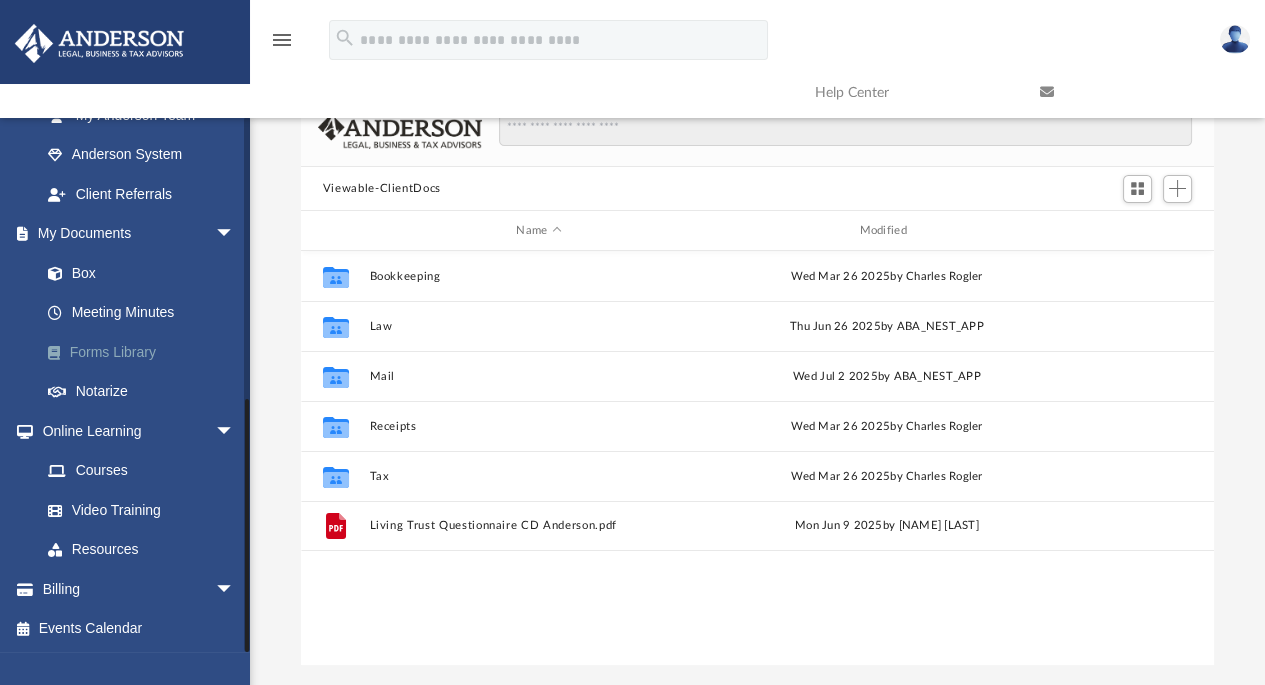 click on "Forms Library" at bounding box center (146, 352) 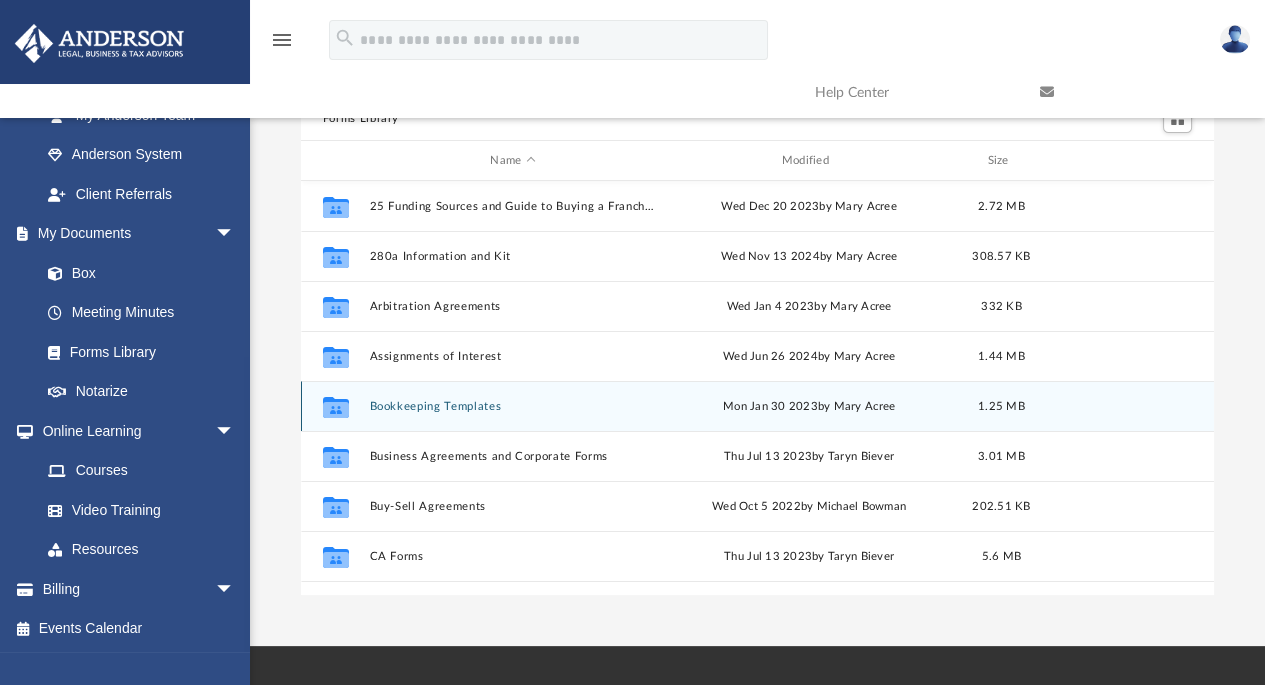 scroll, scrollTop: 16, scrollLeft: 16, axis: both 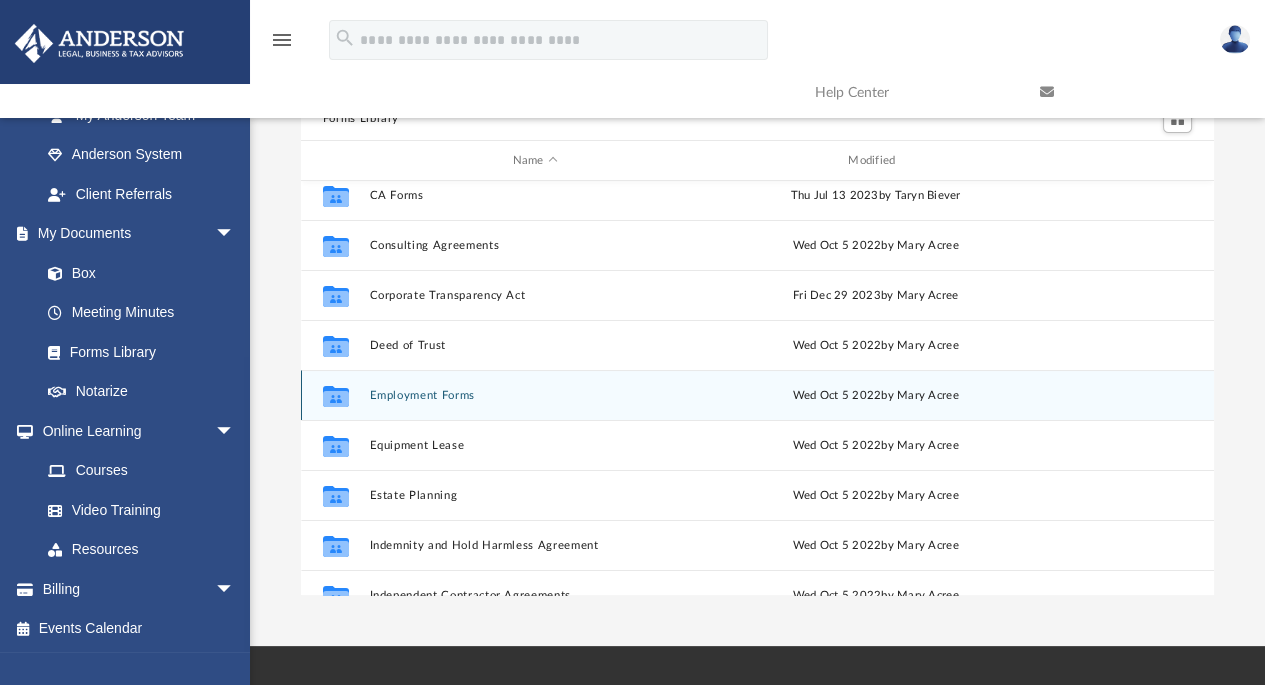 click on "Employment Forms" at bounding box center [535, 395] 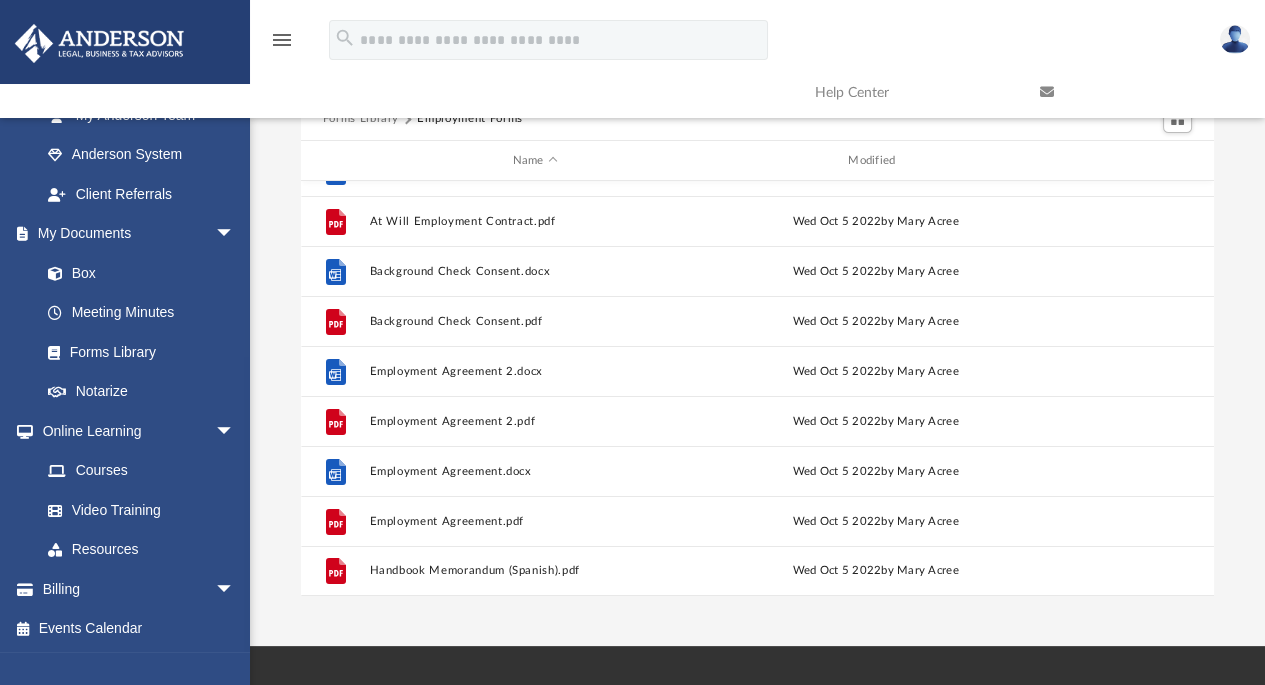 scroll, scrollTop: 0, scrollLeft: 0, axis: both 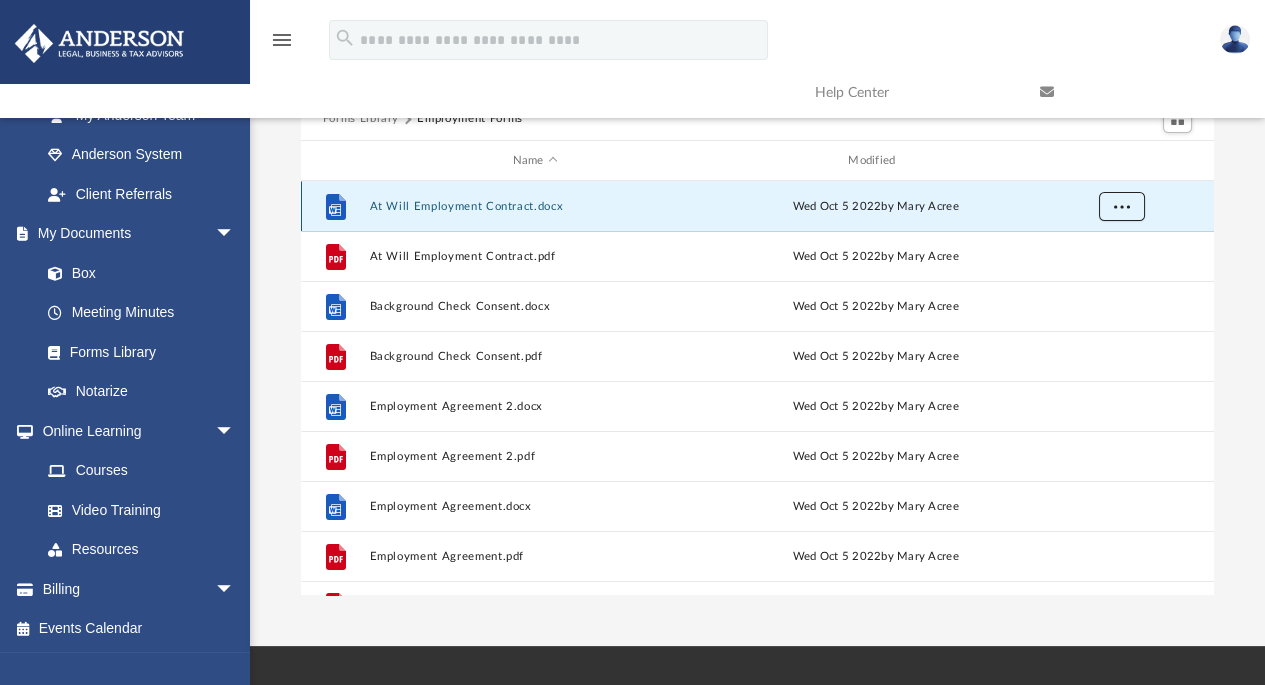 click at bounding box center [1121, 207] 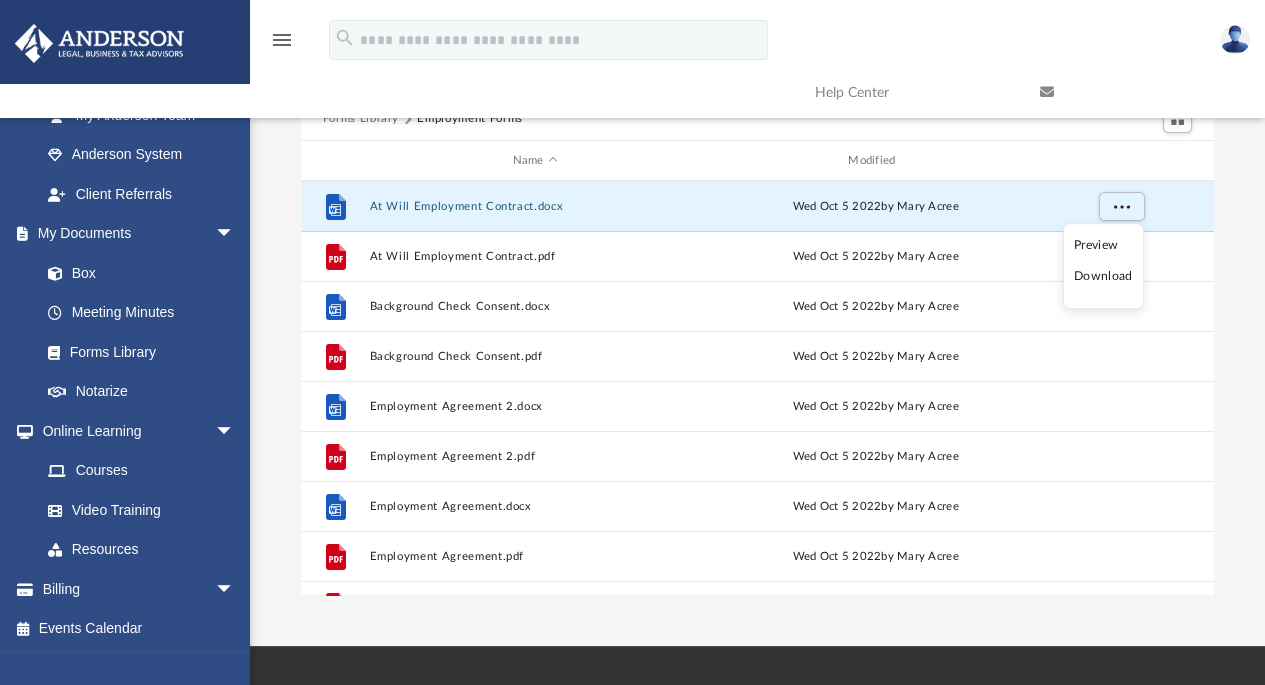 click on "Download" at bounding box center [1103, 276] 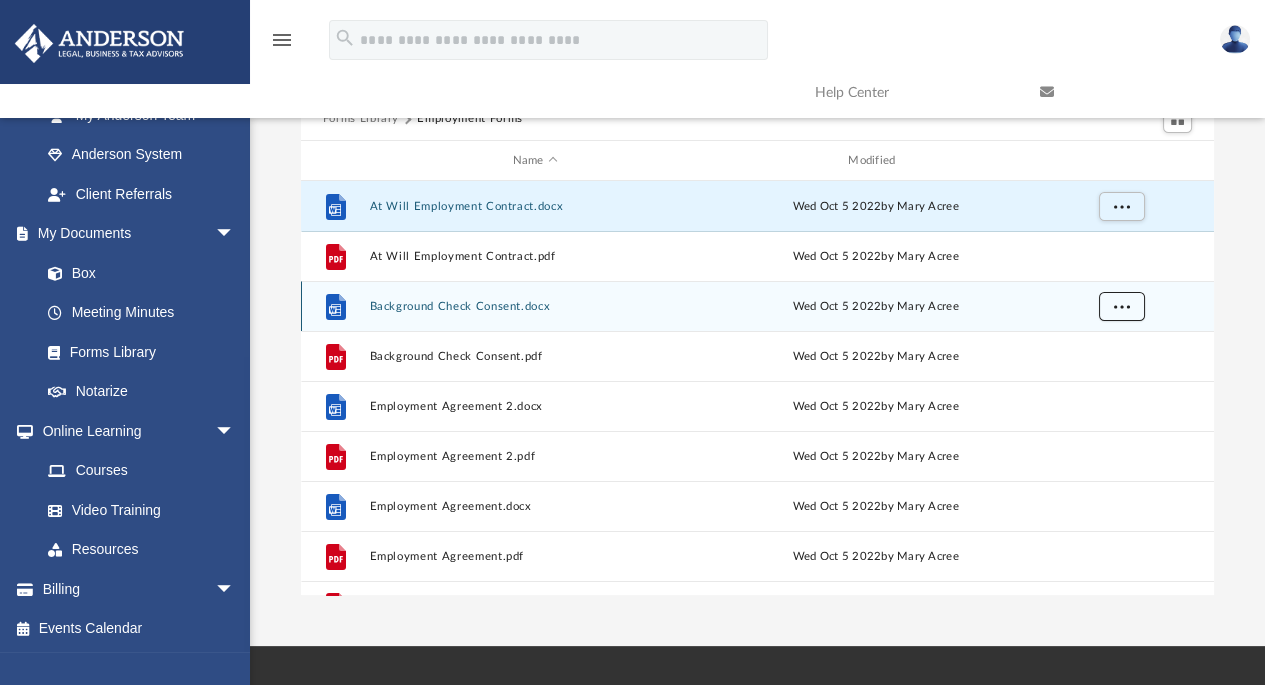 click at bounding box center [1121, 306] 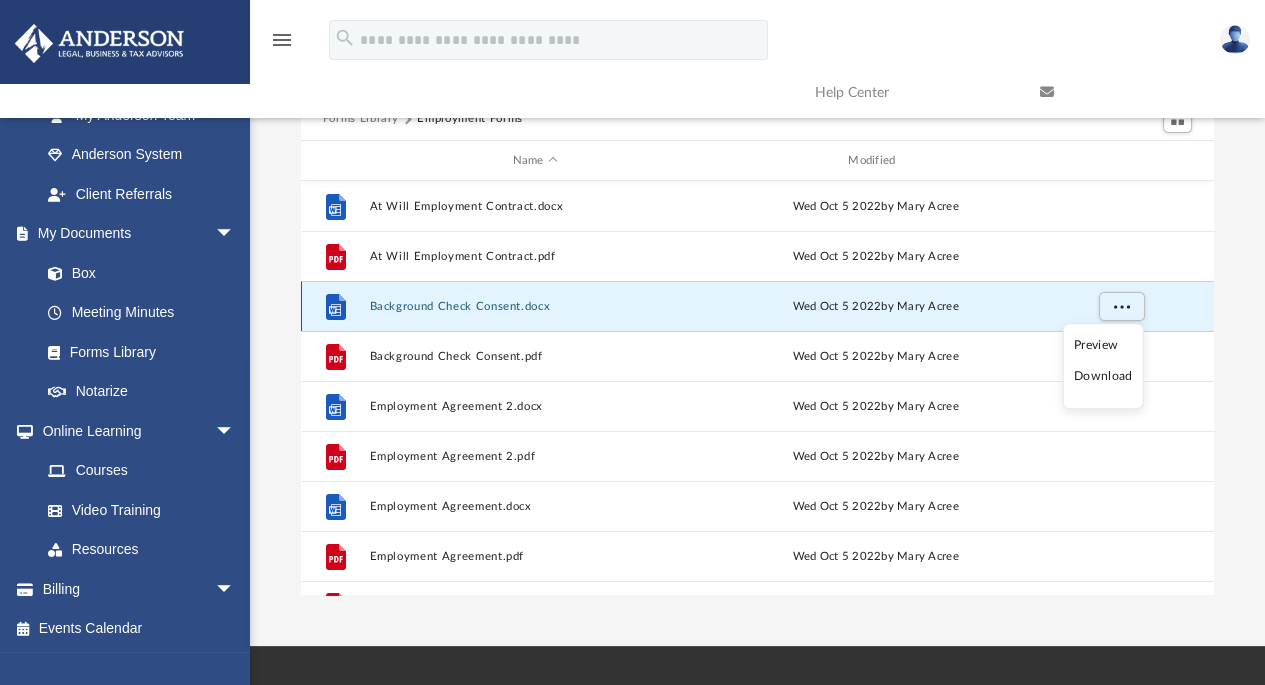 click on "Background Check Consent.docx" at bounding box center [535, 306] 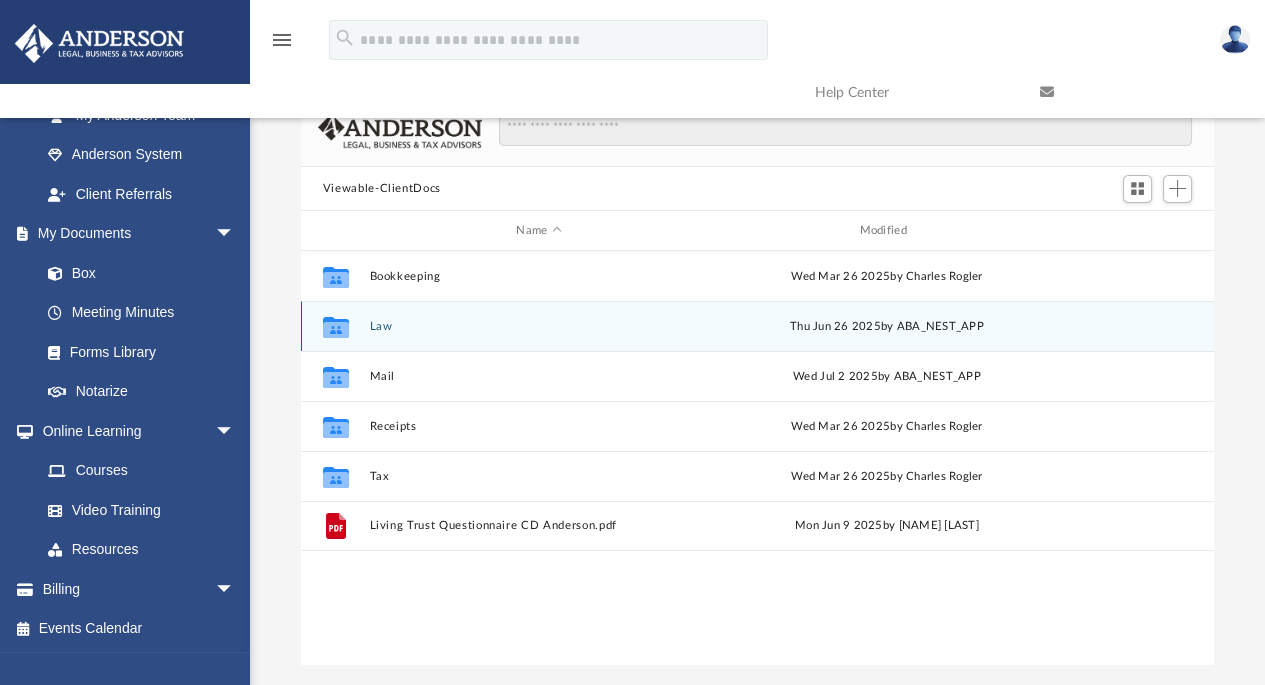 scroll, scrollTop: 16, scrollLeft: 16, axis: both 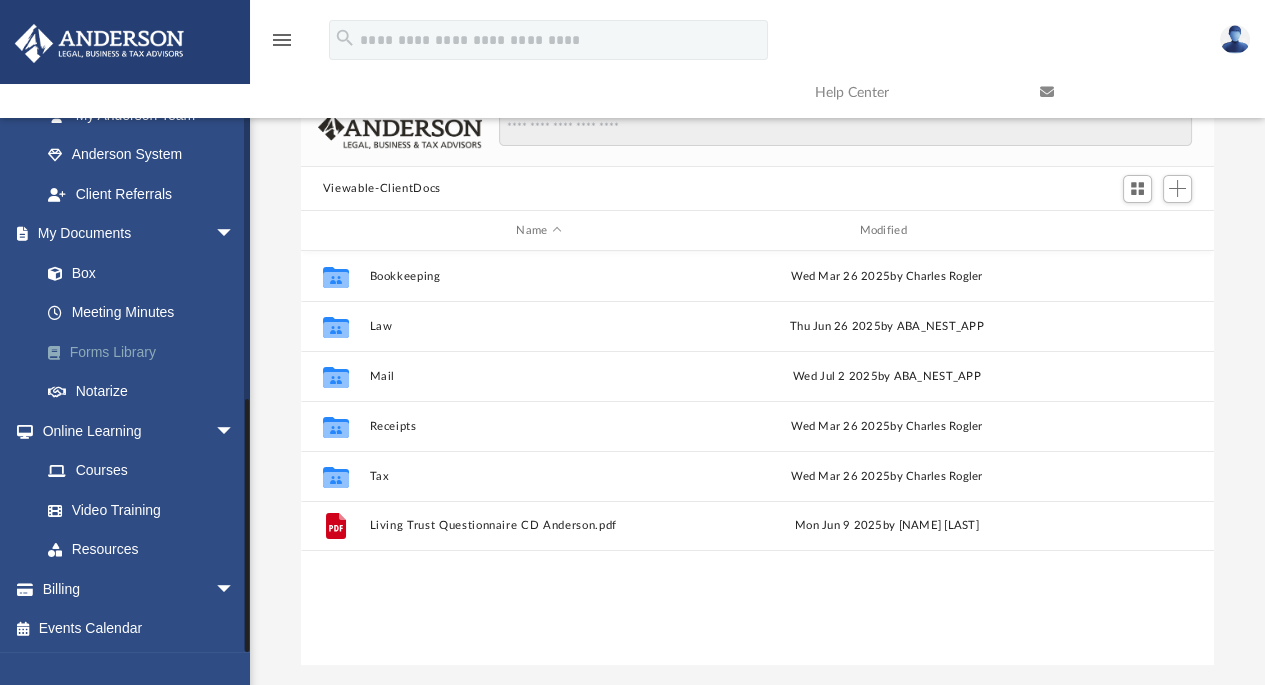 click on "Forms Library" at bounding box center [146, 352] 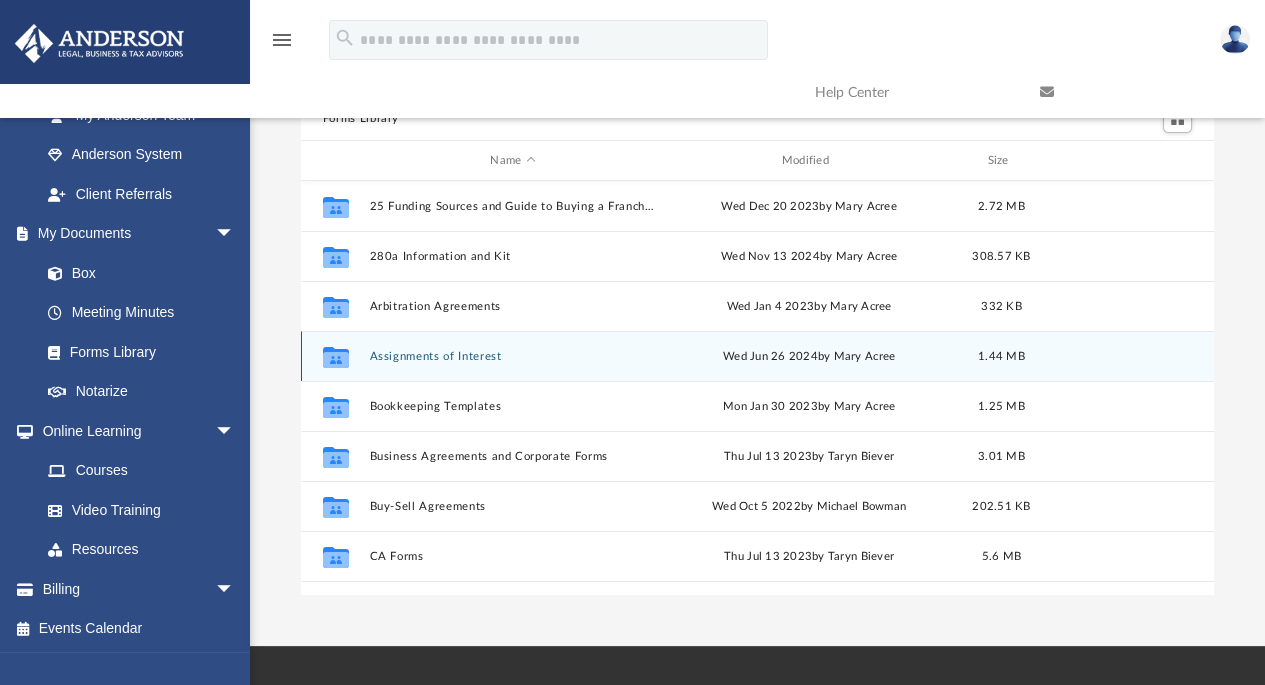 scroll, scrollTop: 16, scrollLeft: 16, axis: both 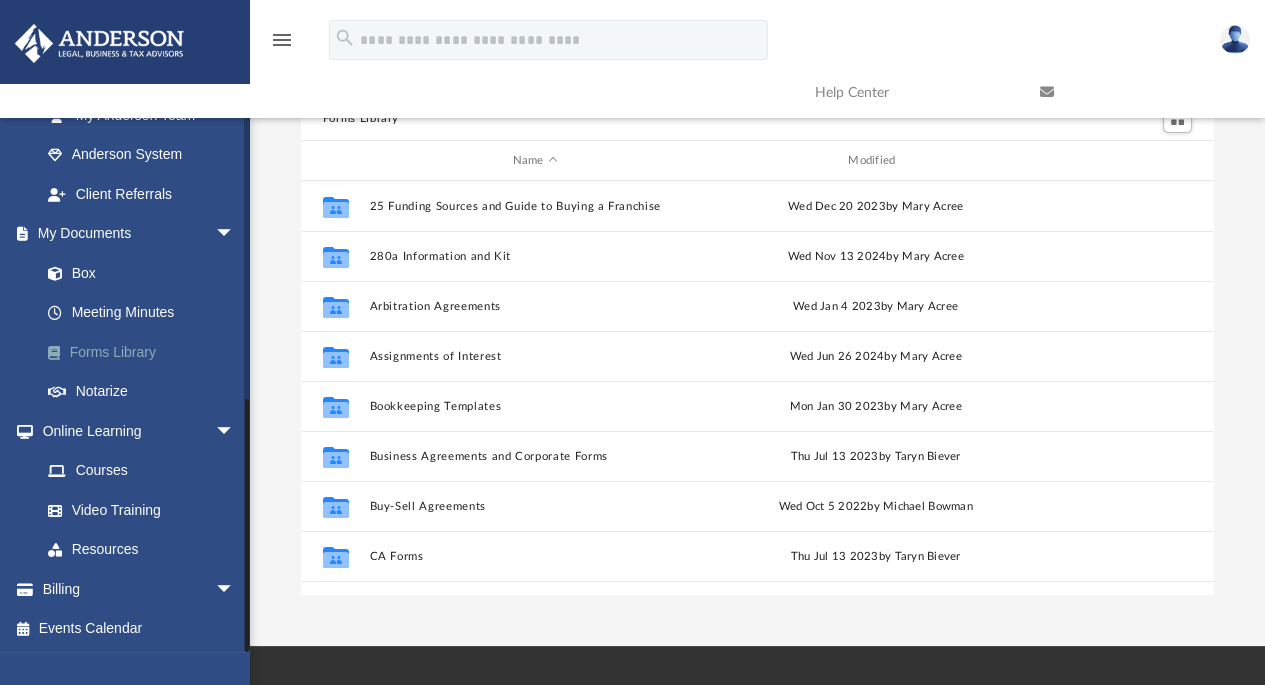click on "Forms Library" at bounding box center [146, 352] 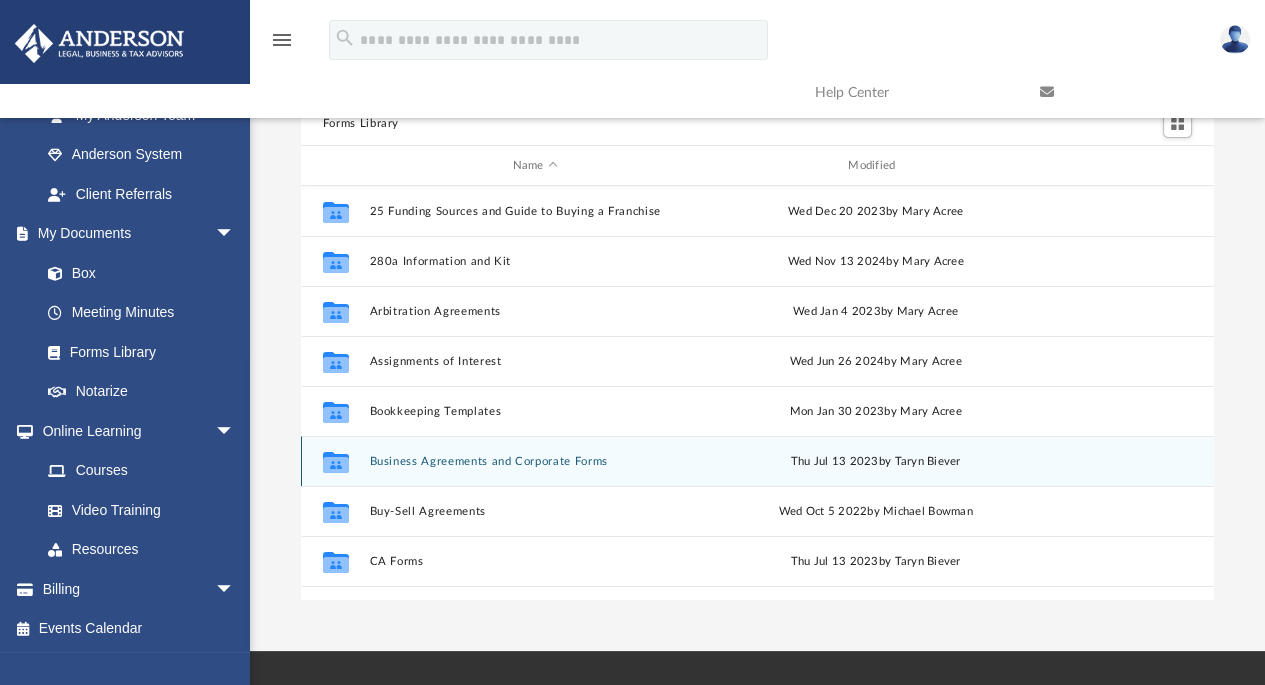 scroll, scrollTop: 114, scrollLeft: 0, axis: vertical 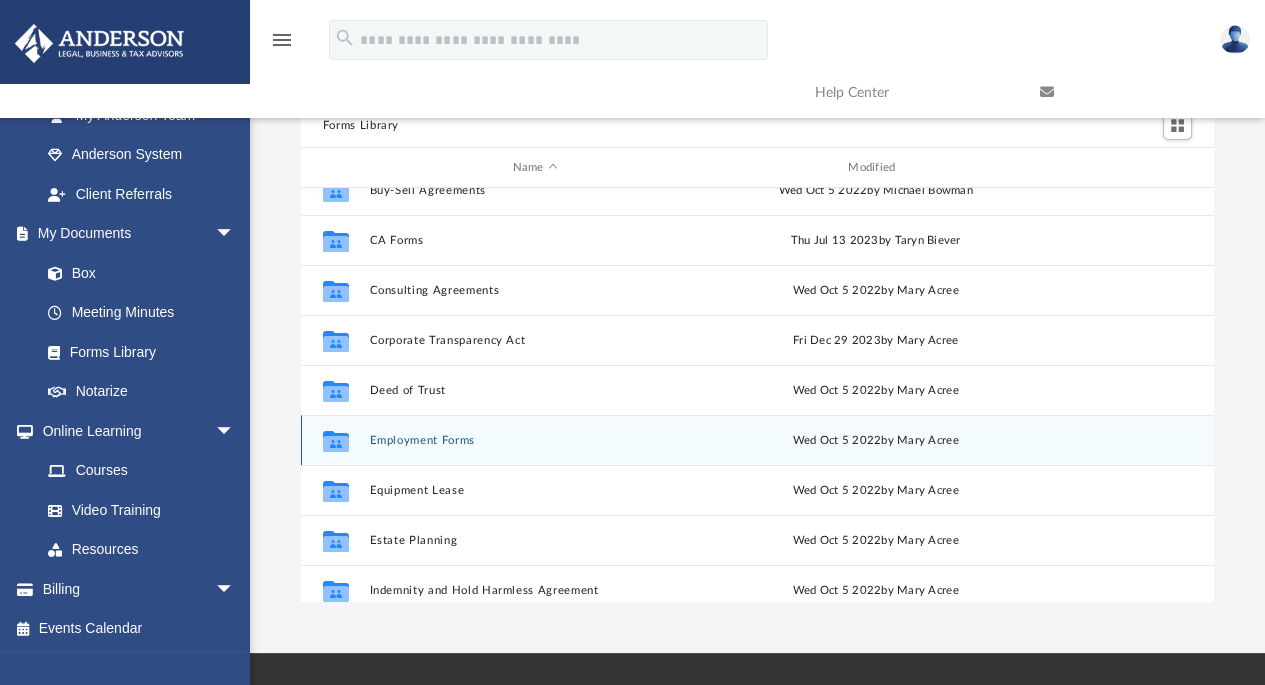 click on "Employment Forms" at bounding box center [535, 440] 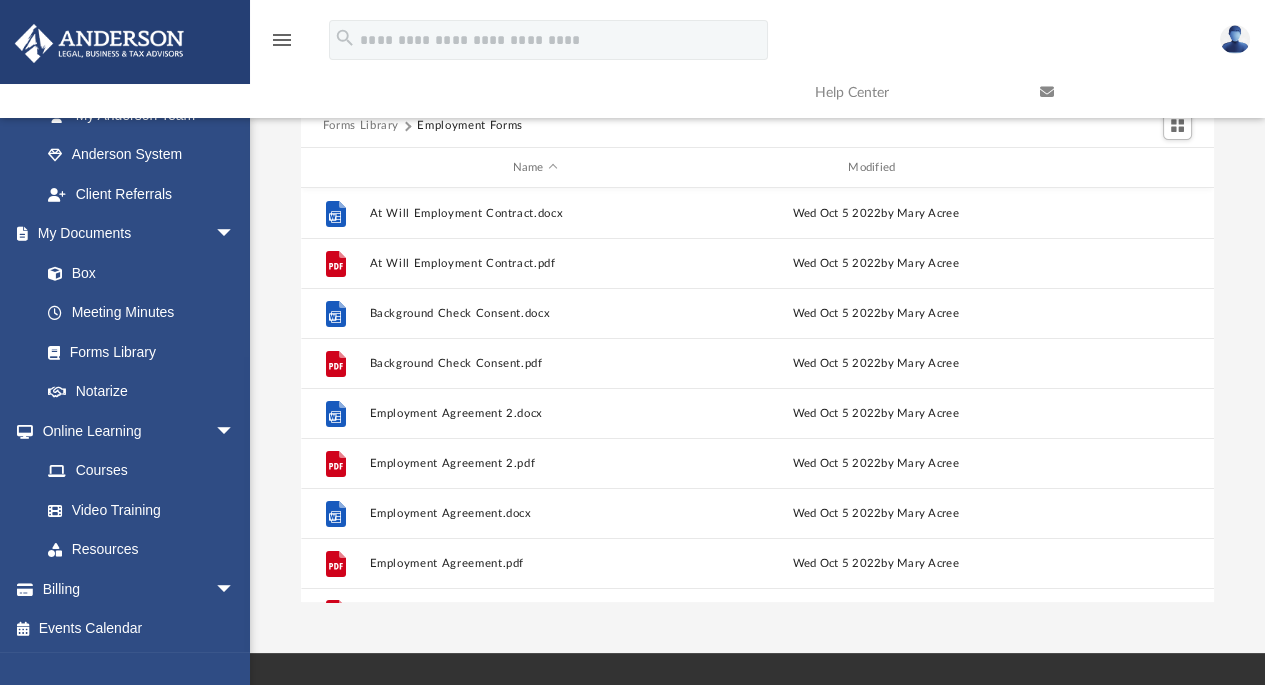 scroll, scrollTop: 0, scrollLeft: 0, axis: both 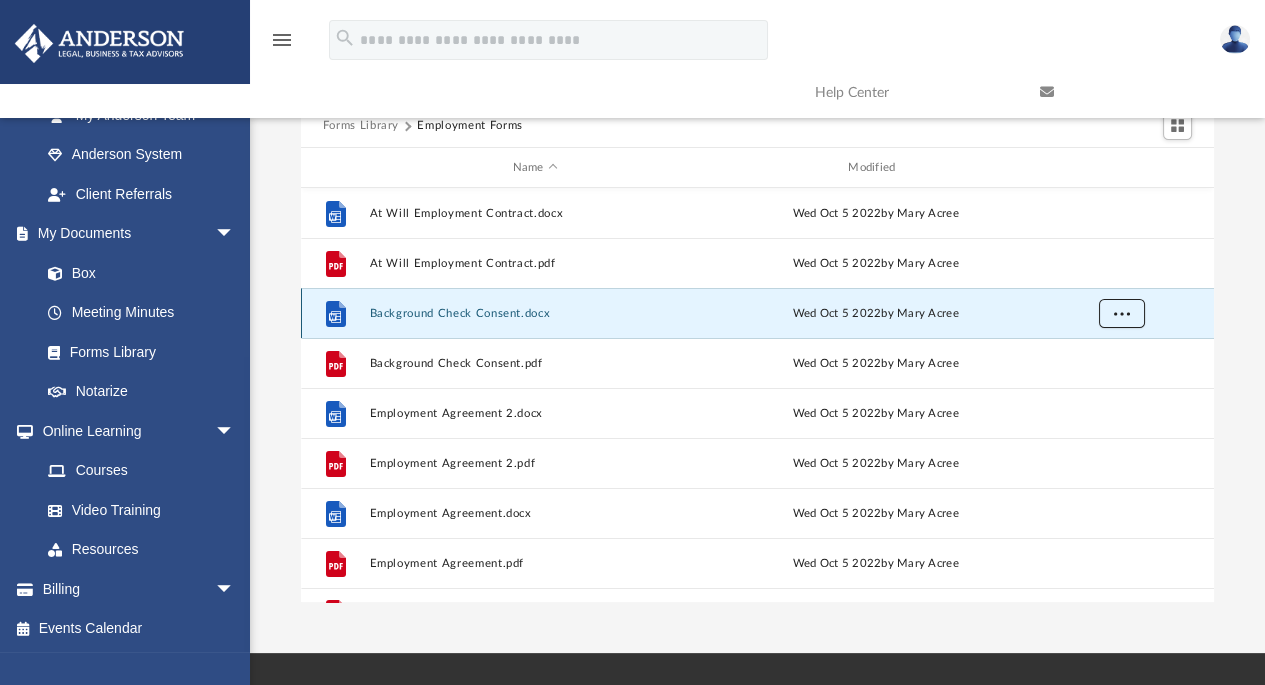click at bounding box center (1121, 313) 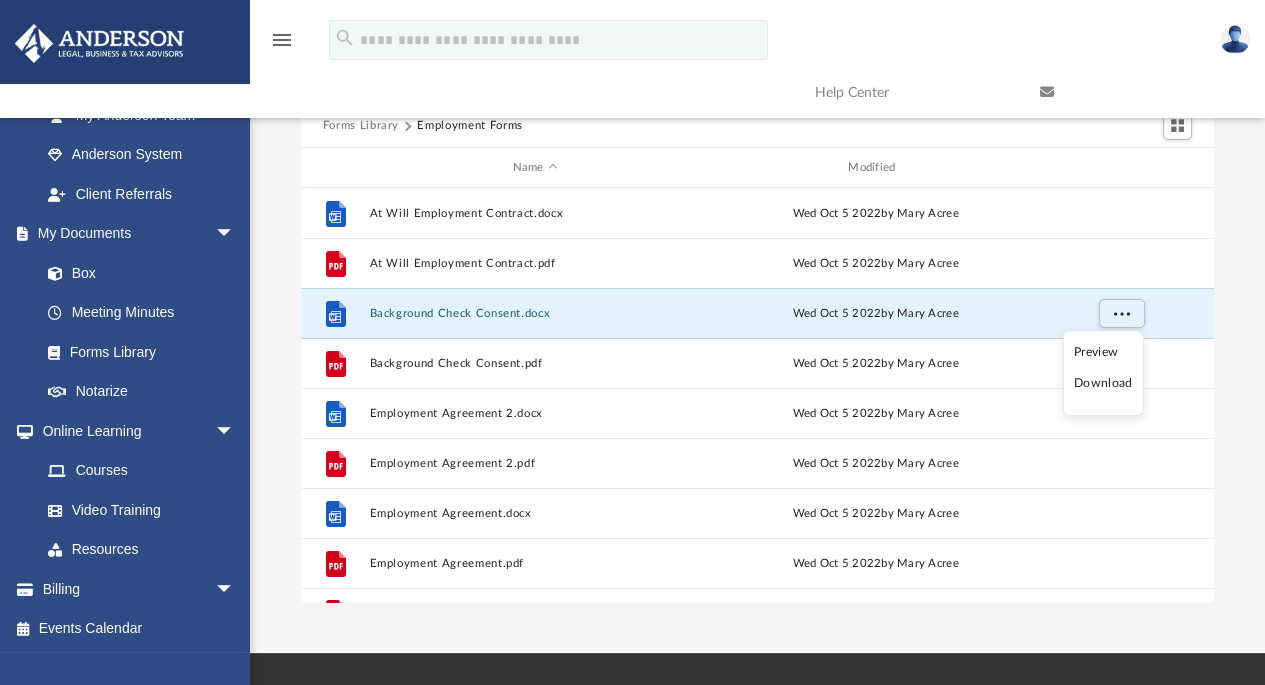 click on "Download" at bounding box center [1103, 384] 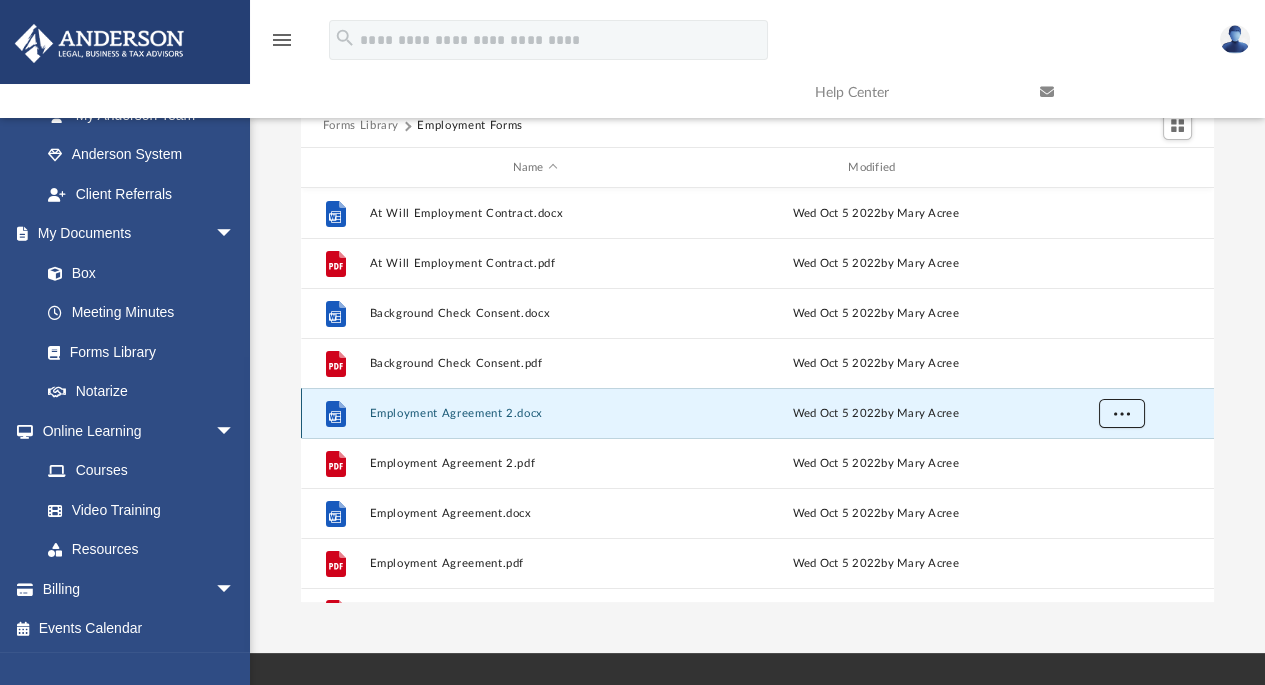 click at bounding box center (1121, 413) 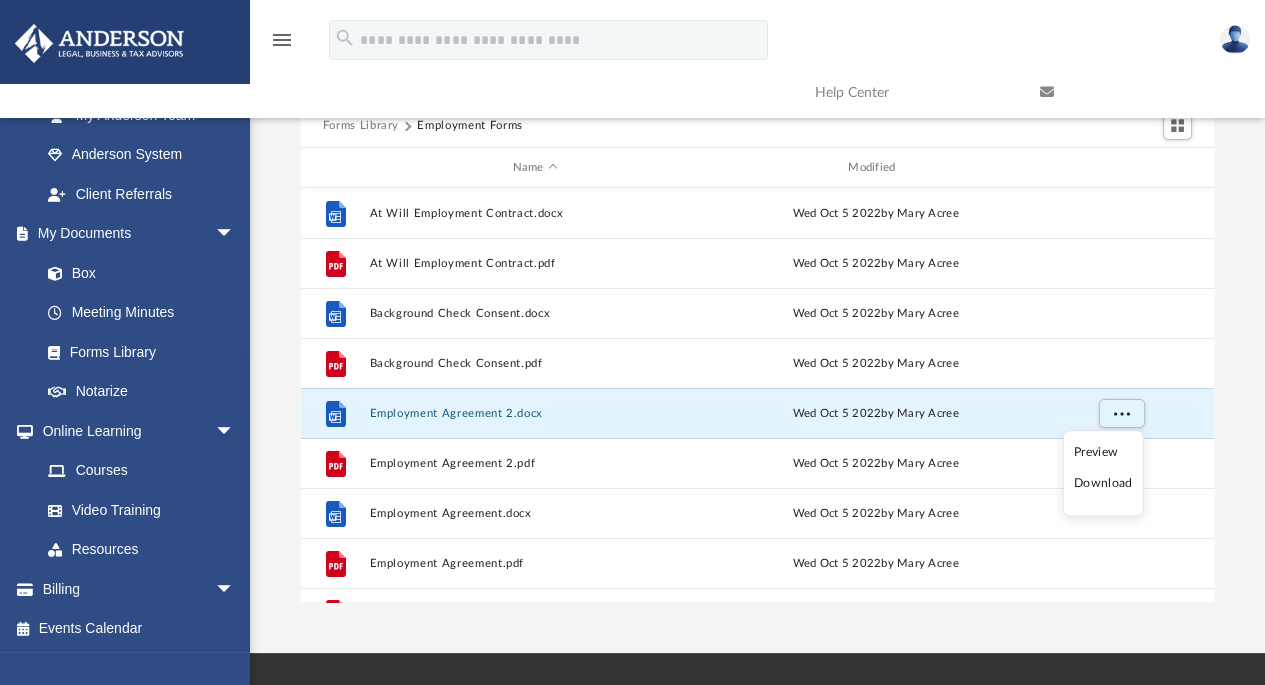 click on "Download" at bounding box center (1103, 484) 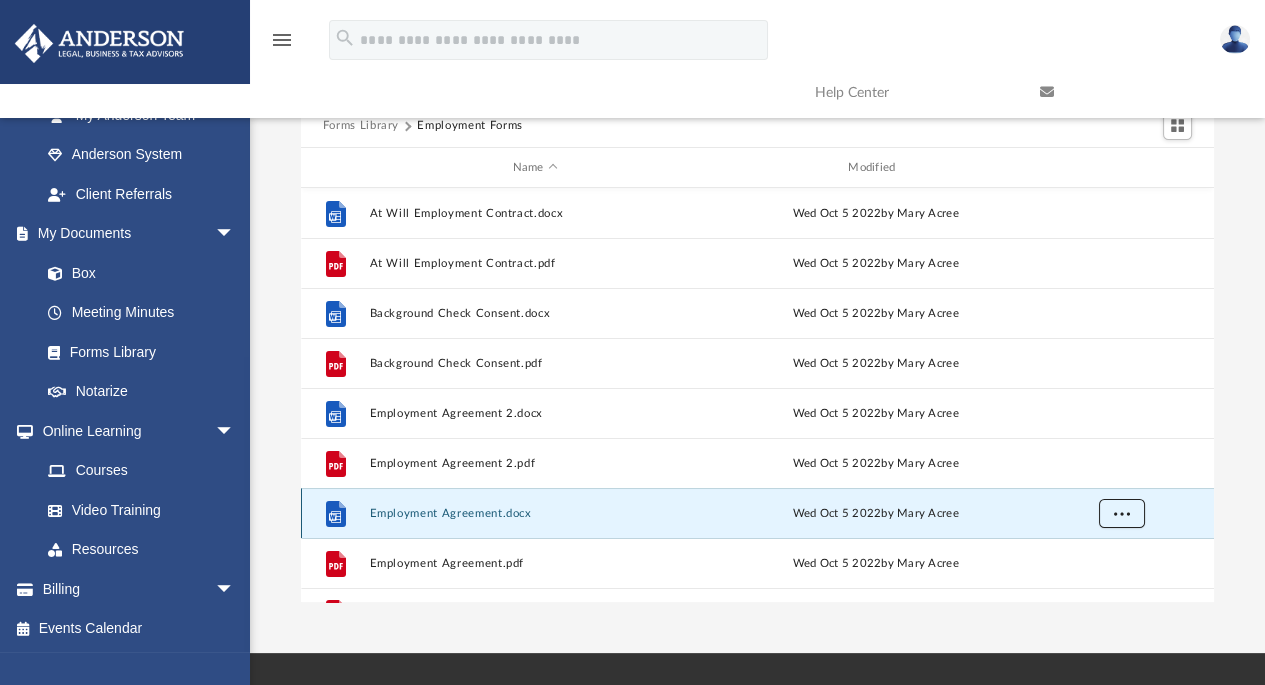 click at bounding box center [1121, 513] 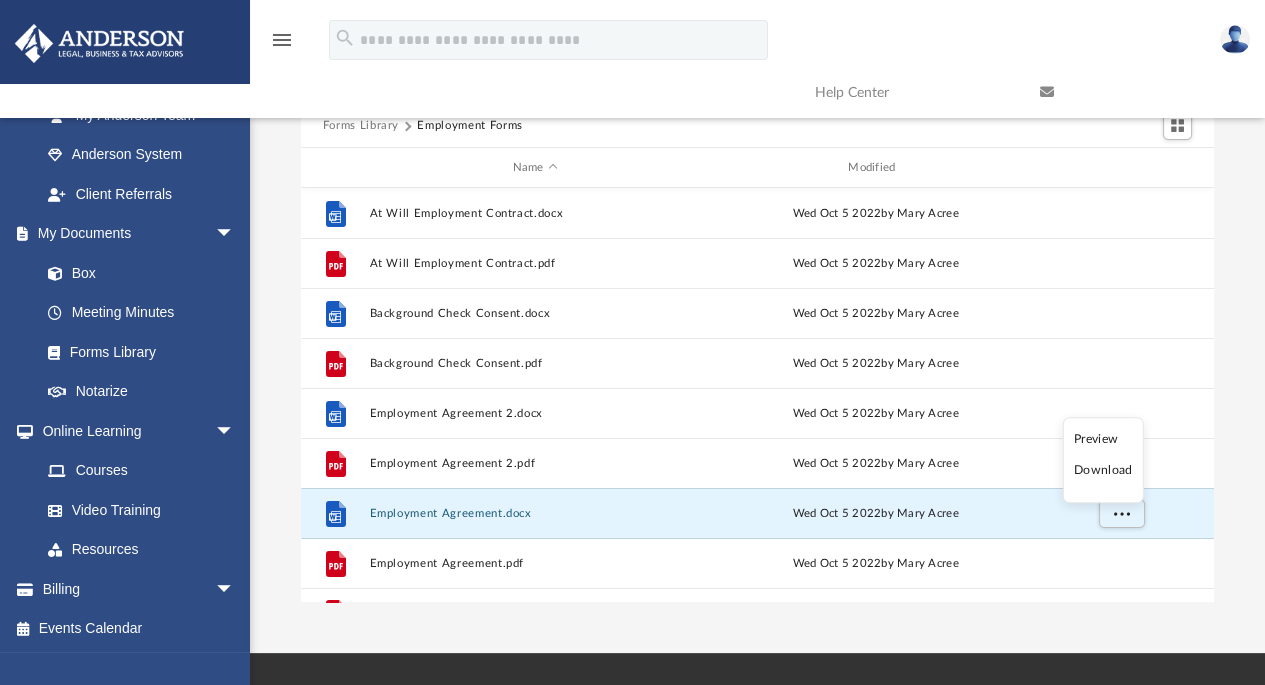 click on "Download" at bounding box center (1103, 470) 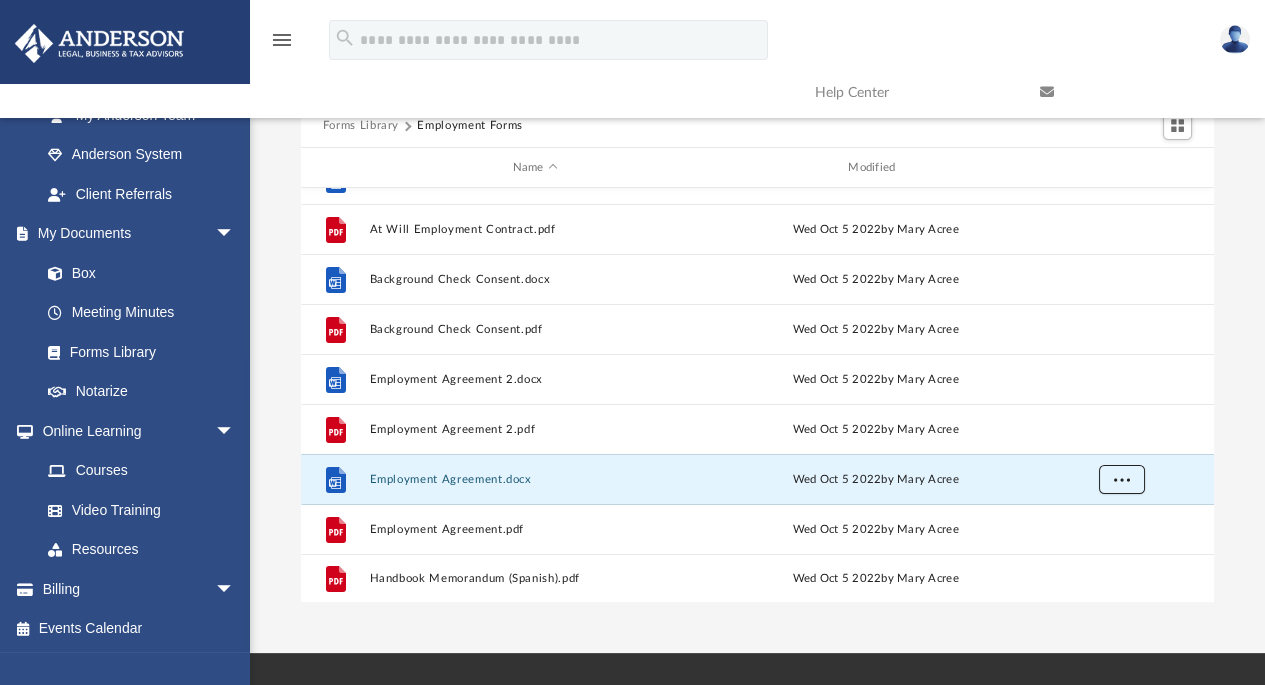 scroll, scrollTop: 35, scrollLeft: 0, axis: vertical 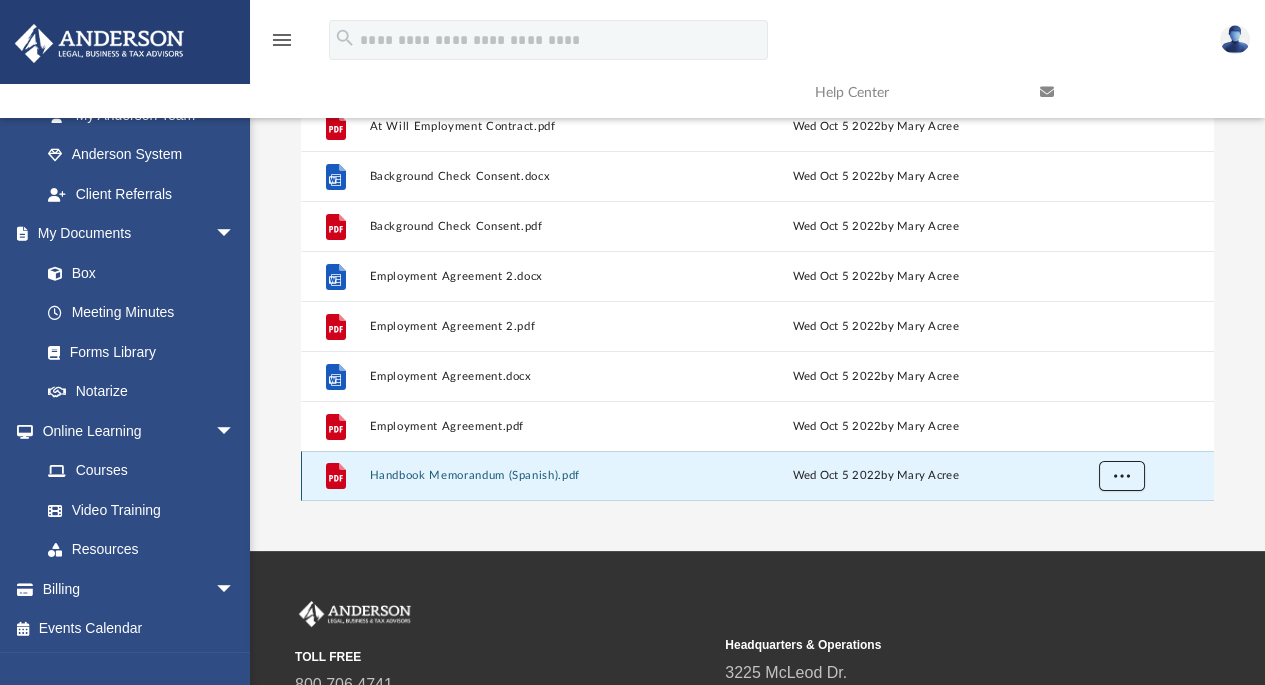 click at bounding box center (1121, 476) 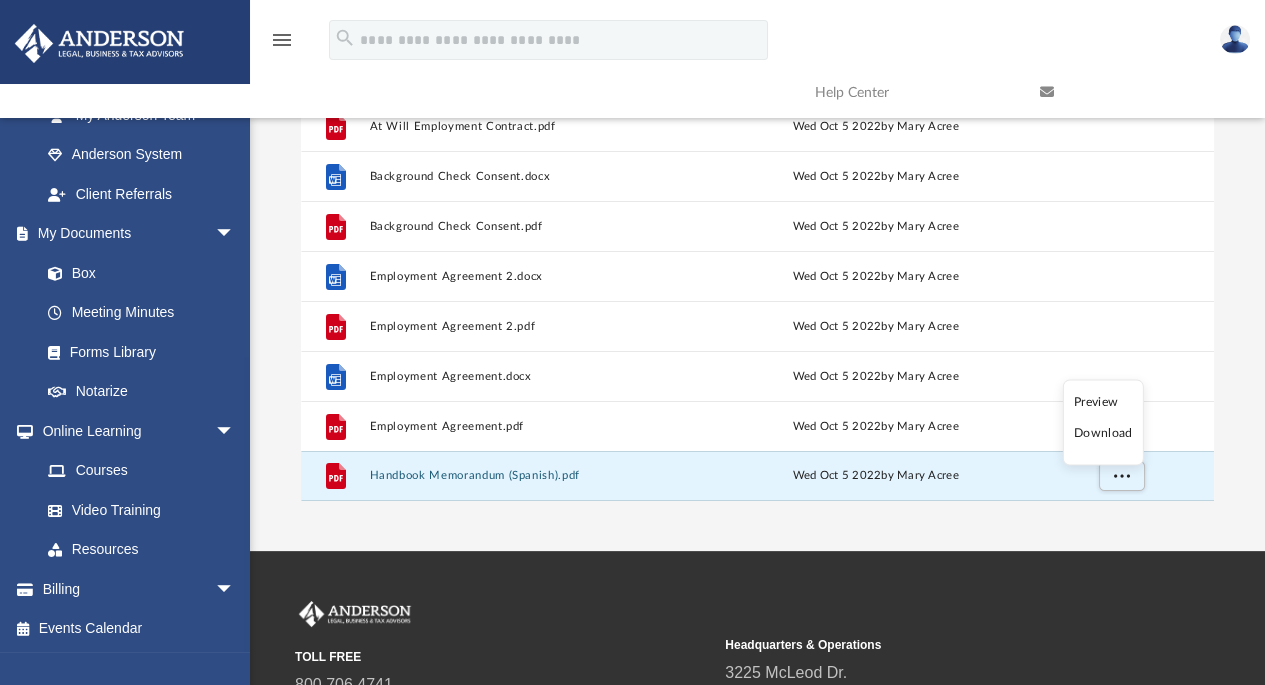 click on "Download" at bounding box center [1103, 433] 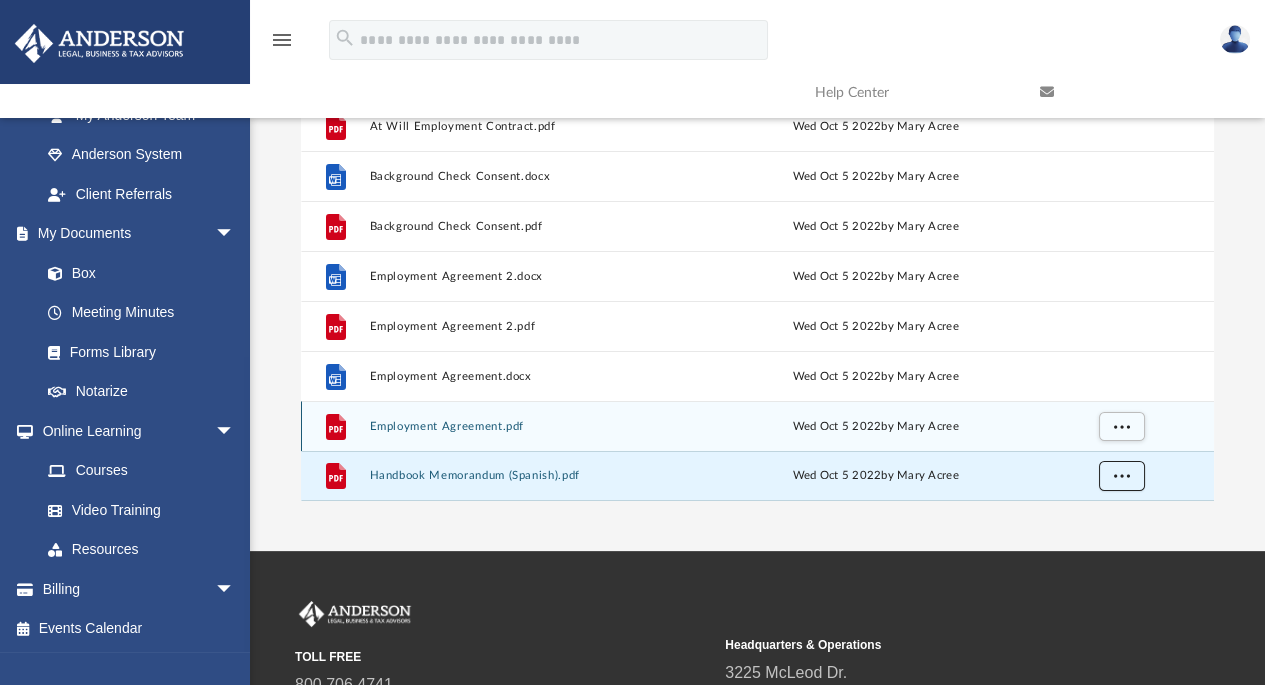 scroll, scrollTop: 0, scrollLeft: 0, axis: both 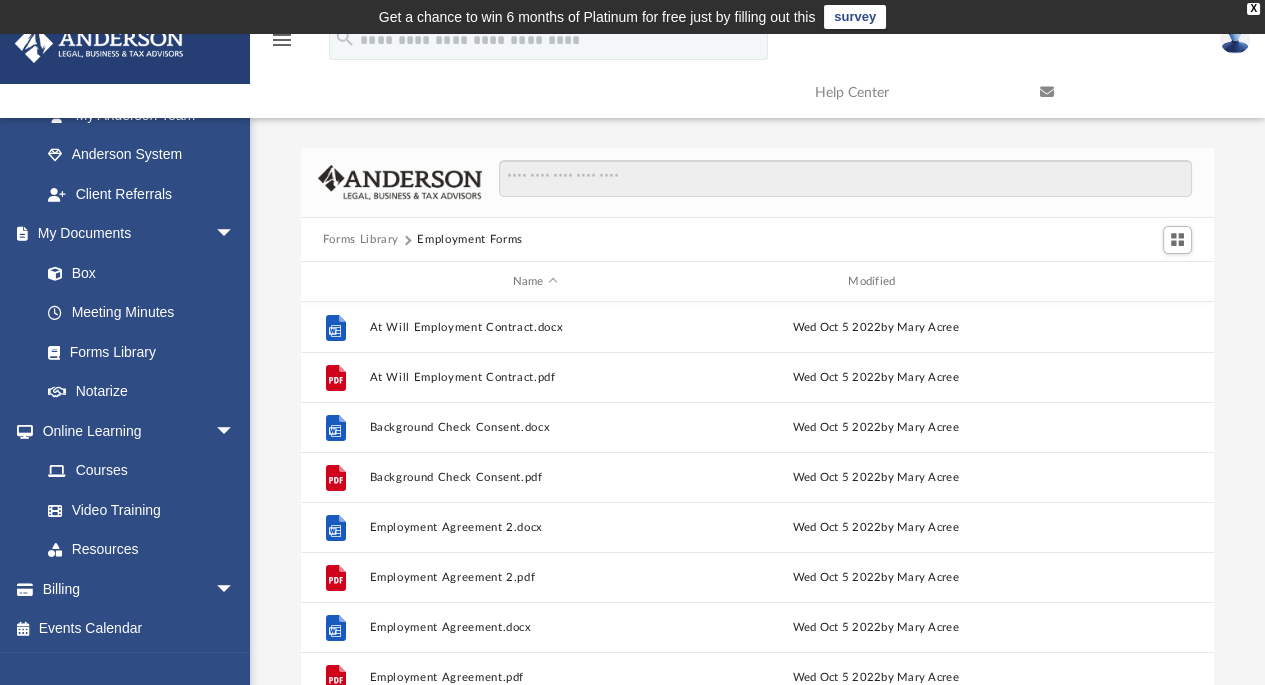 click on "Forms Library" at bounding box center (361, 240) 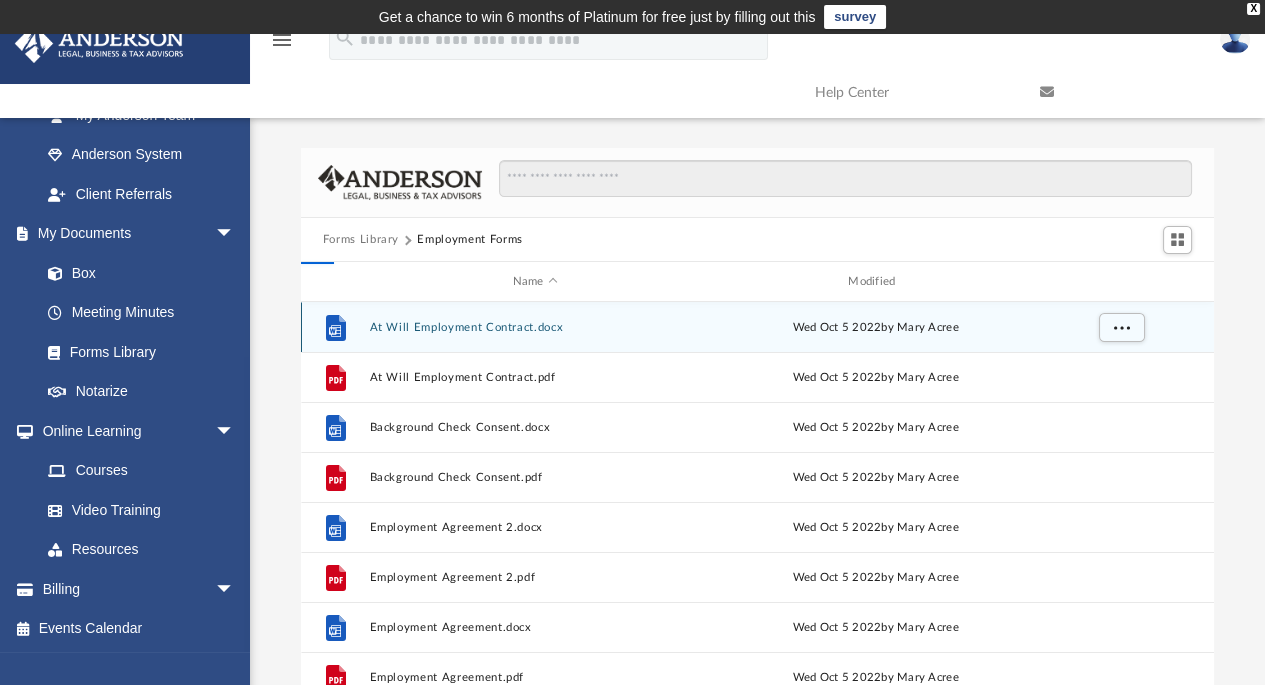 scroll, scrollTop: 31, scrollLeft: 0, axis: vertical 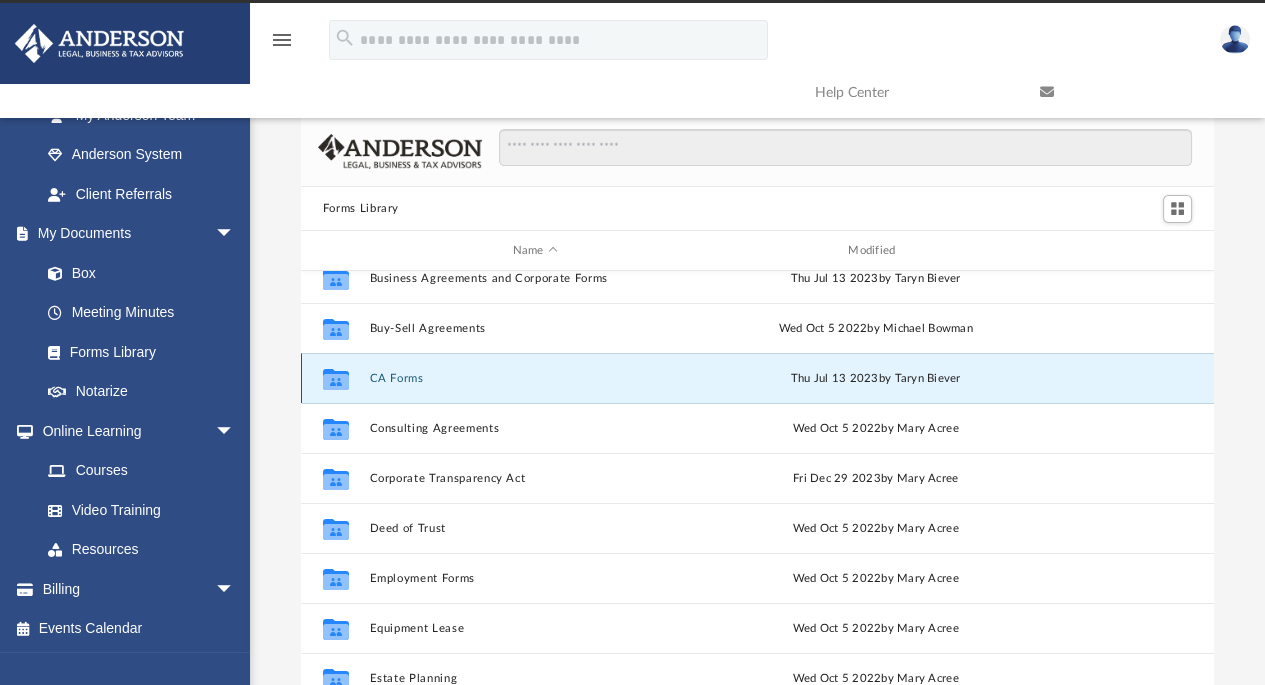 click on "CA Forms" at bounding box center [535, 378] 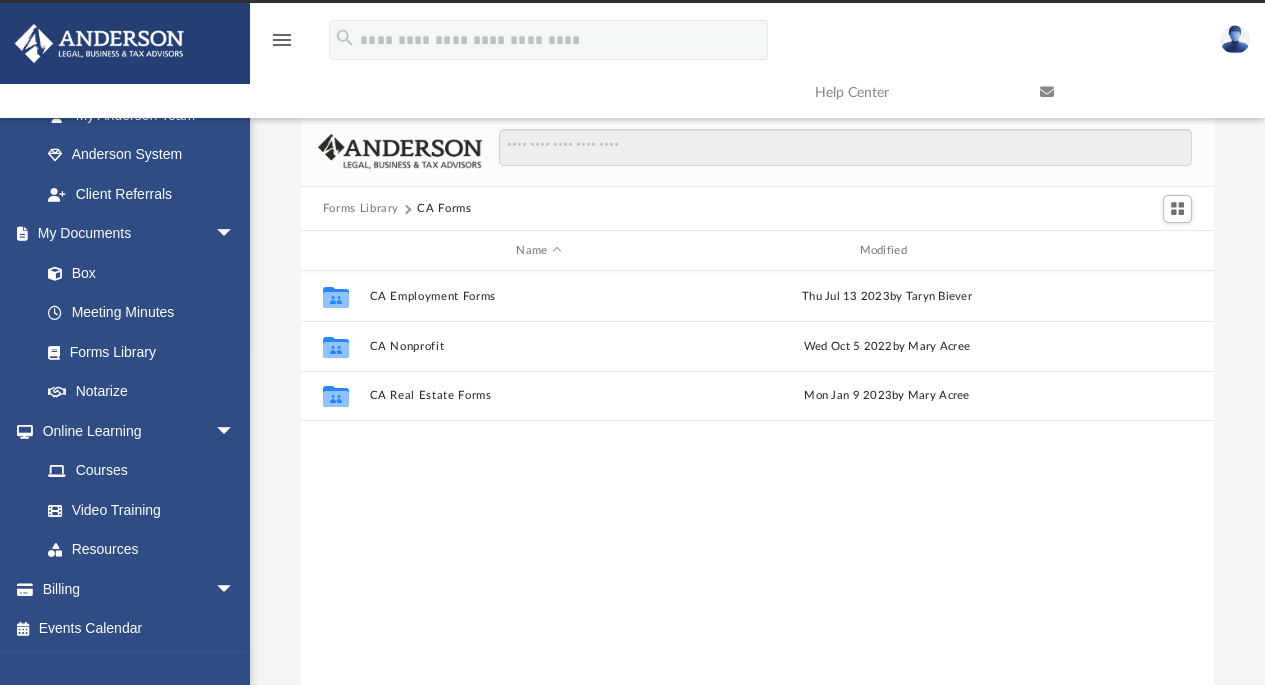 scroll, scrollTop: 0, scrollLeft: 0, axis: both 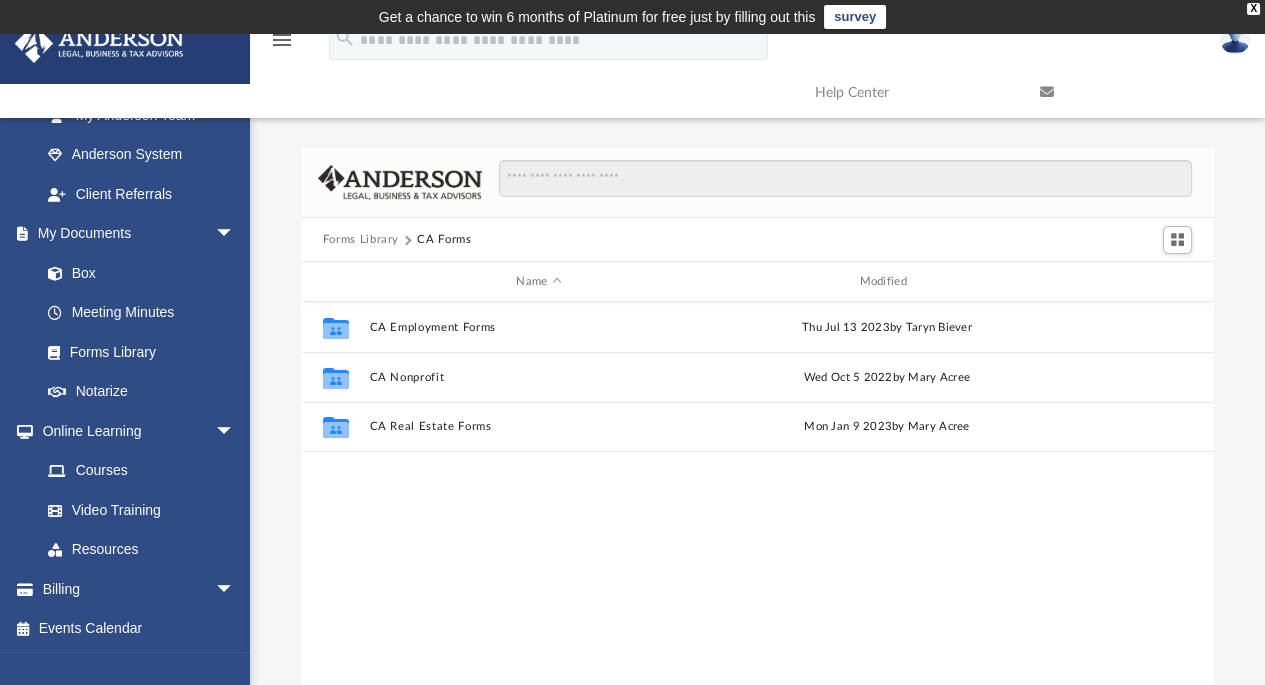 click on "Forms Library" at bounding box center [361, 240] 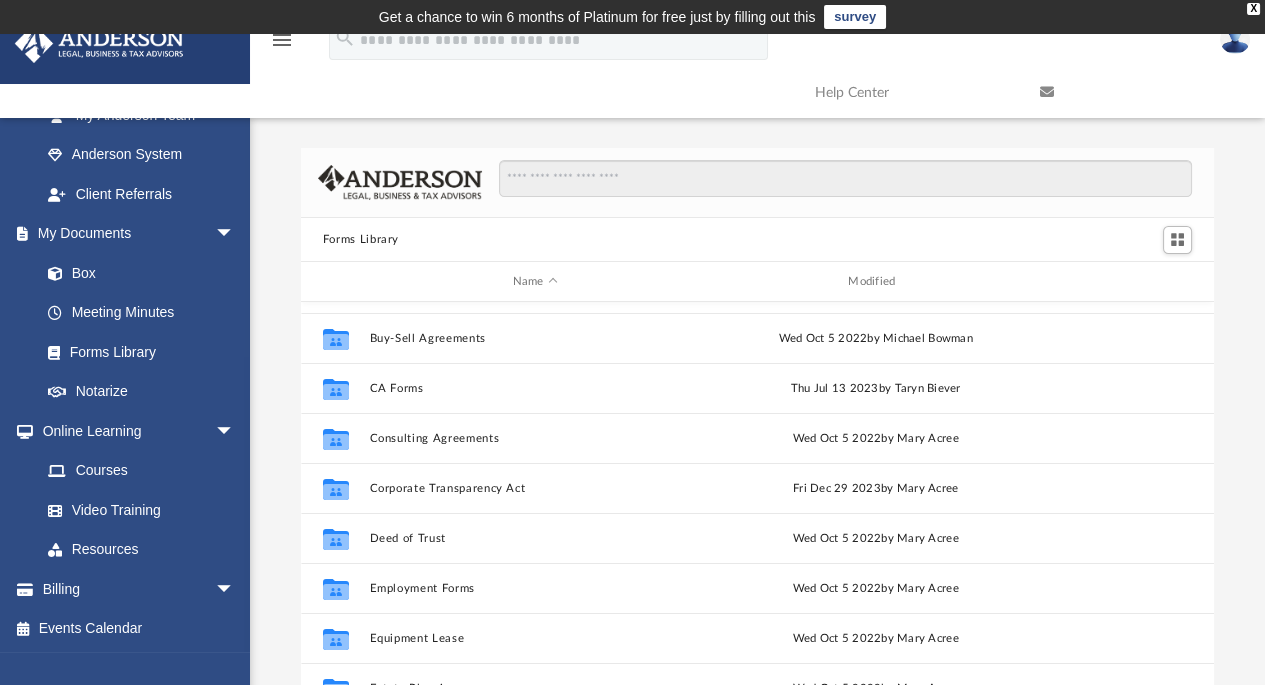 scroll, scrollTop: 314, scrollLeft: 0, axis: vertical 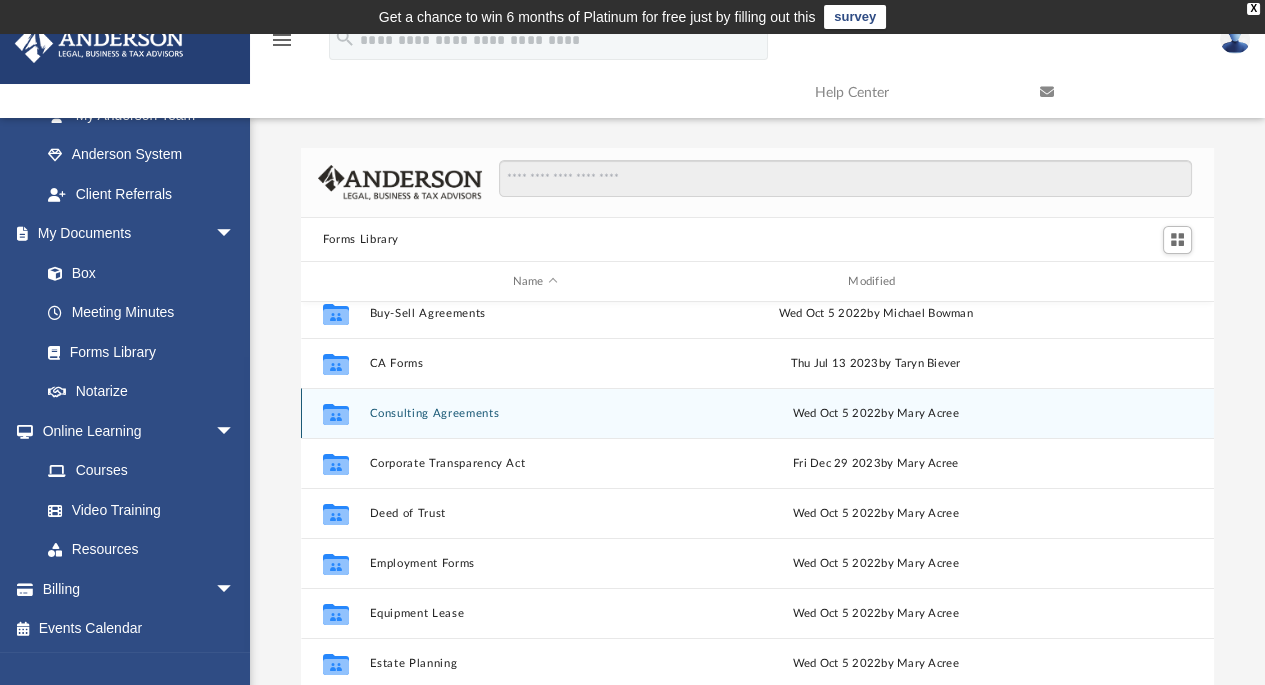 click on "Consulting Agreements" at bounding box center [535, 413] 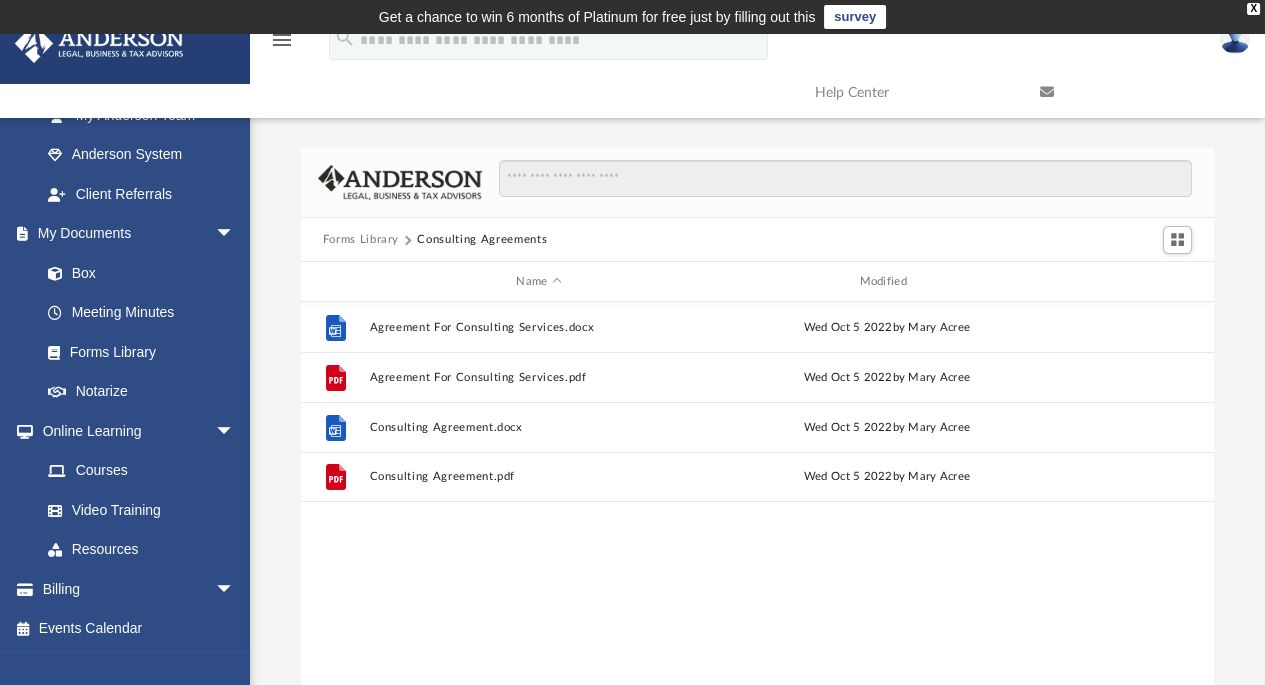scroll, scrollTop: 0, scrollLeft: 0, axis: both 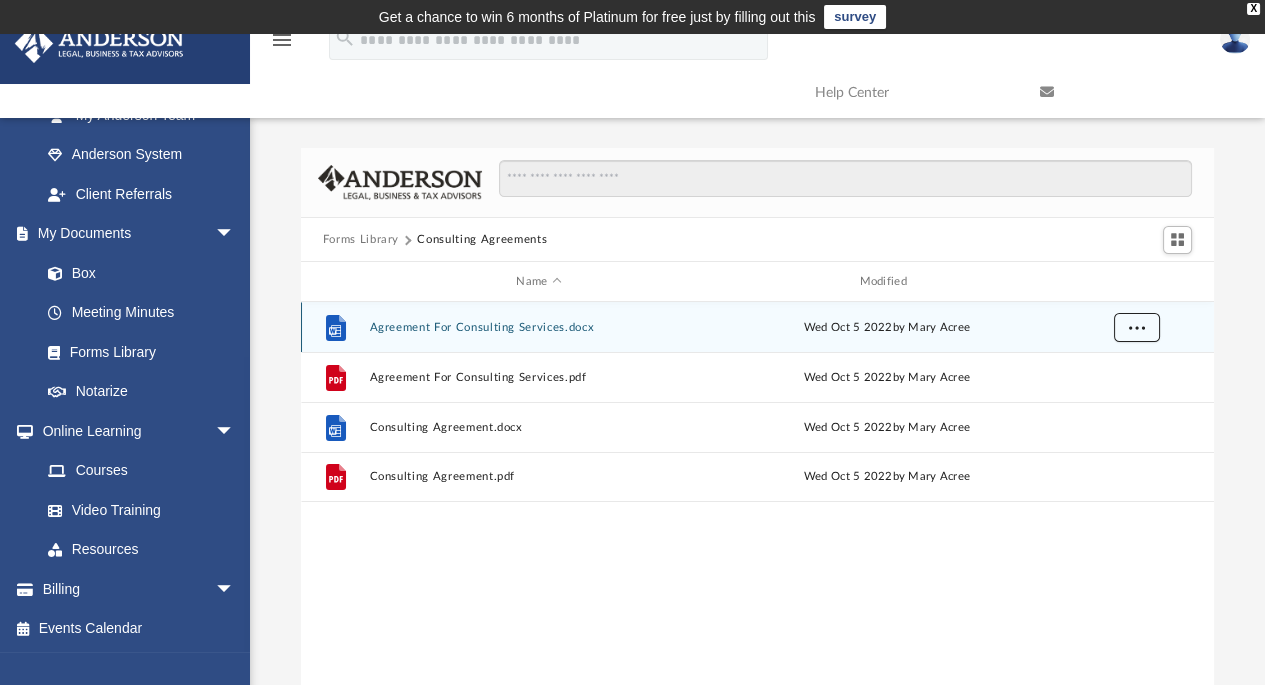 click at bounding box center (1136, 328) 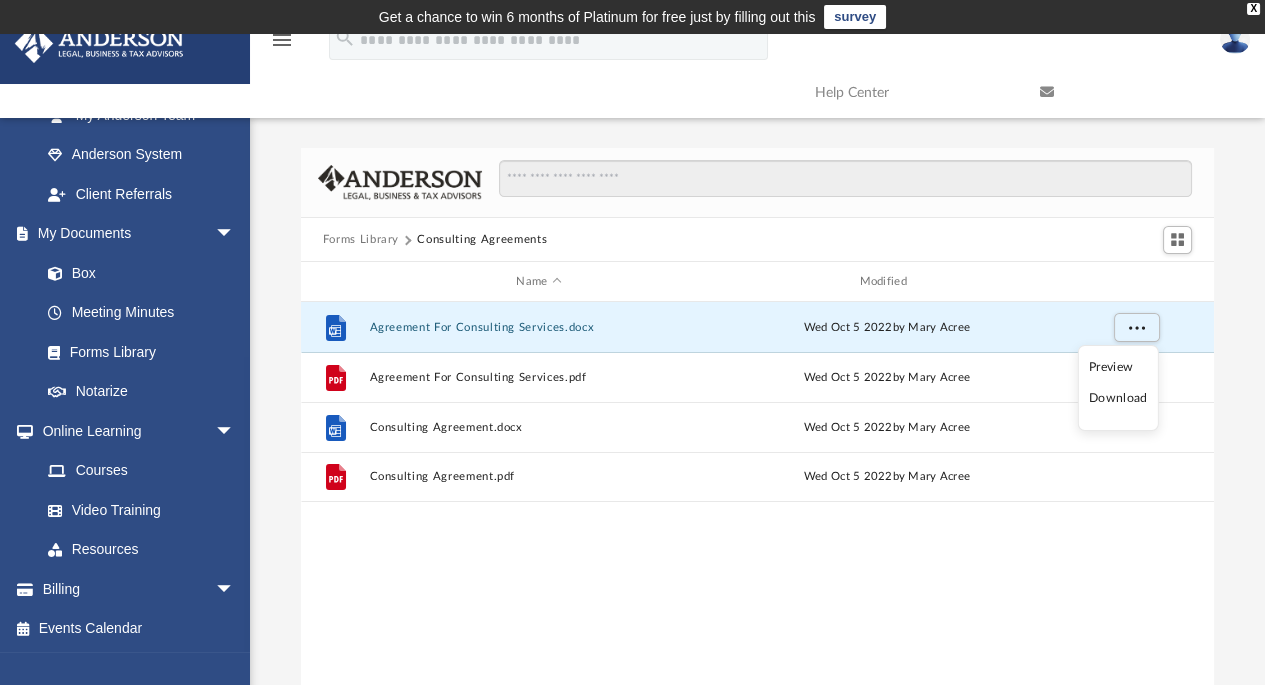 click on "Download" at bounding box center [1118, 398] 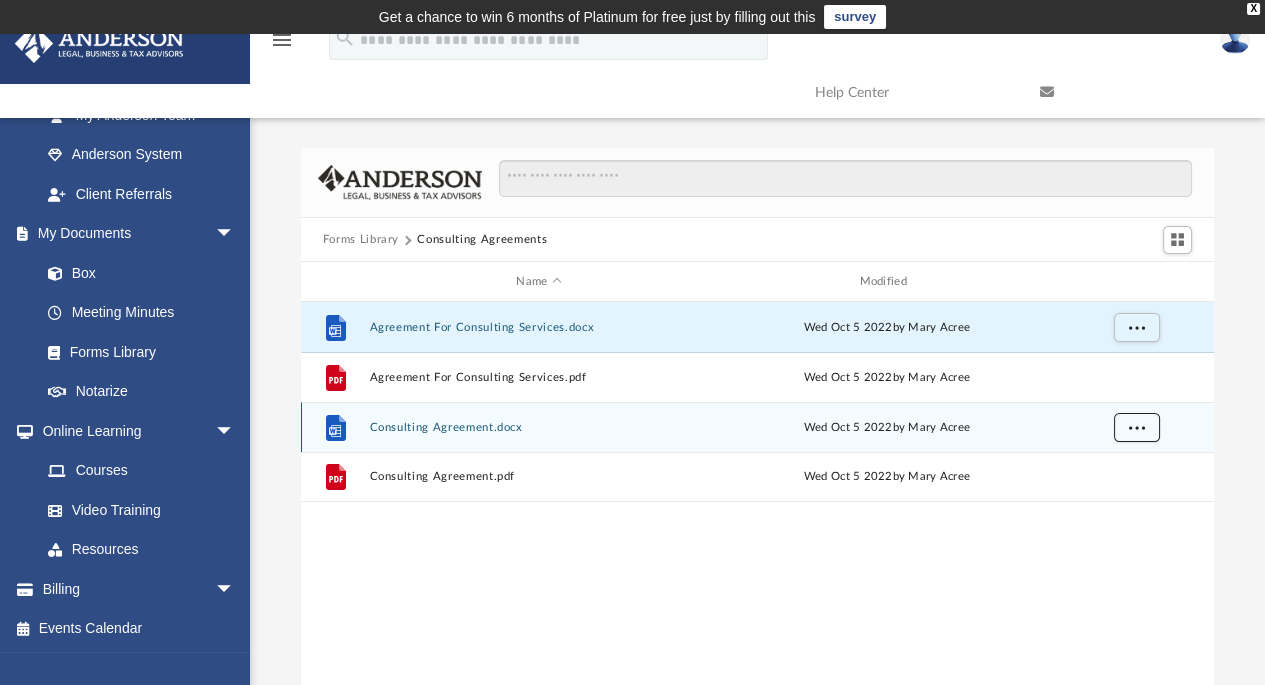 click at bounding box center [1136, 428] 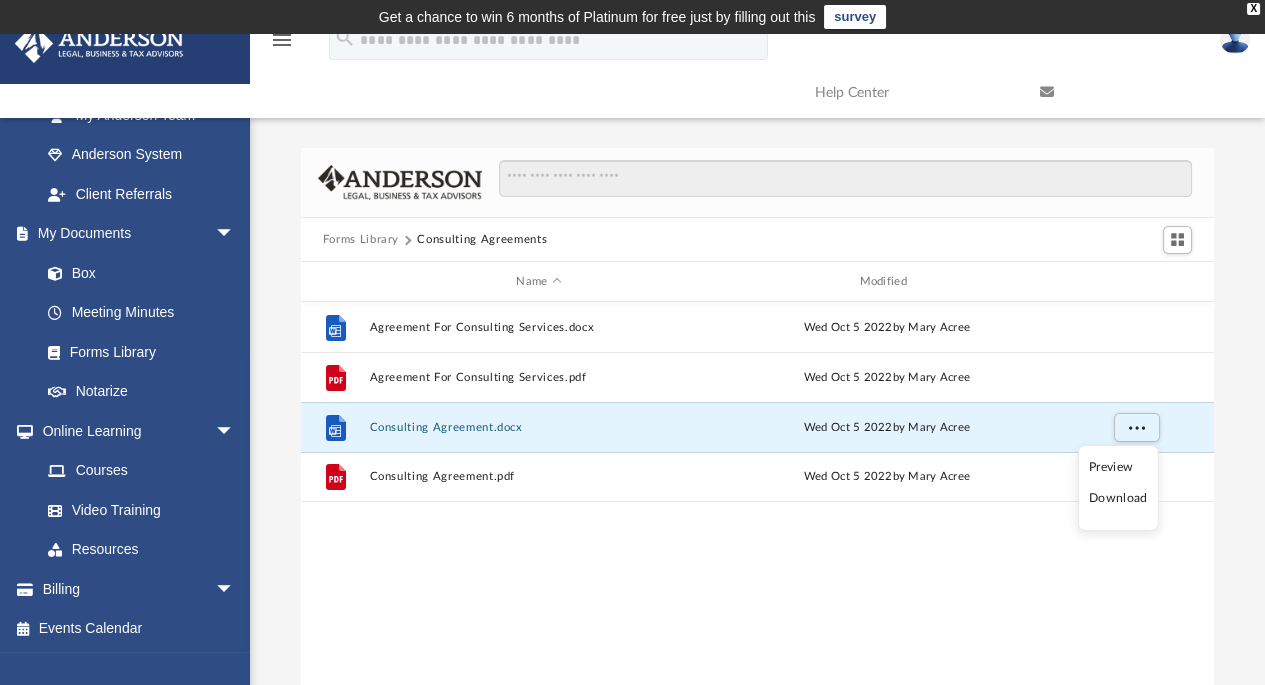 click on "Download" at bounding box center [1118, 498] 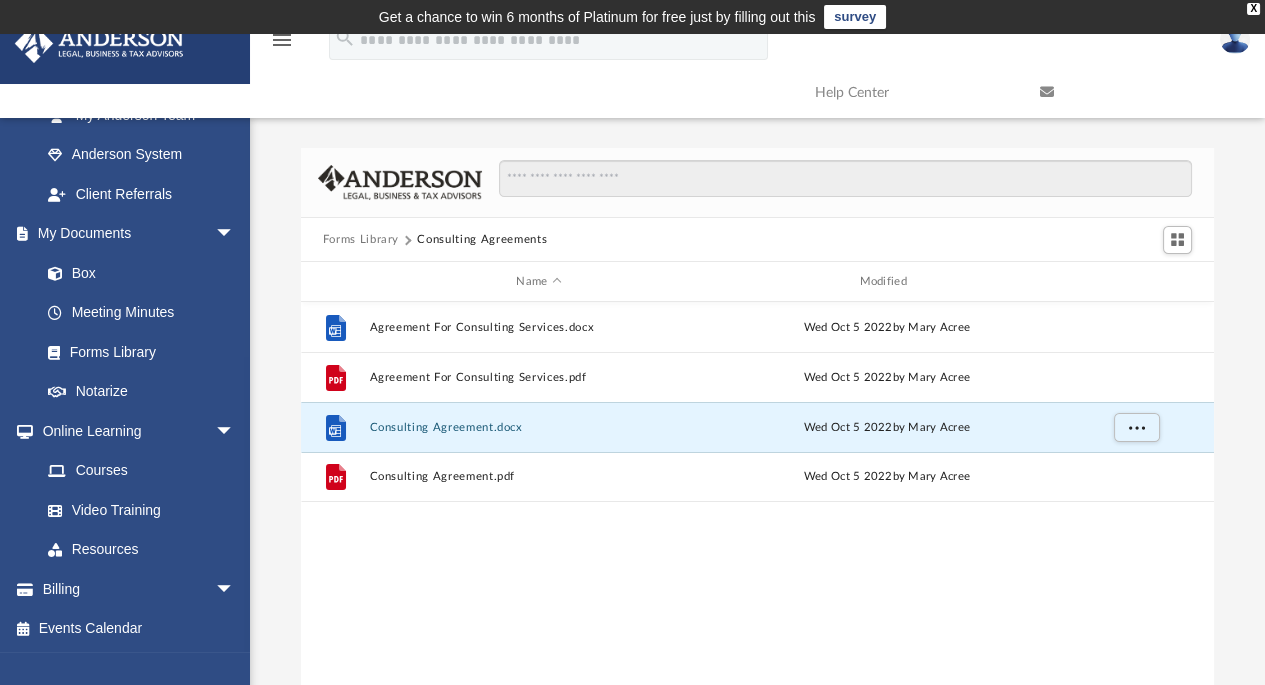 click on "Forms Library" at bounding box center (361, 240) 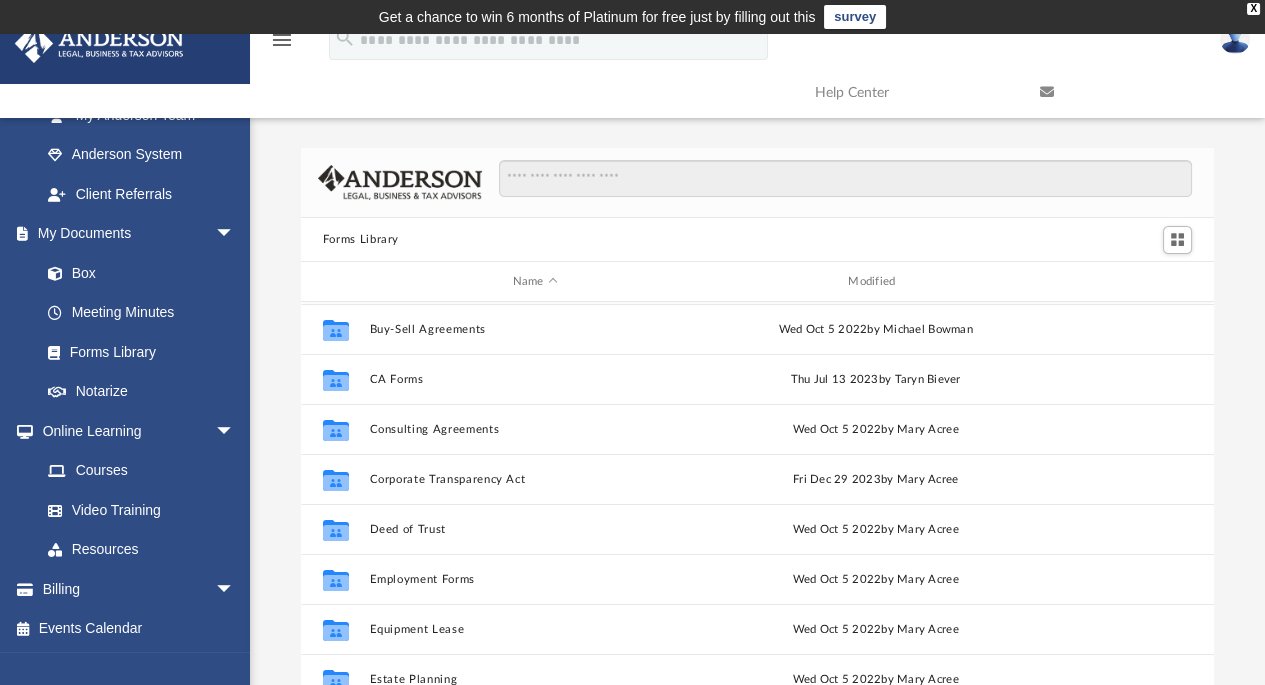 scroll, scrollTop: 307, scrollLeft: 0, axis: vertical 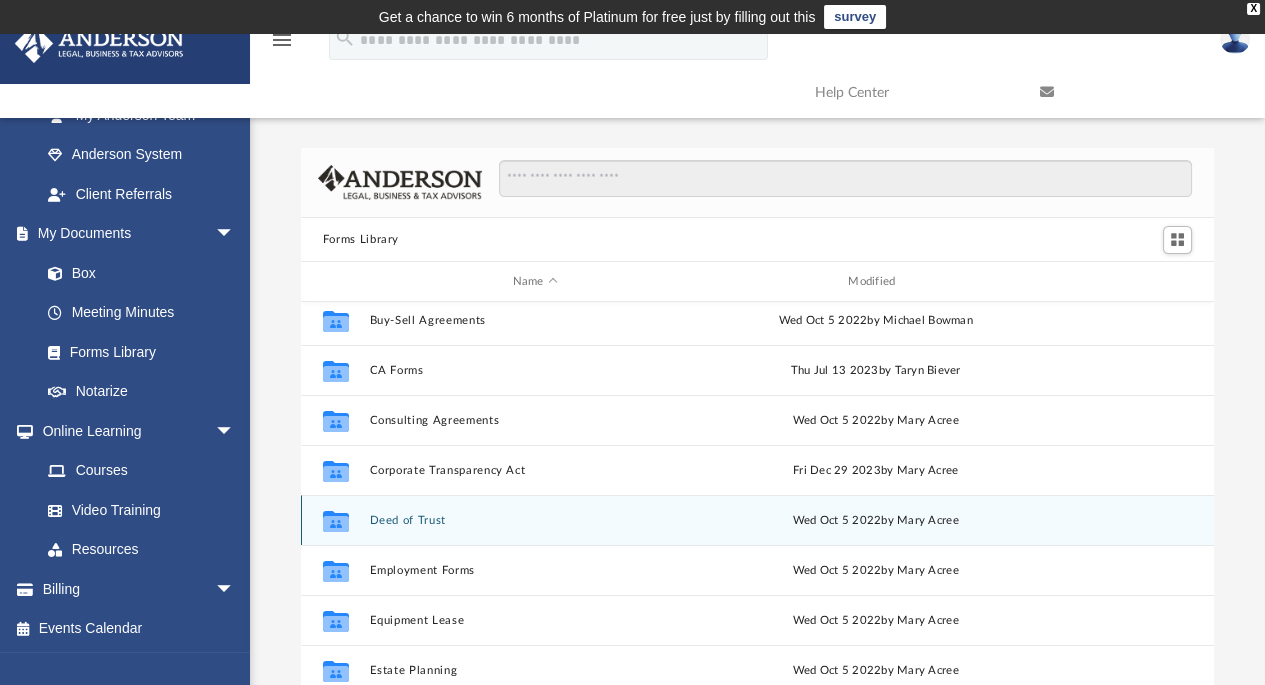 click on "Deed of Trust" at bounding box center [535, 520] 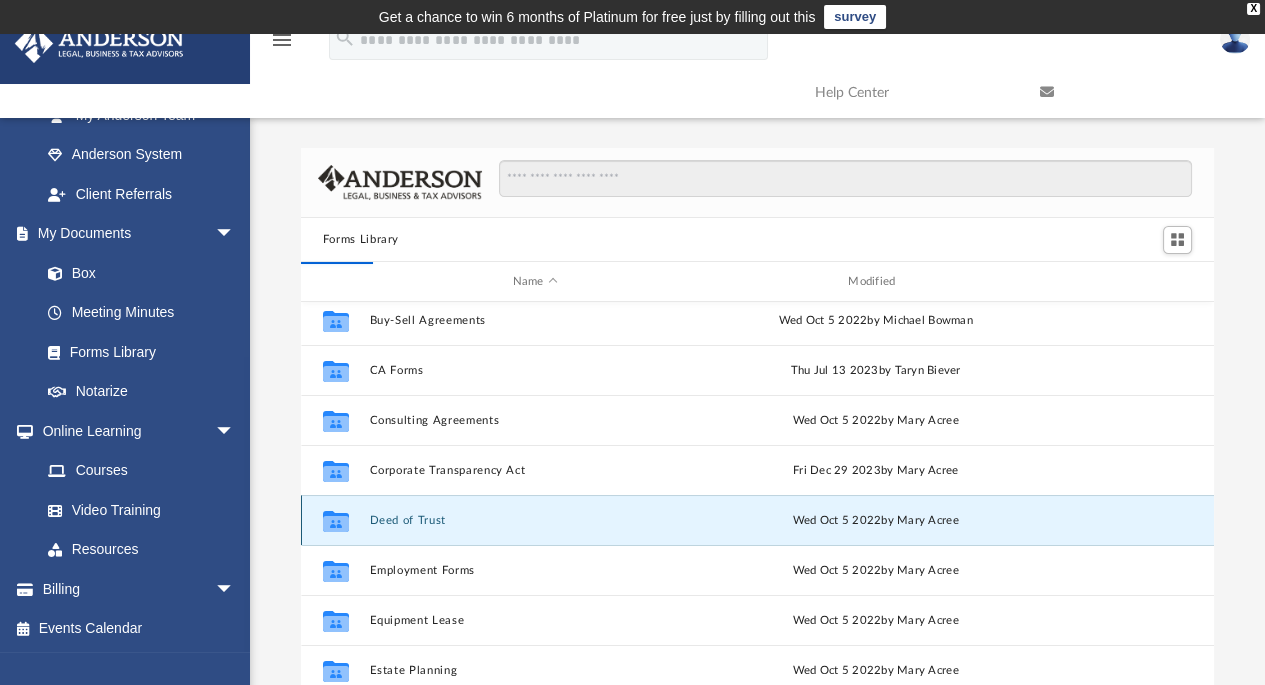 scroll, scrollTop: 0, scrollLeft: 0, axis: both 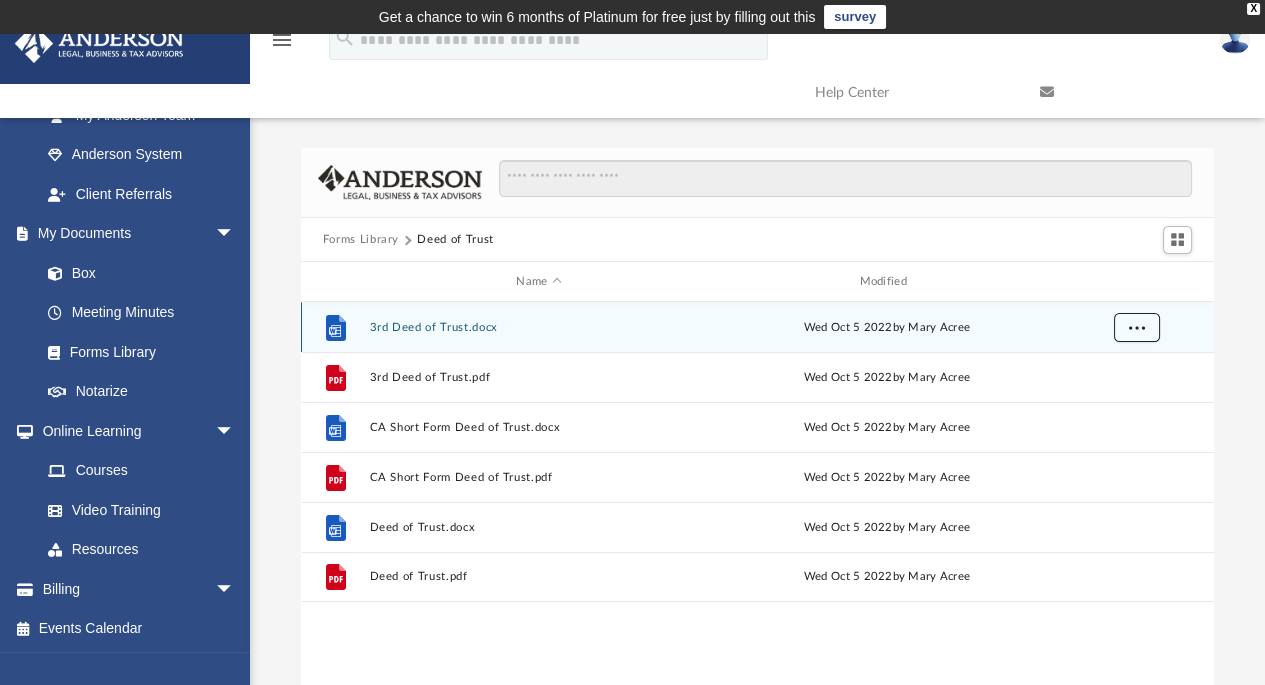 click at bounding box center (1136, 327) 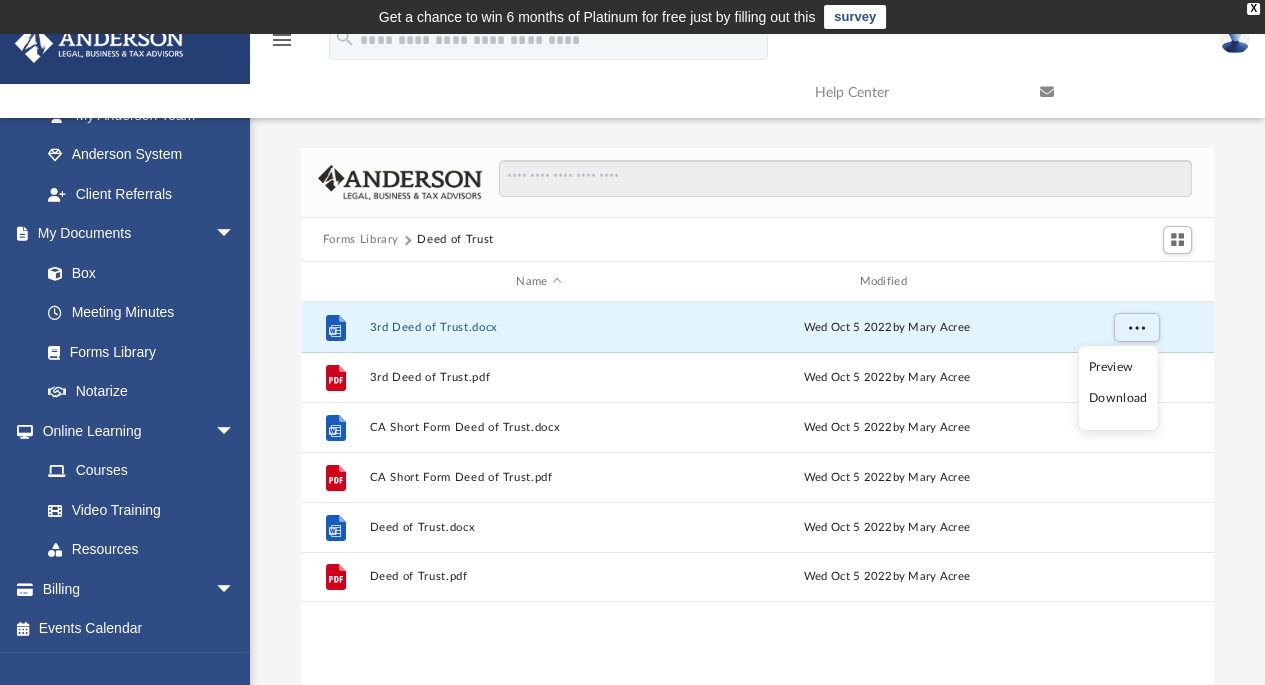 click on "Download" at bounding box center [1118, 398] 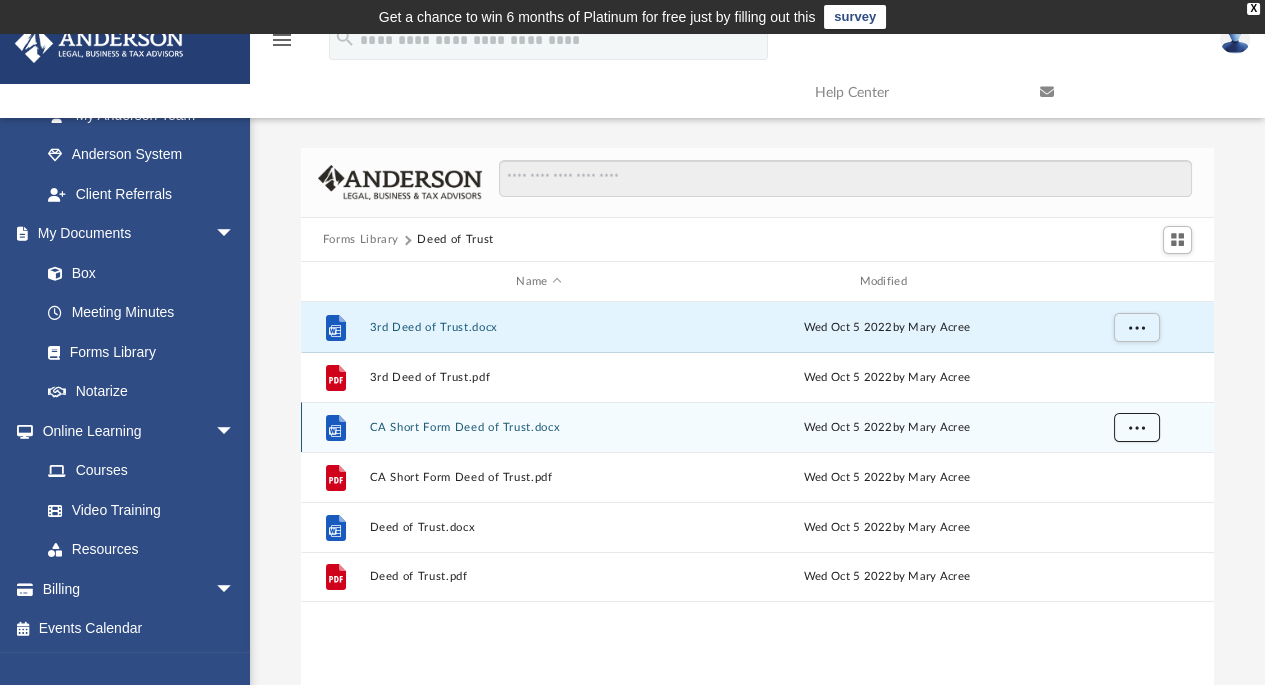 click at bounding box center (1136, 427) 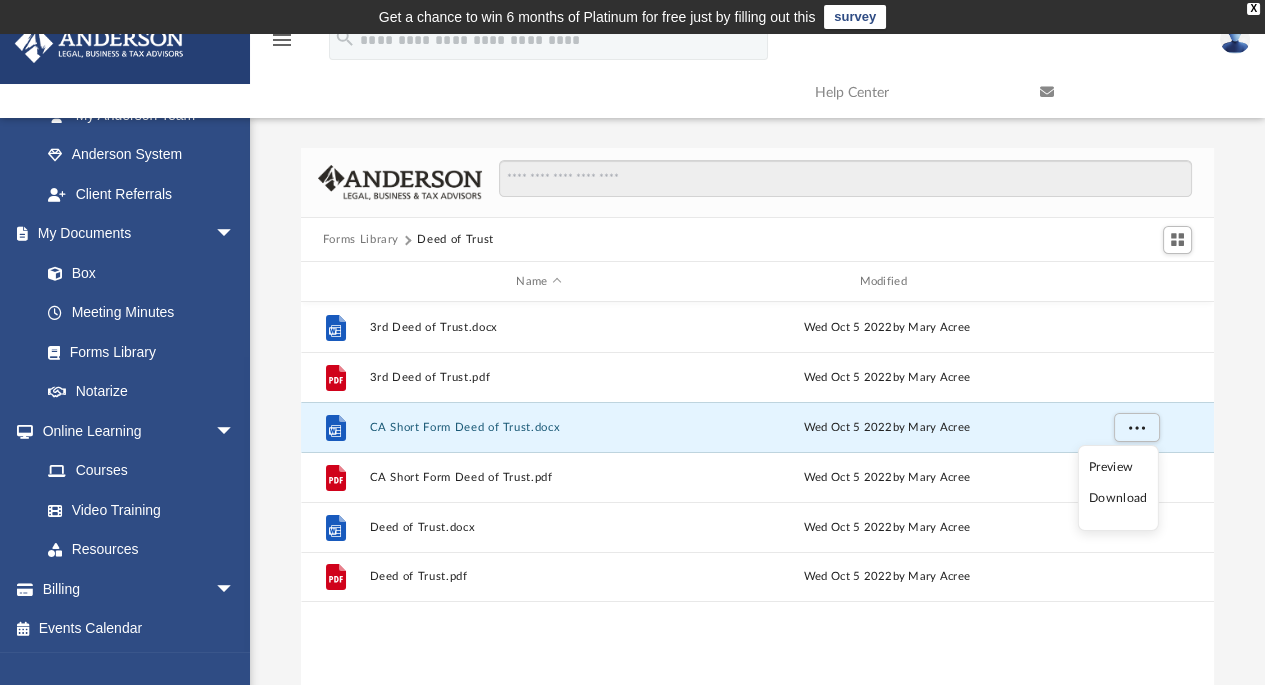click on "Download" at bounding box center (1118, 498) 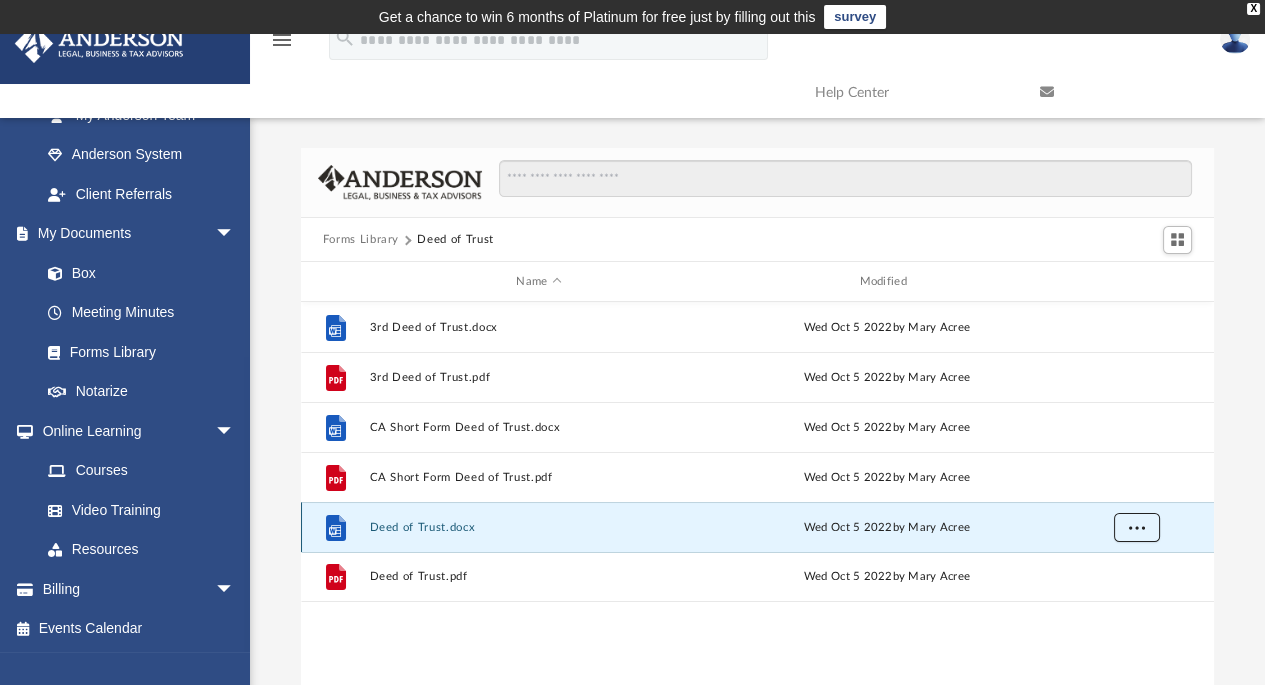 click at bounding box center [1136, 527] 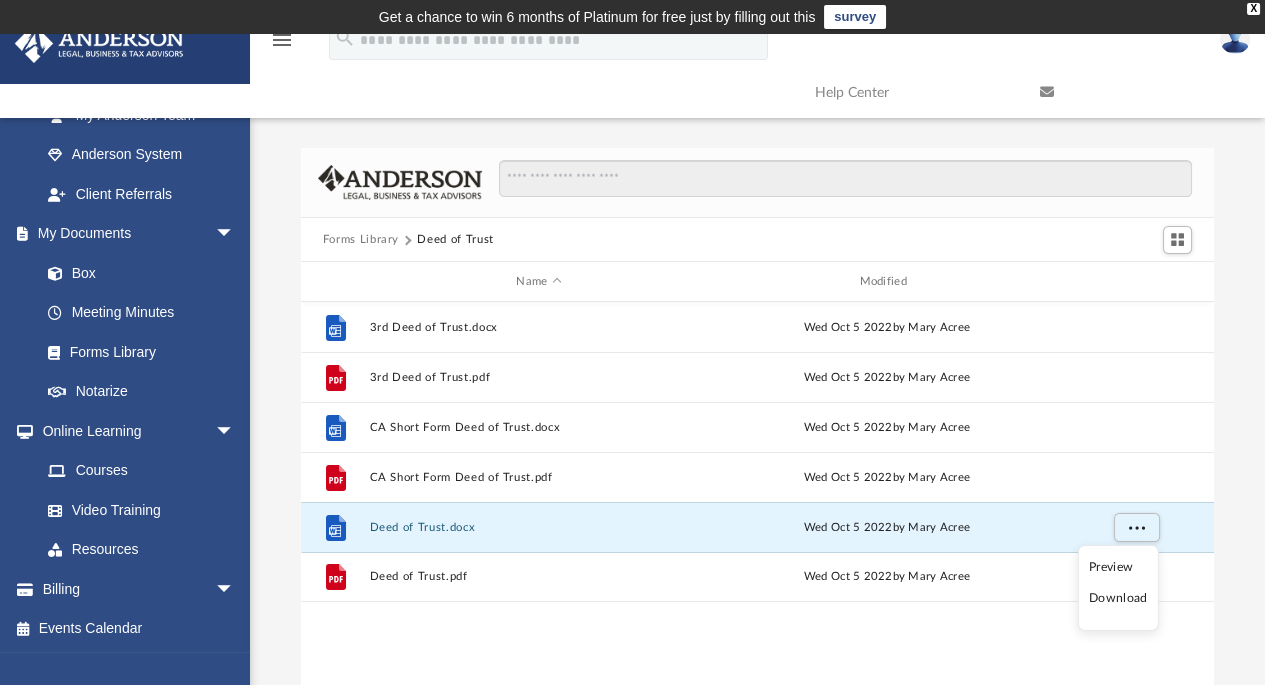 click on "Forms Library" at bounding box center (361, 240) 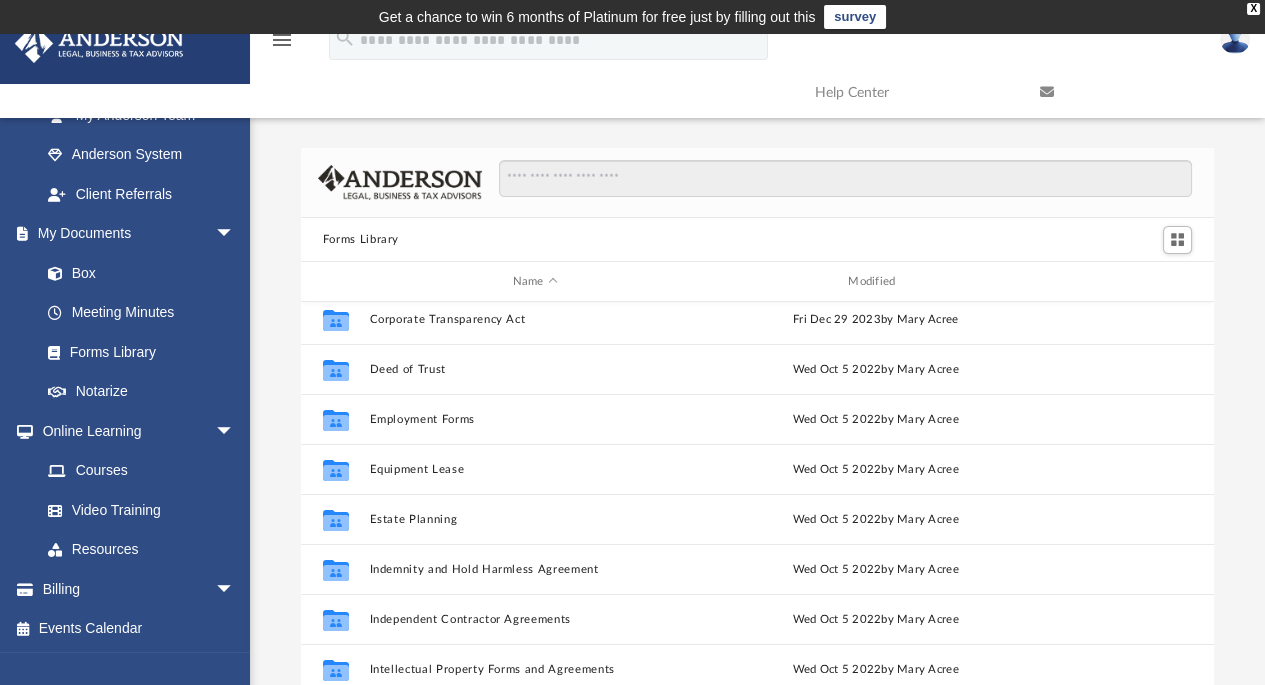 scroll, scrollTop: 476, scrollLeft: 0, axis: vertical 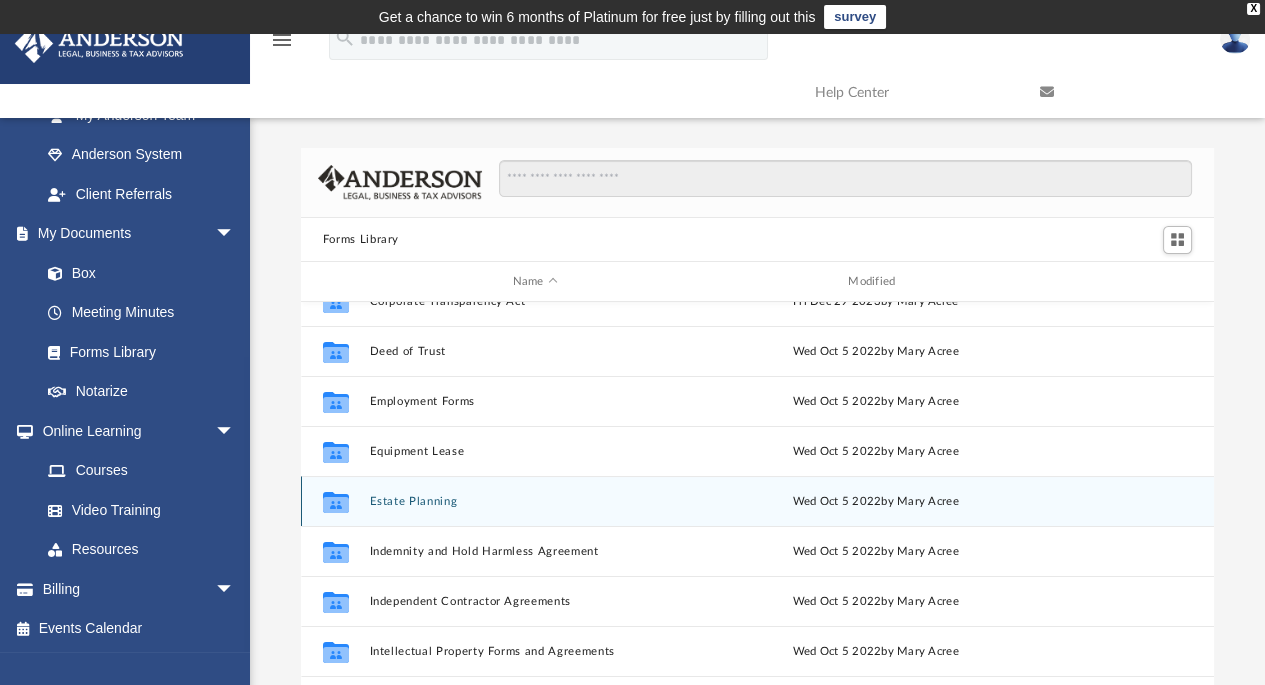 click on "Estate Planning" at bounding box center (535, 501) 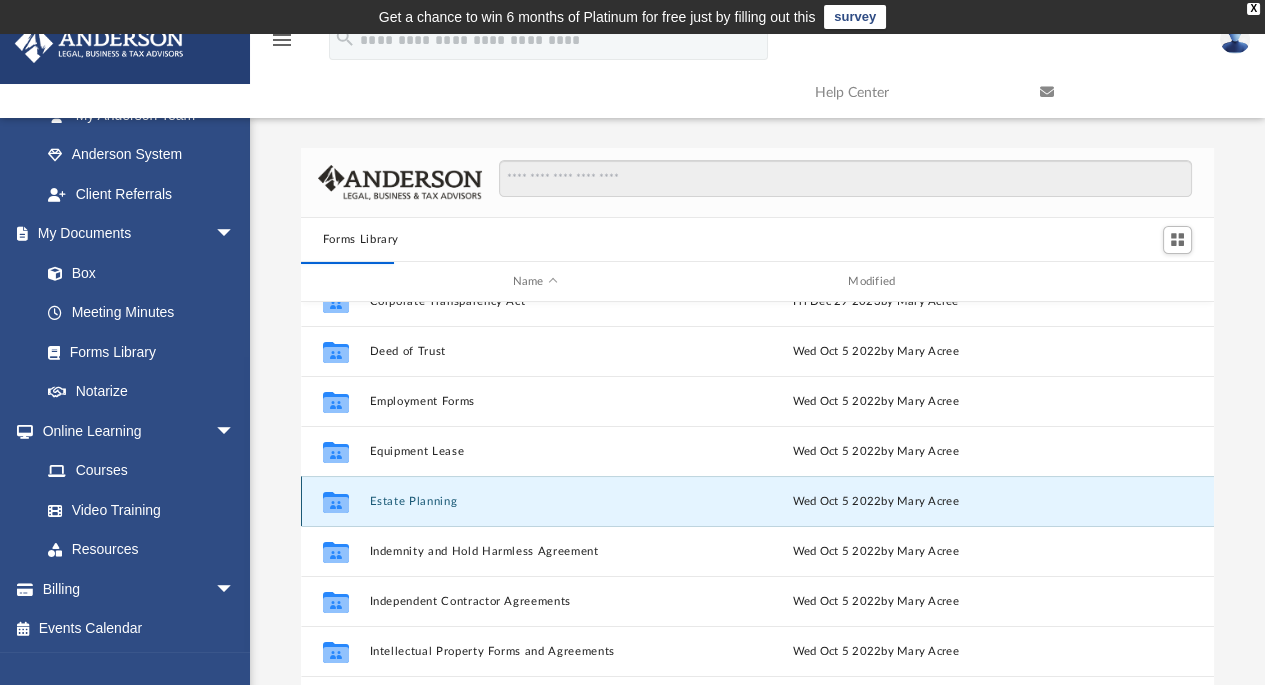 scroll, scrollTop: 0, scrollLeft: 0, axis: both 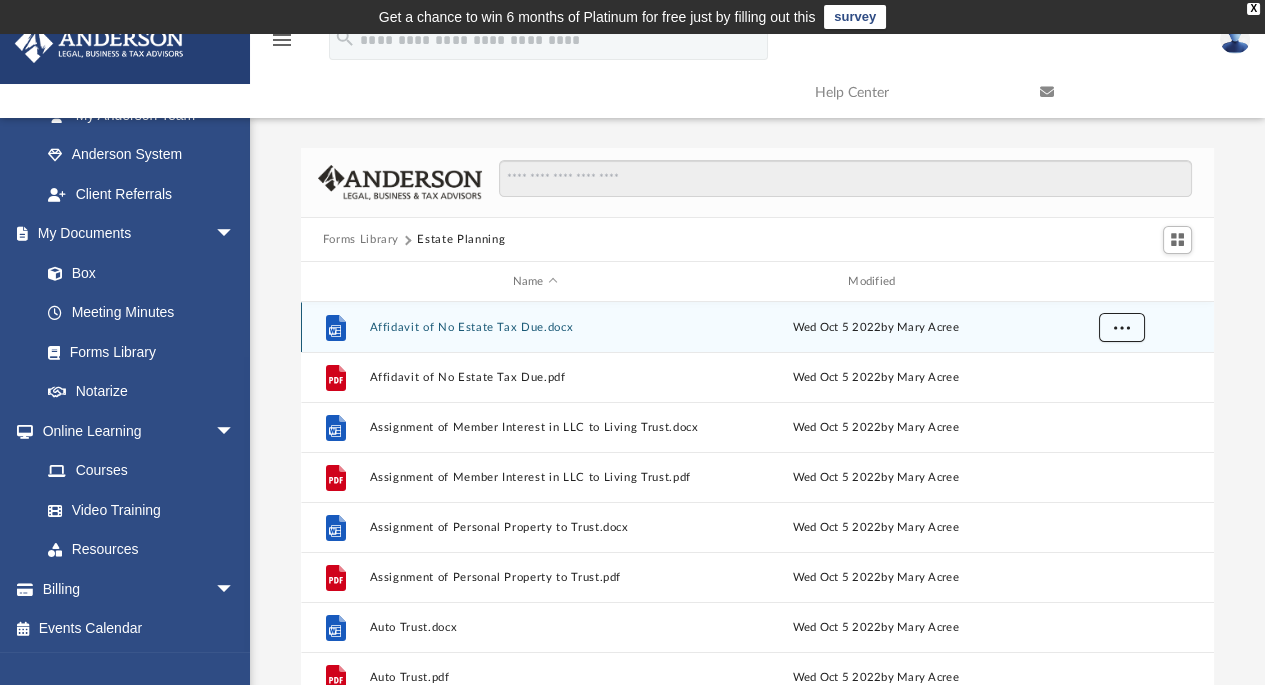 click at bounding box center [1121, 327] 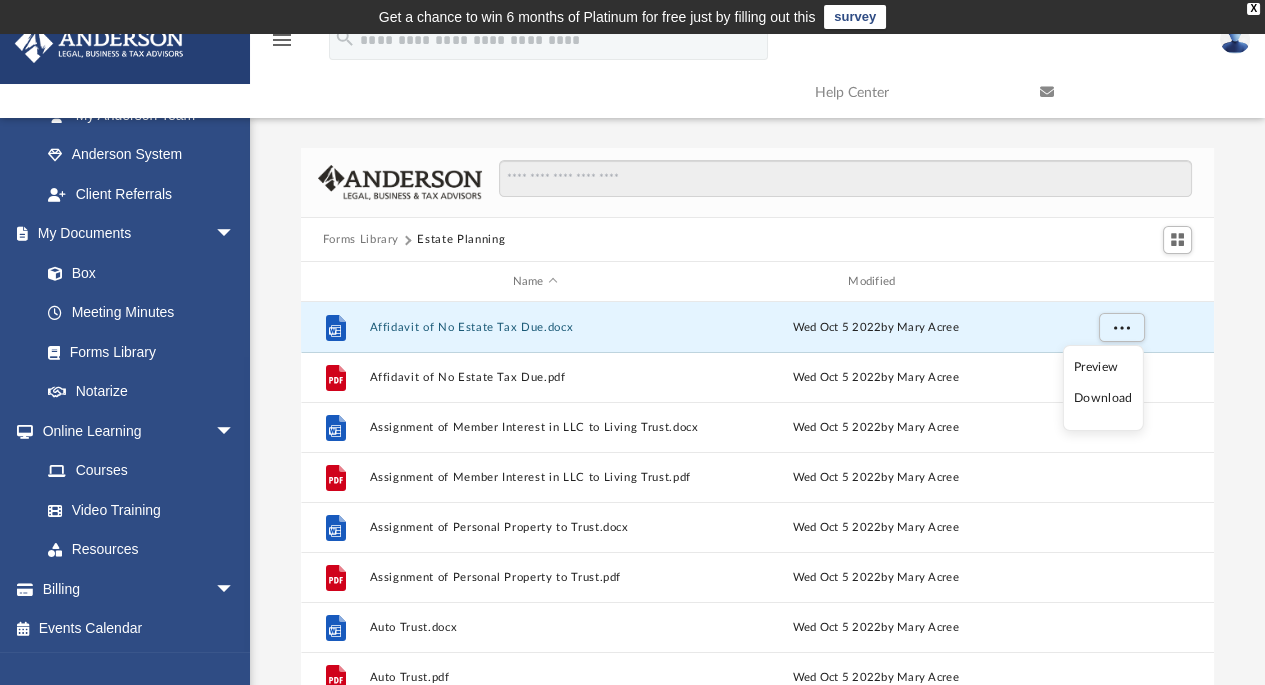click on "Download" at bounding box center (1103, 398) 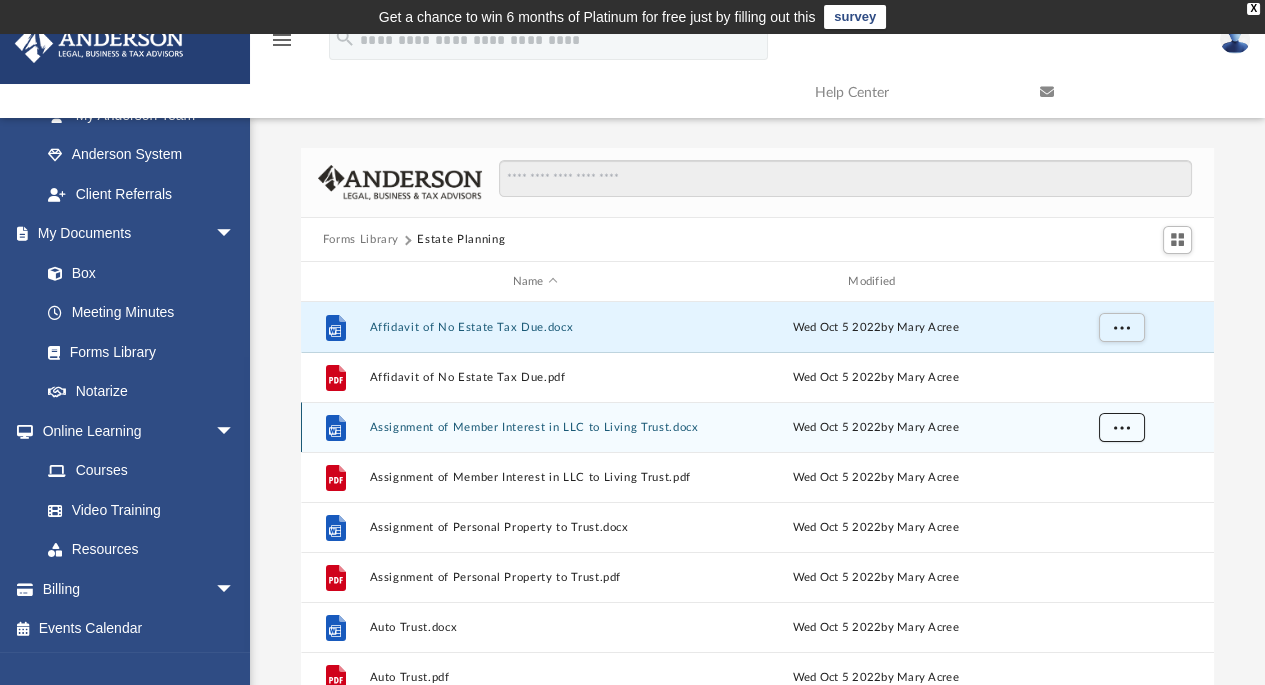 click at bounding box center [1121, 428] 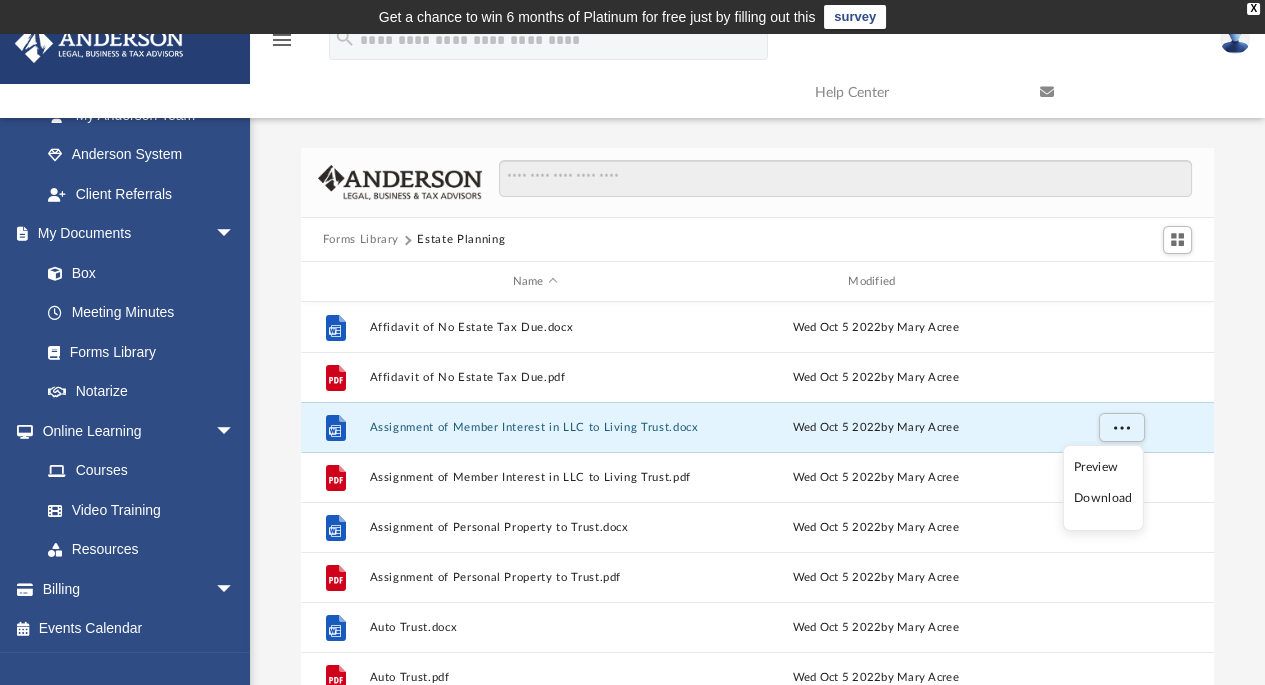 click on "Download" at bounding box center [1103, 498] 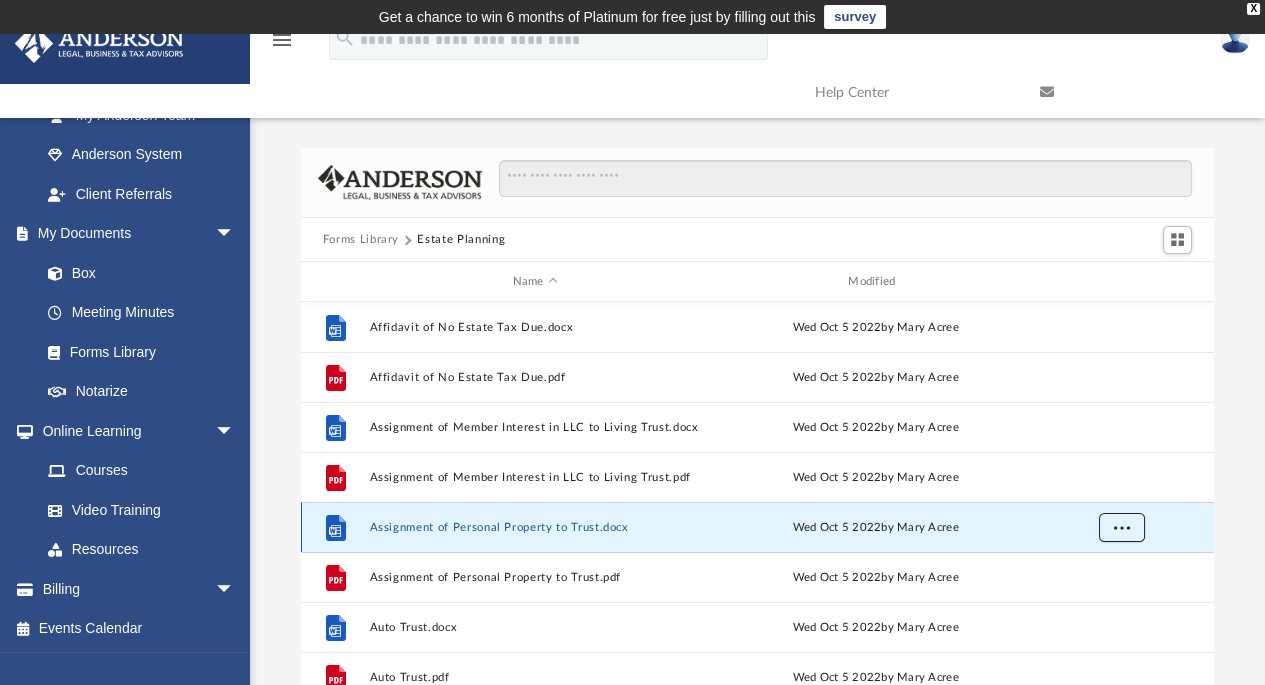 click at bounding box center [1121, 527] 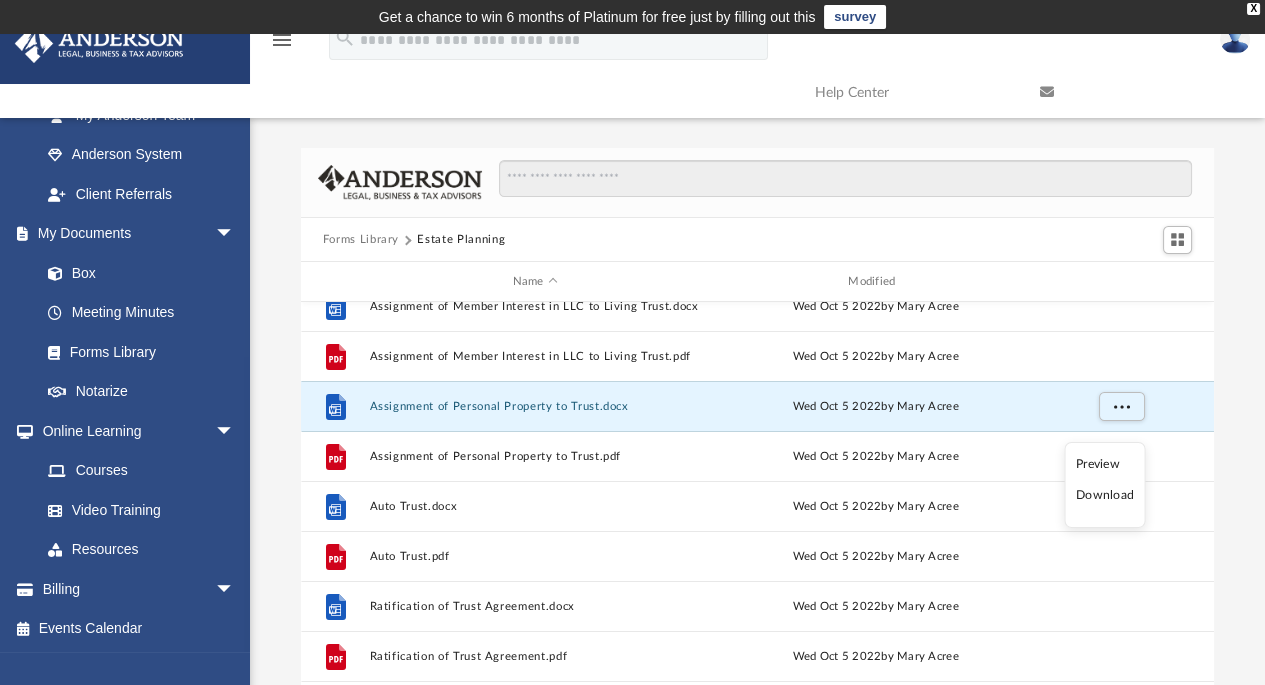 scroll, scrollTop: 135, scrollLeft: 0, axis: vertical 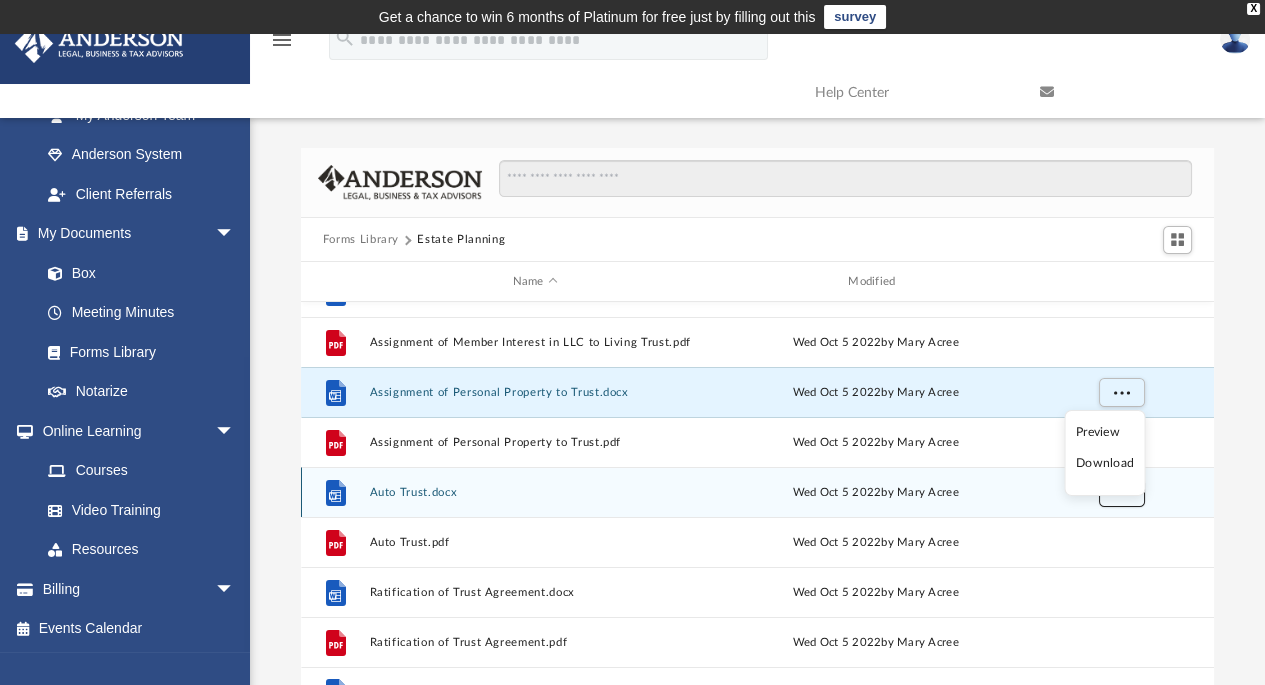 click at bounding box center [1121, 493] 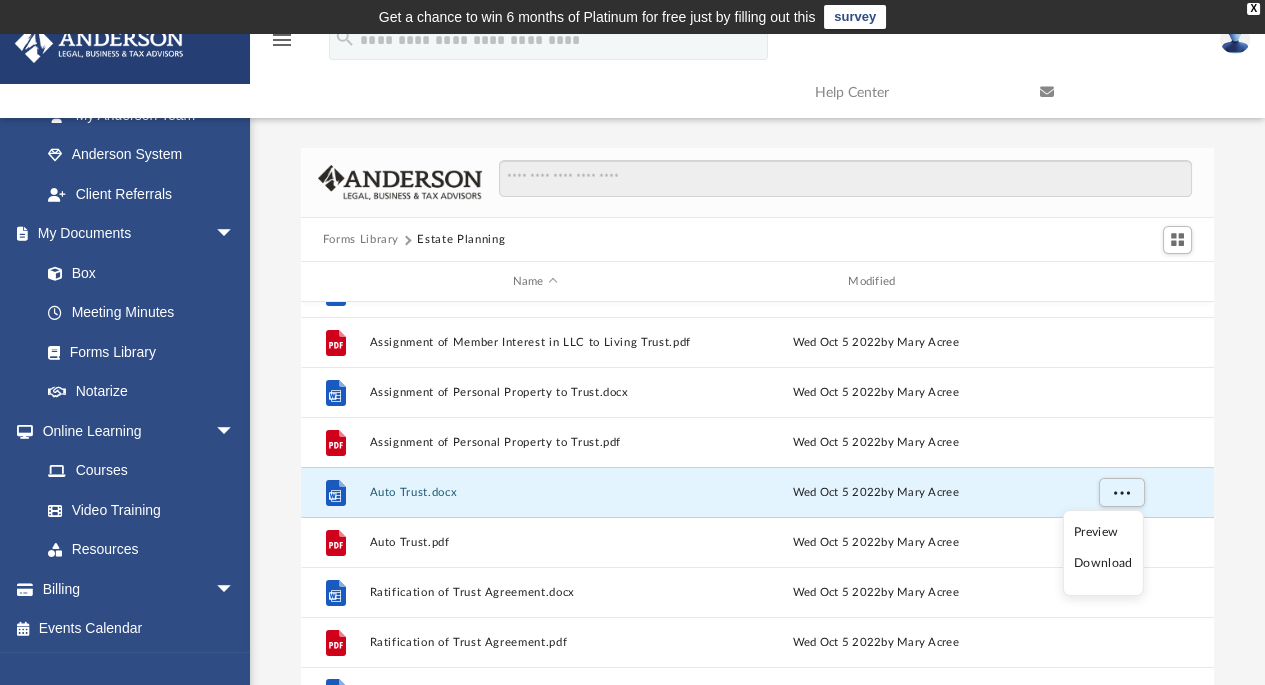 click on "Download" at bounding box center [1103, 563] 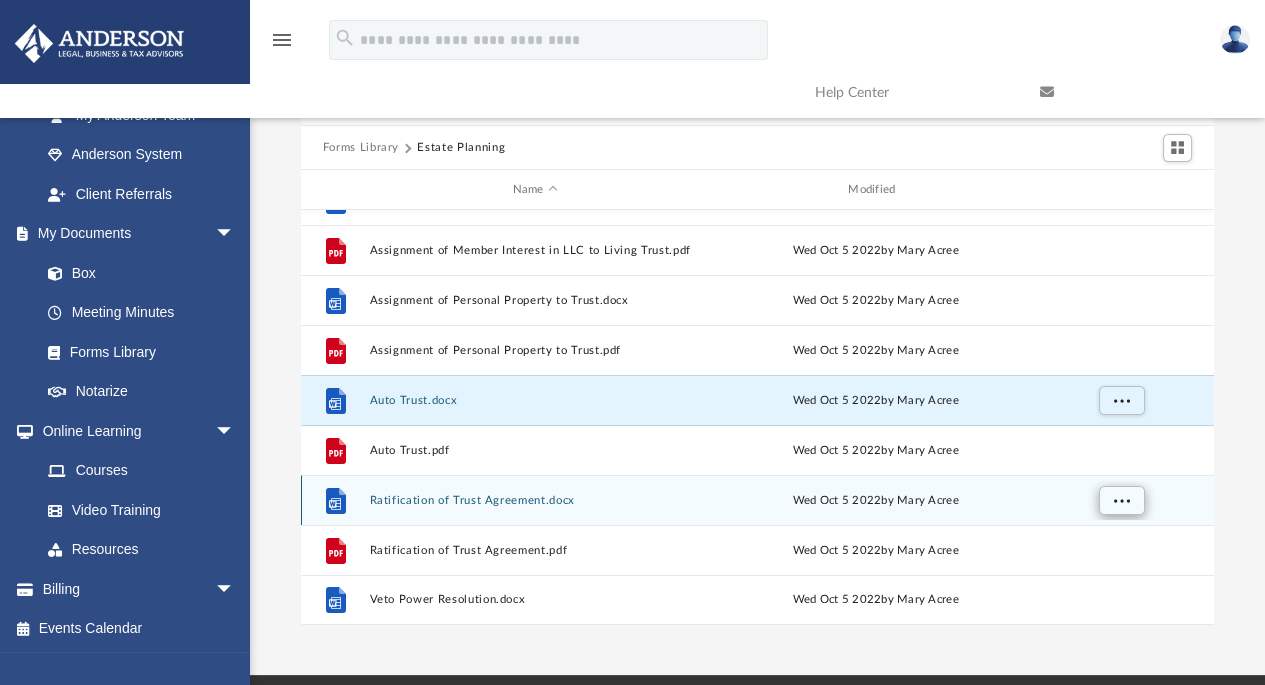 scroll, scrollTop: 102, scrollLeft: 0, axis: vertical 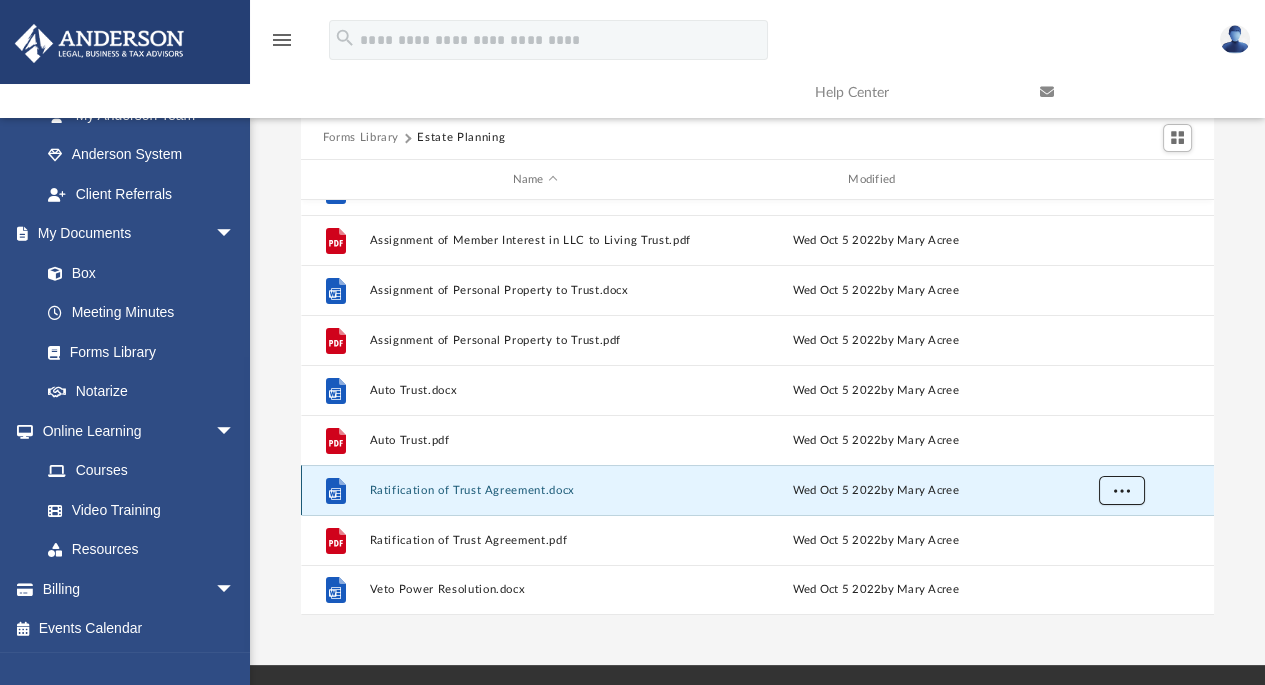 click at bounding box center (1121, 490) 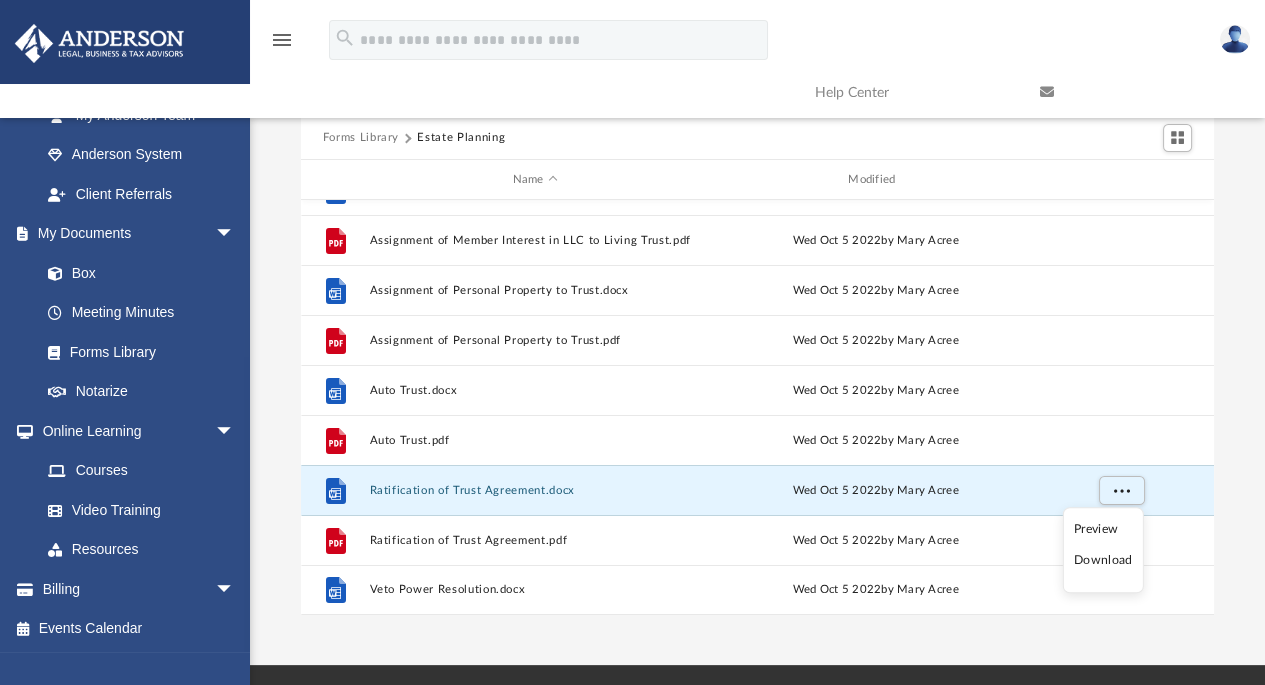 click on "Download" at bounding box center [1103, 560] 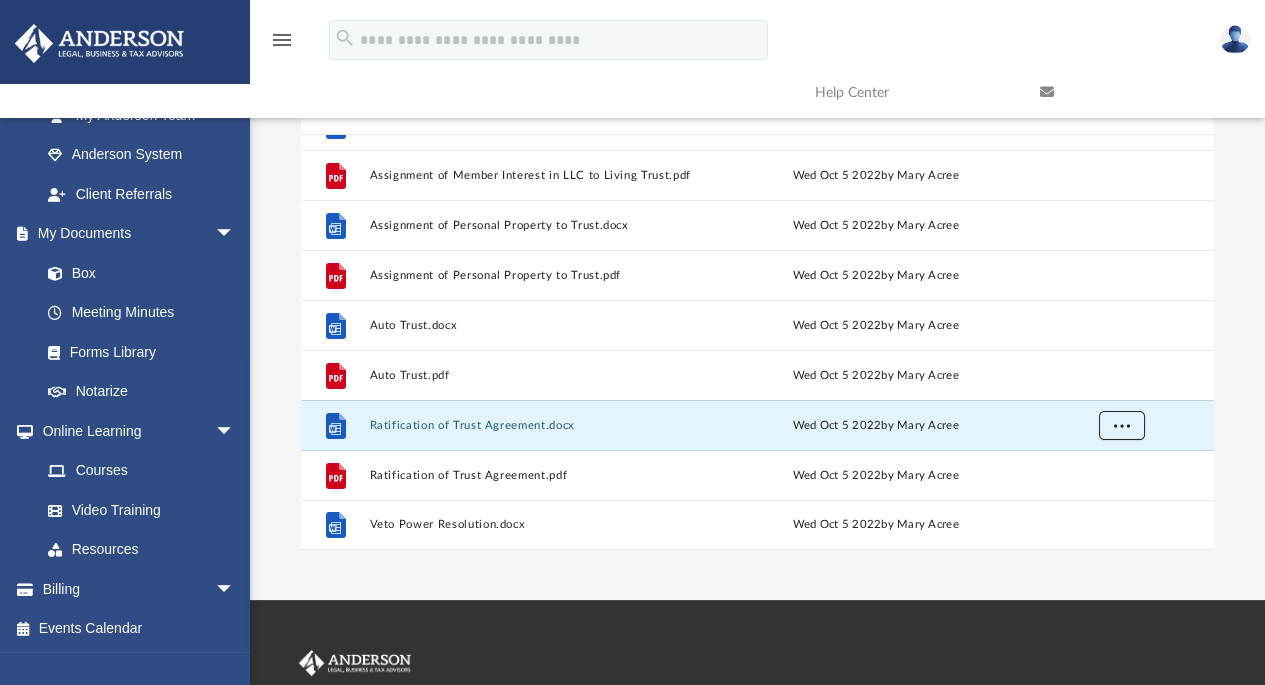 scroll, scrollTop: 198, scrollLeft: 0, axis: vertical 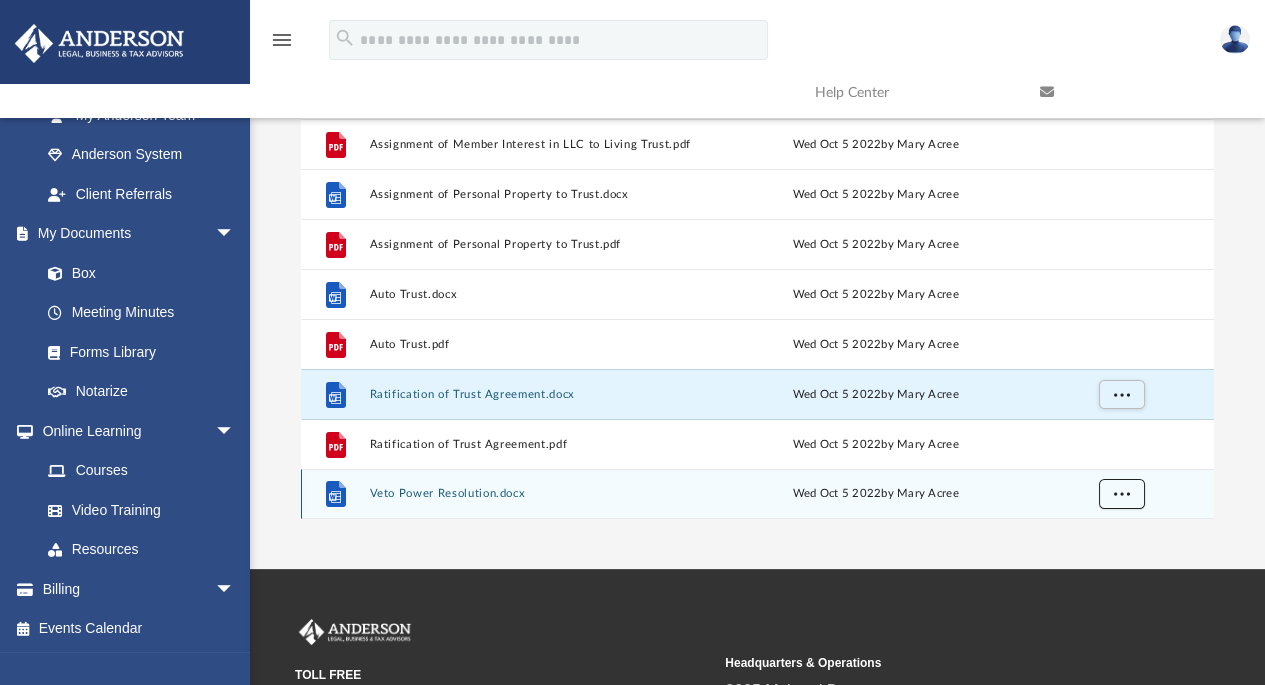 click at bounding box center (1121, 493) 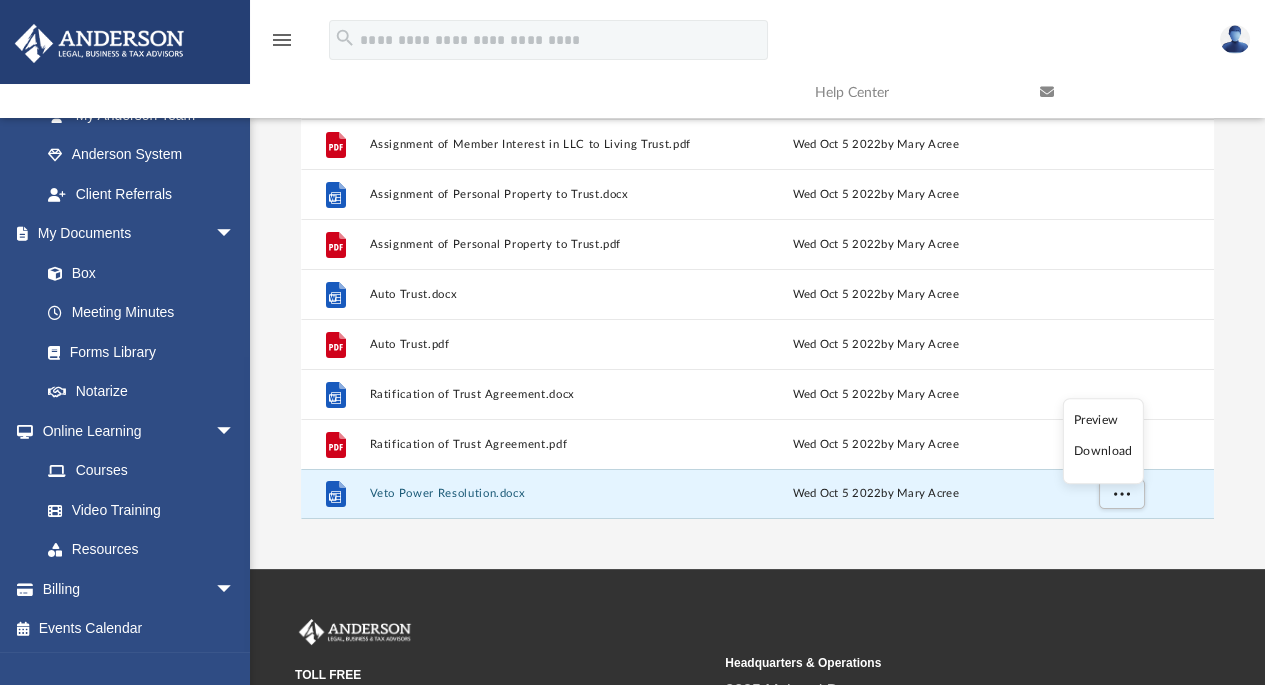 click on "Download" at bounding box center [1103, 452] 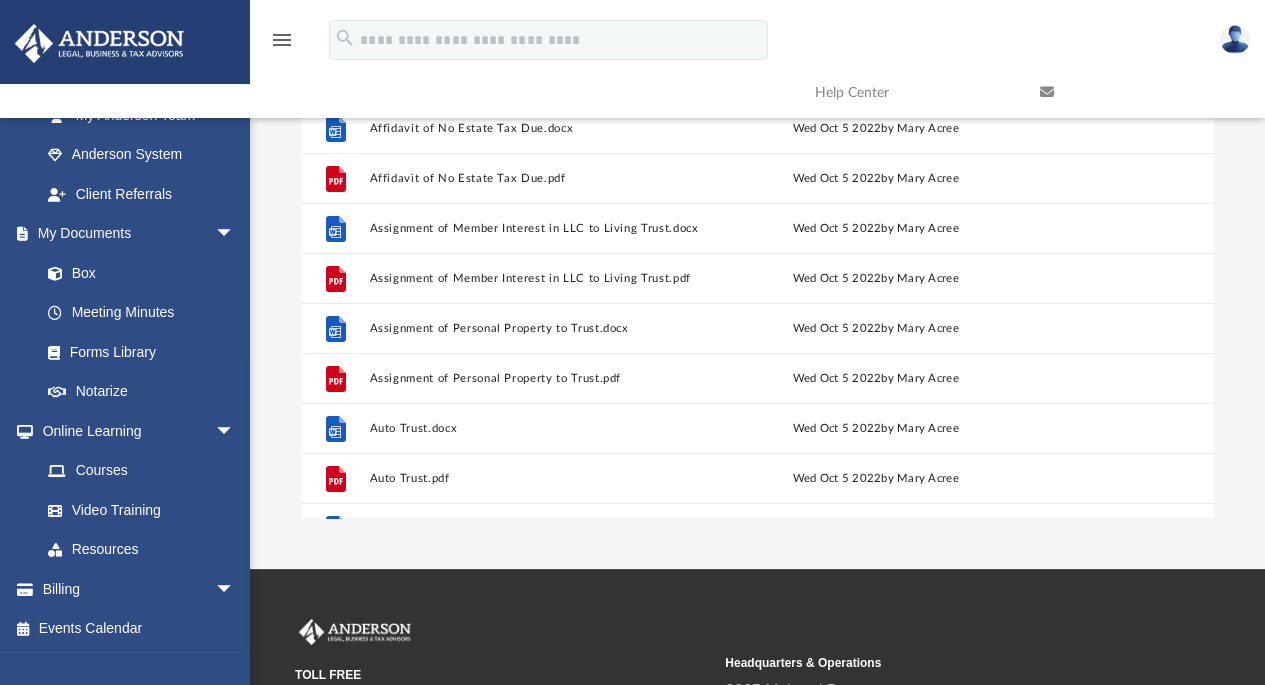 scroll, scrollTop: 0, scrollLeft: 0, axis: both 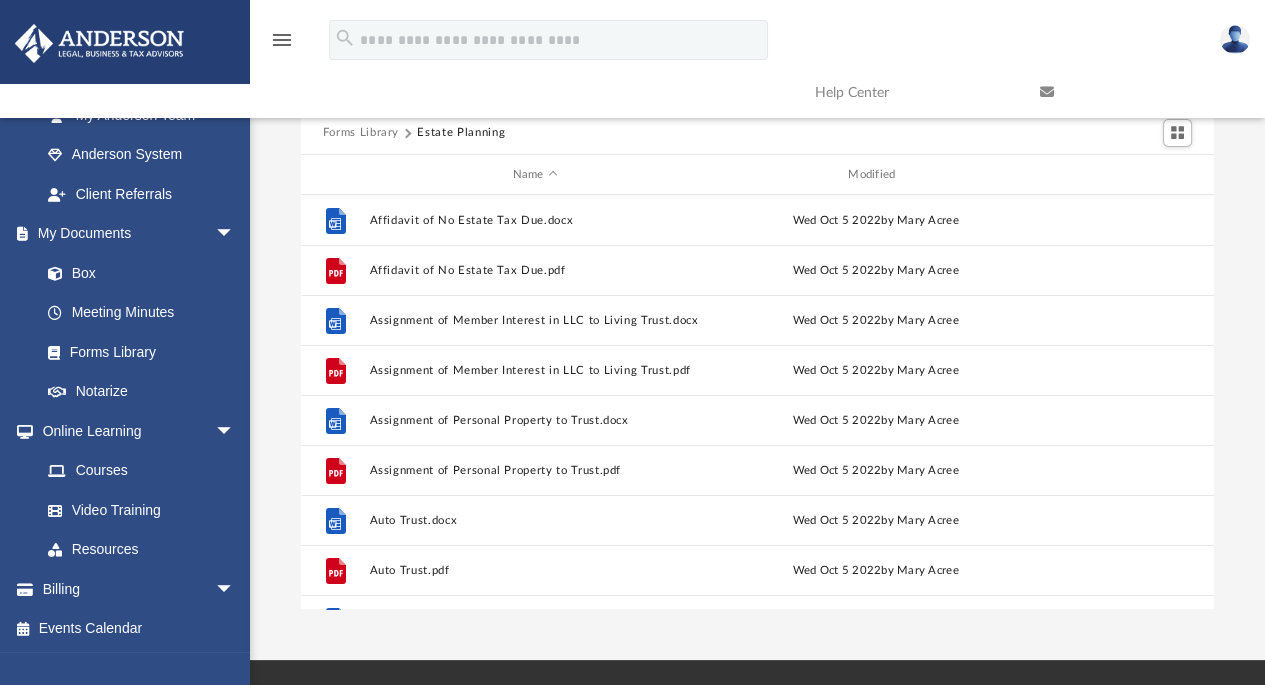 click on "menu
search
Site Menu		            	 add
[EMAIL]
My Profile
Reset Password
Logout
Help Center" at bounding box center (632, 66) 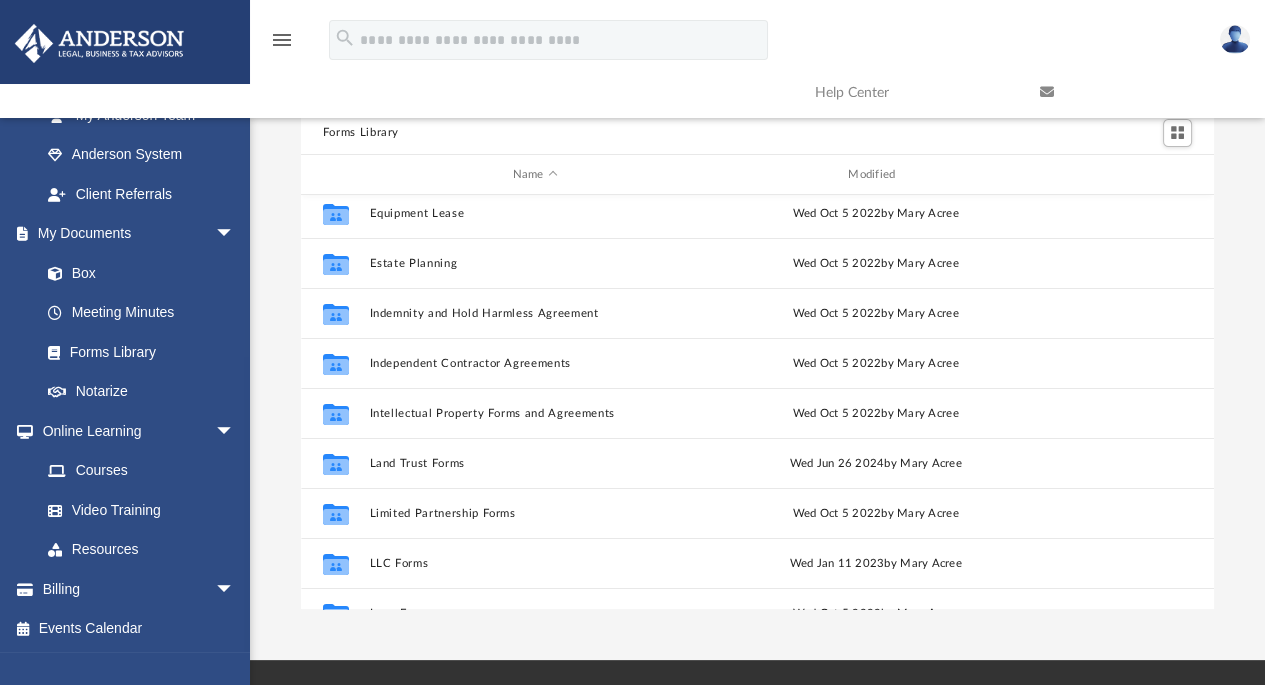 scroll, scrollTop: 610, scrollLeft: 0, axis: vertical 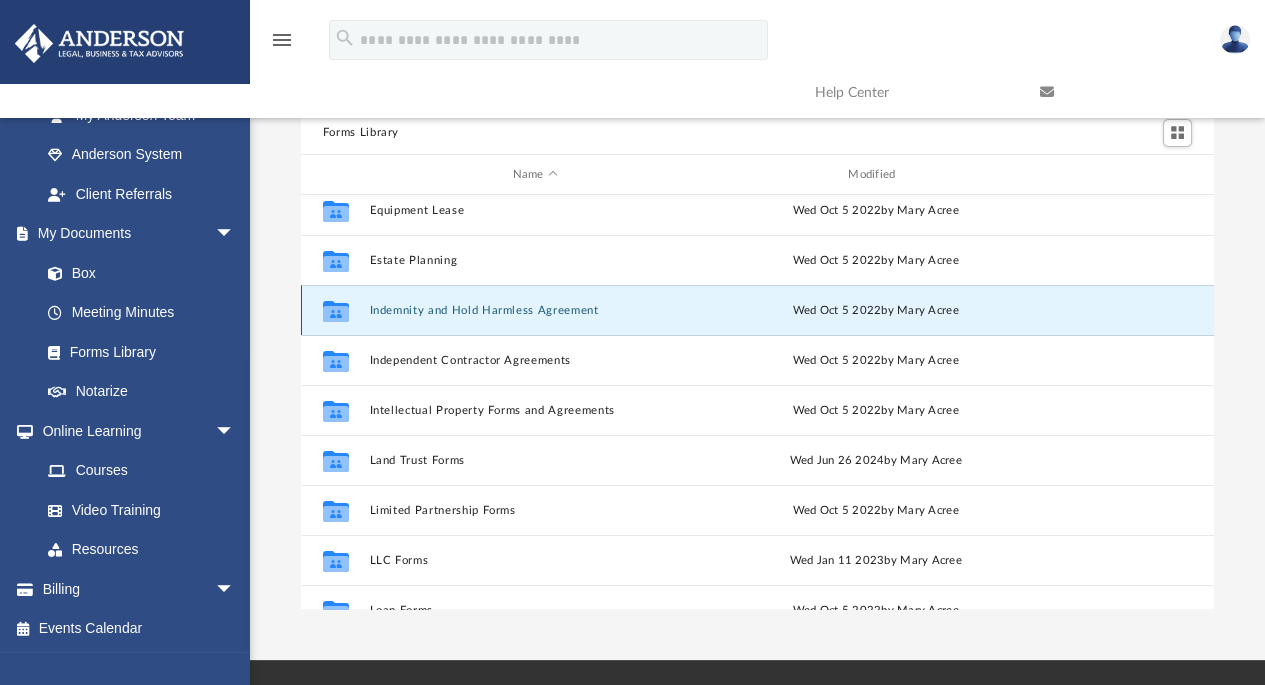 click on "Indemnity and Hold Harmless Agreement" at bounding box center (535, 310) 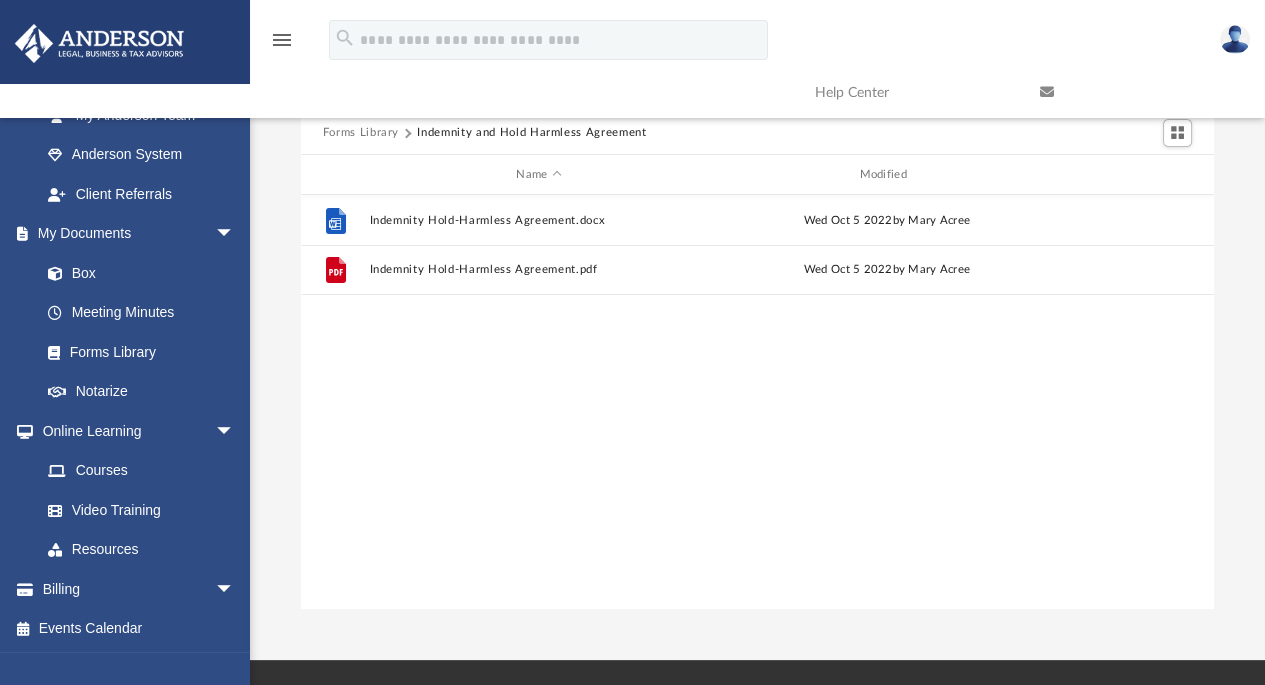 scroll, scrollTop: 0, scrollLeft: 0, axis: both 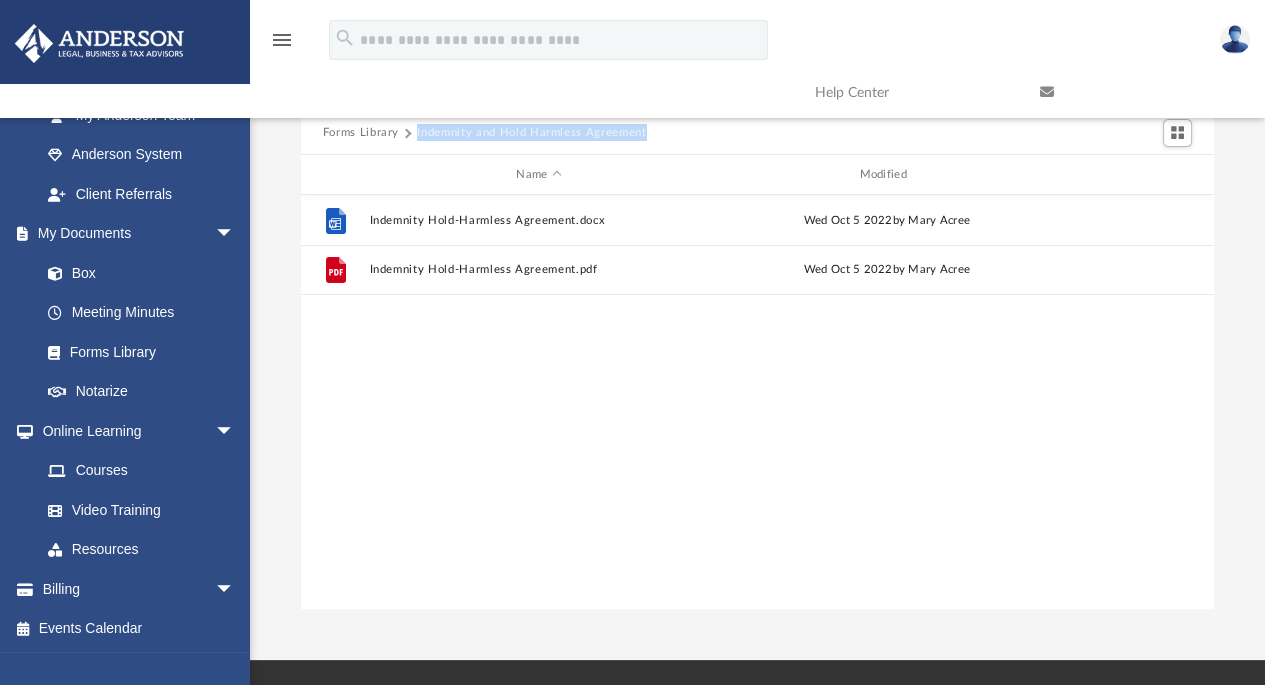 drag, startPoint x: 662, startPoint y: 126, endPoint x: 419, endPoint y: 134, distance: 243.13165 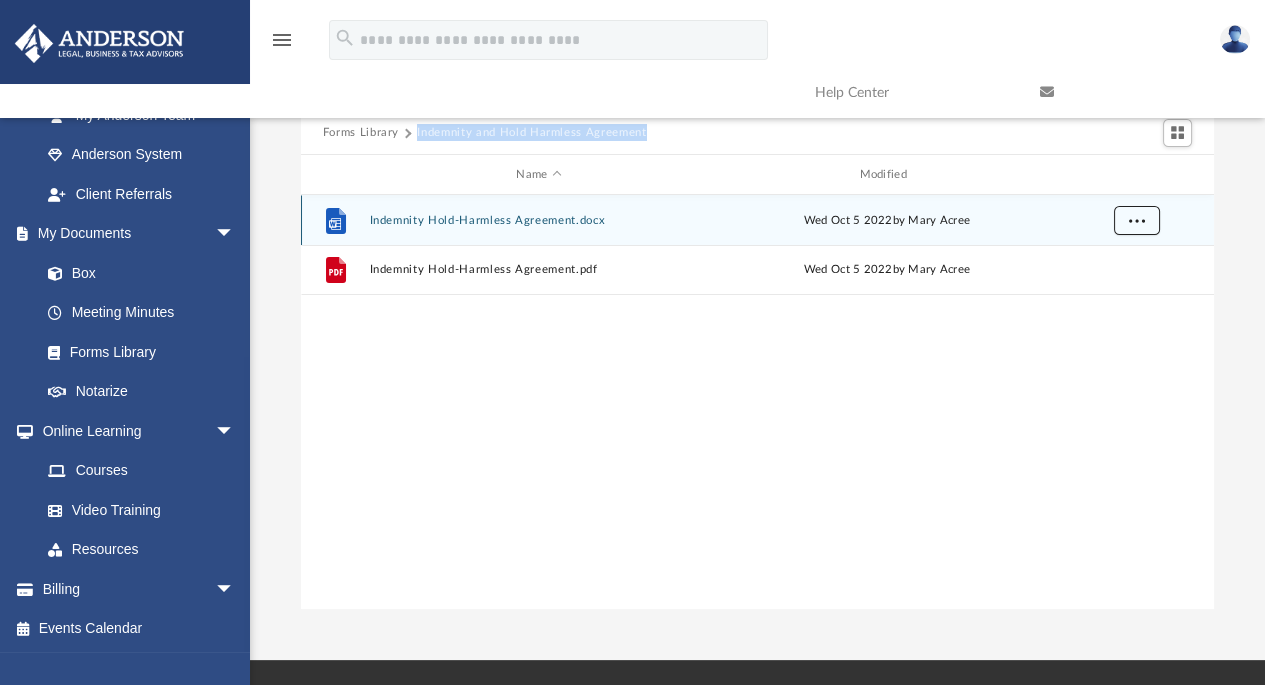 click at bounding box center (1136, 220) 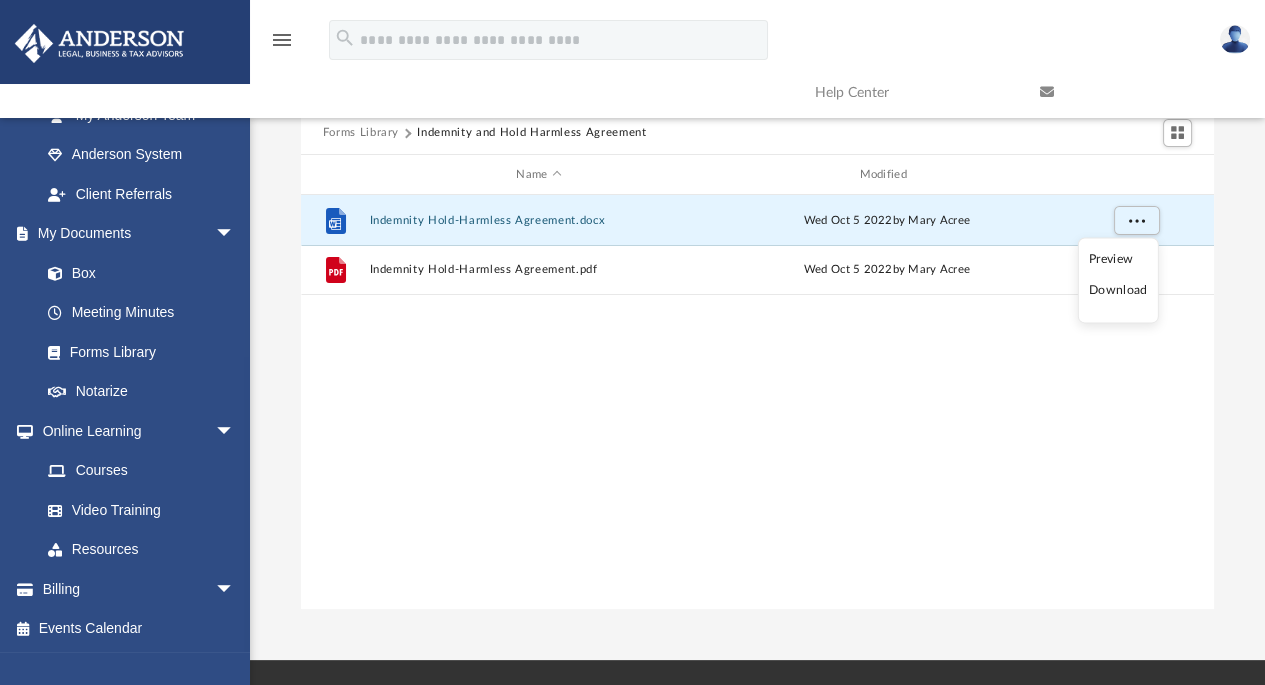 click on "Download" at bounding box center (1118, 291) 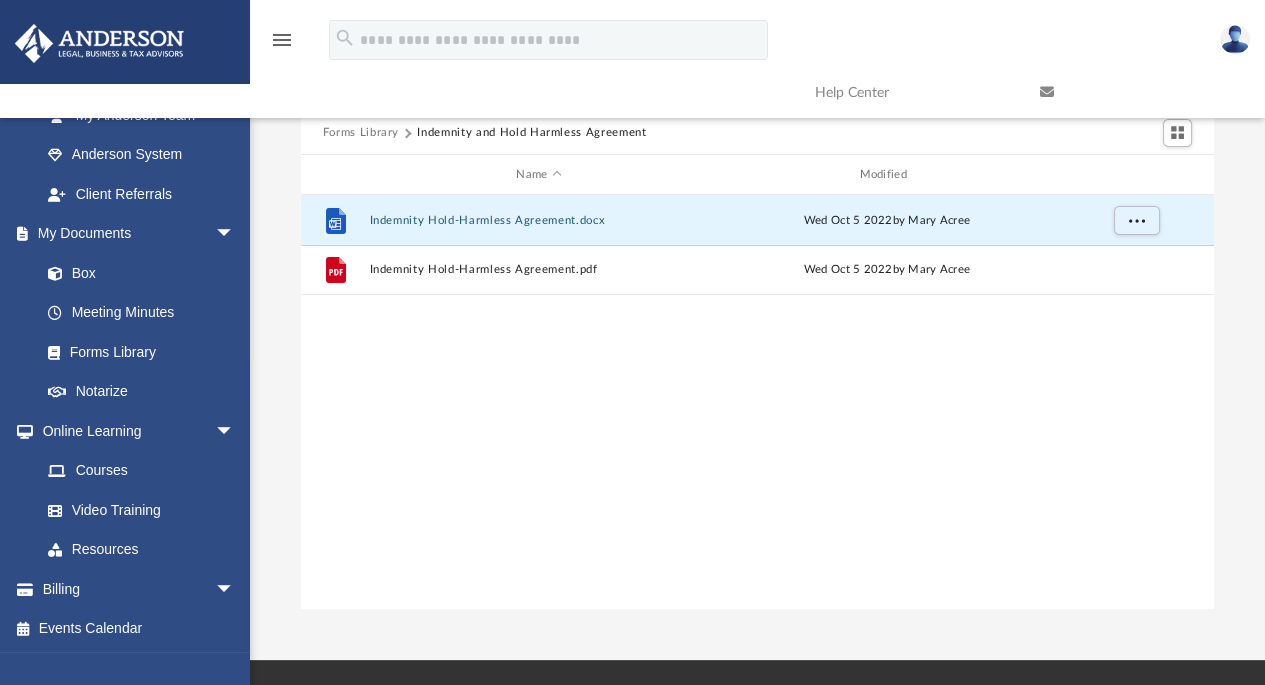 click on "Forms Library" at bounding box center [361, 133] 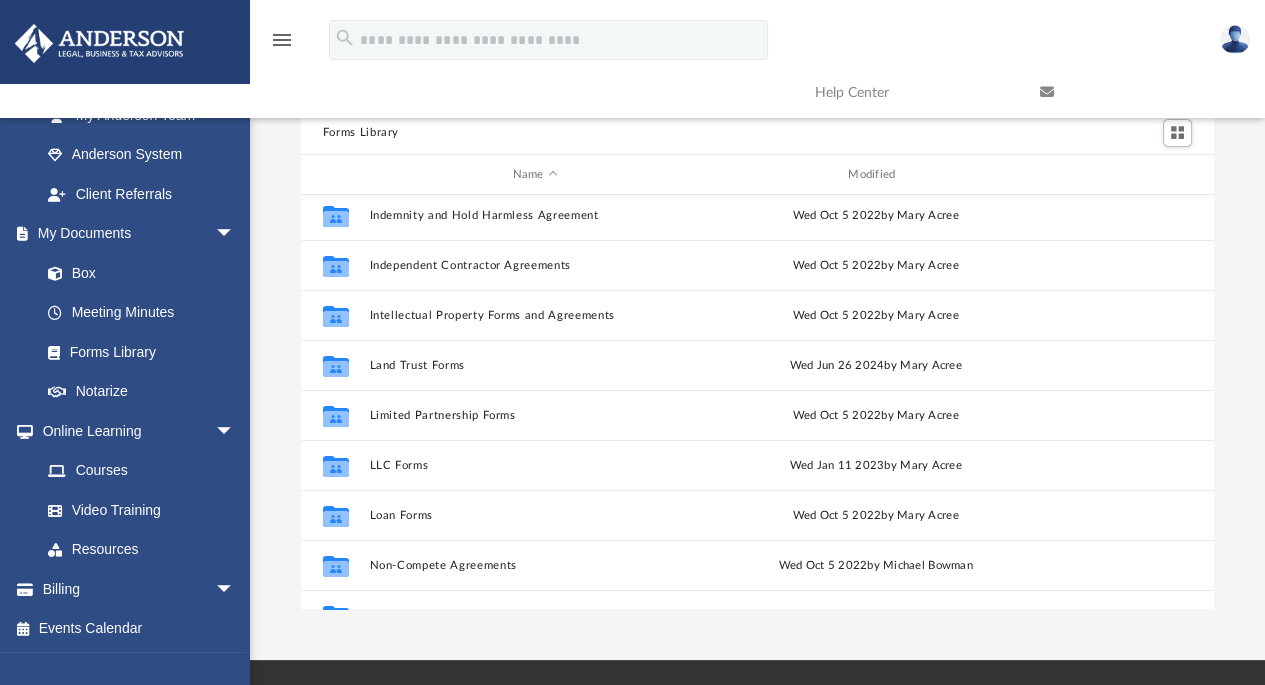 scroll, scrollTop: 709, scrollLeft: 0, axis: vertical 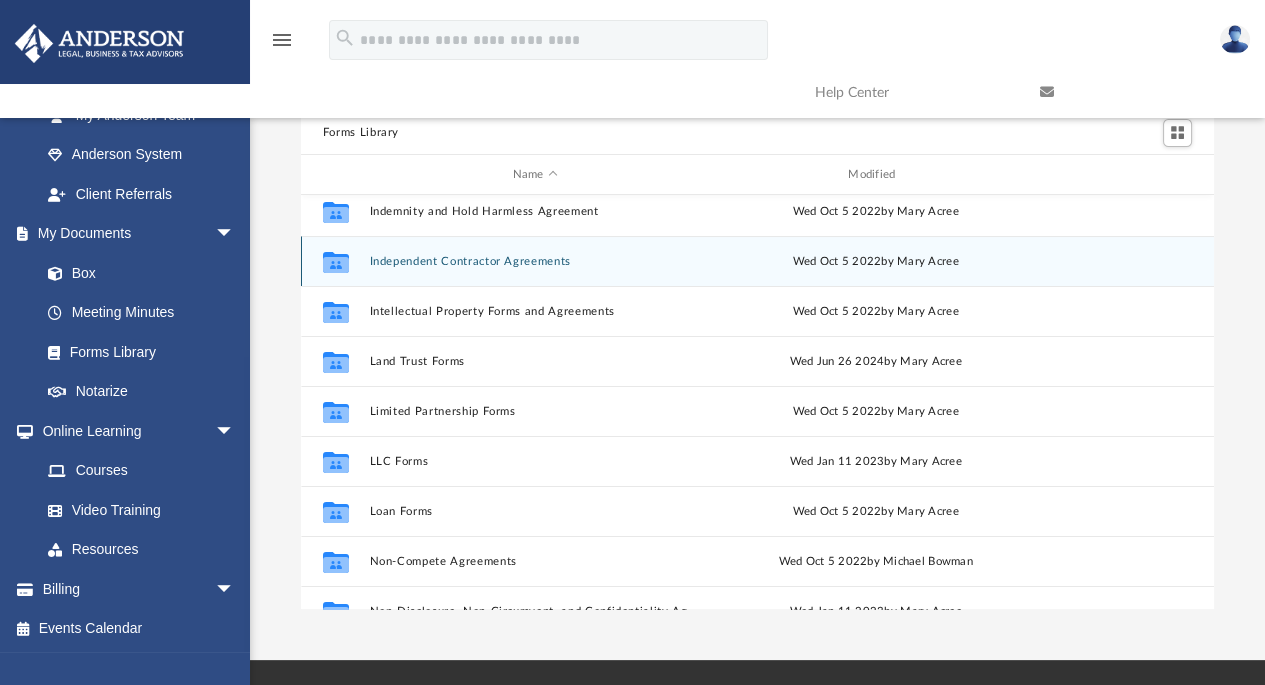 click on "Independent Contractor Agreements" at bounding box center [535, 261] 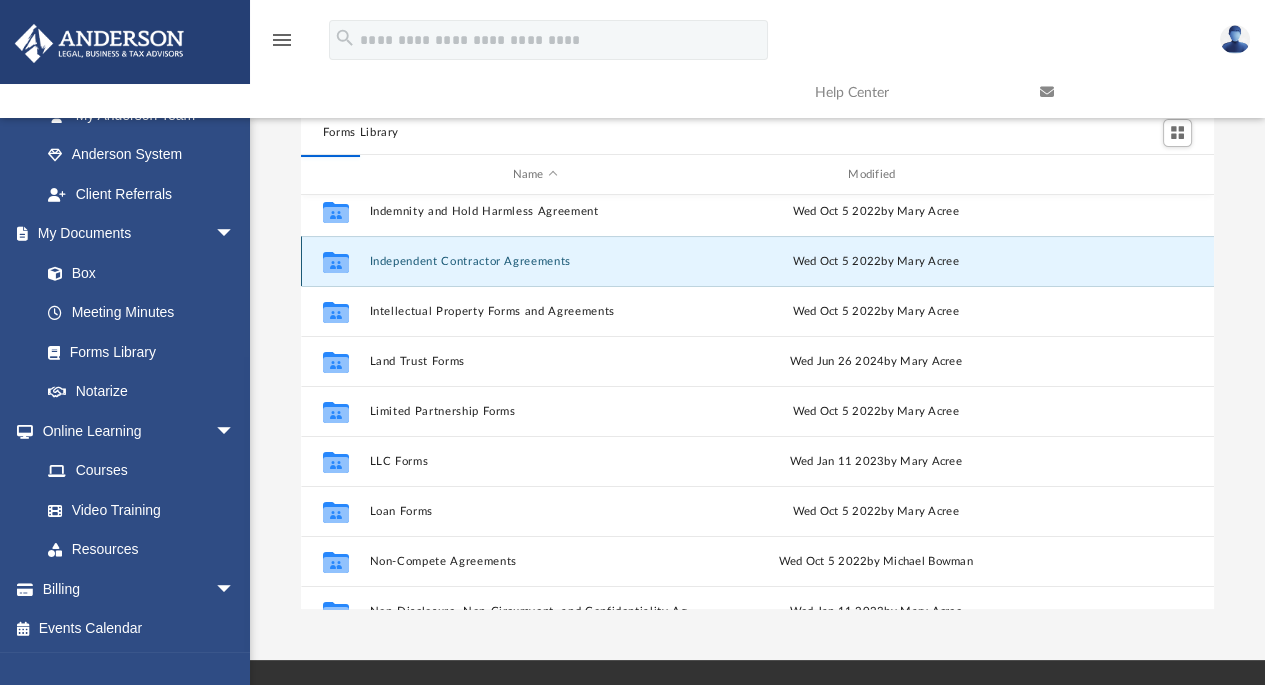 scroll, scrollTop: 0, scrollLeft: 0, axis: both 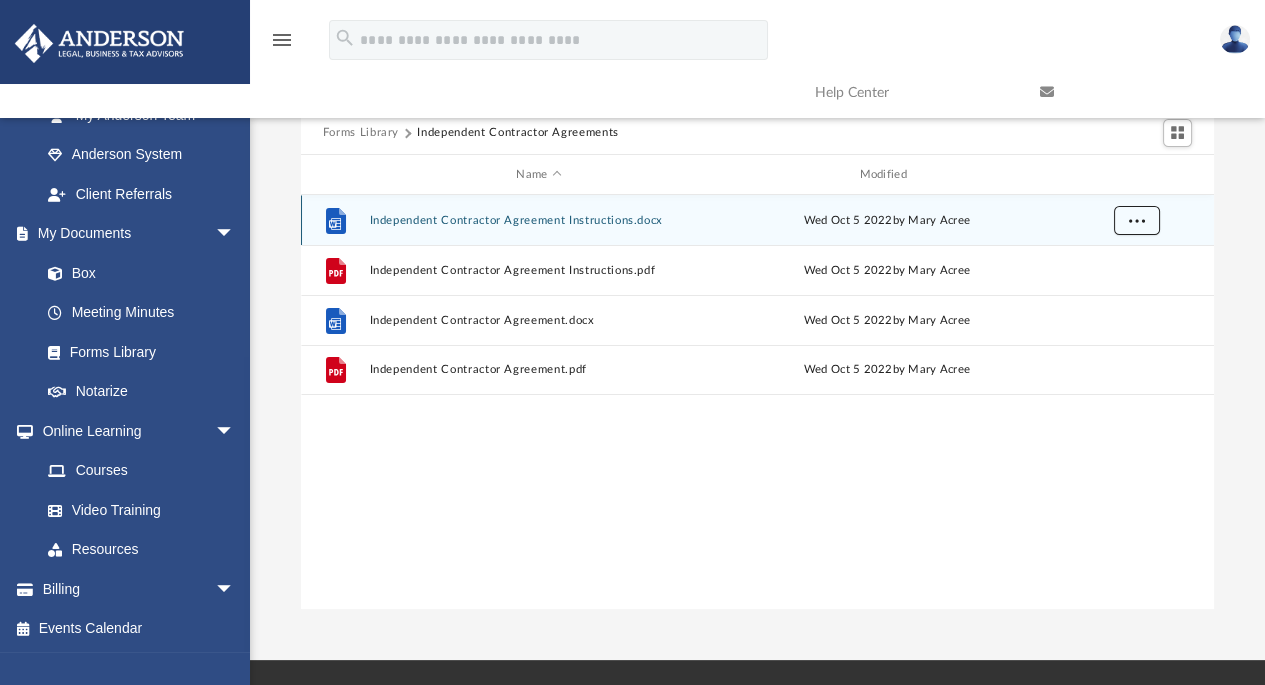 click at bounding box center [1136, 221] 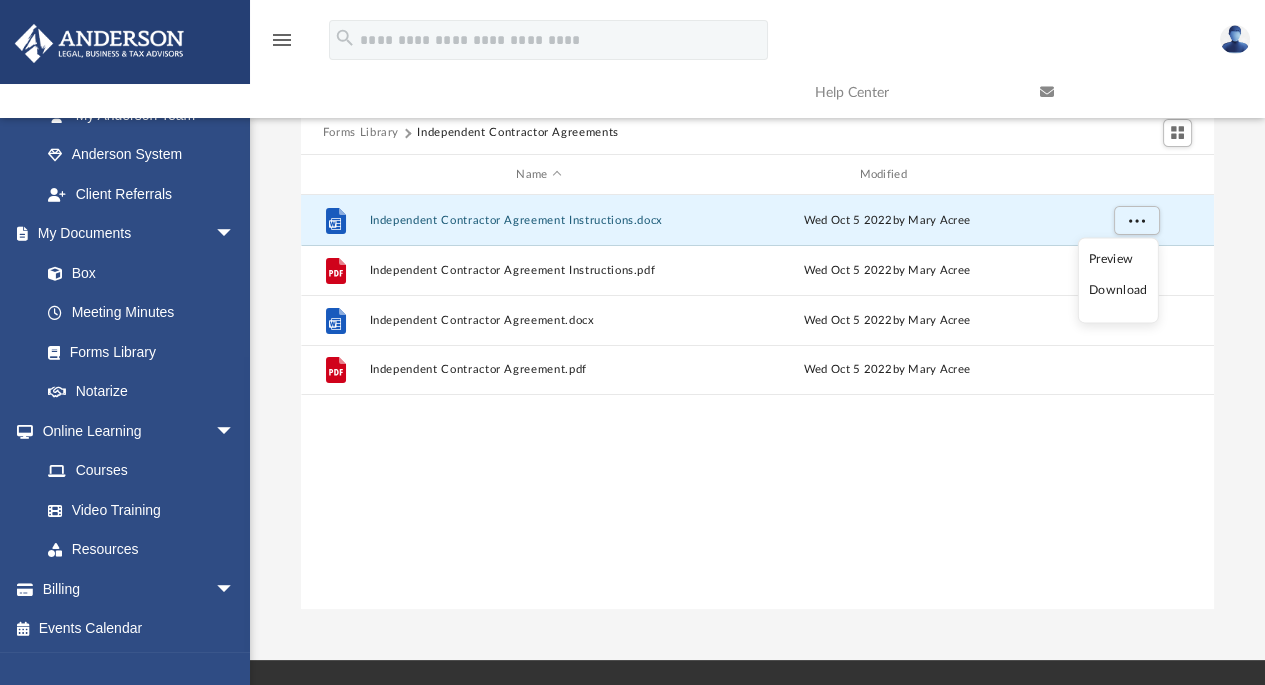 click on "Download" at bounding box center (1118, 291) 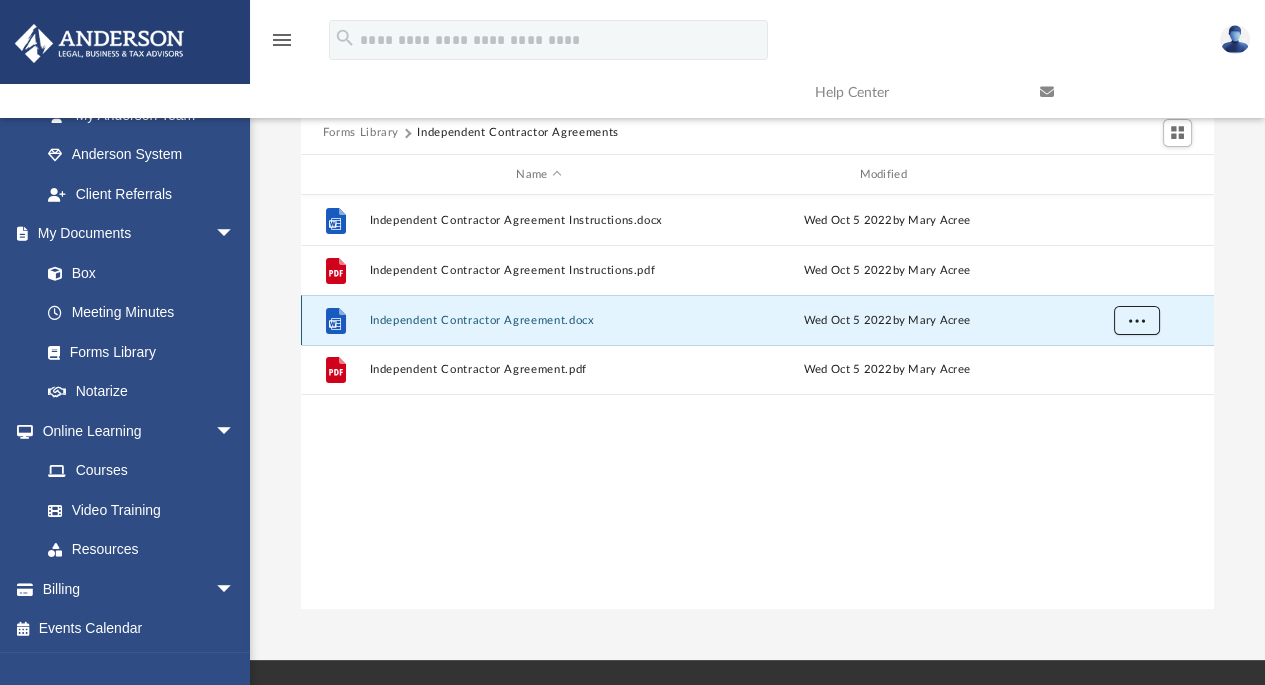 click at bounding box center [1136, 321] 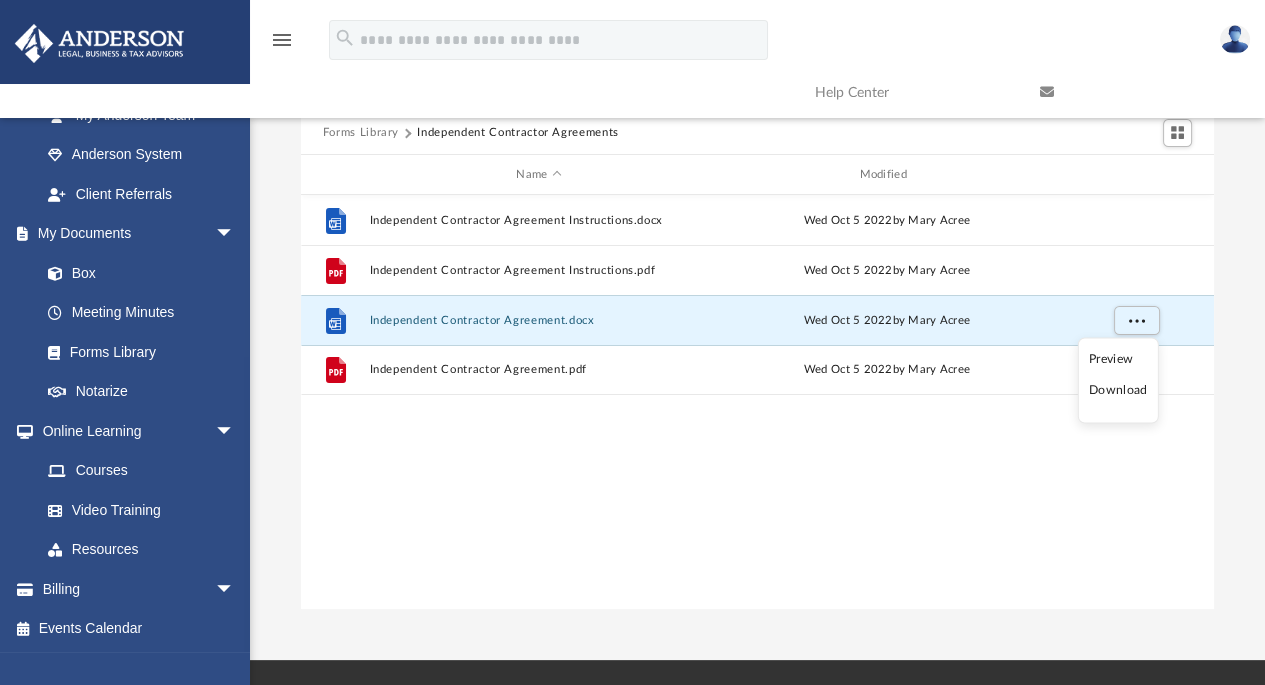 click on "Download" at bounding box center (1118, 391) 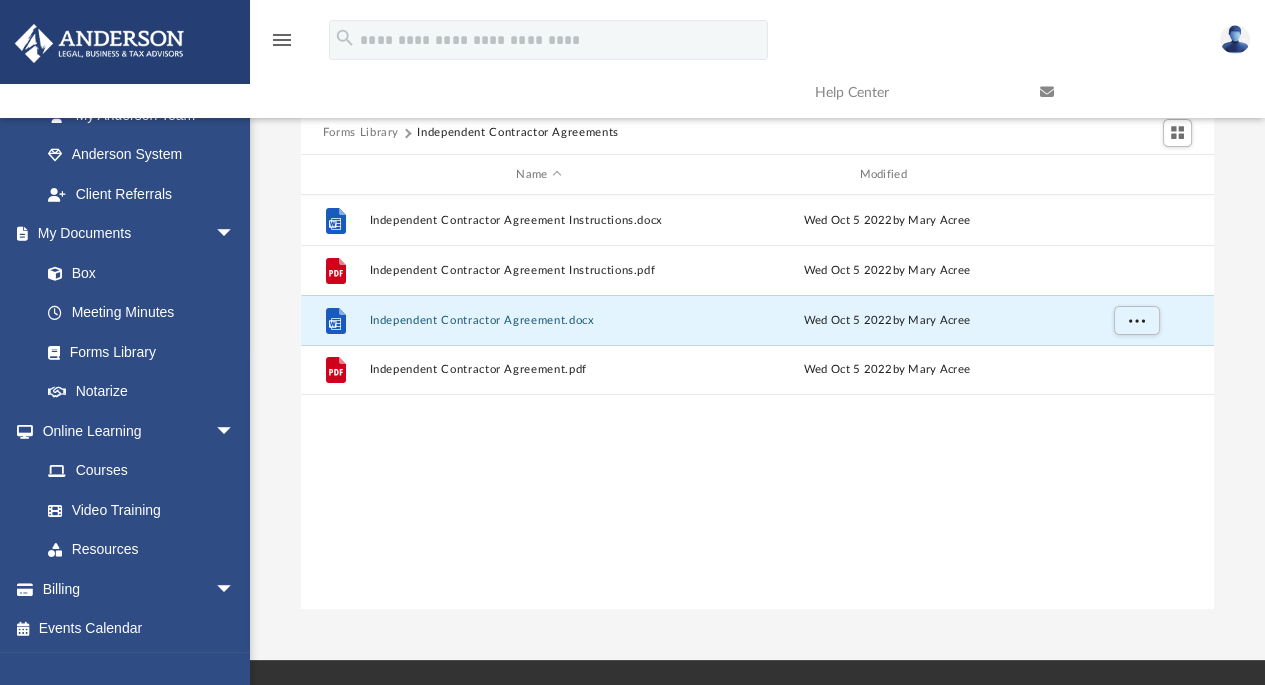click on "Forms Library" at bounding box center [361, 133] 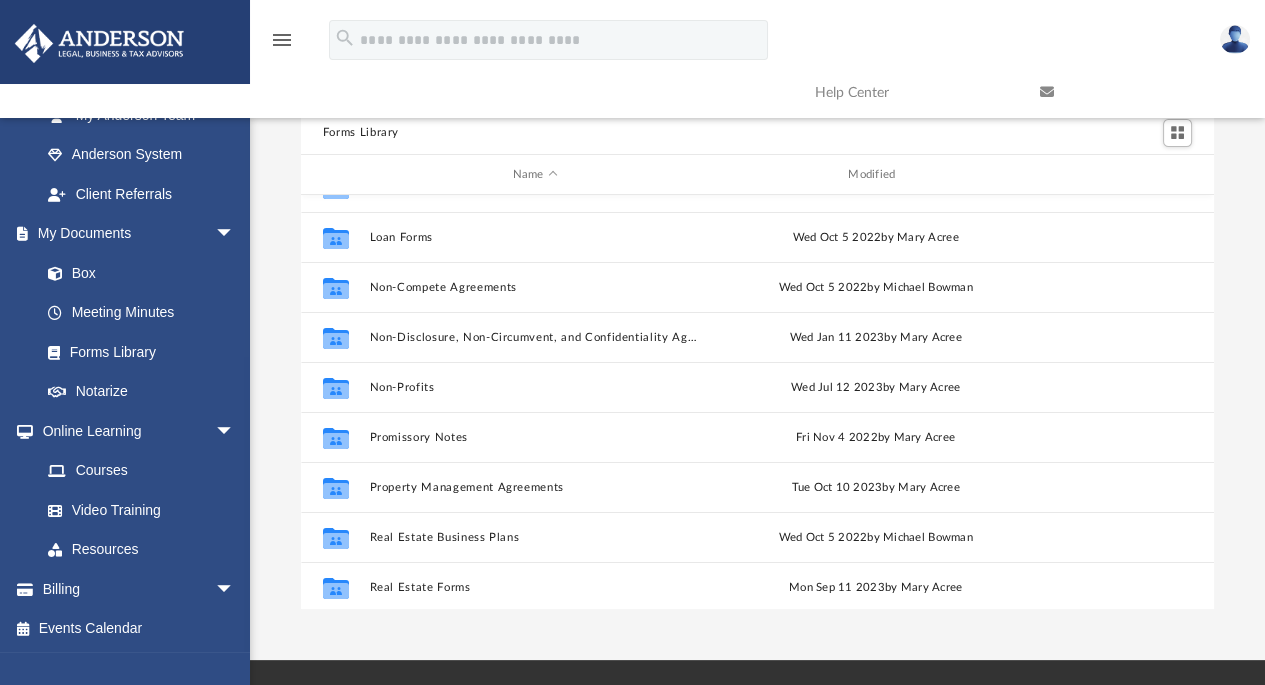 scroll, scrollTop: 983, scrollLeft: 0, axis: vertical 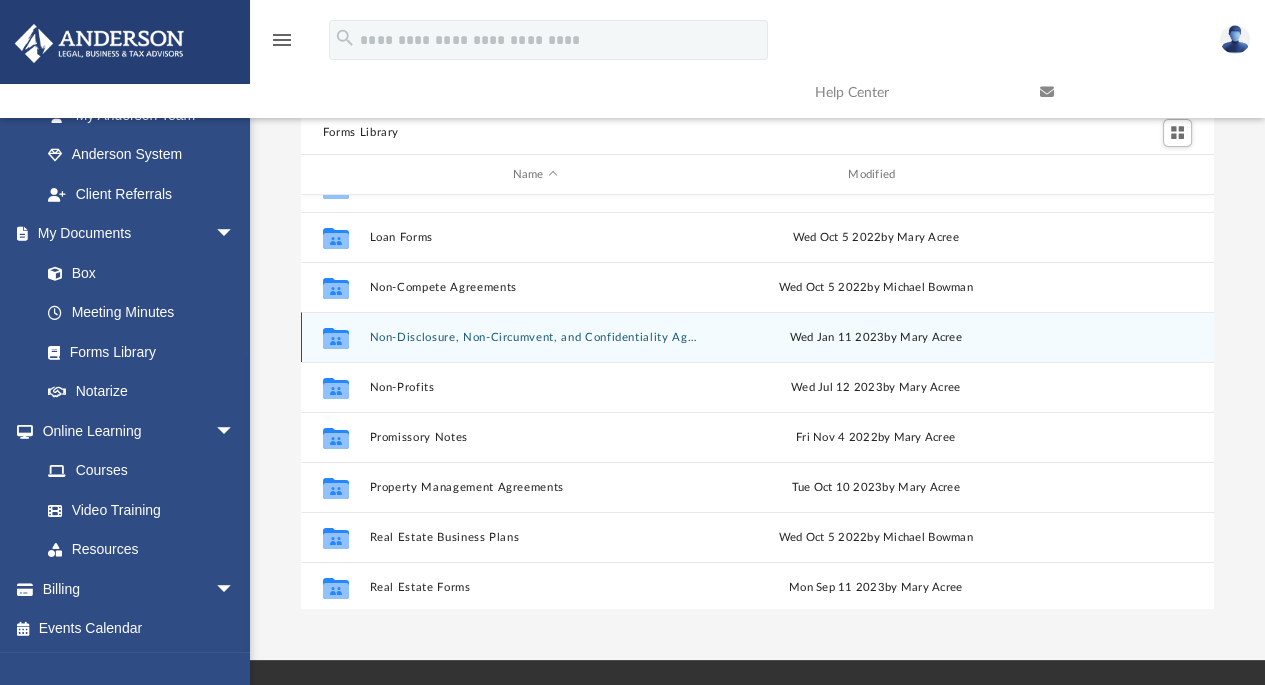 click on "Non-Disclosure, Non-Circumvent, and Confidentiality Agreements" at bounding box center [535, 337] 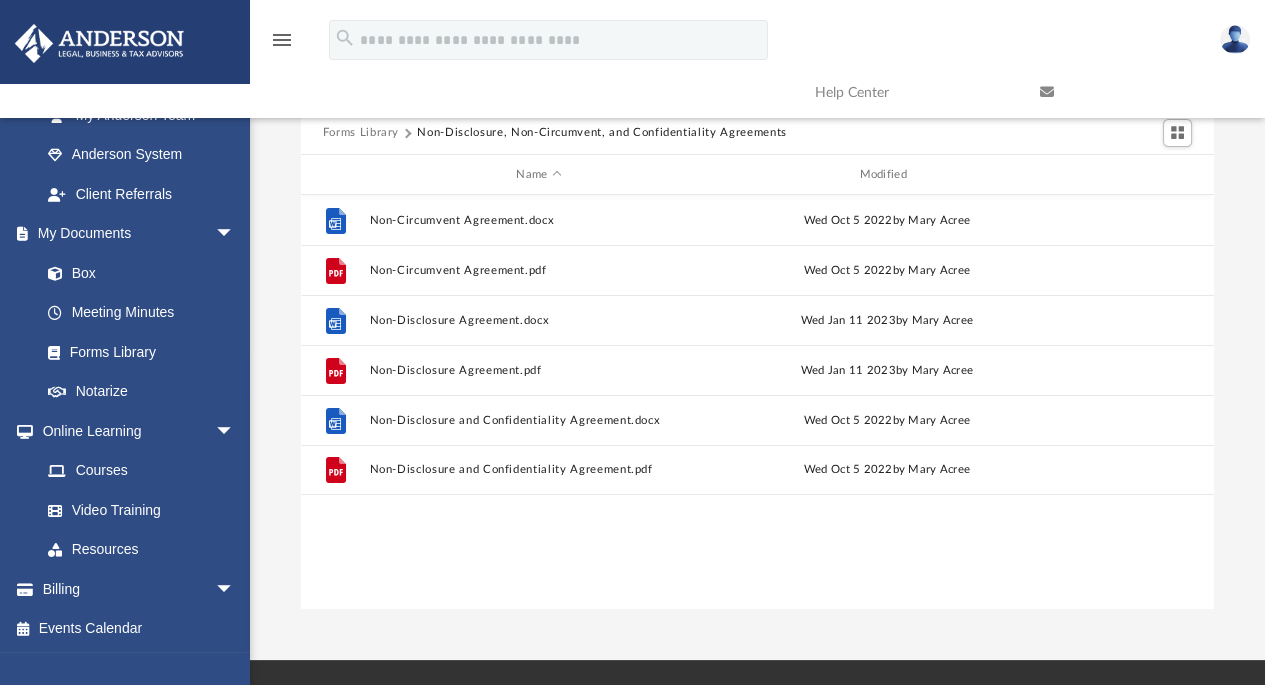 scroll, scrollTop: 0, scrollLeft: 0, axis: both 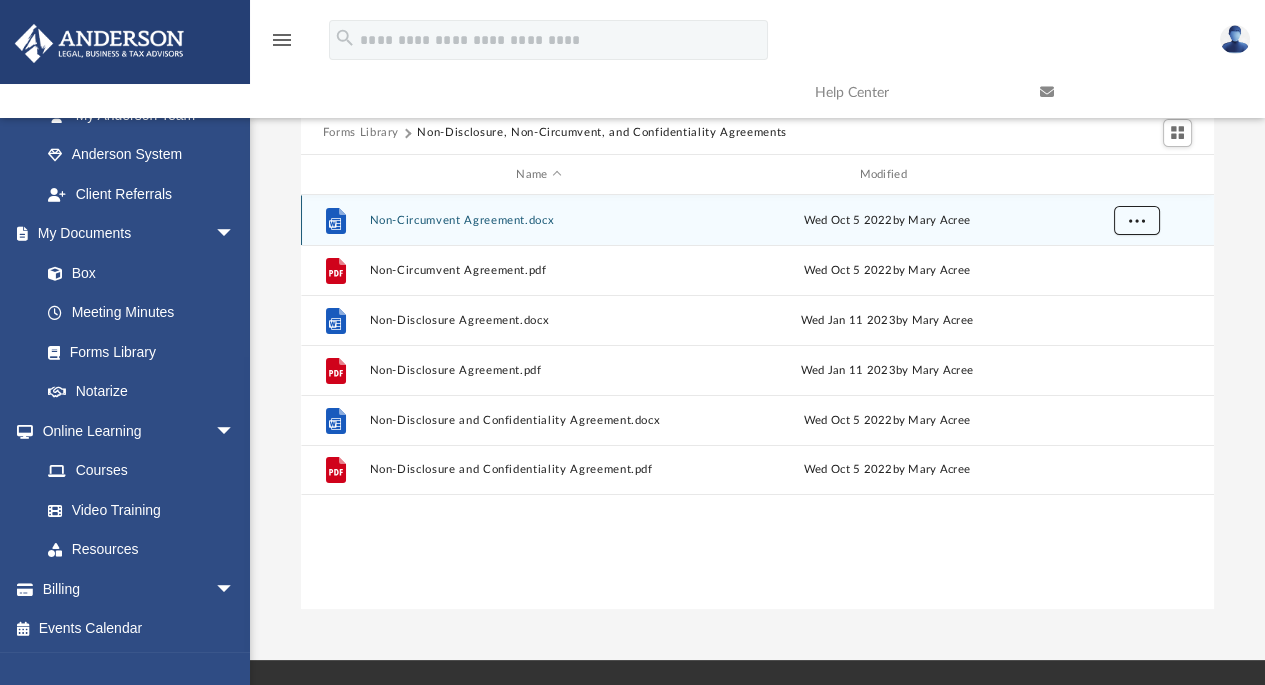 click at bounding box center [1136, 221] 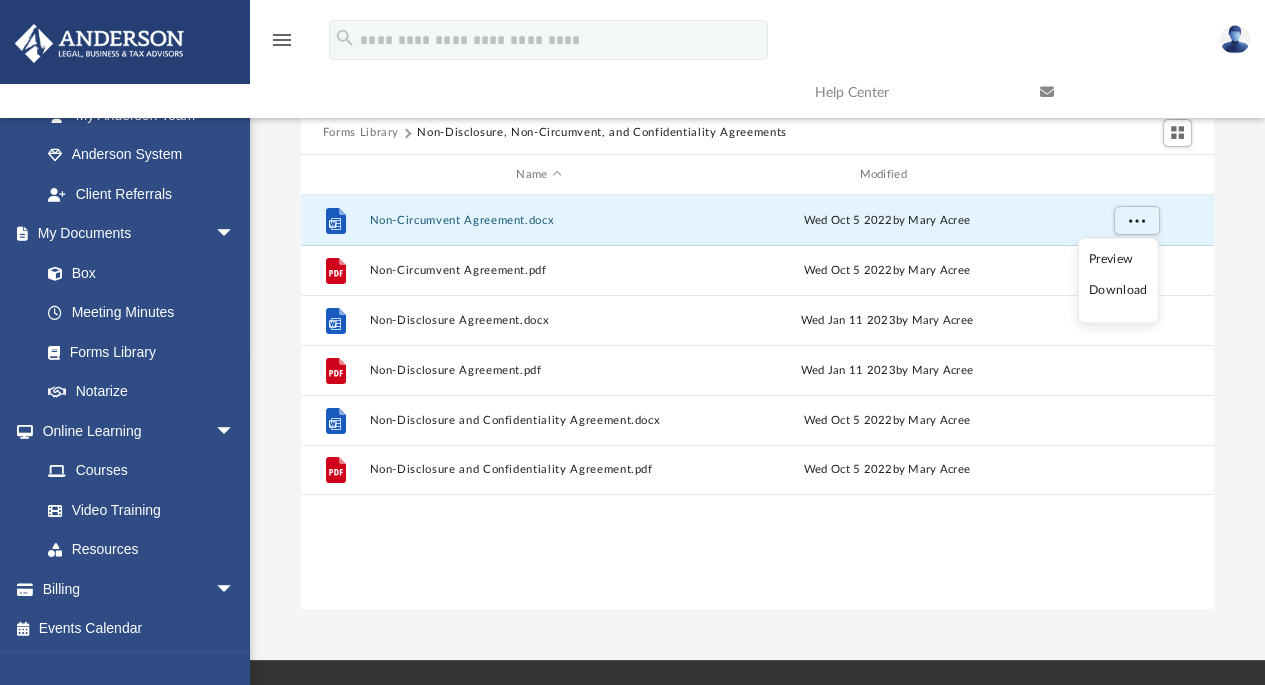 click on "Download" at bounding box center (1118, 291) 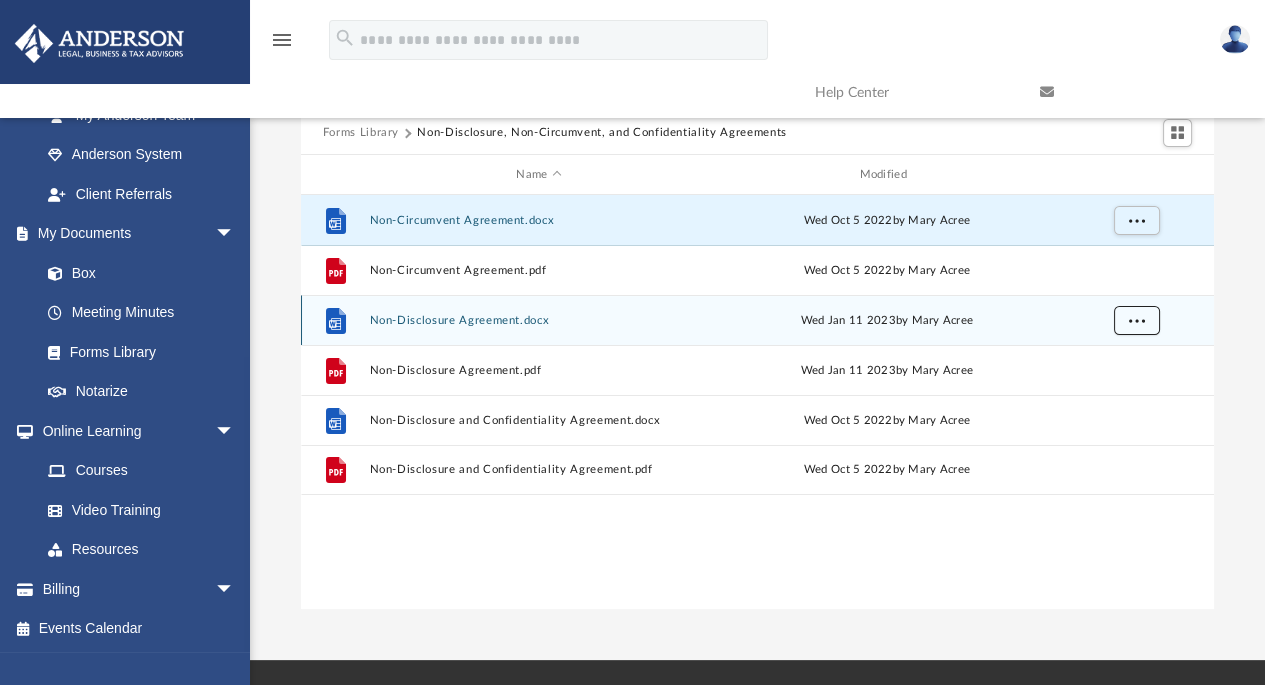 click at bounding box center [1136, 321] 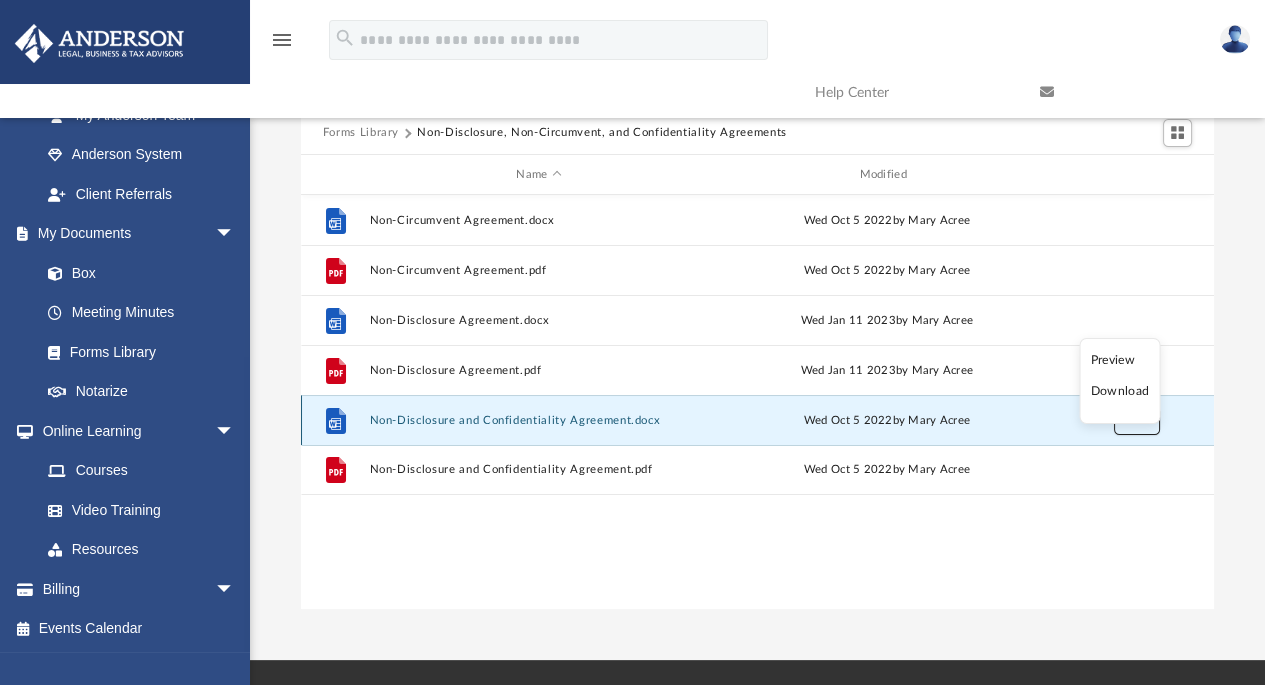 click at bounding box center [1136, 421] 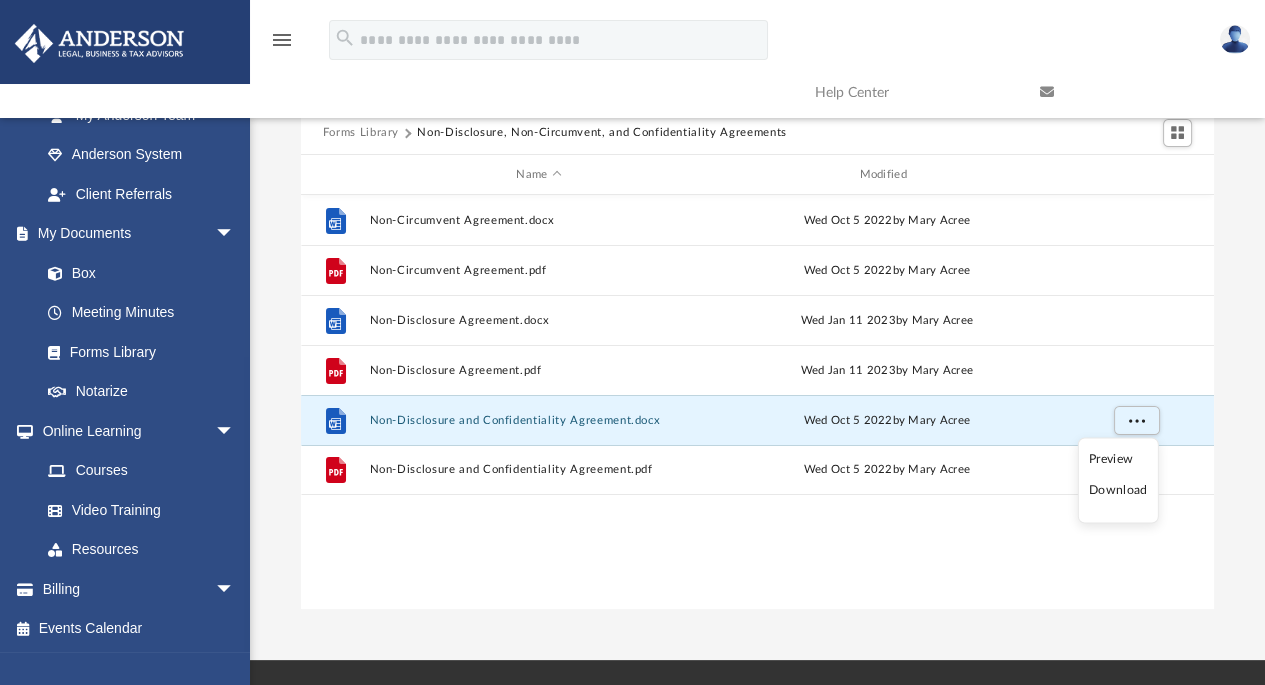 click on "Download" at bounding box center [1118, 491] 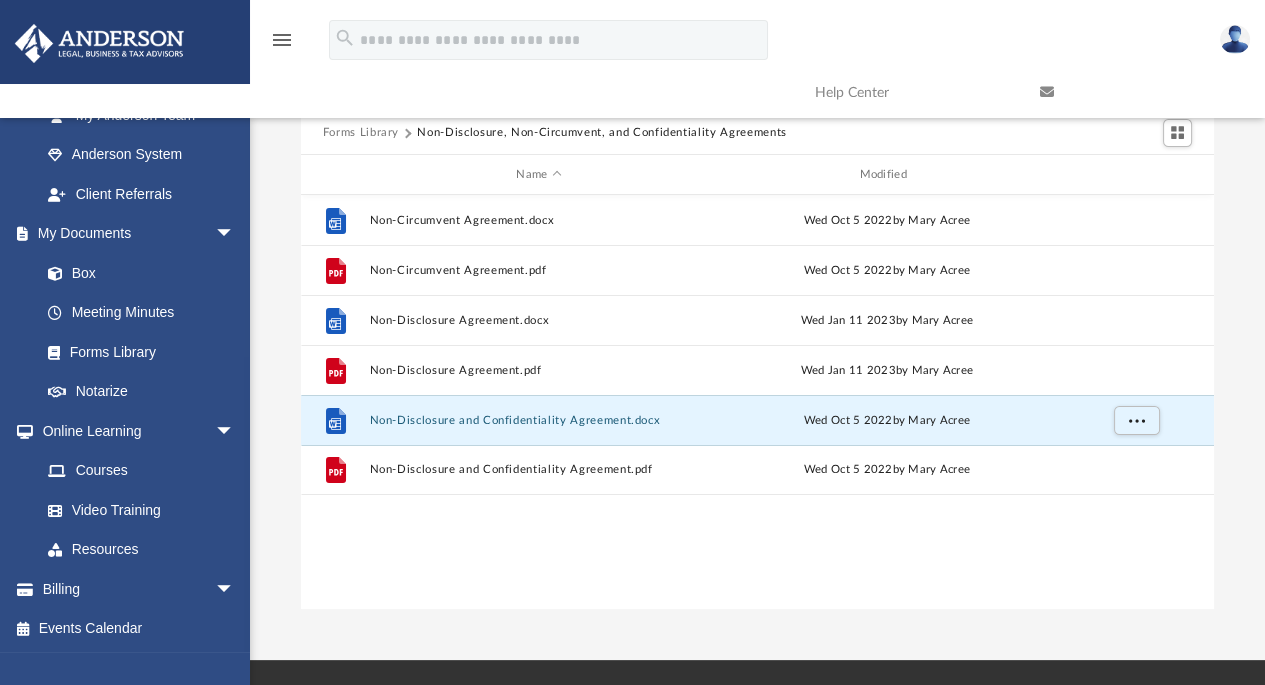 click on "Forms Library" at bounding box center (361, 133) 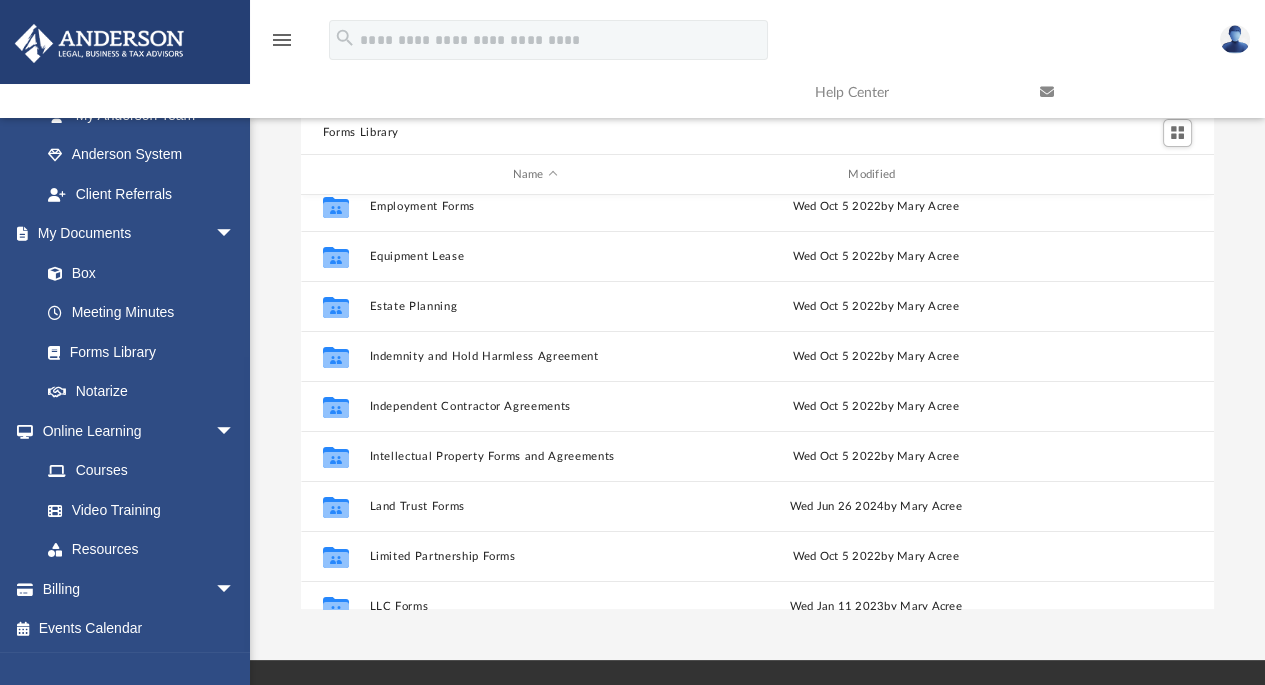 scroll, scrollTop: 565, scrollLeft: 0, axis: vertical 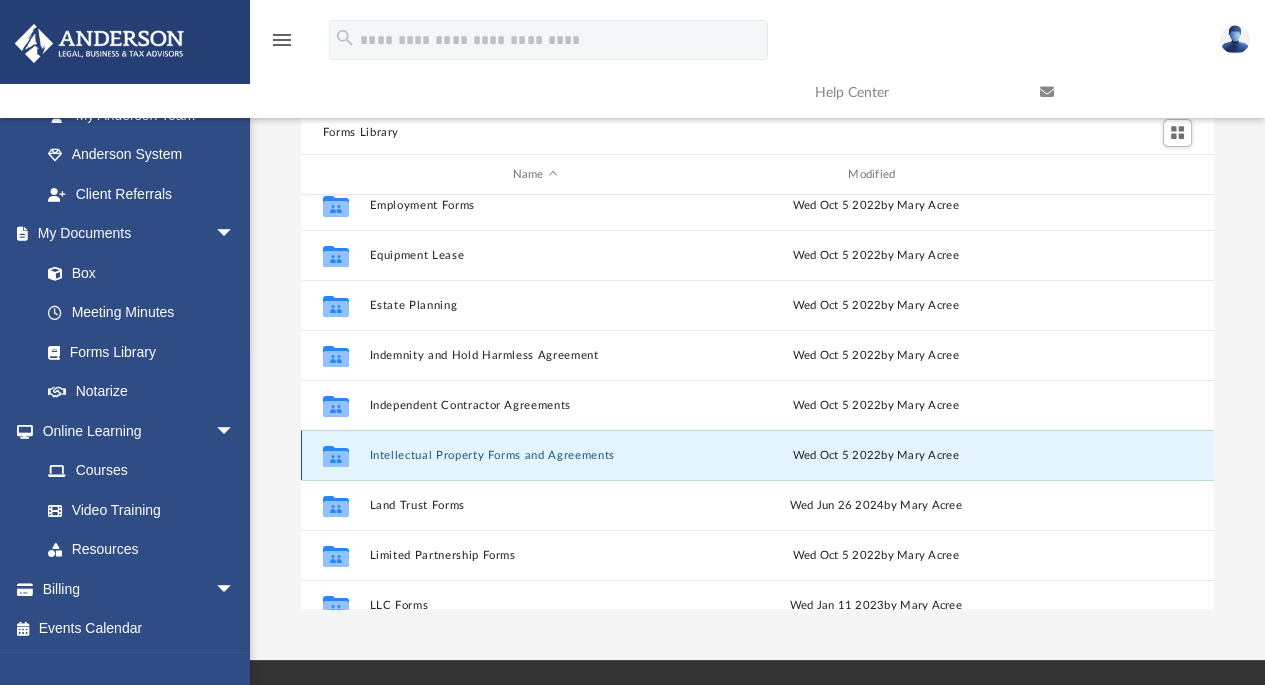 click on "Intellectual Property Forms and Agreements" at bounding box center (535, 455) 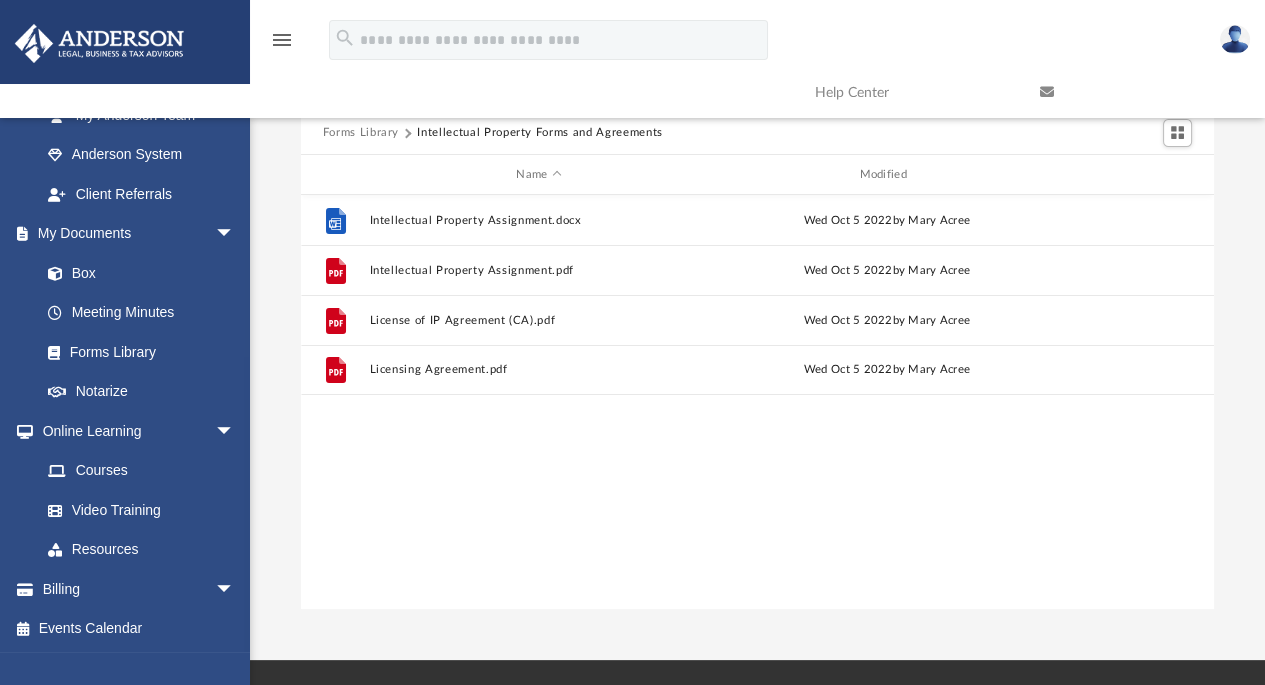 scroll, scrollTop: 0, scrollLeft: 0, axis: both 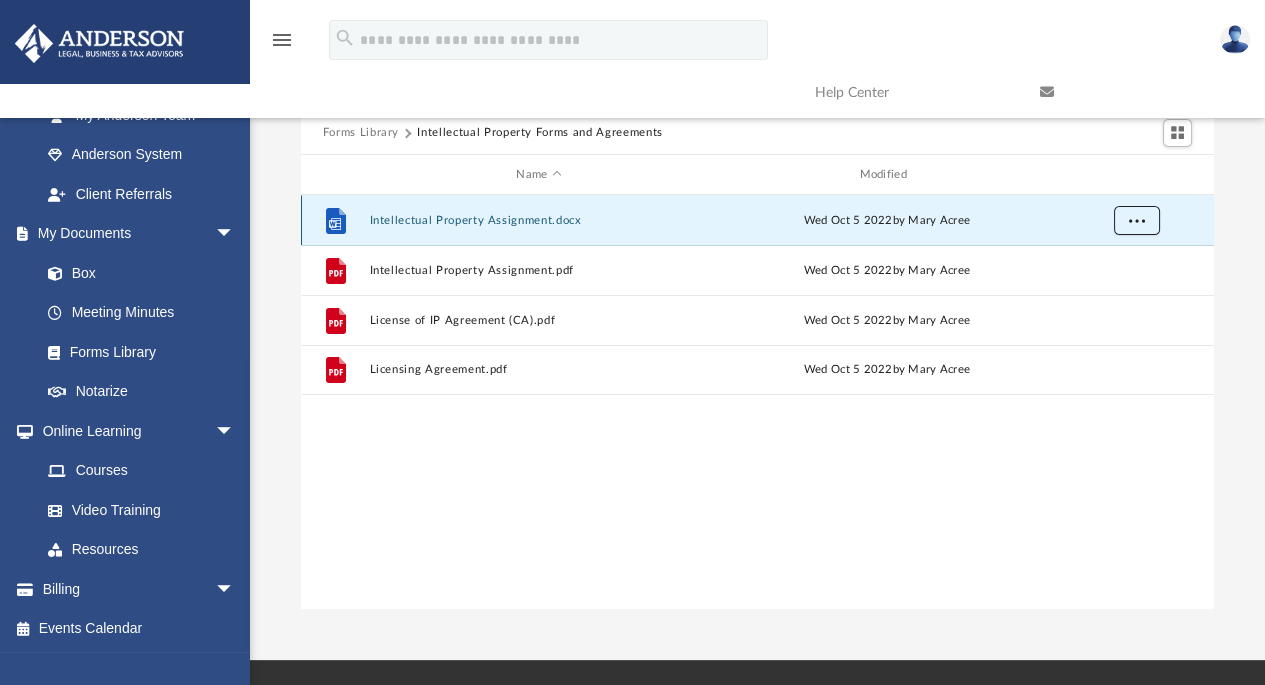 click at bounding box center (1136, 221) 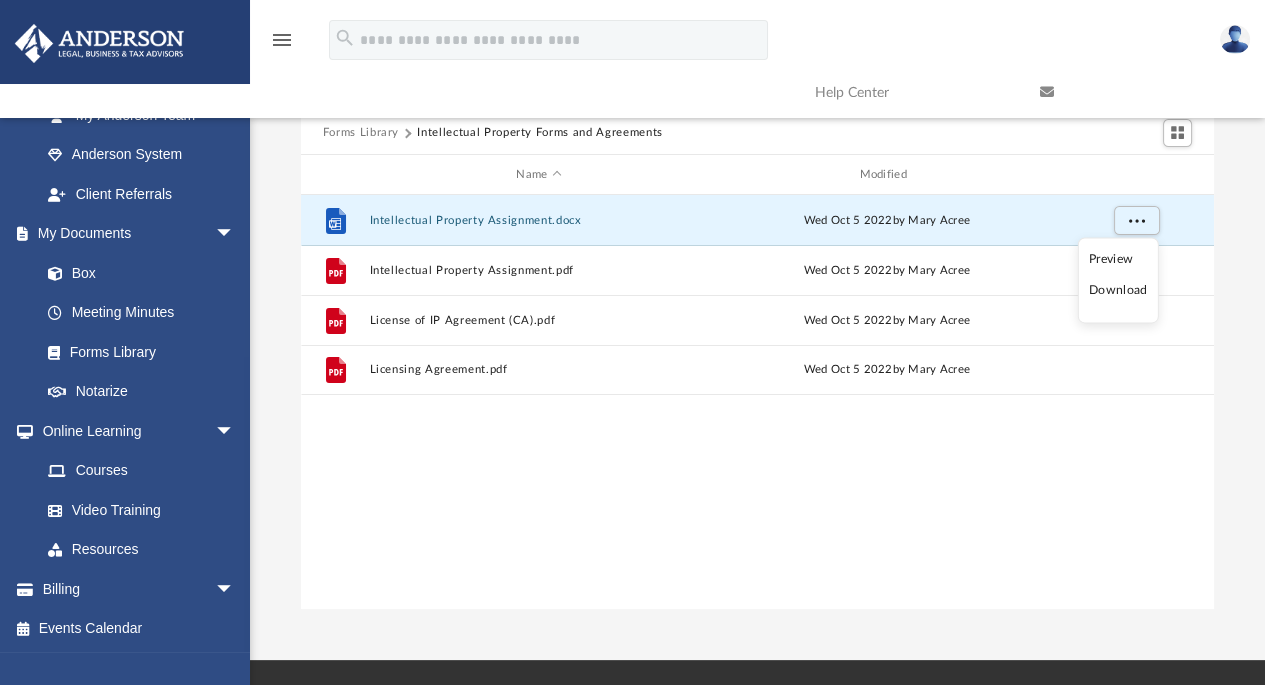 click on "Download" at bounding box center [1118, 291] 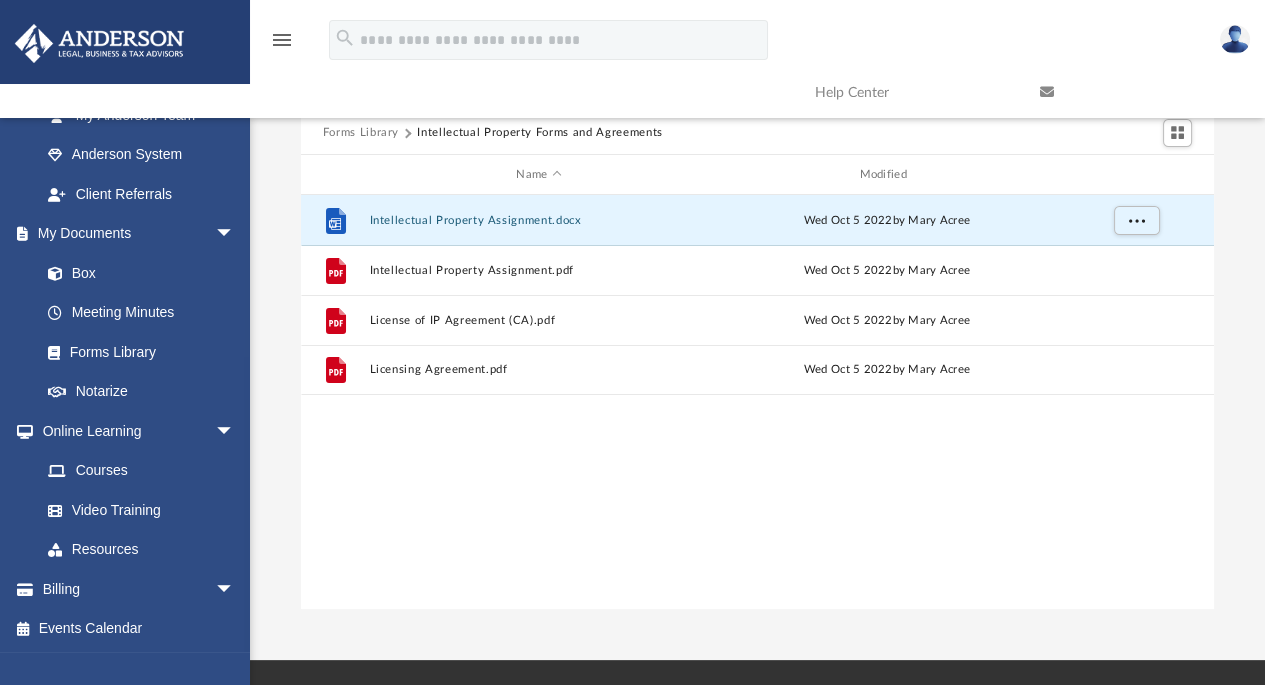 click on "File Intellectual Property Assignment.docx Wed Oct 5 2022  by [NAME] [LAST] File Intellectual Property Assignment.pdf Wed Oct 5 2022  by [NAME] [LAST] File License of IP Agreement (CA).pdf Wed Oct 5 2022  by [NAME] [LAST] File Licensing Agreement.pdf Wed Oct 5 2022  by [NAME] [LAST]" at bounding box center [757, 402] 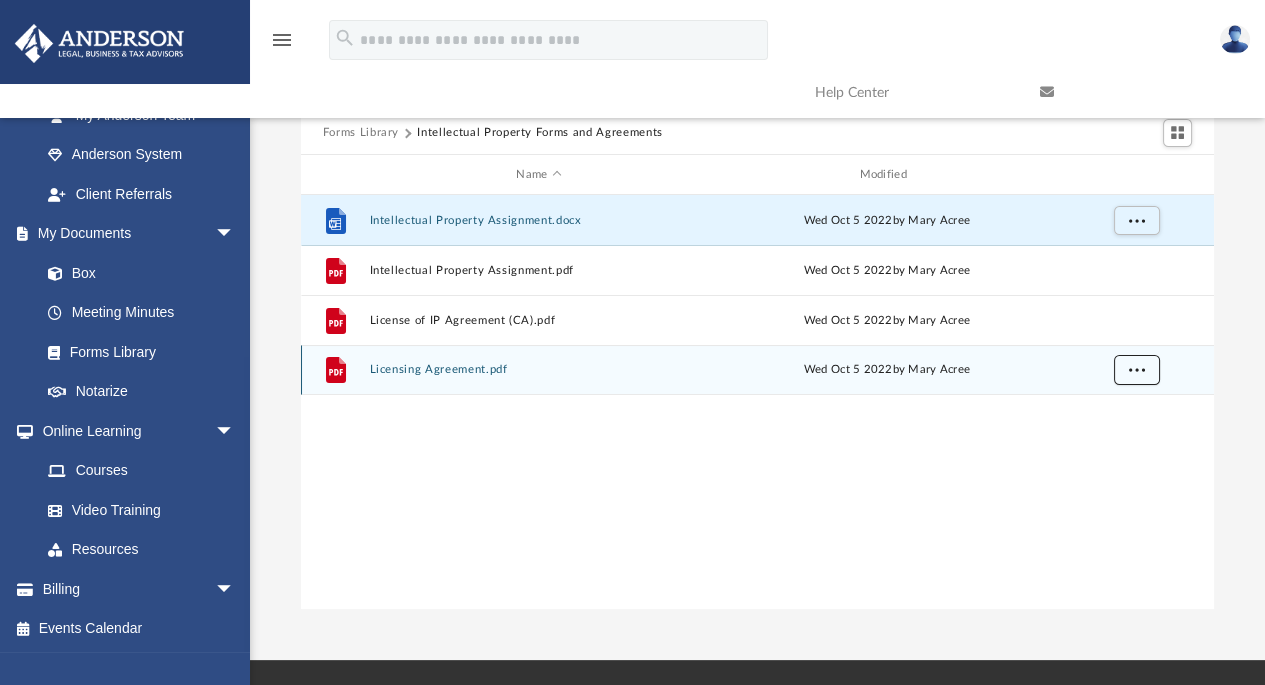 click at bounding box center (1136, 370) 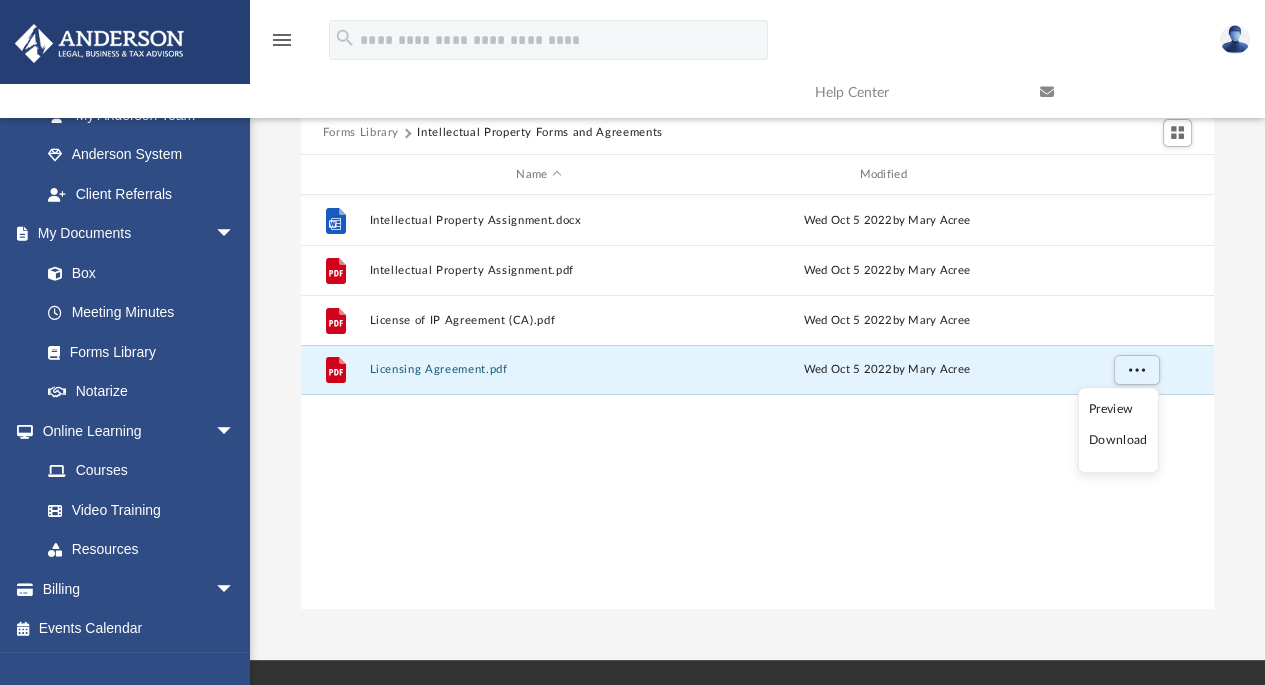 click on "Download" at bounding box center [1118, 440] 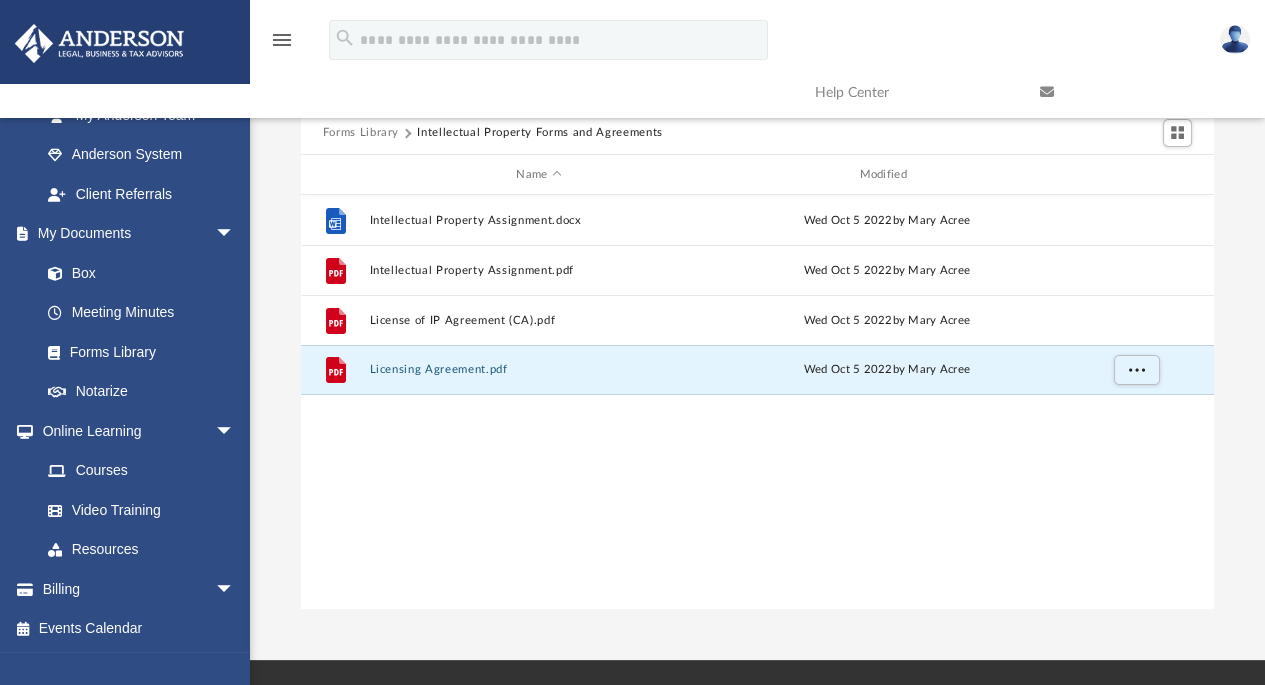 scroll, scrollTop: 121, scrollLeft: 0, axis: vertical 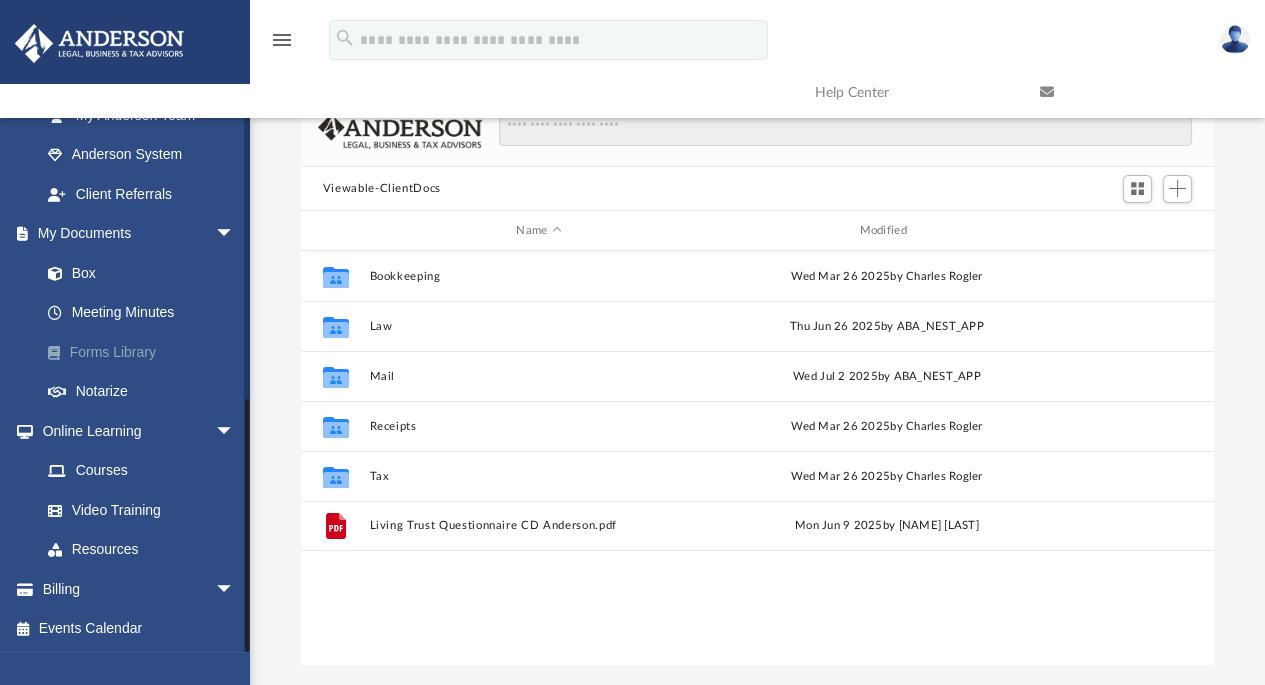 click on "Forms Library" at bounding box center (146, 352) 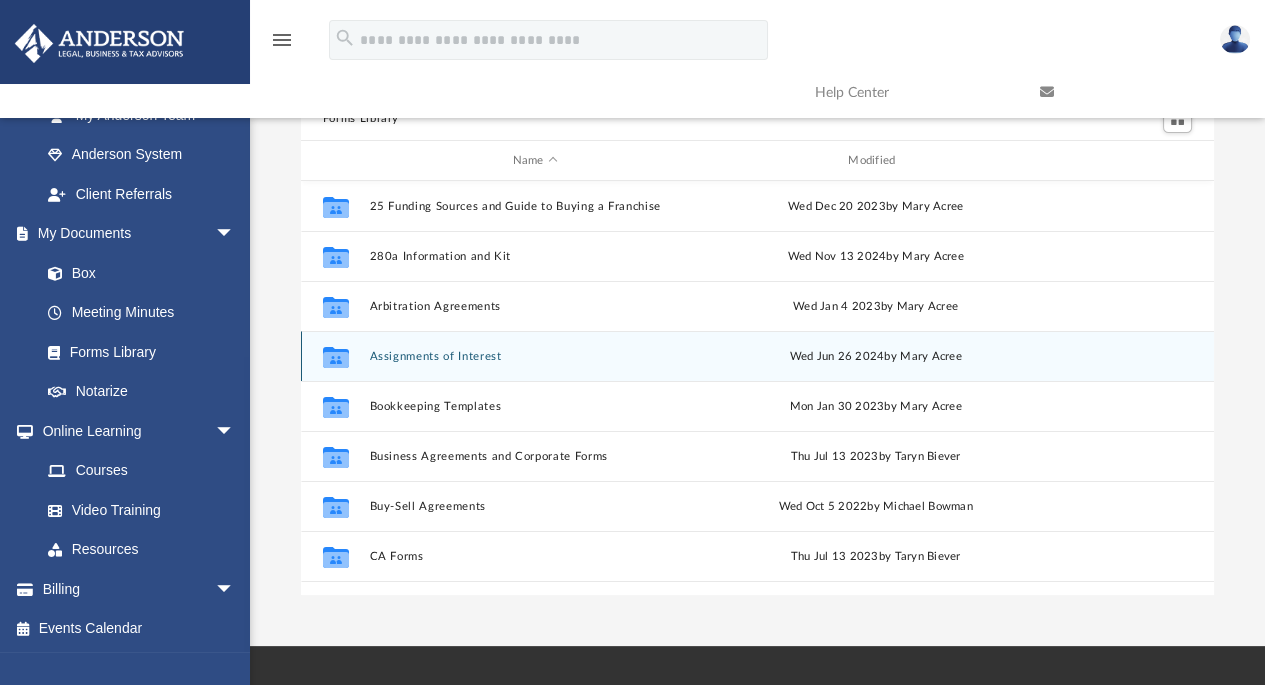scroll, scrollTop: 16, scrollLeft: 16, axis: both 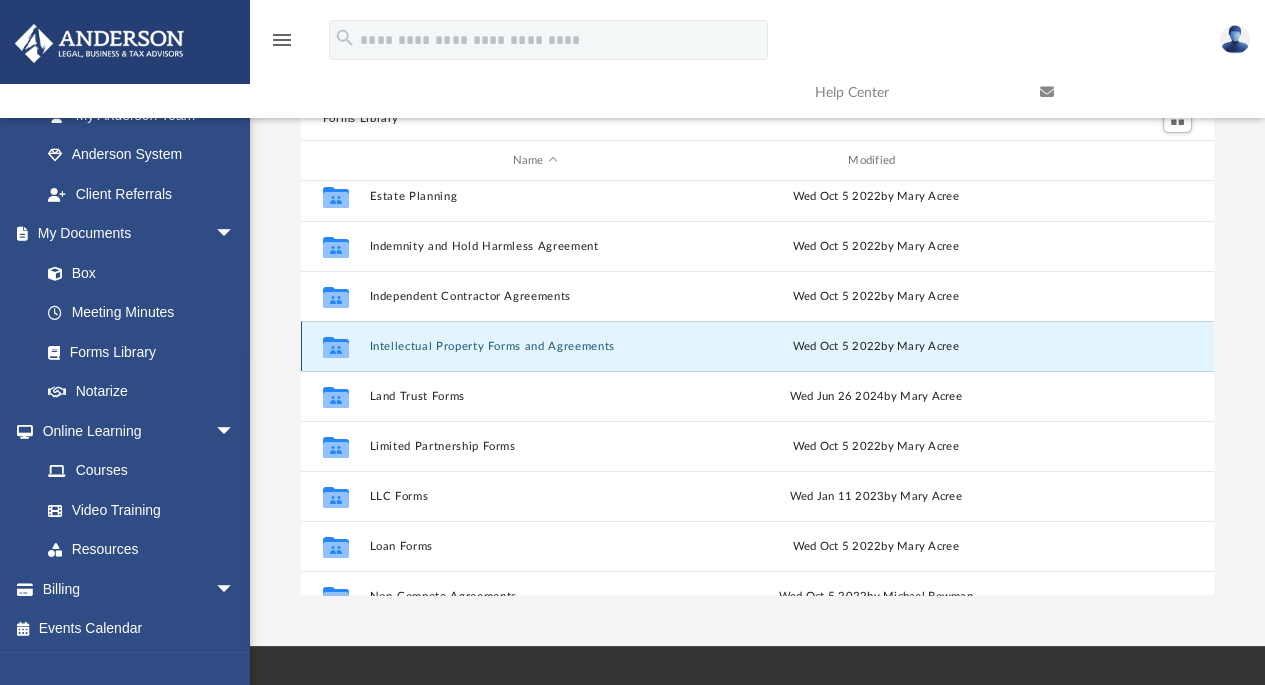 click on "Intellectual Property Forms and Agreements" at bounding box center [535, 346] 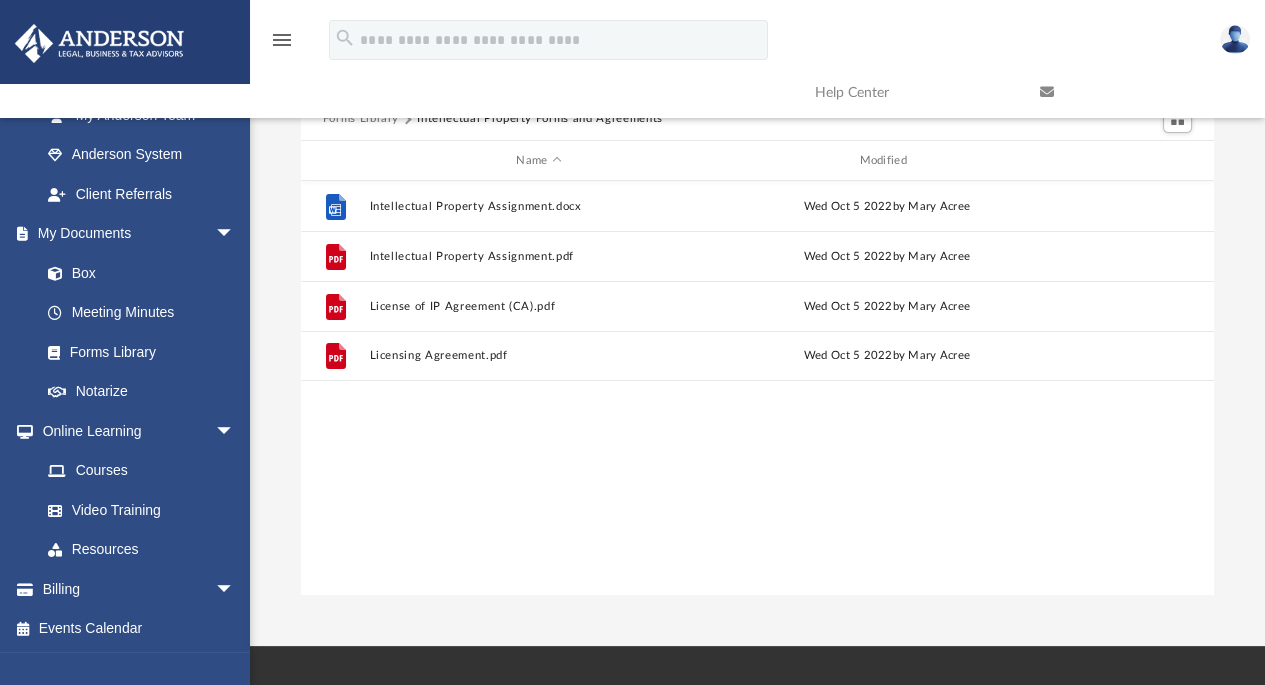scroll, scrollTop: 0, scrollLeft: 0, axis: both 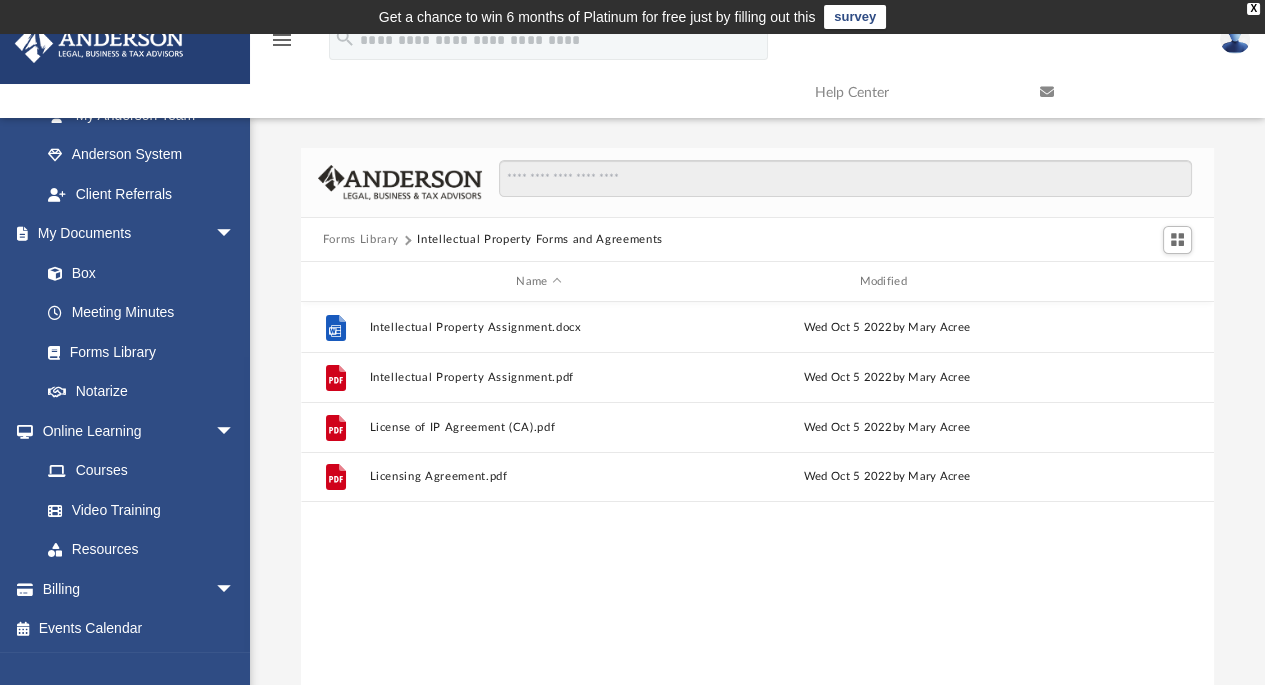 click on "Forms Library" at bounding box center (361, 240) 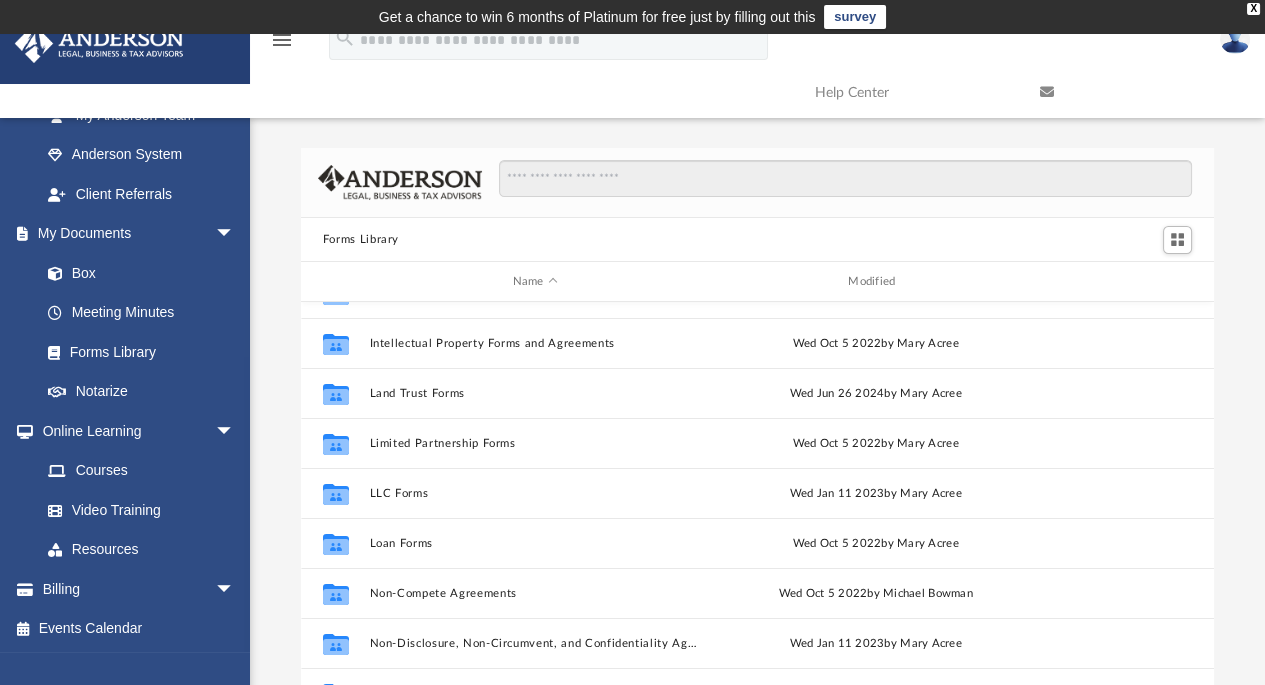scroll, scrollTop: 785, scrollLeft: 0, axis: vertical 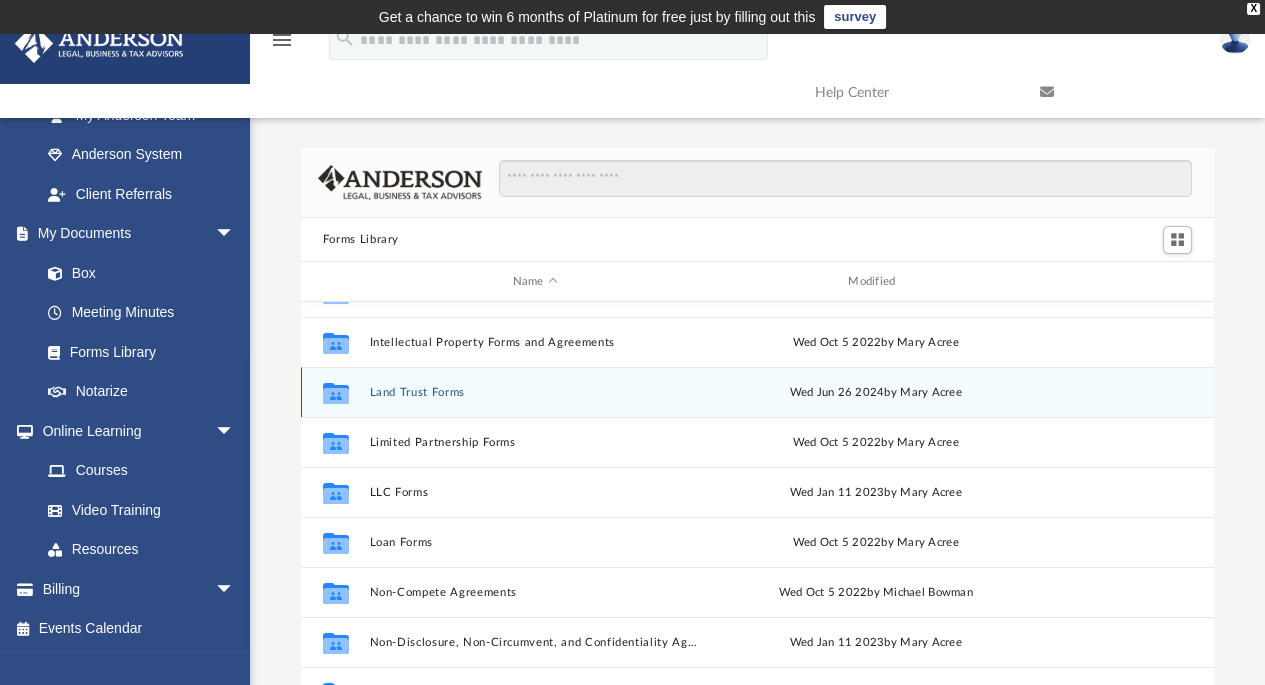 click on "Land Trust Forms" at bounding box center (535, 392) 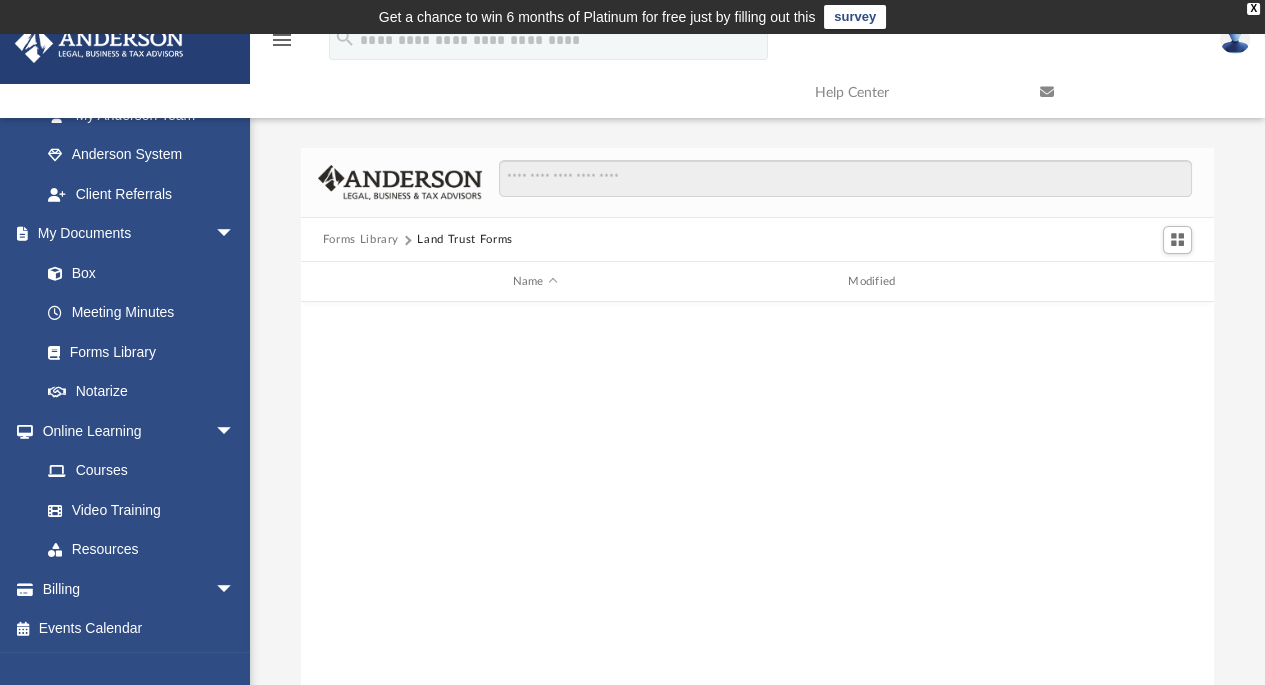scroll, scrollTop: 0, scrollLeft: 0, axis: both 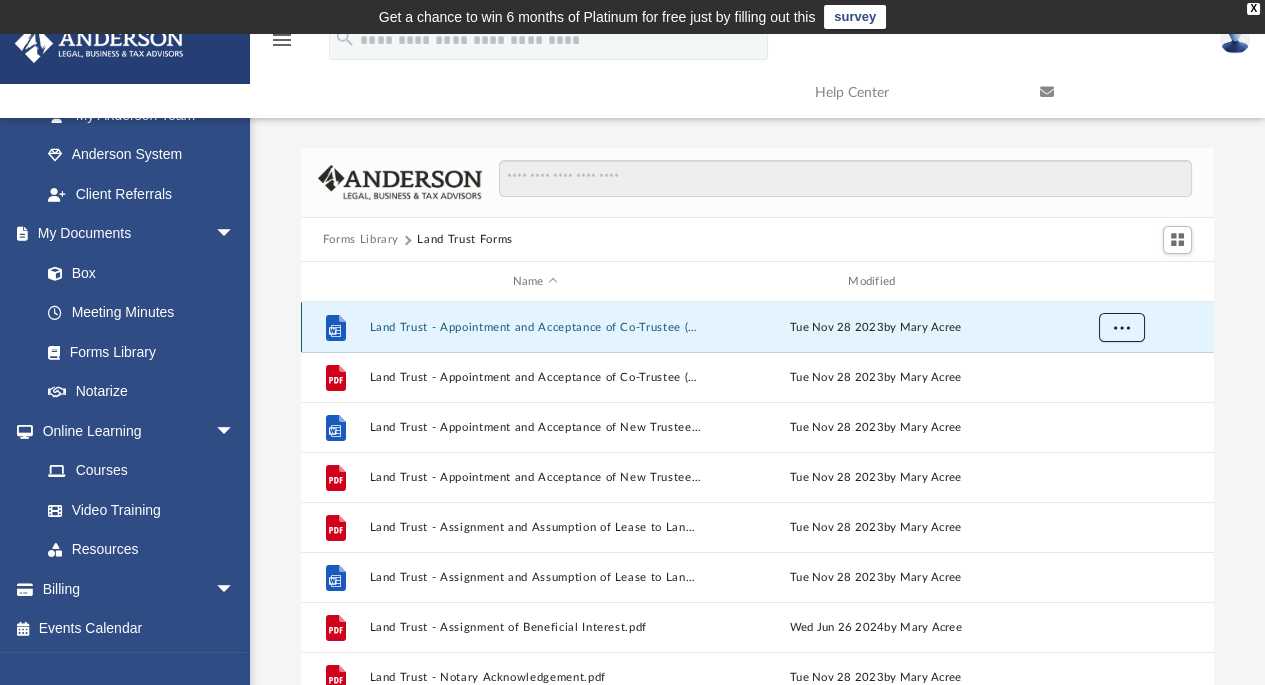 click at bounding box center (1121, 327) 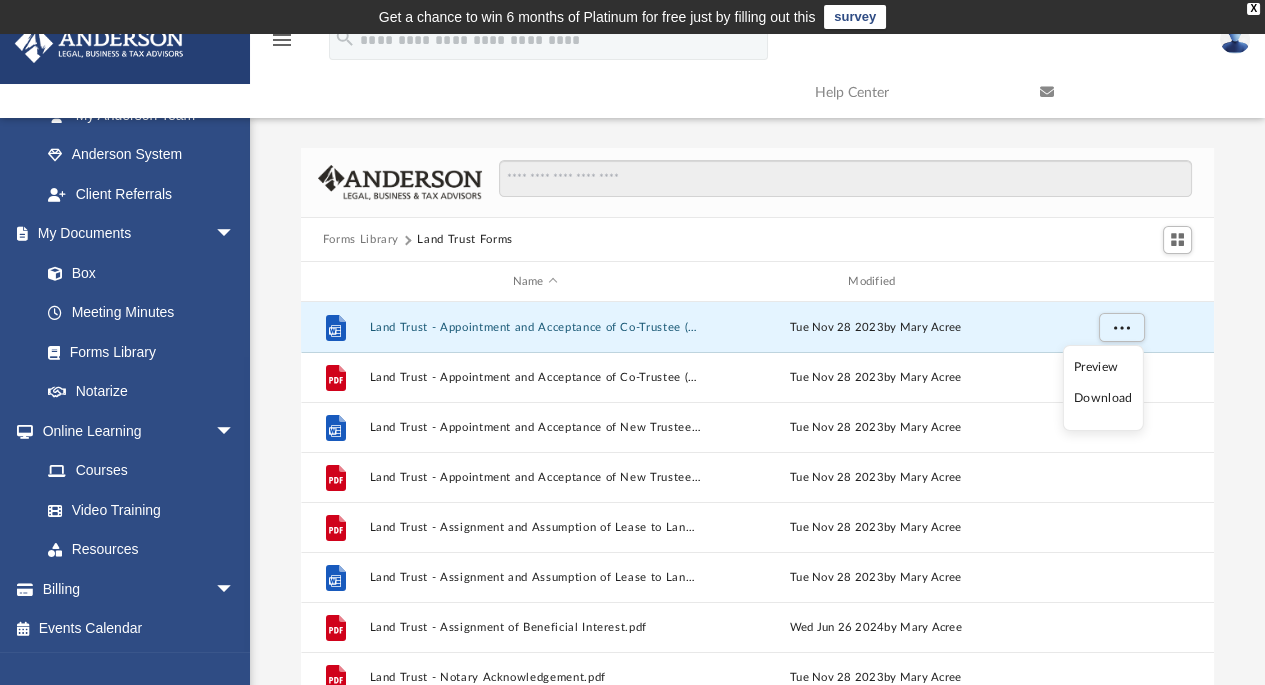 click on "Download" at bounding box center (1103, 398) 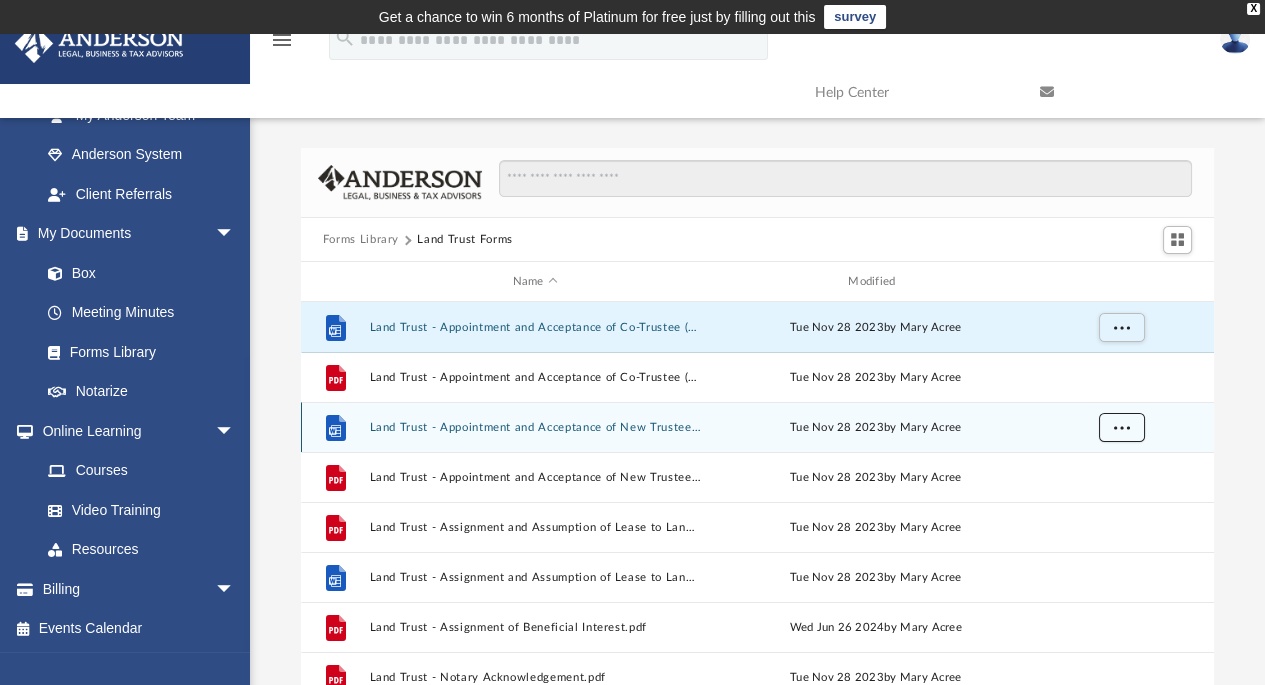 click at bounding box center (1121, 427) 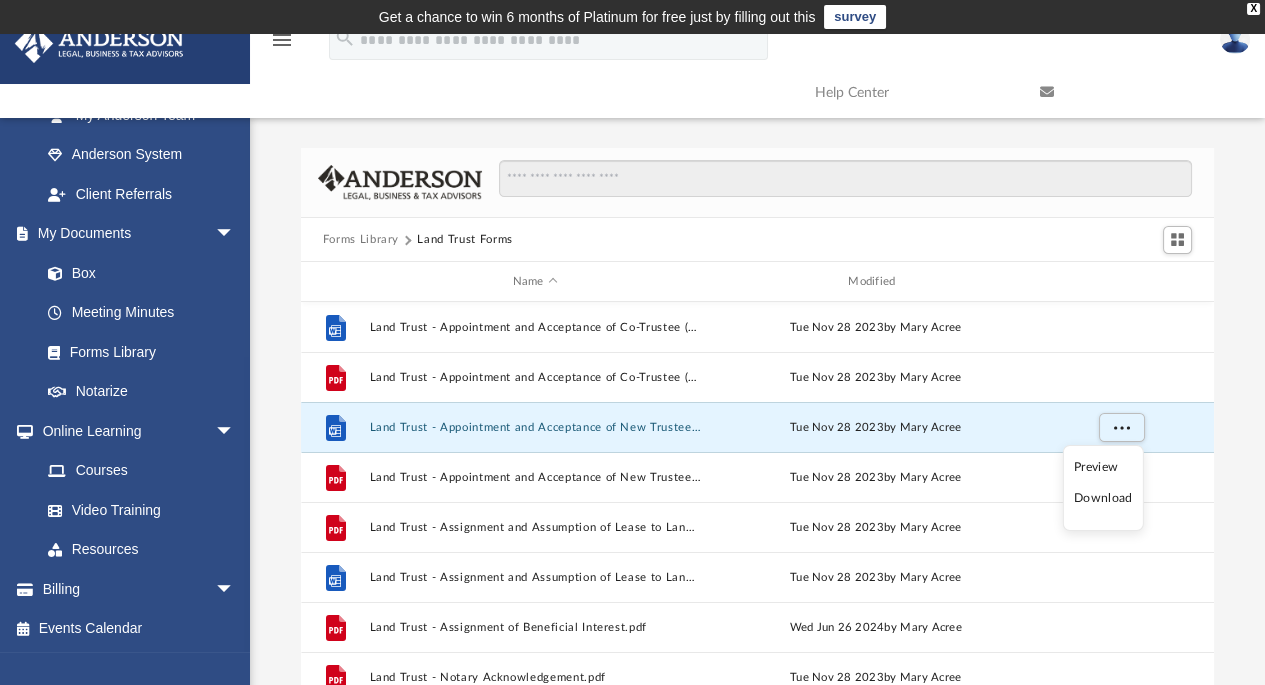 click on "Download" at bounding box center (1103, 498) 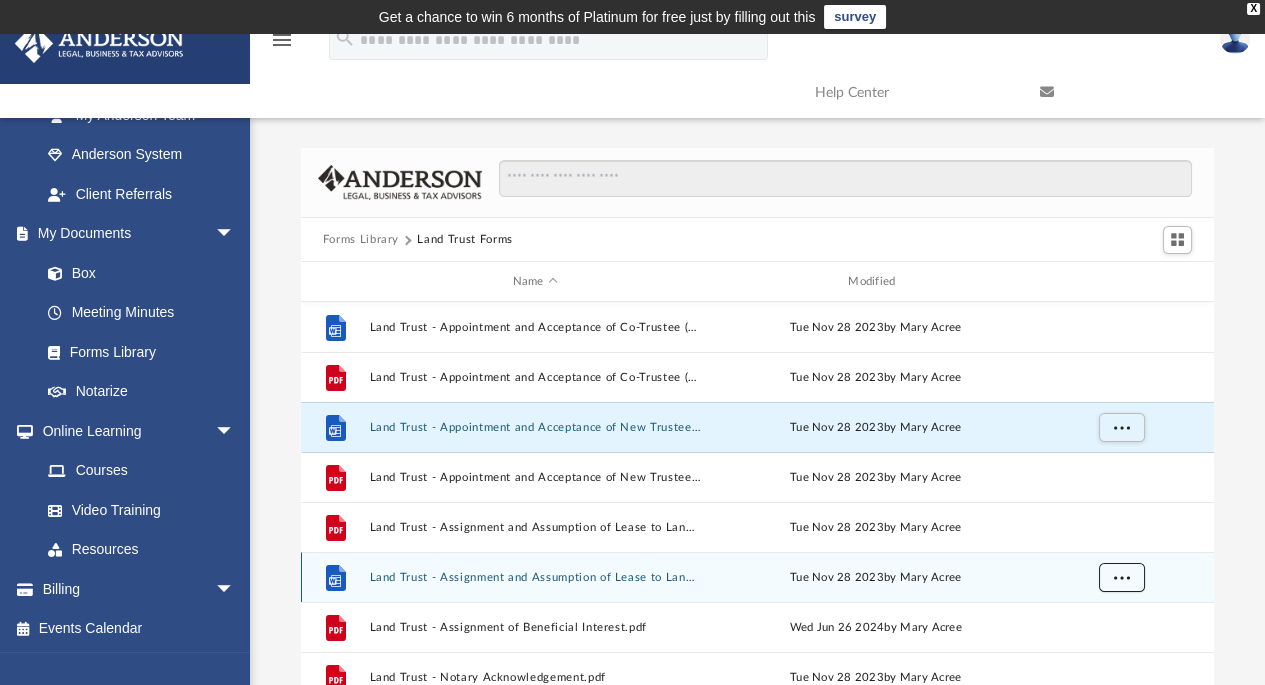 click at bounding box center (1121, 577) 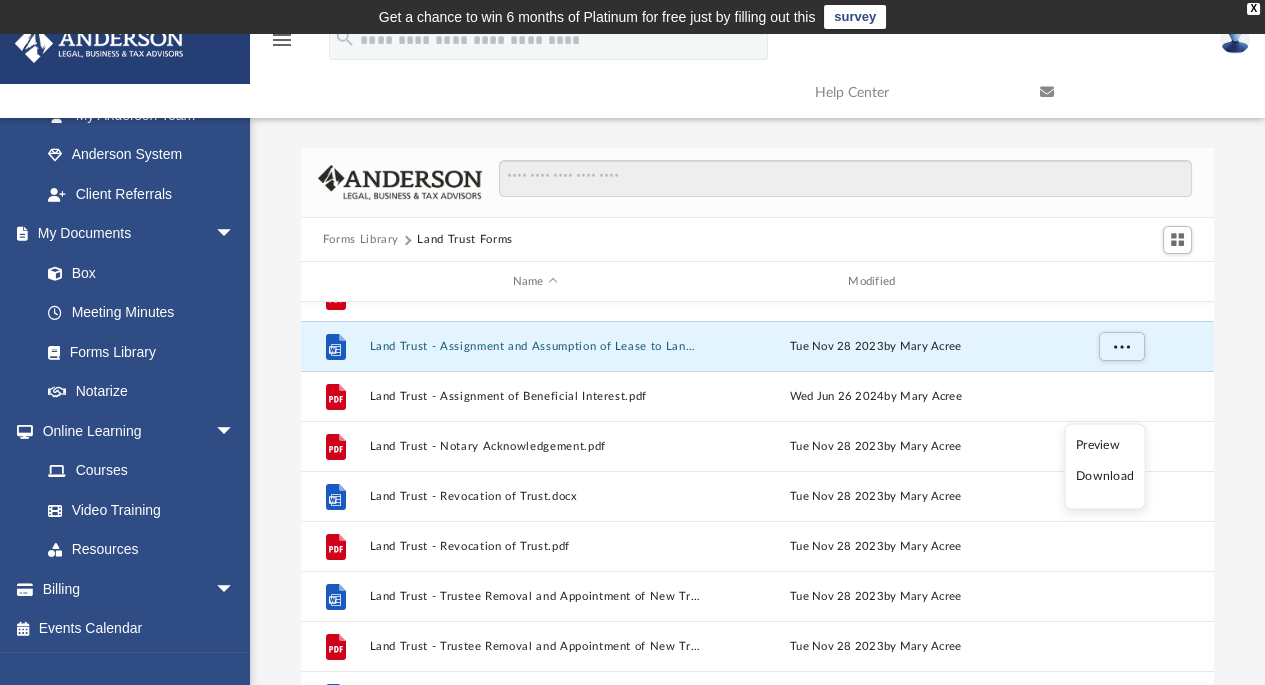 scroll, scrollTop: 238, scrollLeft: 0, axis: vertical 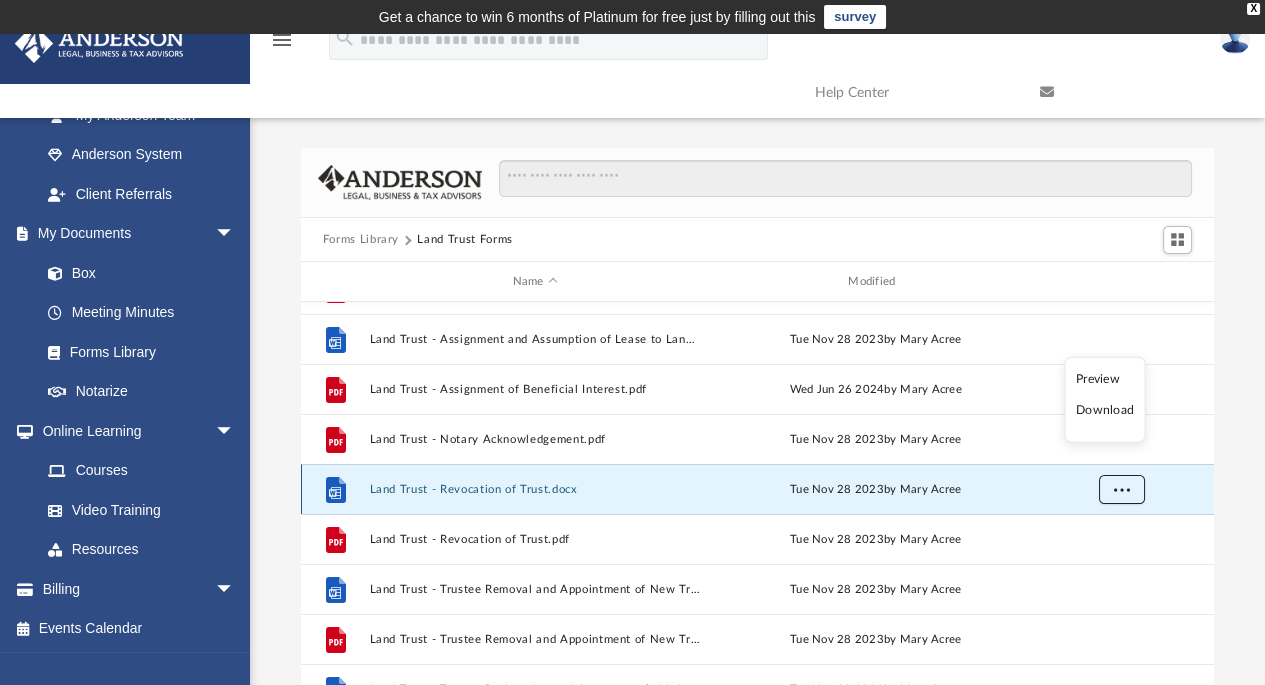 click at bounding box center (1121, 489) 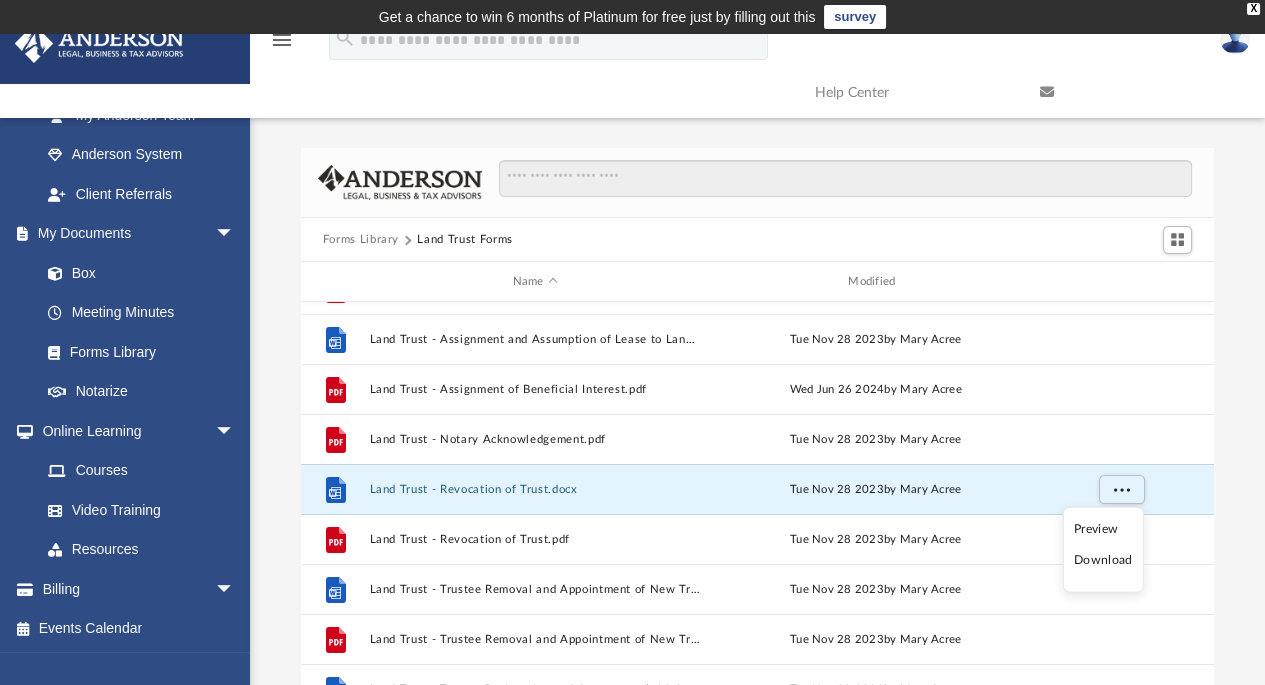 click on "Download" at bounding box center (1103, 560) 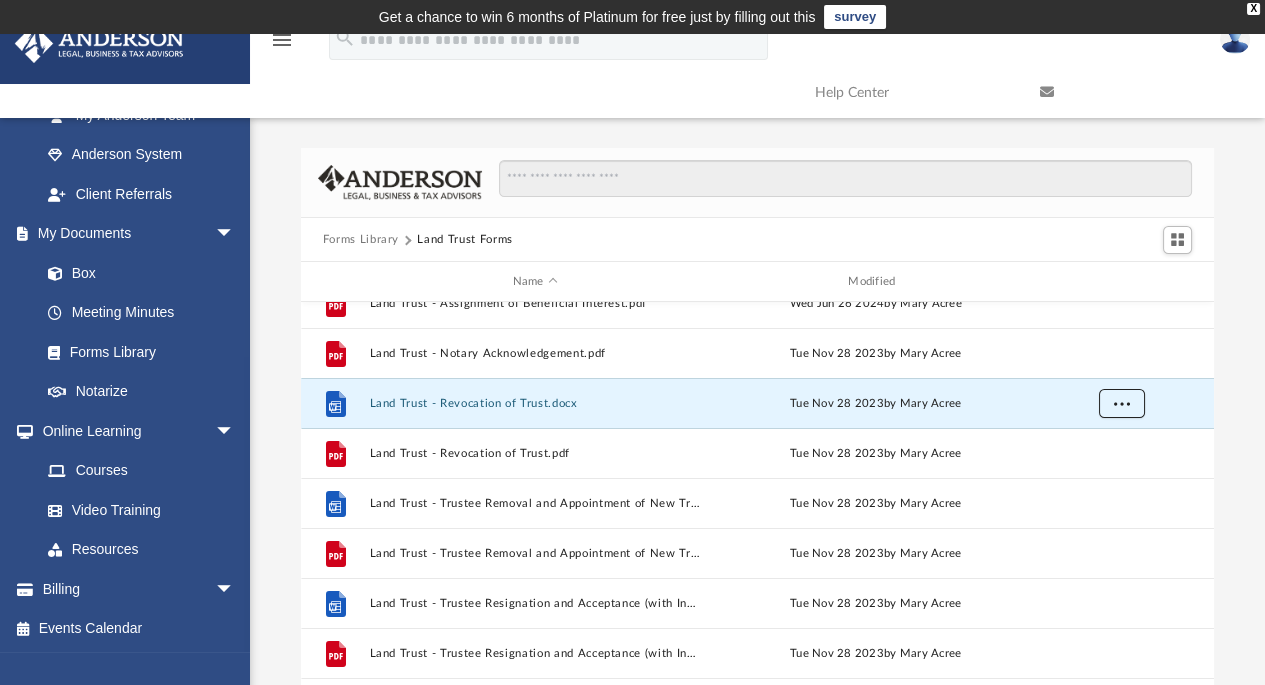 scroll, scrollTop: 336, scrollLeft: 0, axis: vertical 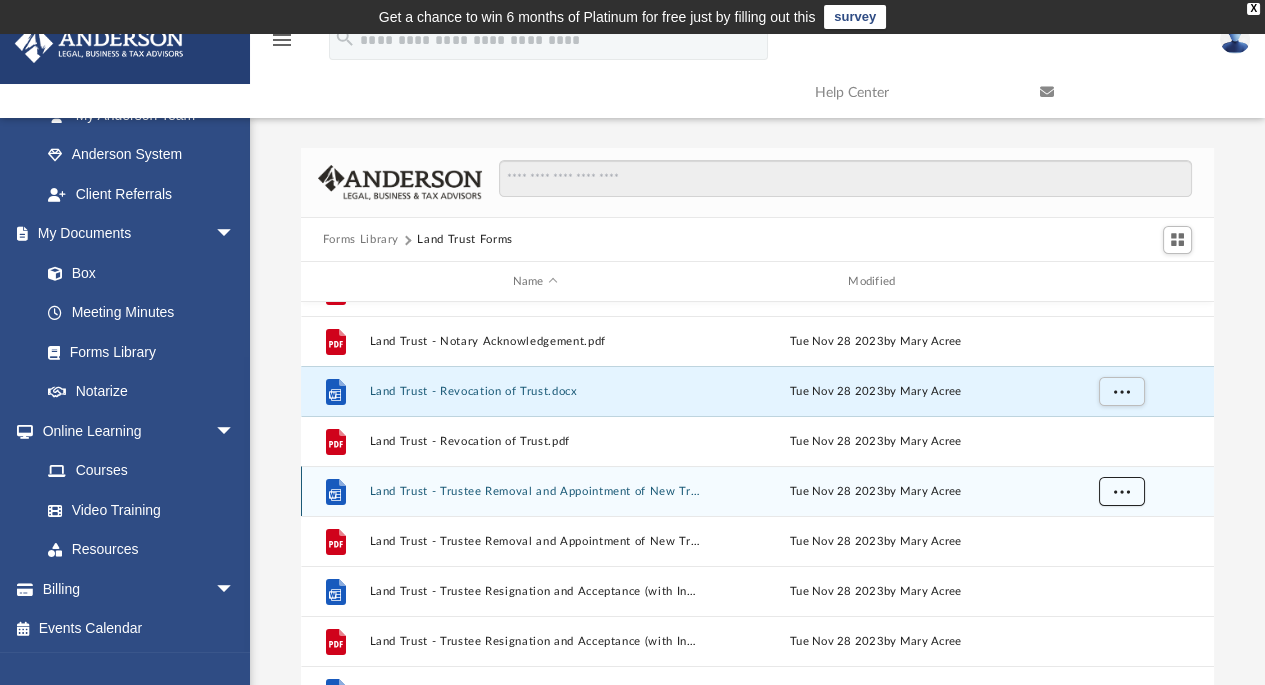 click at bounding box center (1121, 491) 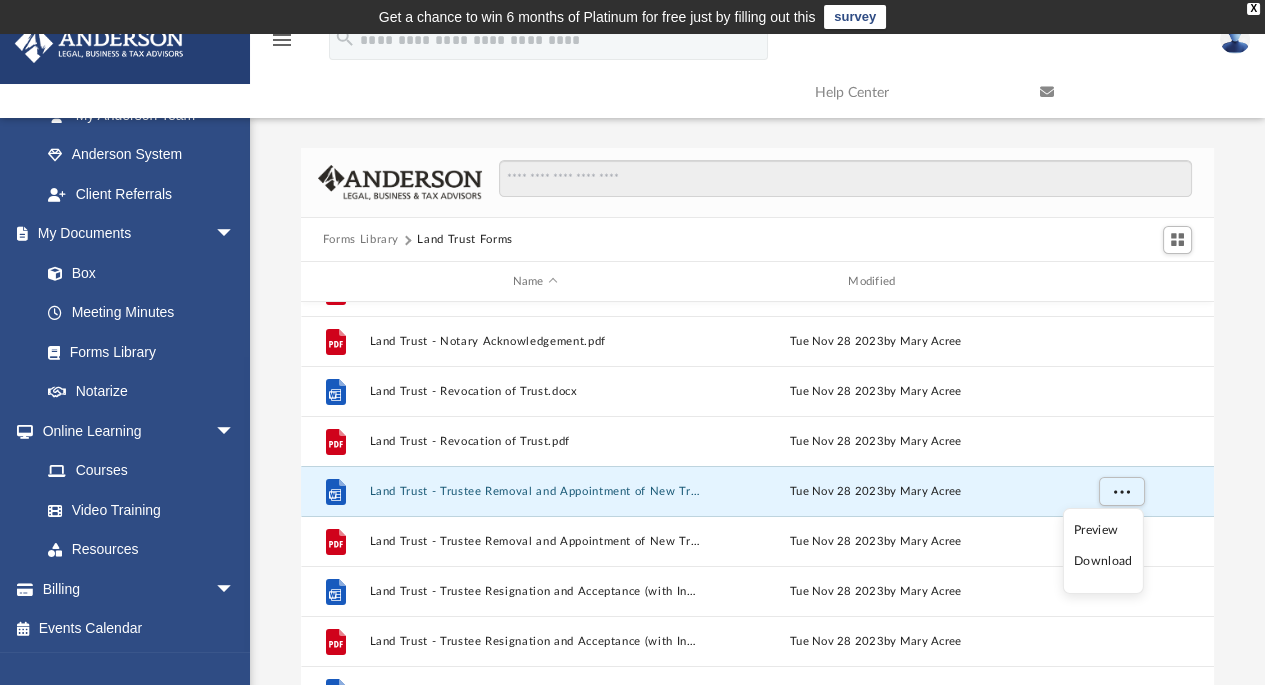 click on "Download" at bounding box center [1103, 561] 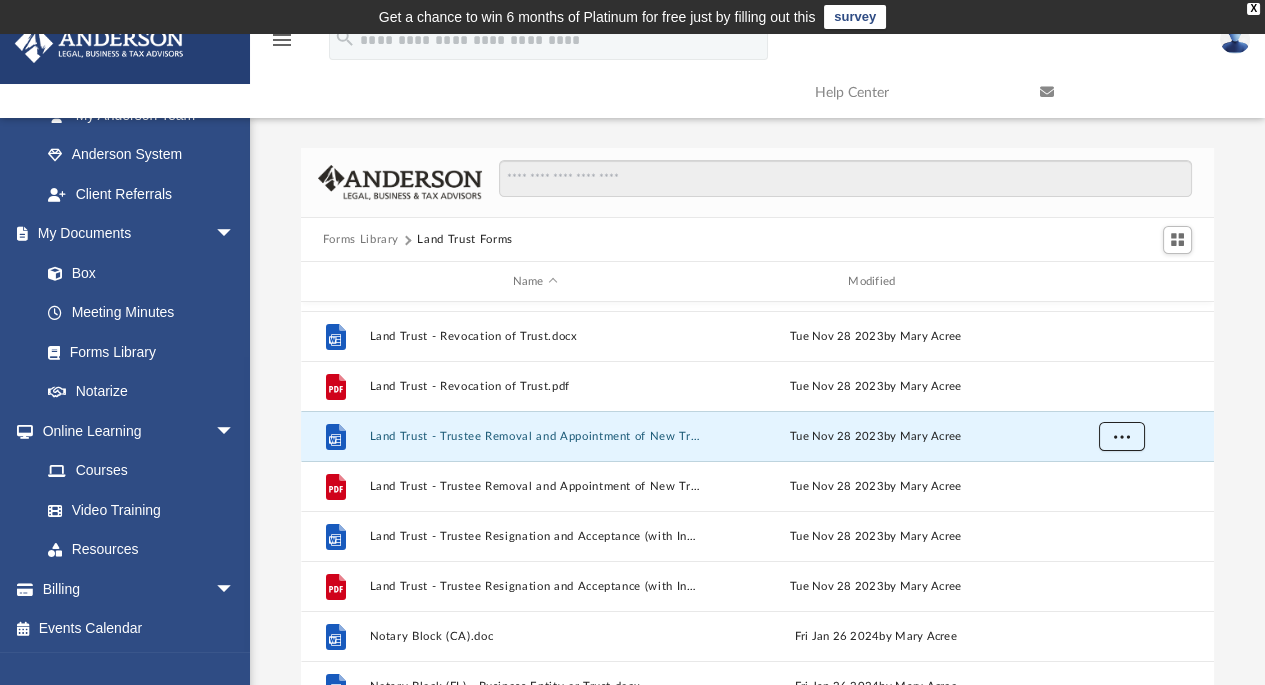scroll, scrollTop: 393, scrollLeft: 0, axis: vertical 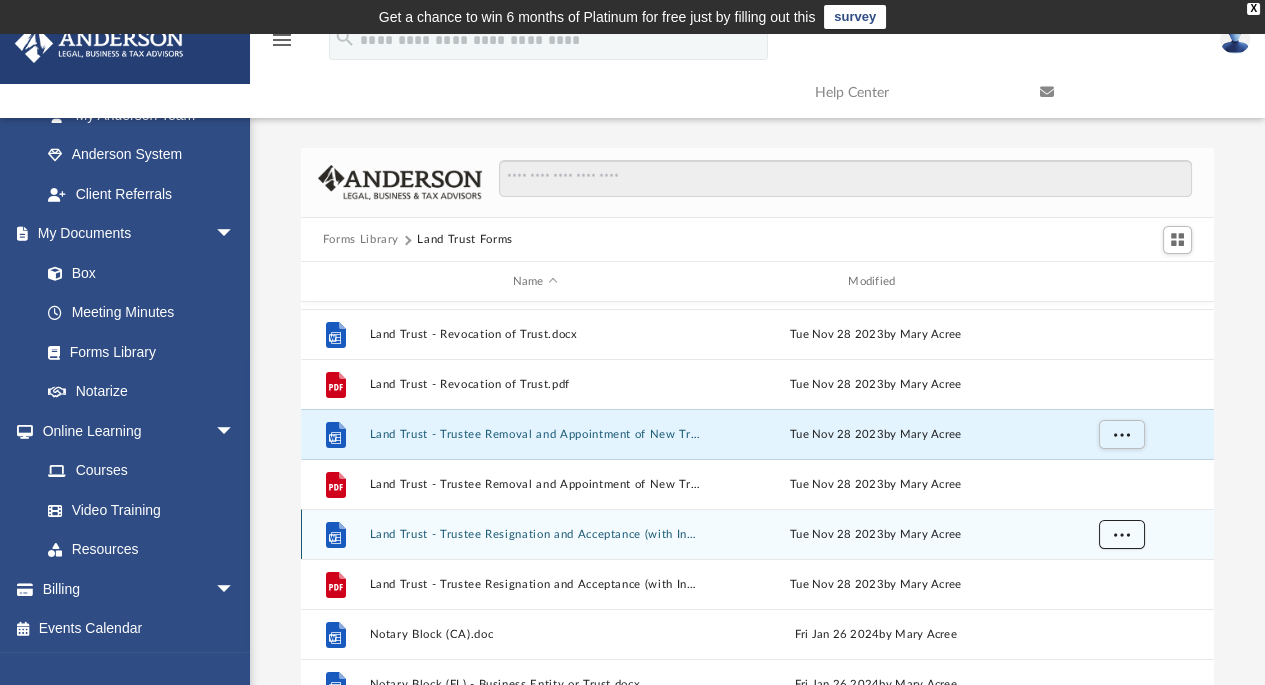 click at bounding box center (1121, 534) 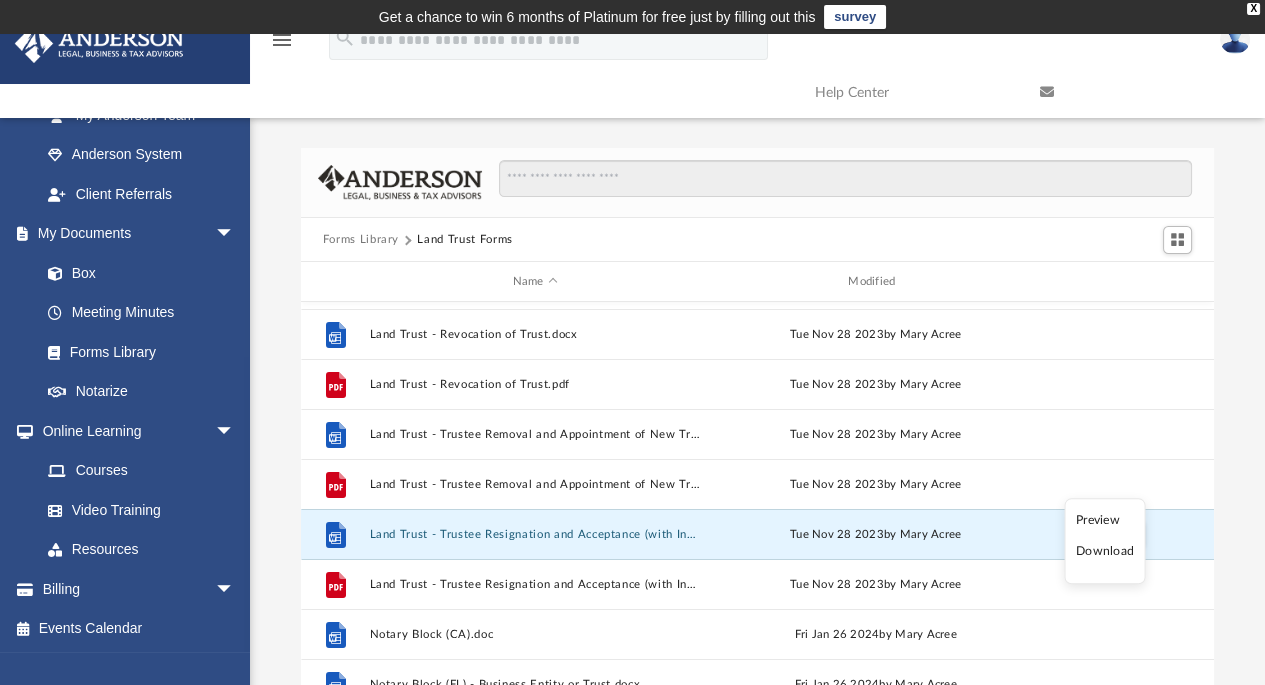 scroll, scrollTop: 535, scrollLeft: 0, axis: vertical 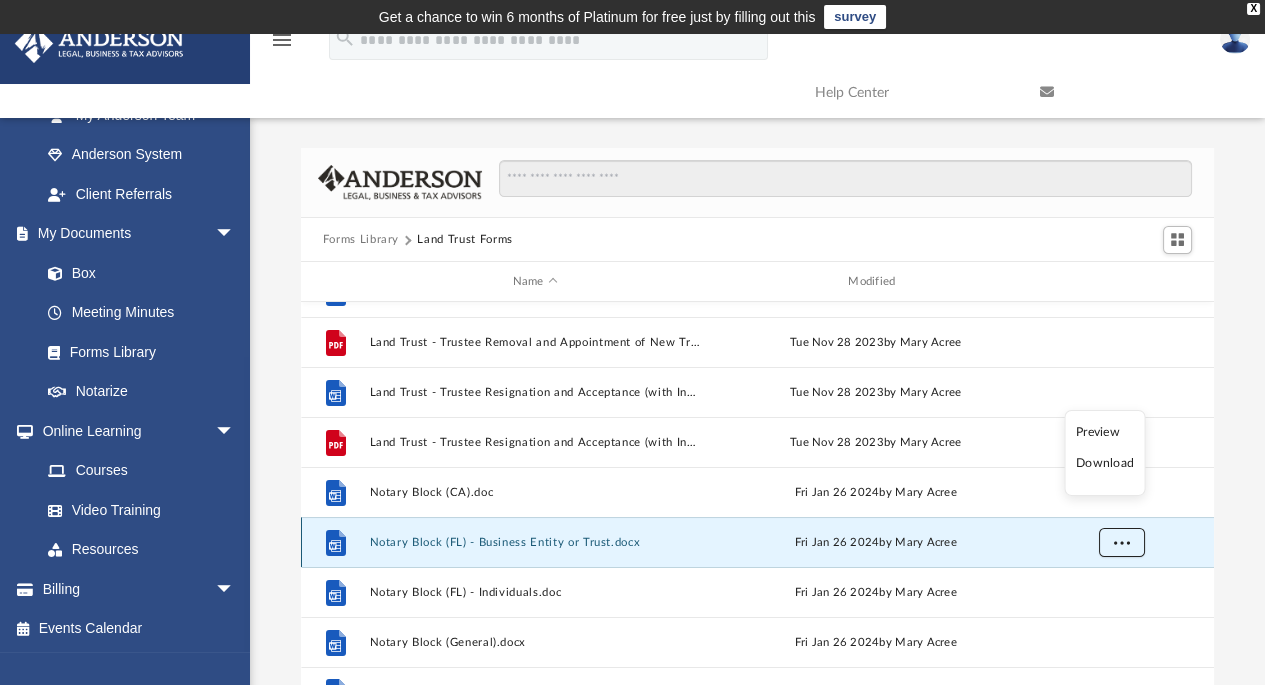 click at bounding box center [1121, 542] 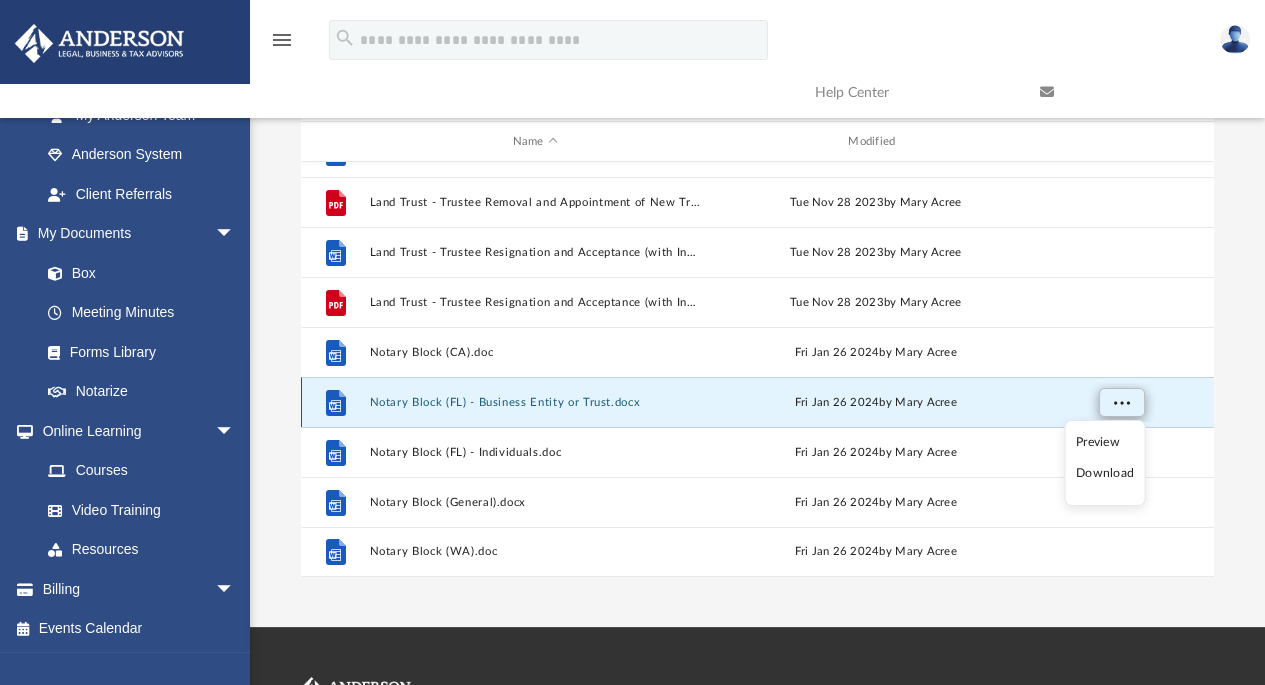 scroll, scrollTop: 152, scrollLeft: 0, axis: vertical 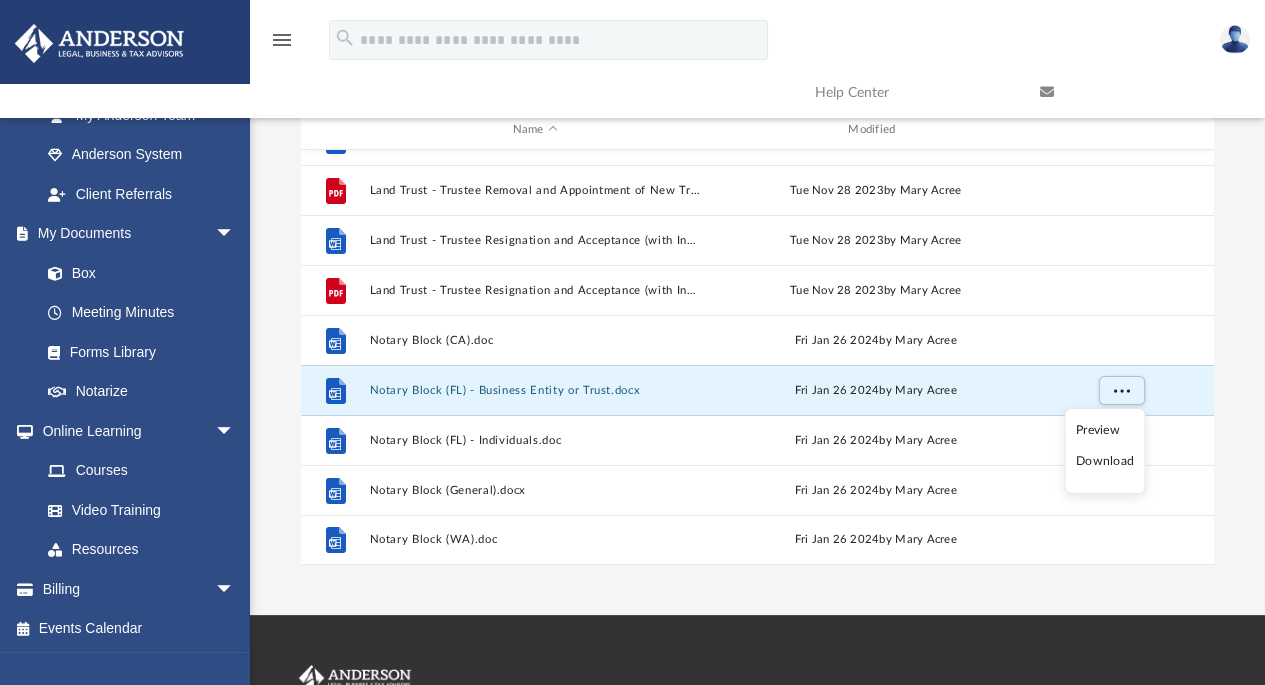 click on "Download" at bounding box center (1105, 461) 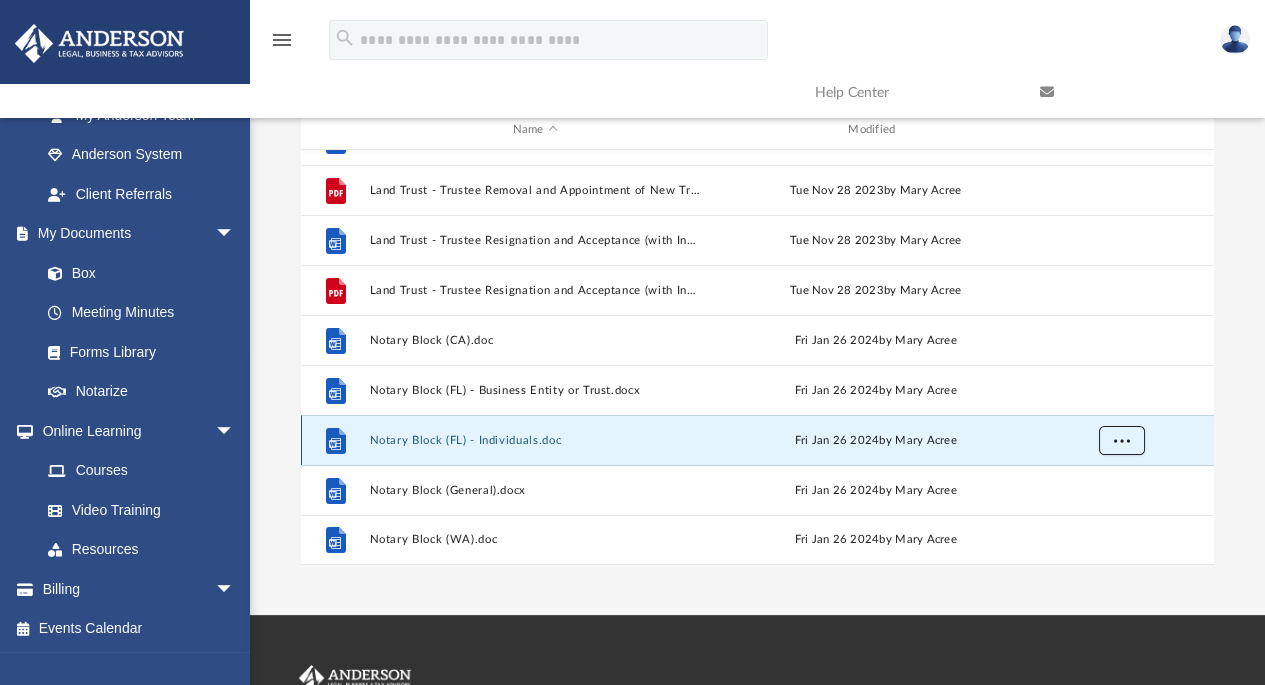 click at bounding box center (1121, 441) 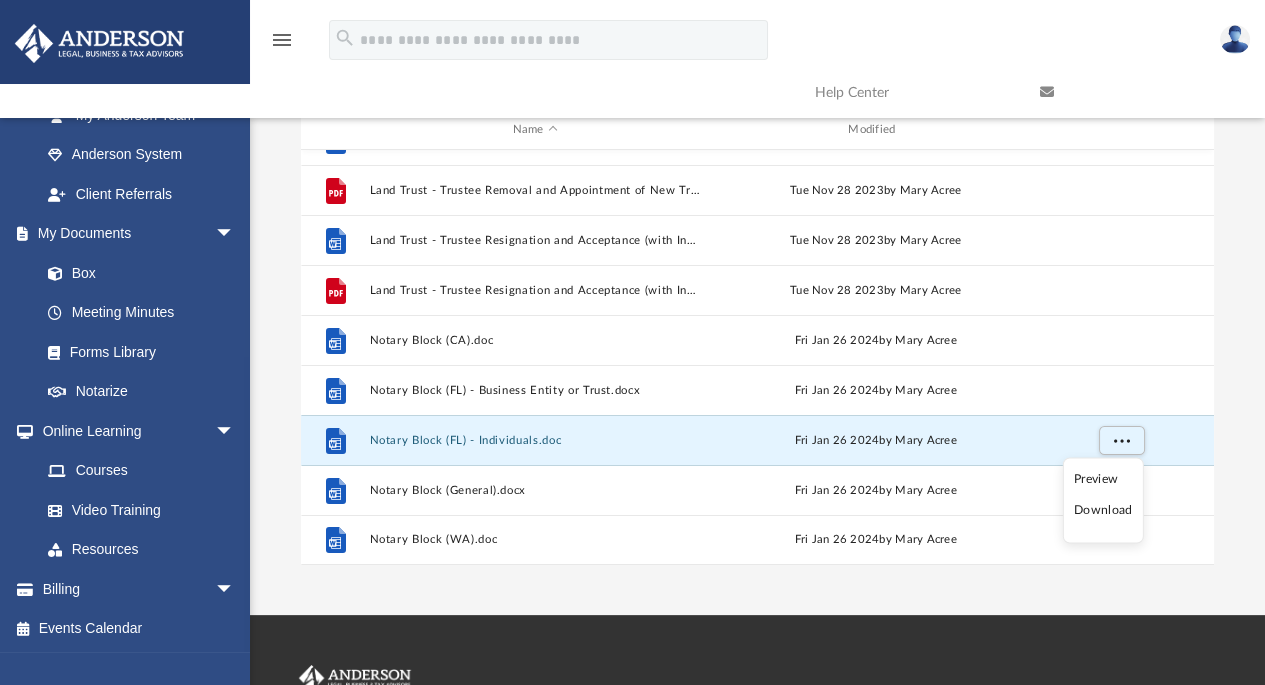 click on "Download" at bounding box center (1103, 511) 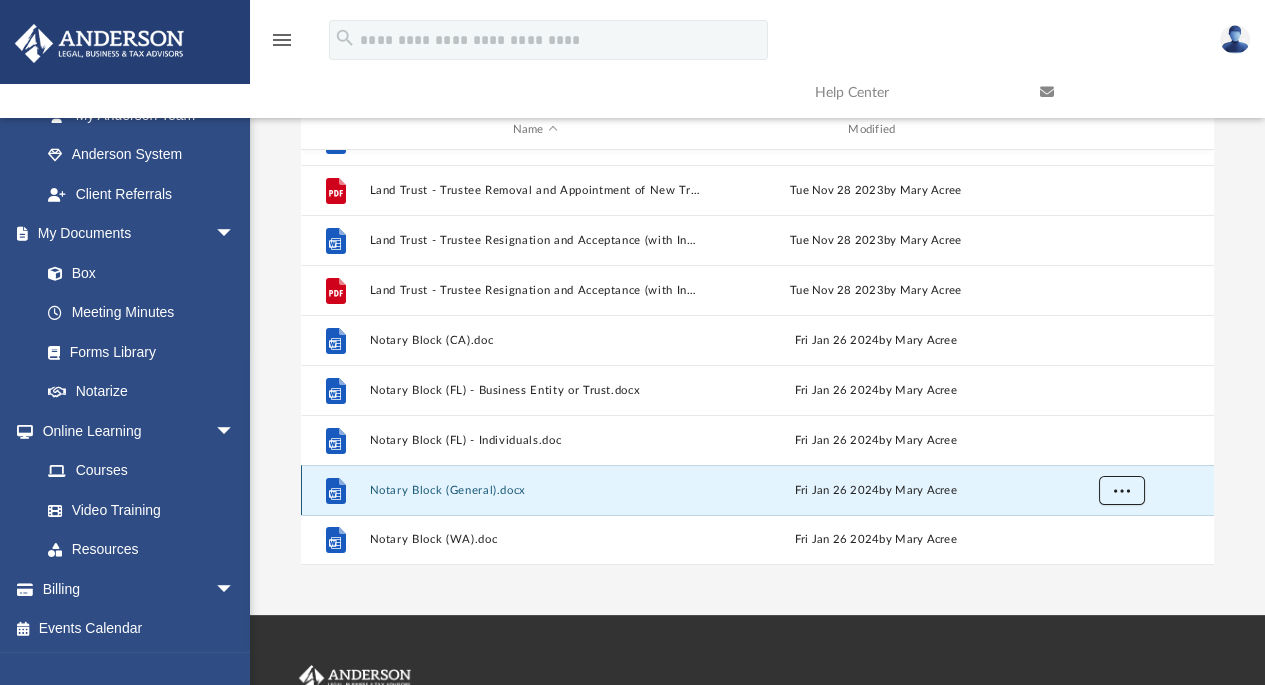 click at bounding box center (1121, 490) 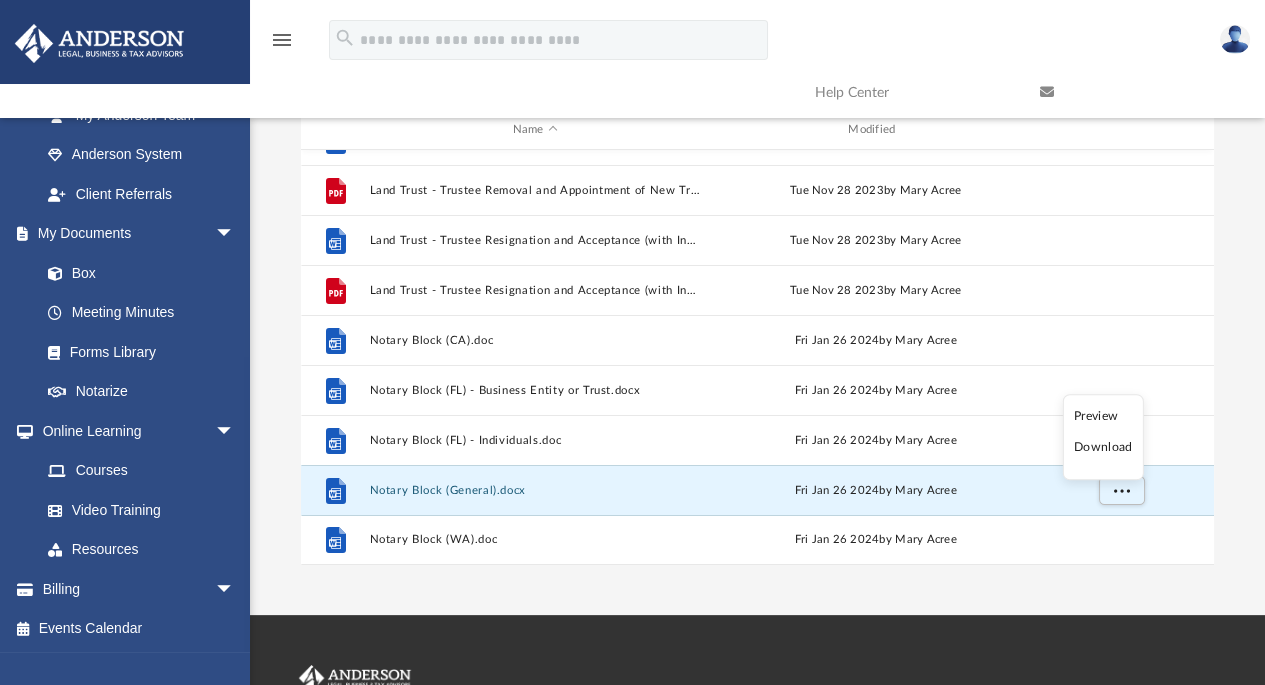 click on "Download" at bounding box center (1103, 448) 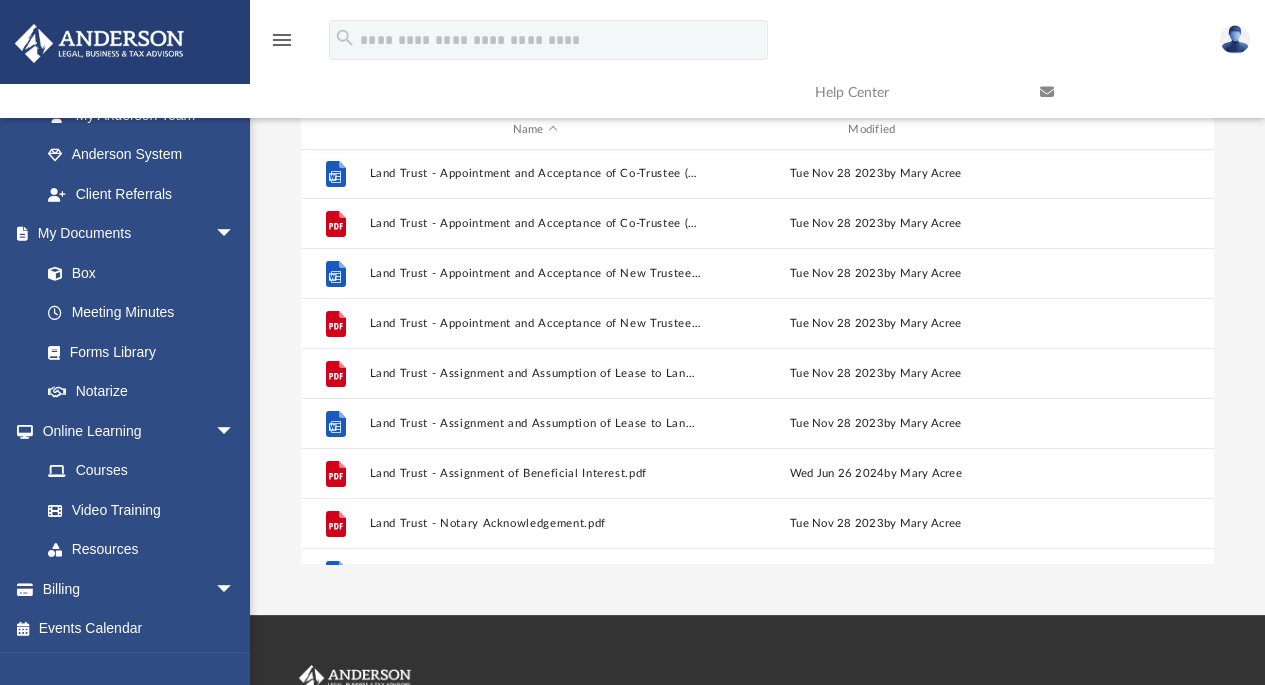 scroll, scrollTop: 0, scrollLeft: 0, axis: both 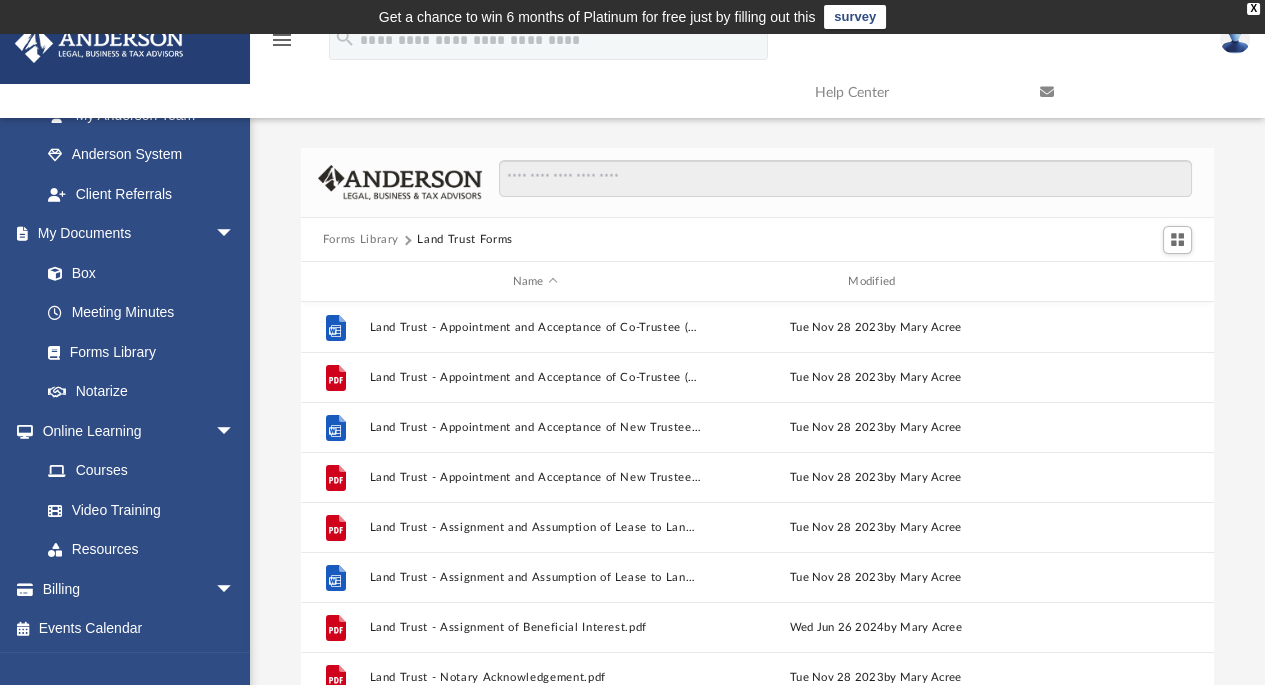 click on "Forms Library" at bounding box center (361, 240) 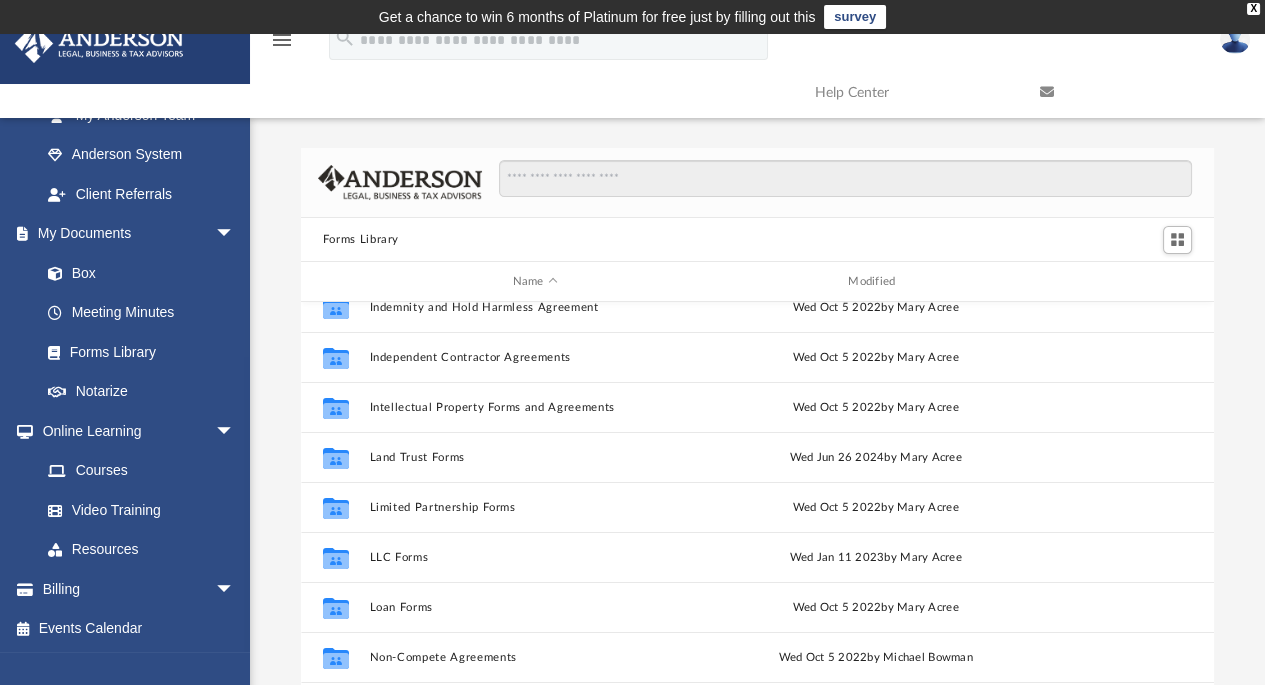 scroll, scrollTop: 750, scrollLeft: 0, axis: vertical 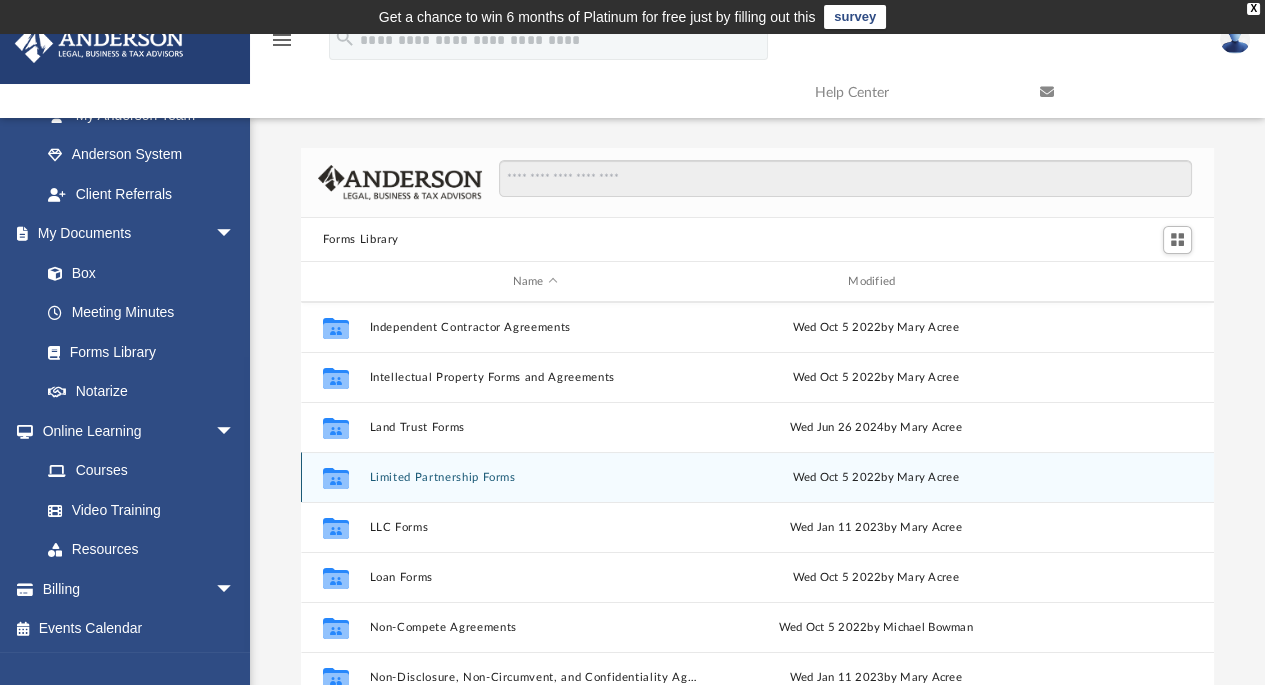 click on "Limited Partnership Forms" at bounding box center (535, 477) 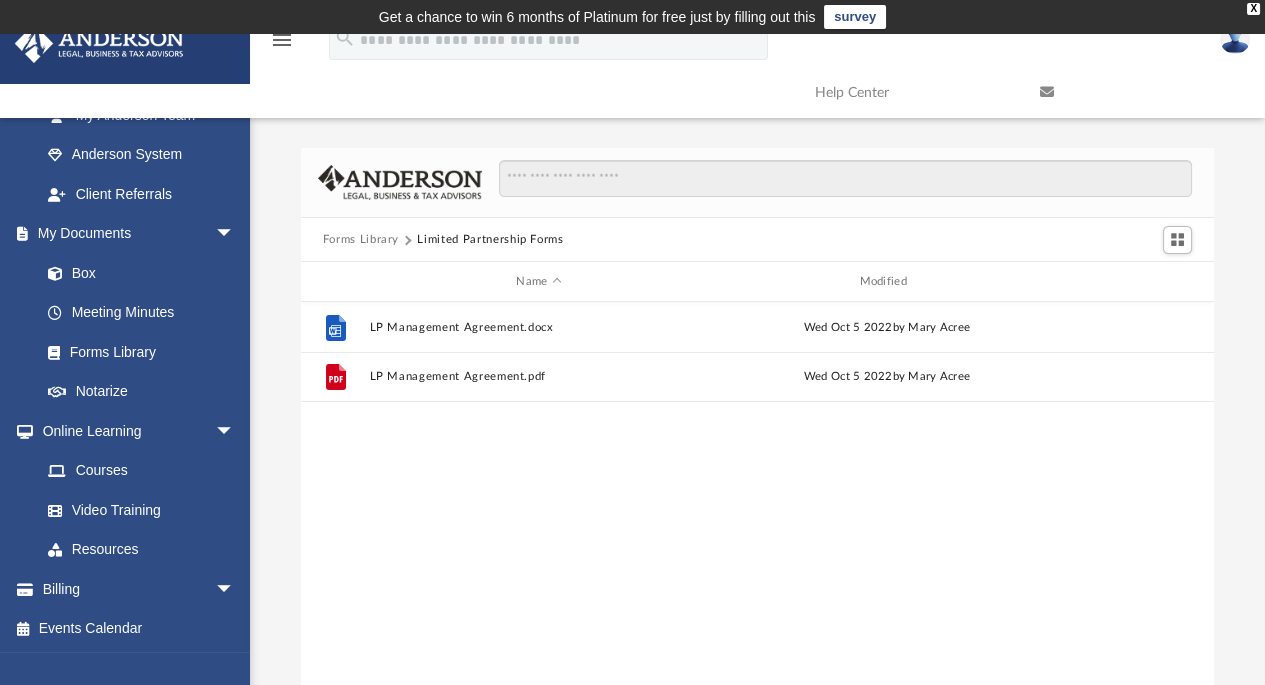scroll, scrollTop: 0, scrollLeft: 0, axis: both 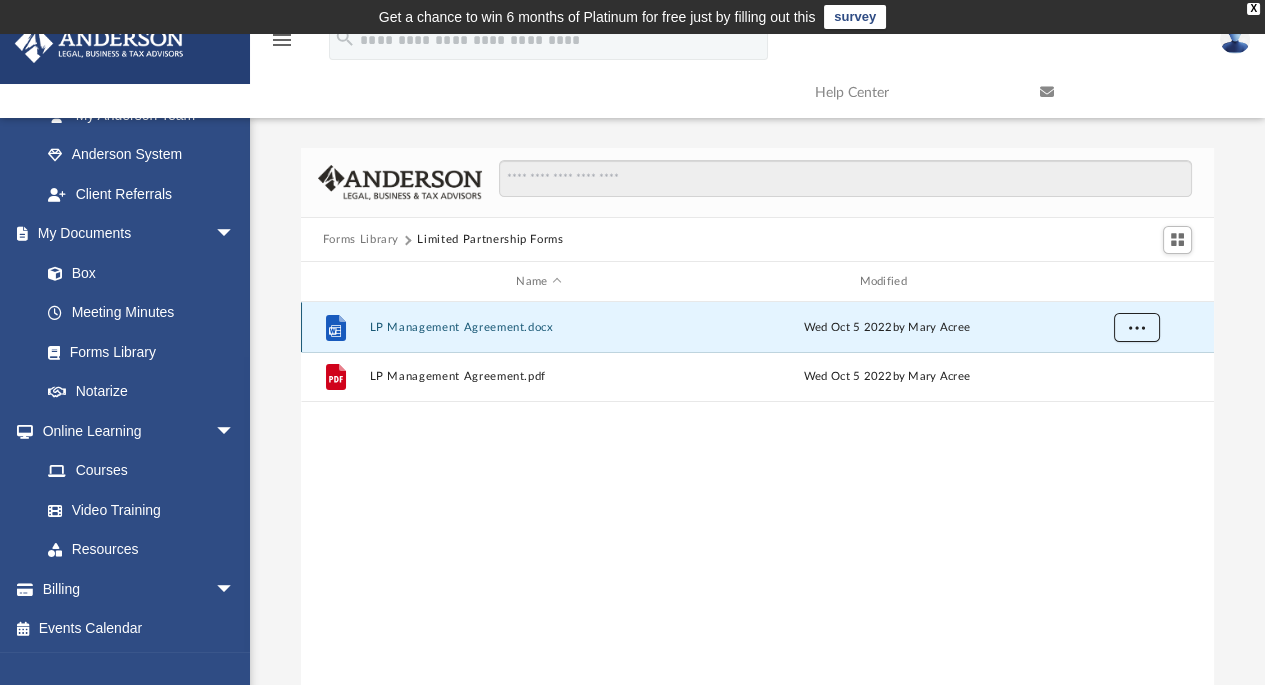 click at bounding box center (1136, 328) 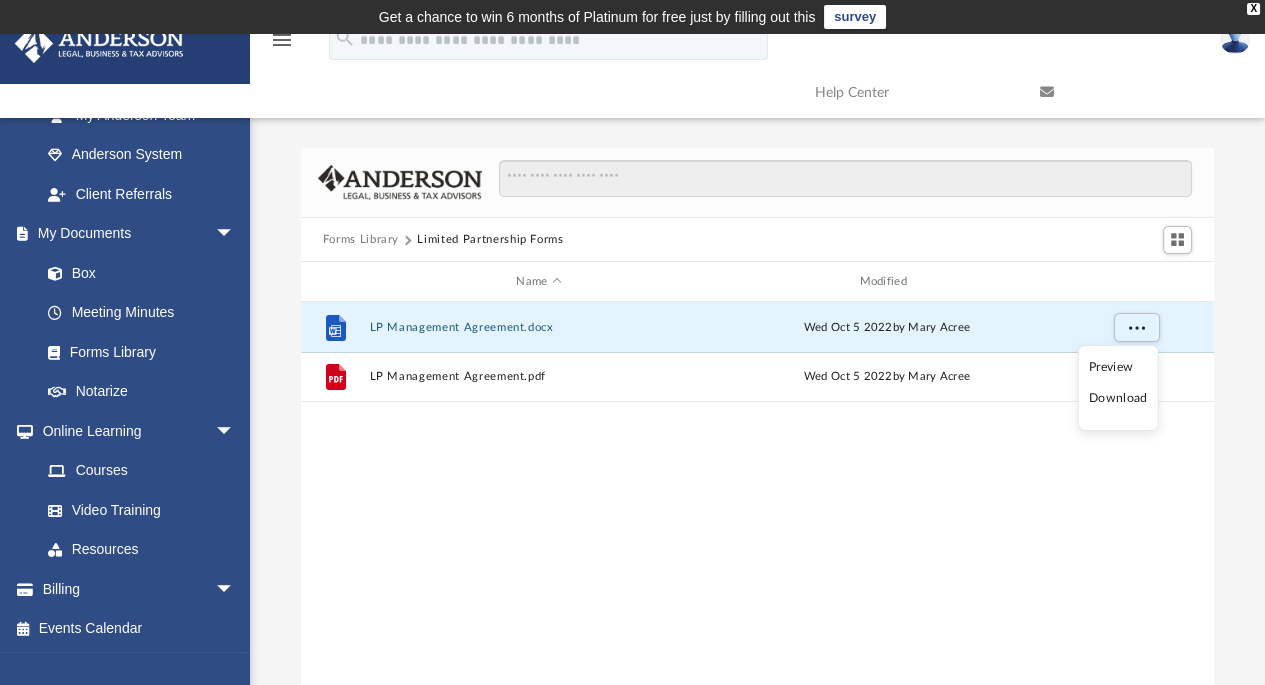 click on "Download" at bounding box center (1118, 398) 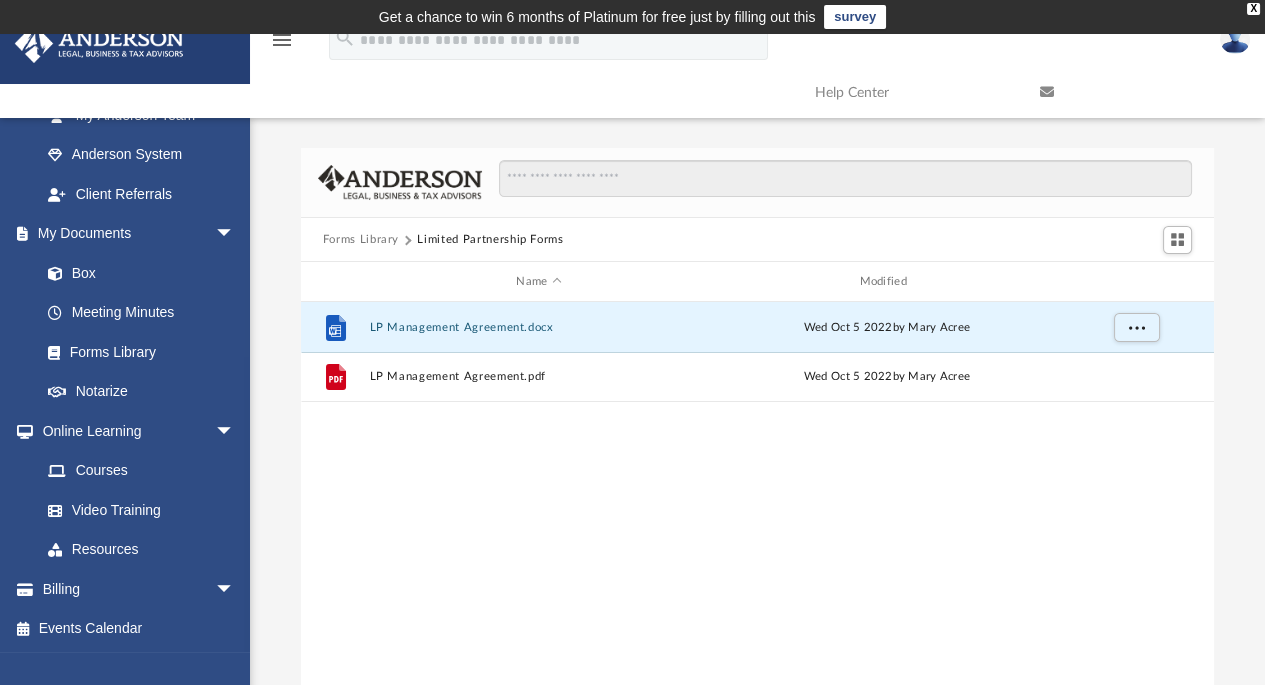 click on "Forms Library" at bounding box center [361, 240] 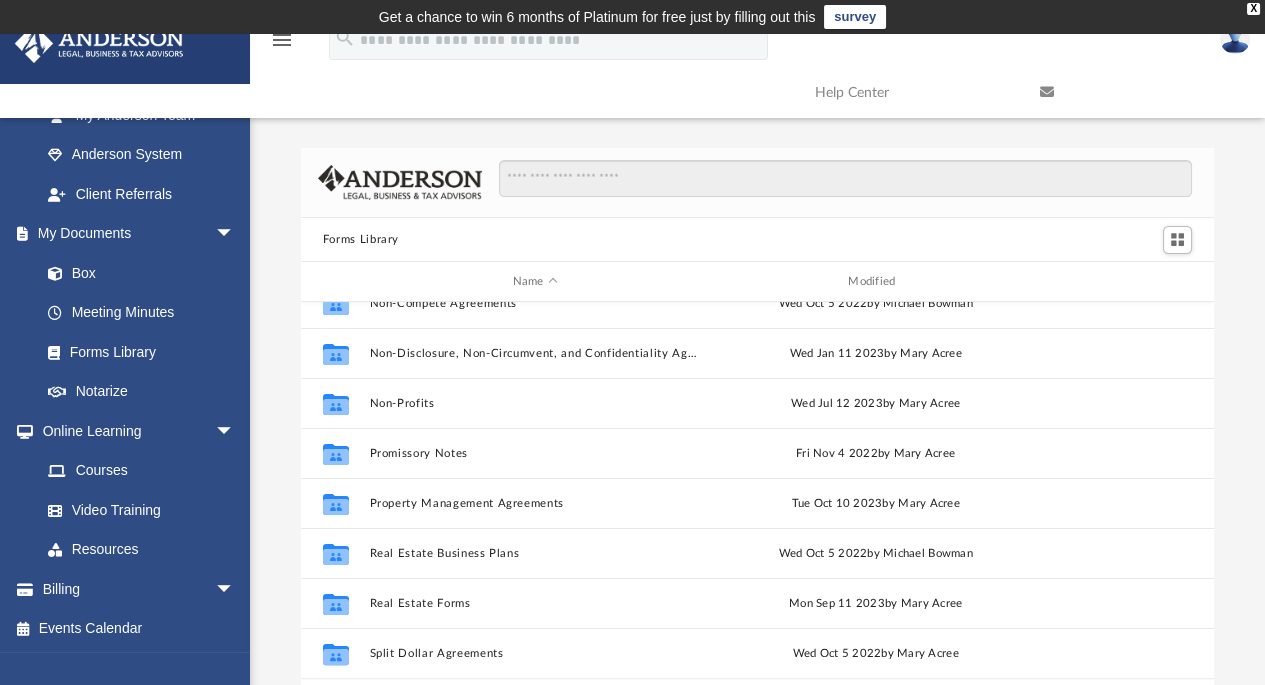 scroll, scrollTop: 1084, scrollLeft: 0, axis: vertical 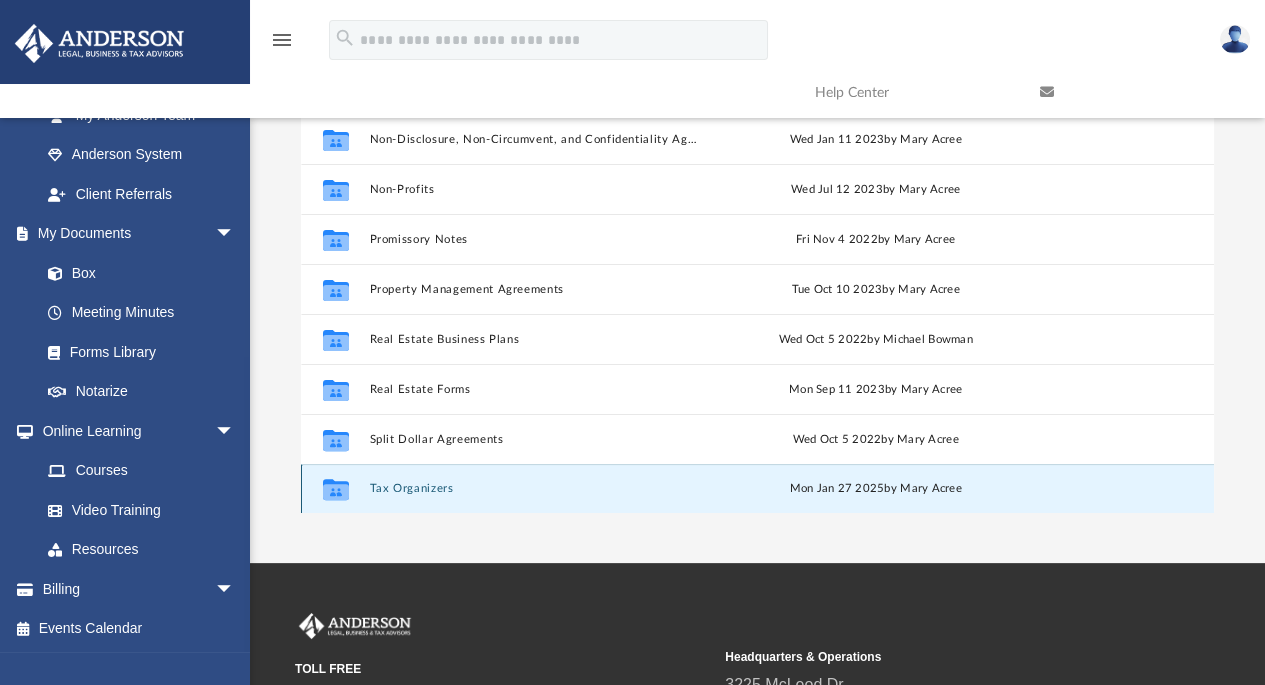 click on "Tax Organizers" at bounding box center (535, 489) 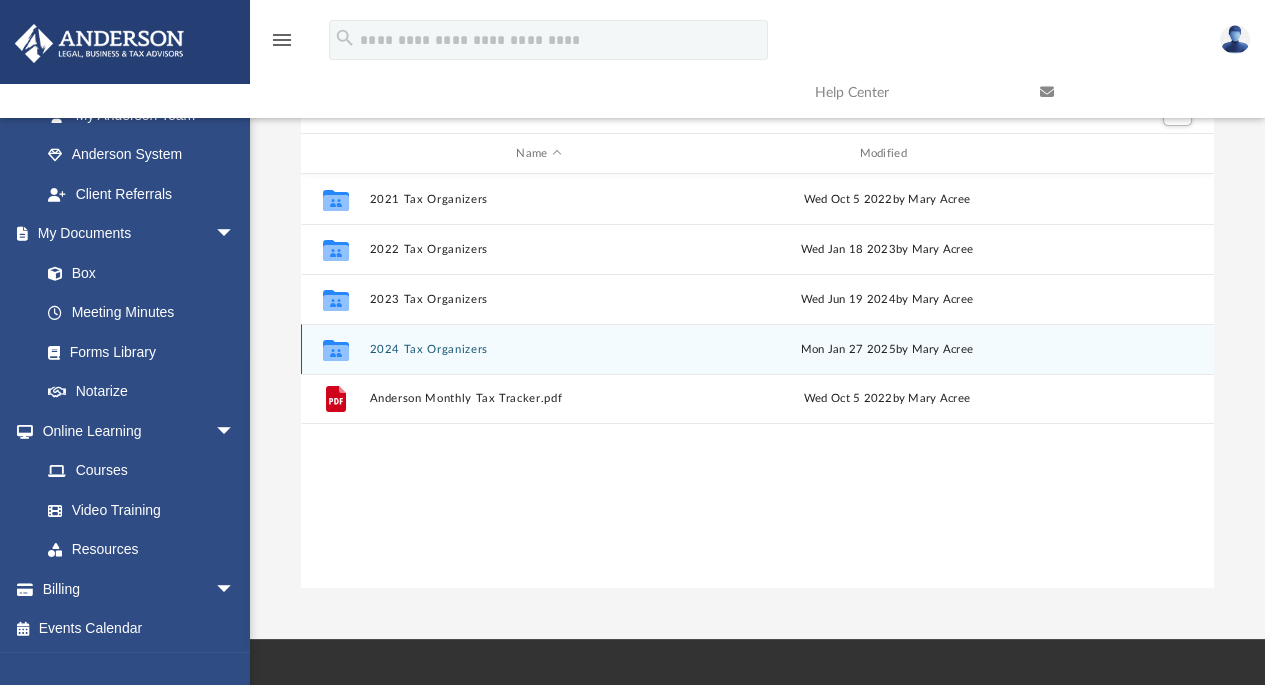 scroll, scrollTop: 57, scrollLeft: 0, axis: vertical 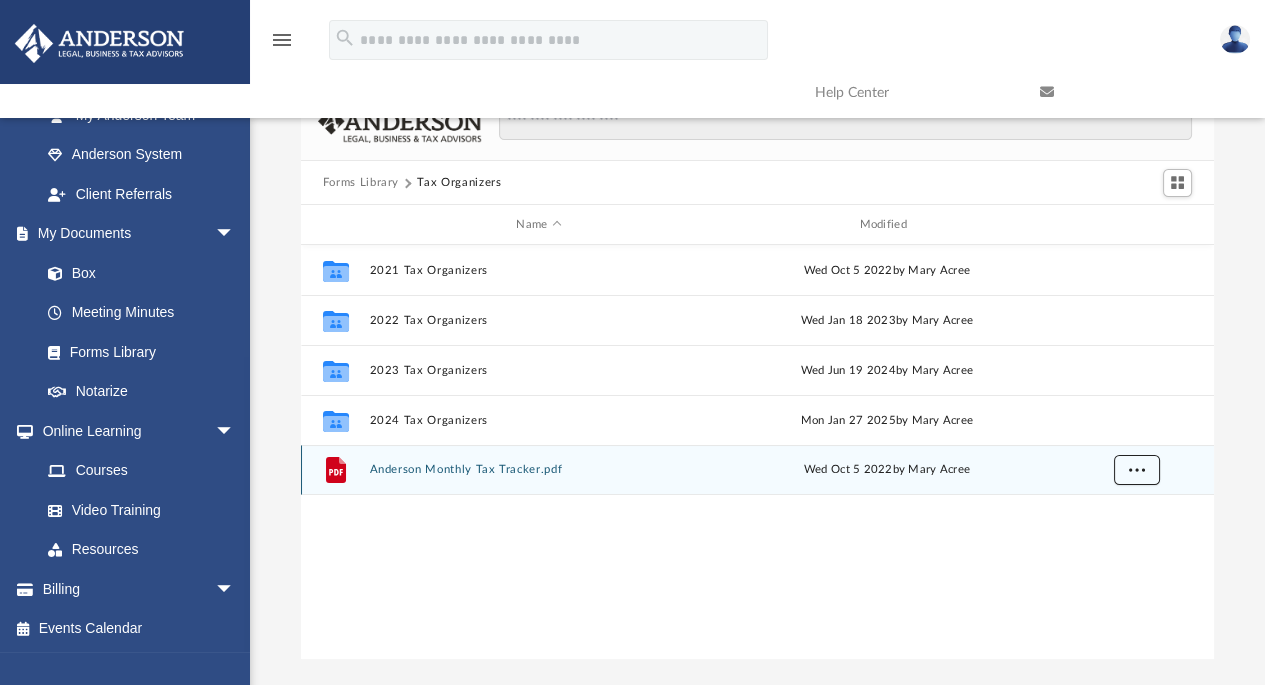 click at bounding box center [1136, 469] 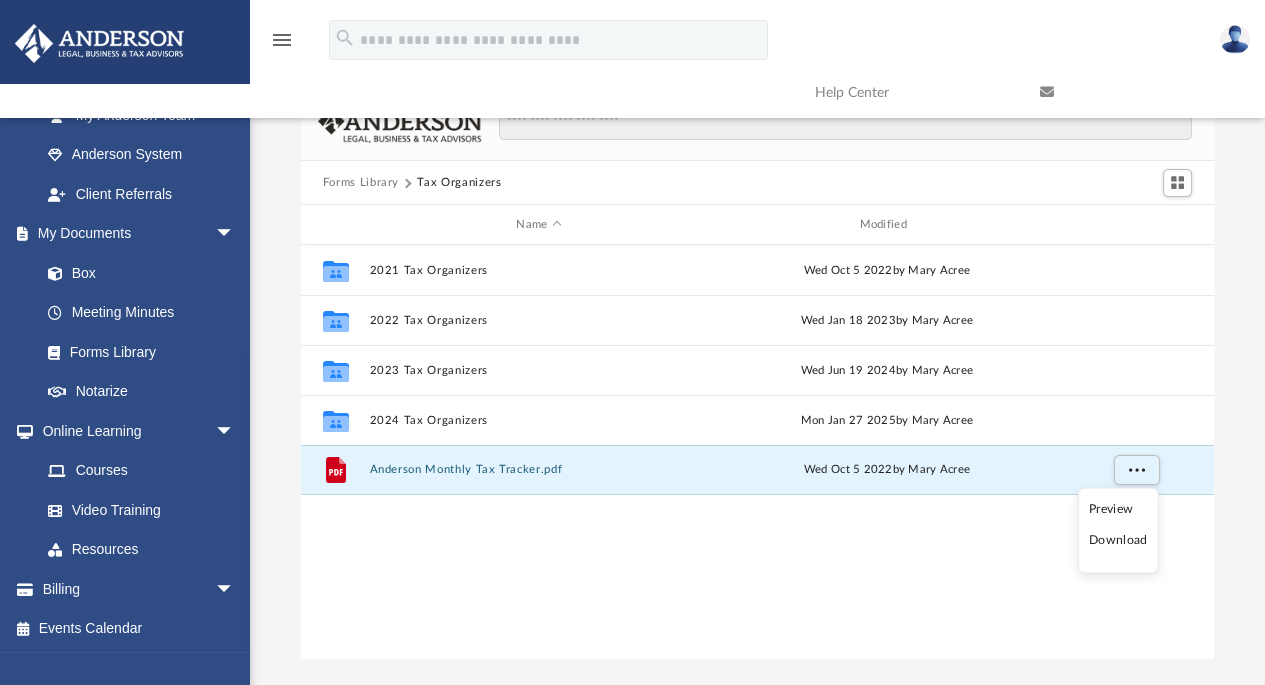click on "Download" at bounding box center [1118, 541] 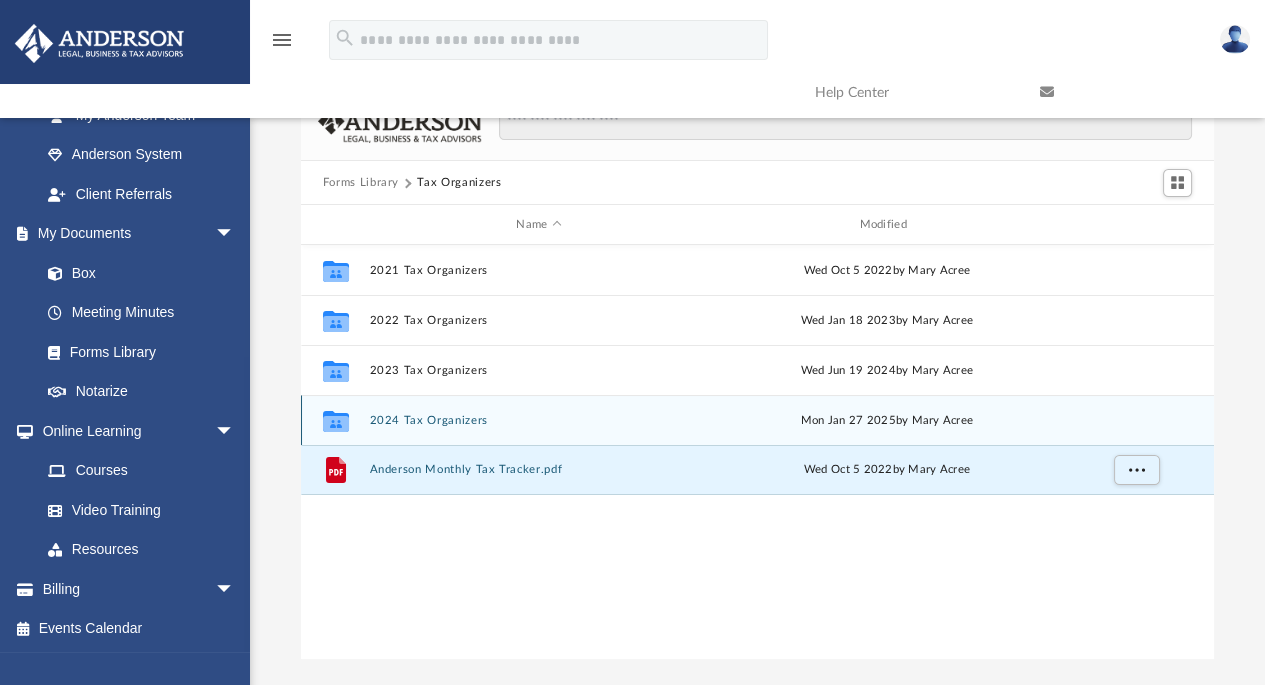 click on "Collaborated Folder 2024 Tax Organizers Mon Jan 27 2025  by [NAME] [LAST]" at bounding box center [757, 420] 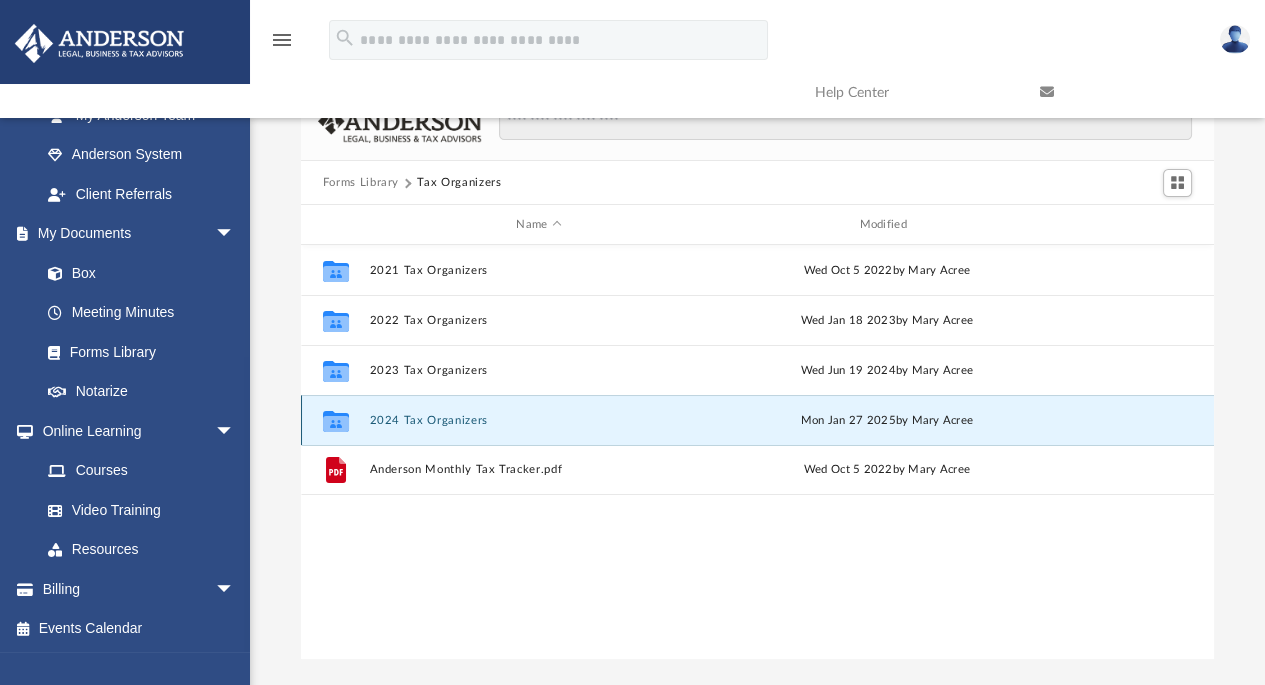 click on "Mon Jan 27 2025  by [NAME] [LAST]" at bounding box center [886, 421] 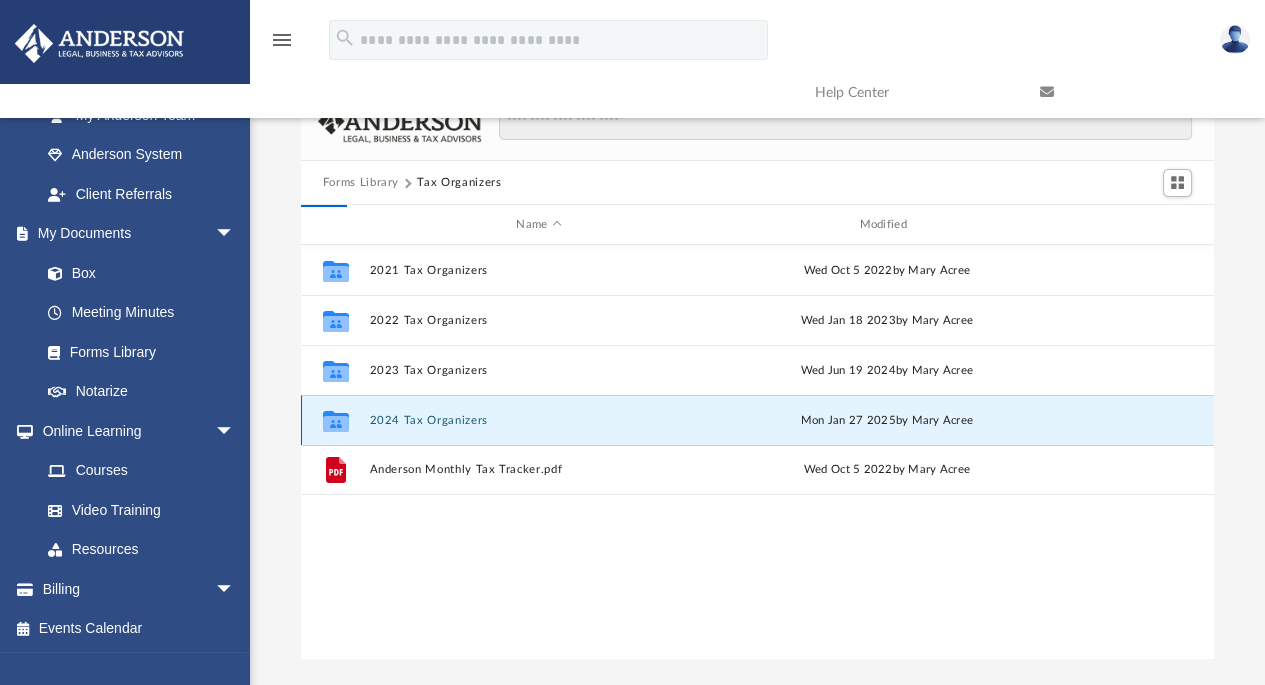 click on "Collaborated Folder 2024 Tax Organizers Mon Jan 27 2025  by [NAME] [LAST]" at bounding box center [757, 420] 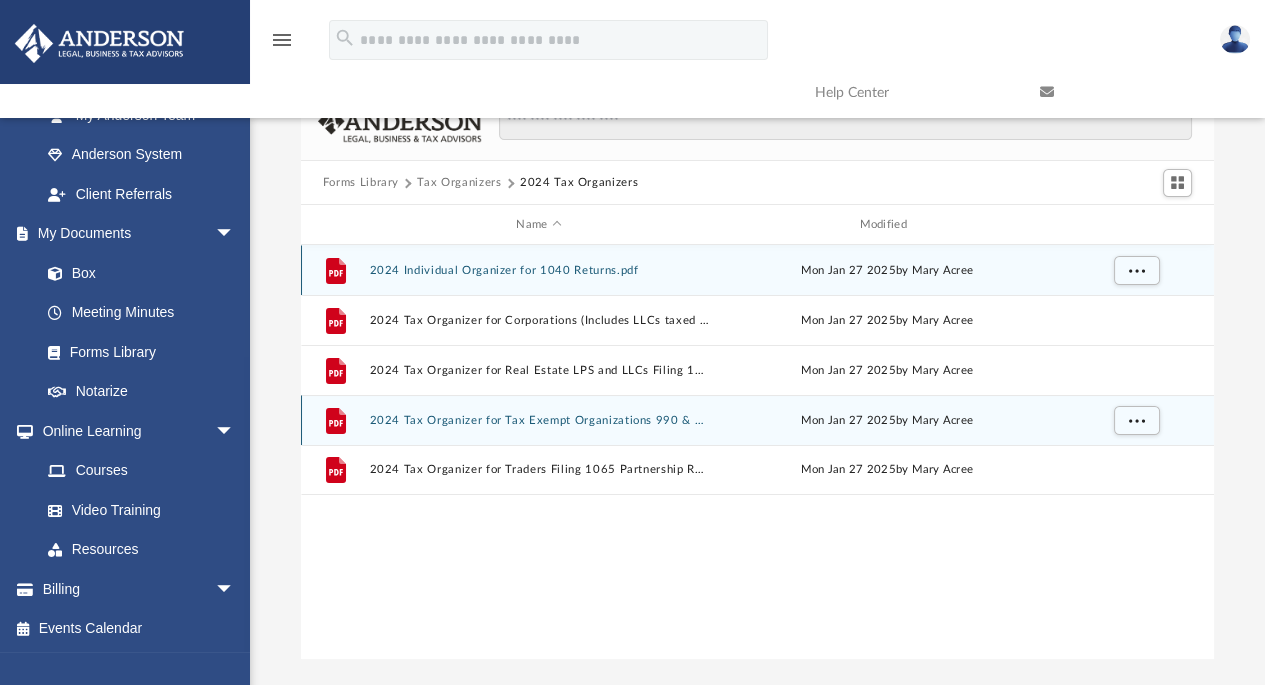 scroll, scrollTop: 0, scrollLeft: 0, axis: both 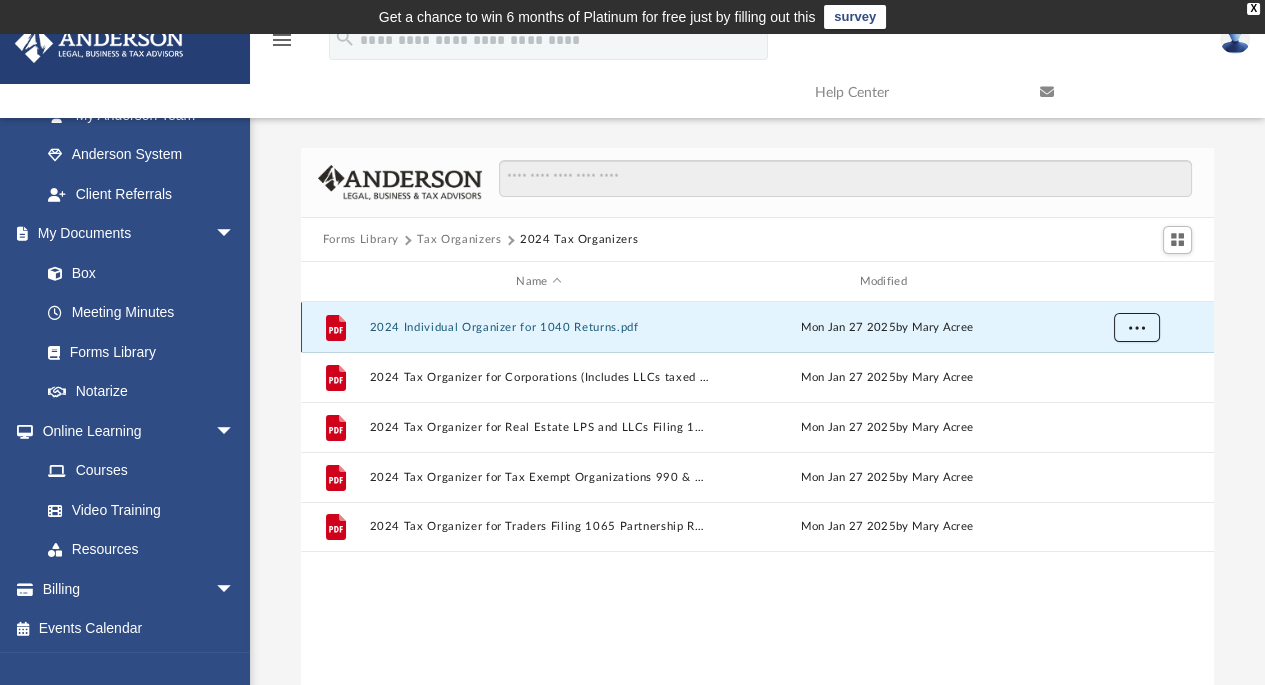 click at bounding box center (1136, 328) 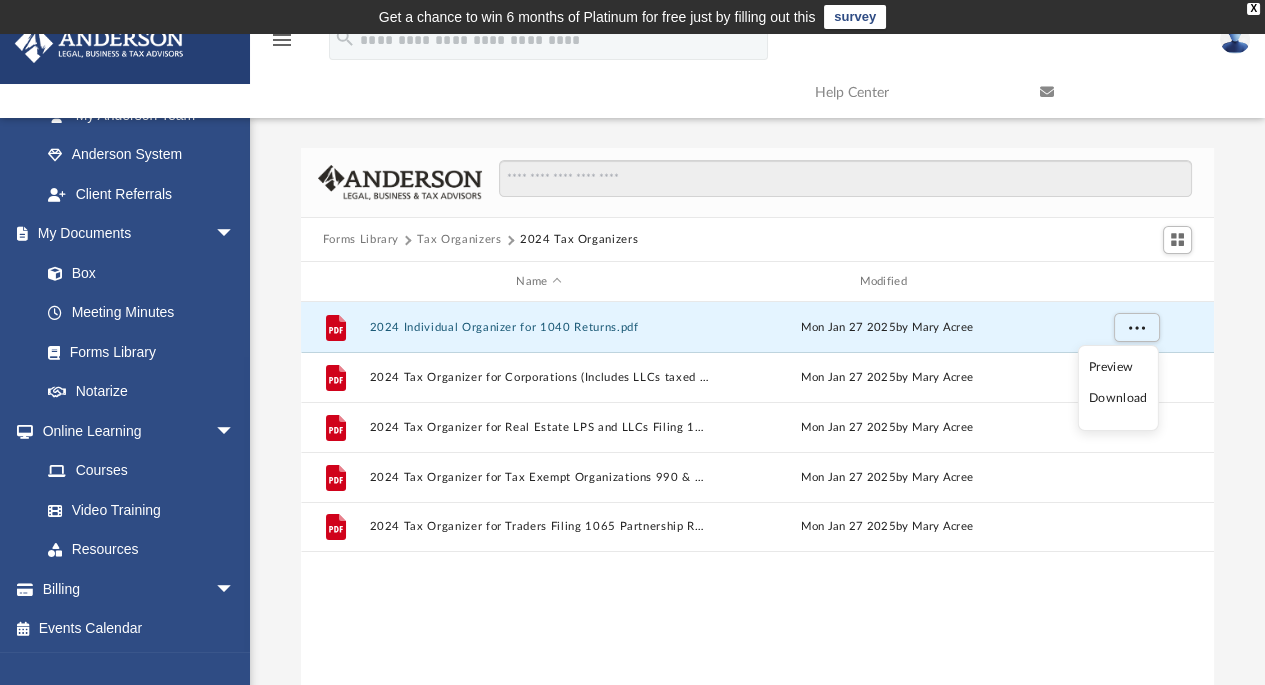 click on "Download" at bounding box center (1118, 398) 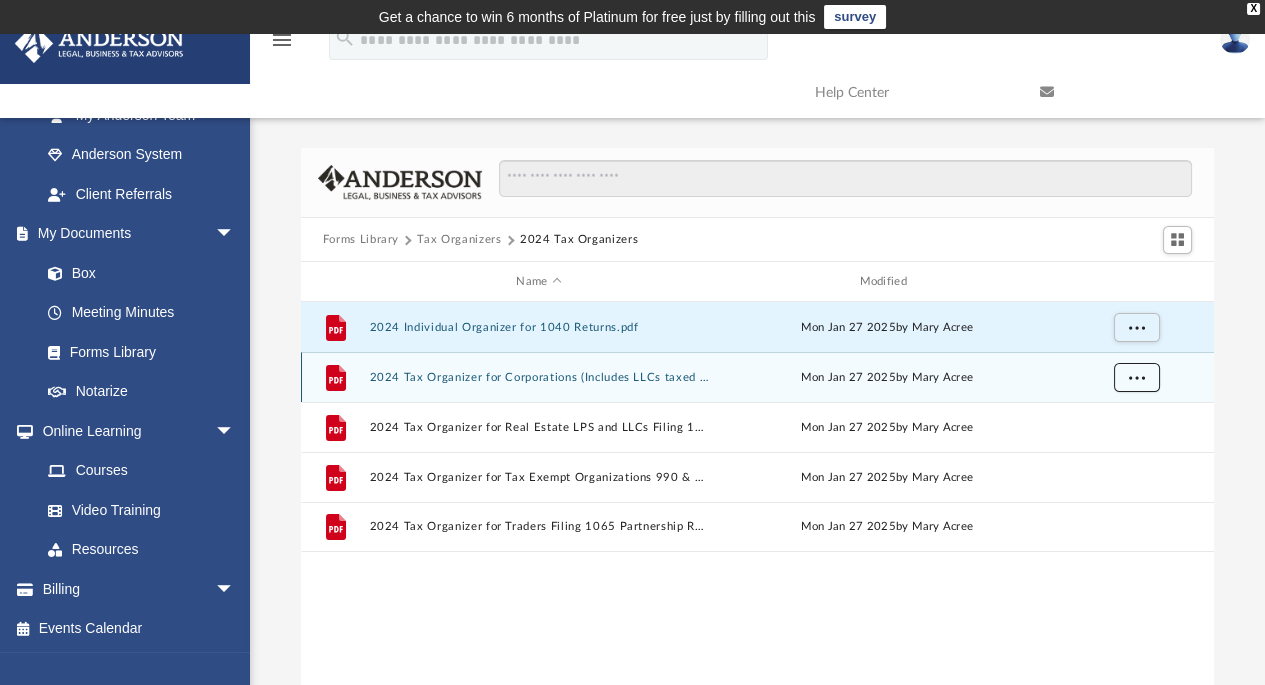 click at bounding box center [1136, 377] 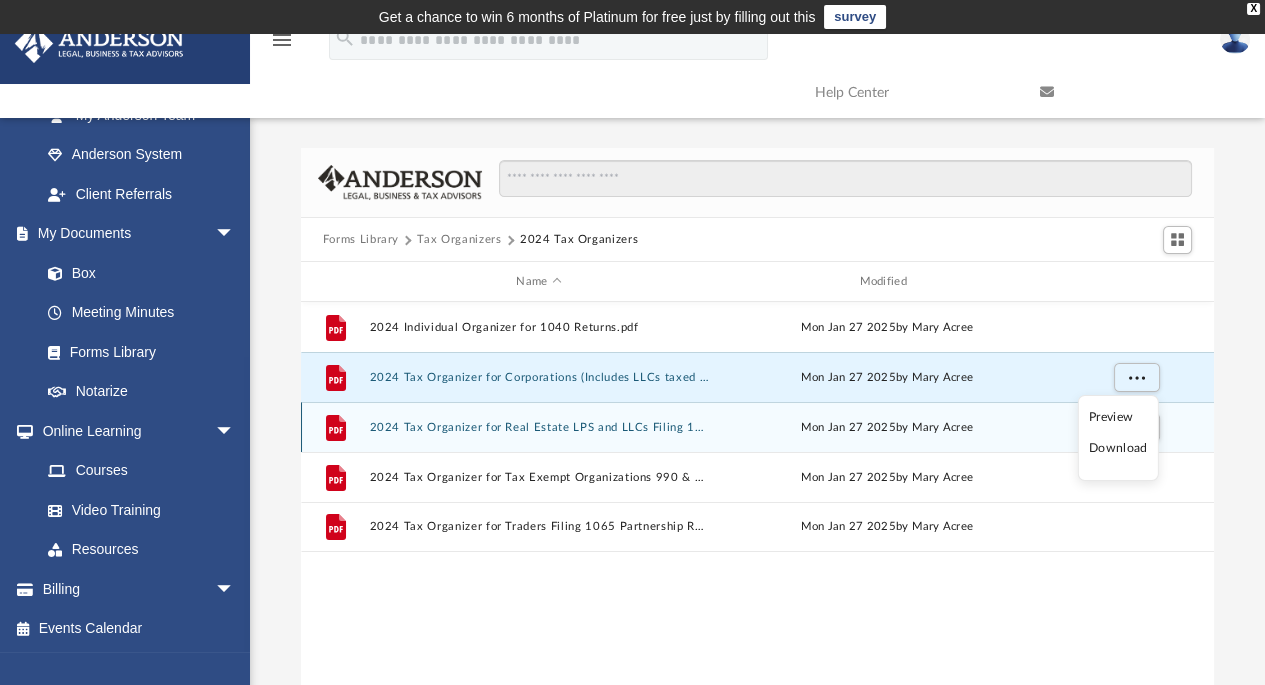 click on "Download" at bounding box center [1118, 448] 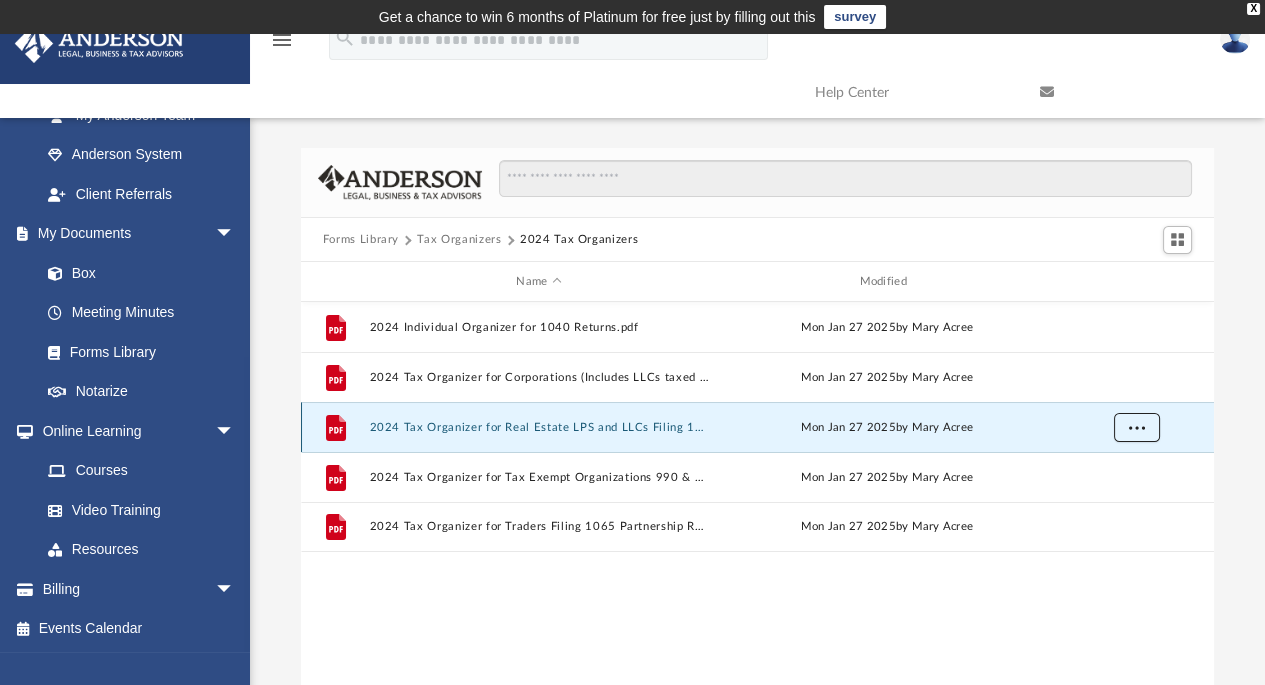 click at bounding box center (1136, 427) 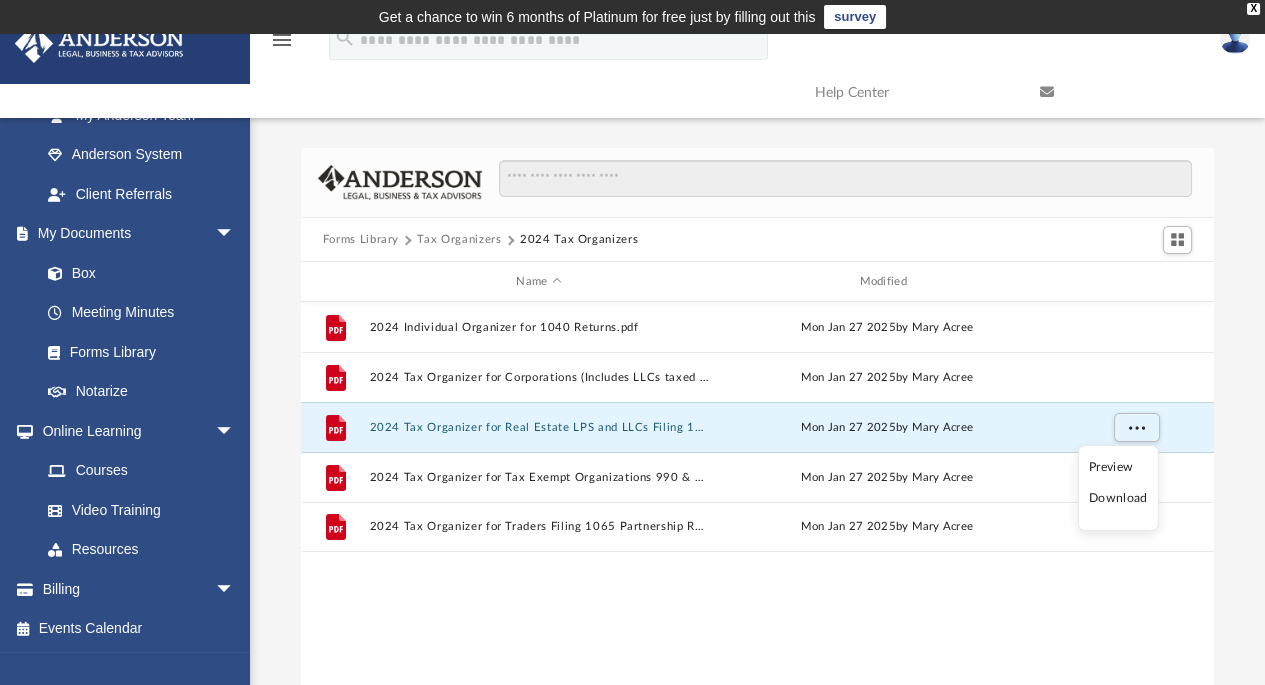 click on "Download" at bounding box center (1118, 498) 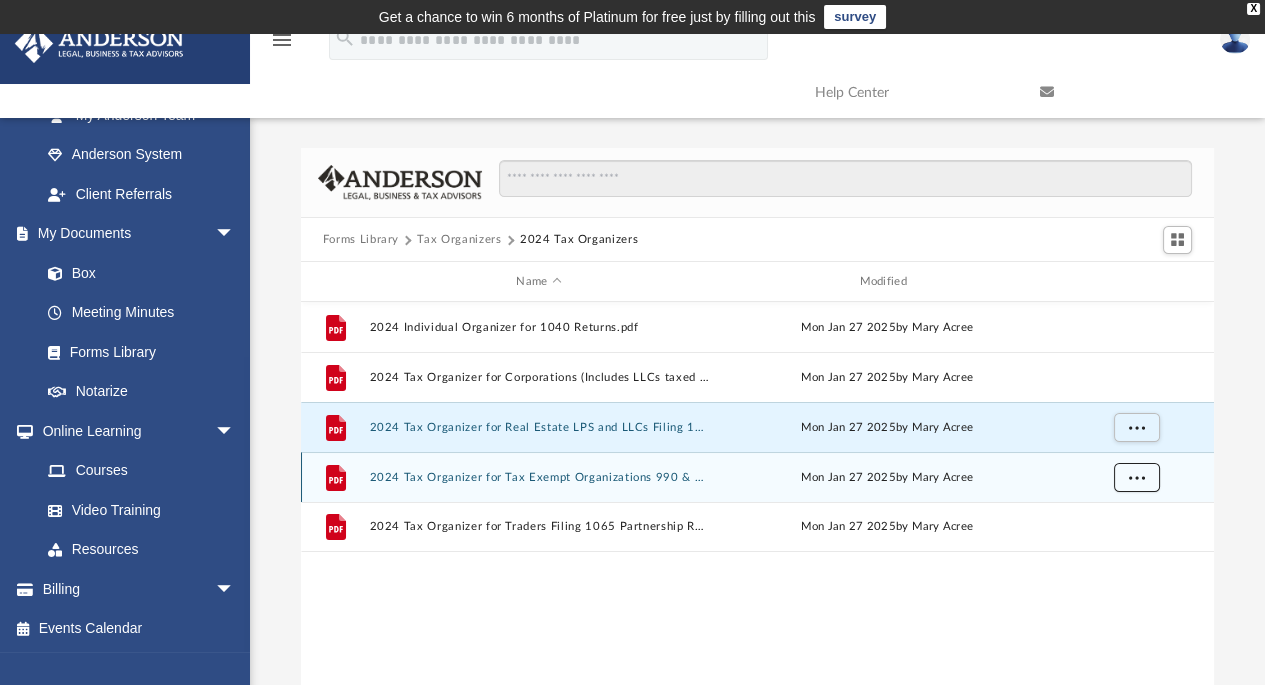 click at bounding box center (1136, 477) 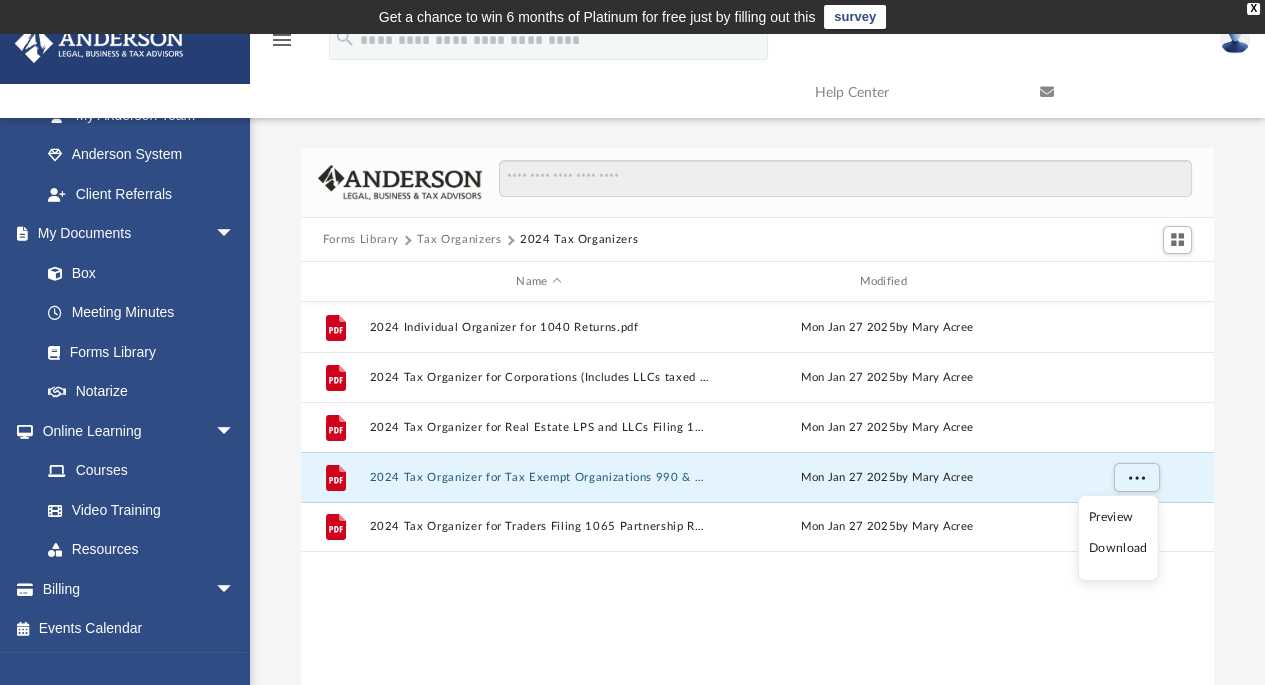 click on "Download" at bounding box center (1118, 548) 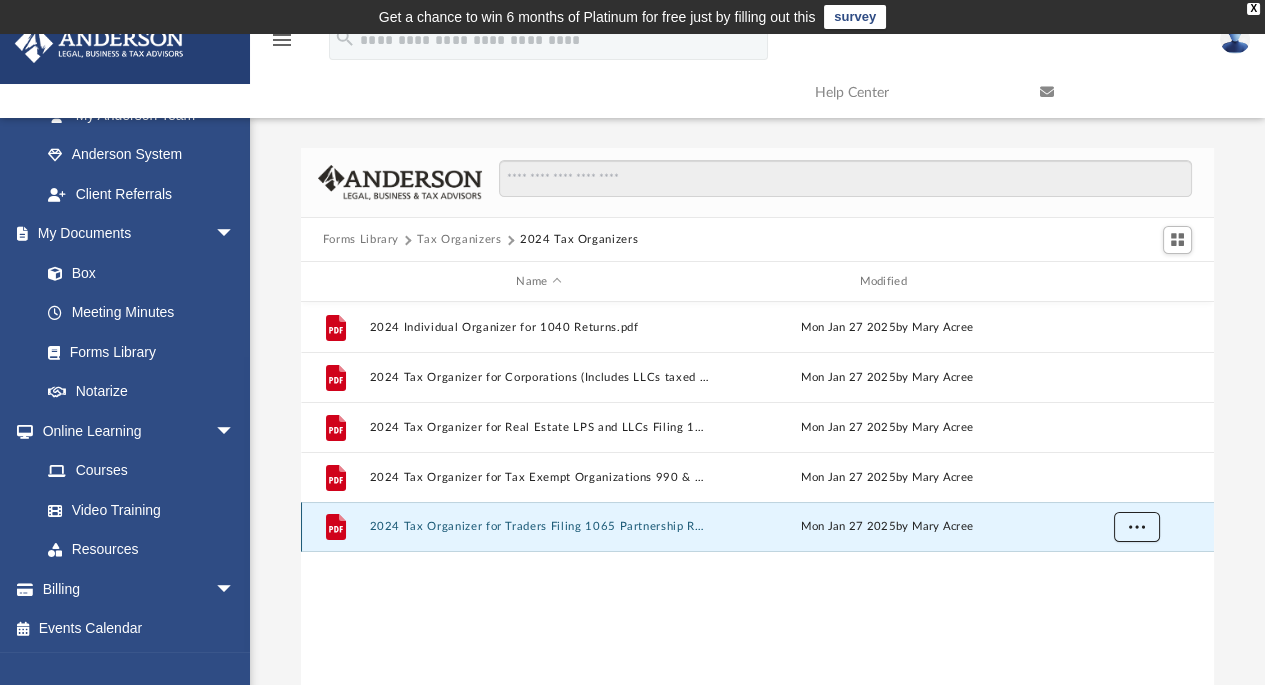 click at bounding box center (1136, 526) 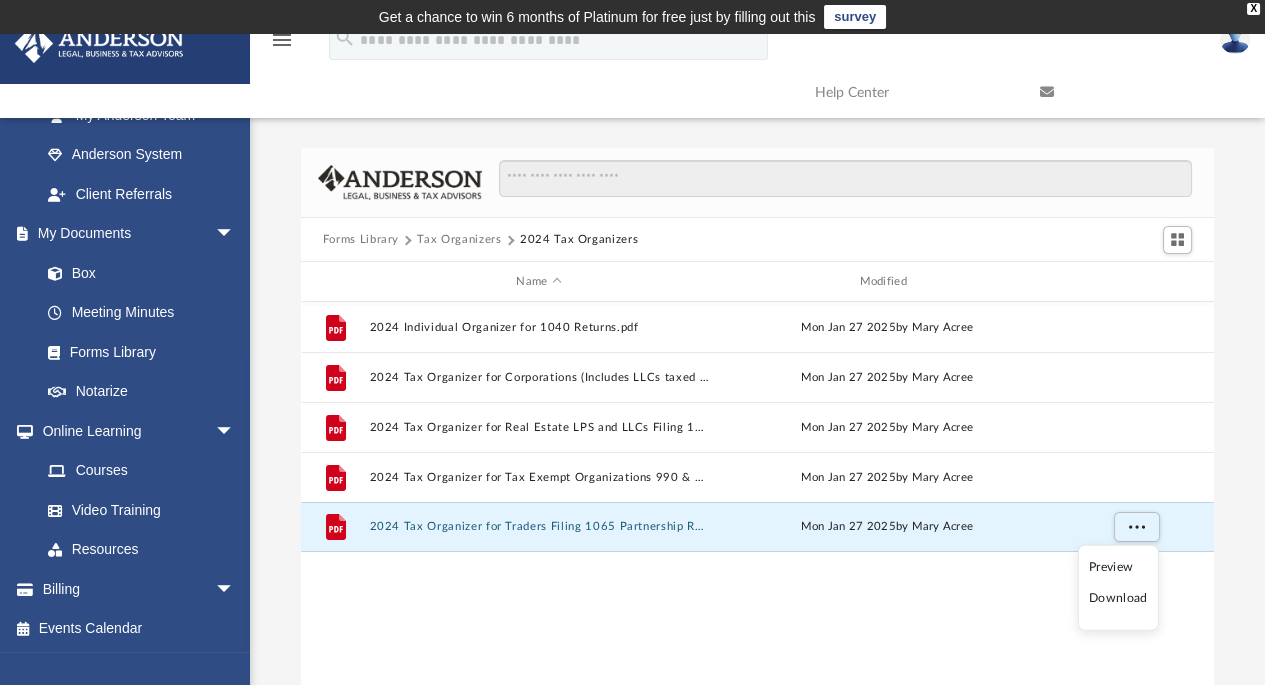 scroll, scrollTop: 121, scrollLeft: 0, axis: vertical 